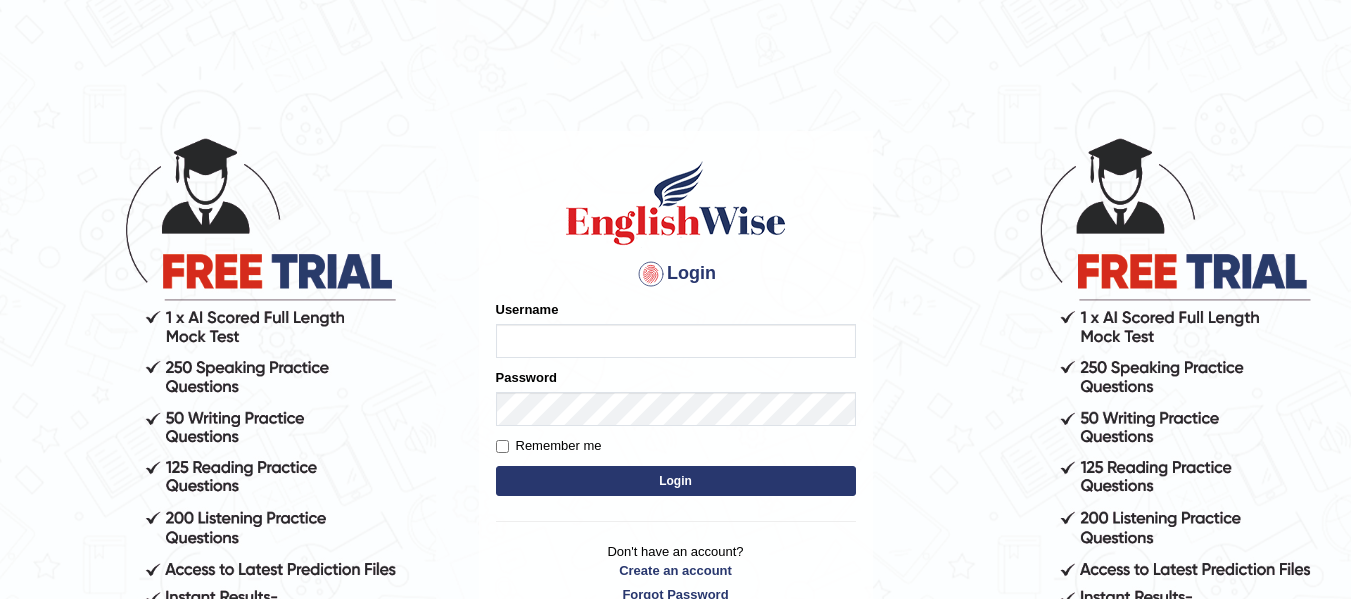 scroll, scrollTop: 0, scrollLeft: 0, axis: both 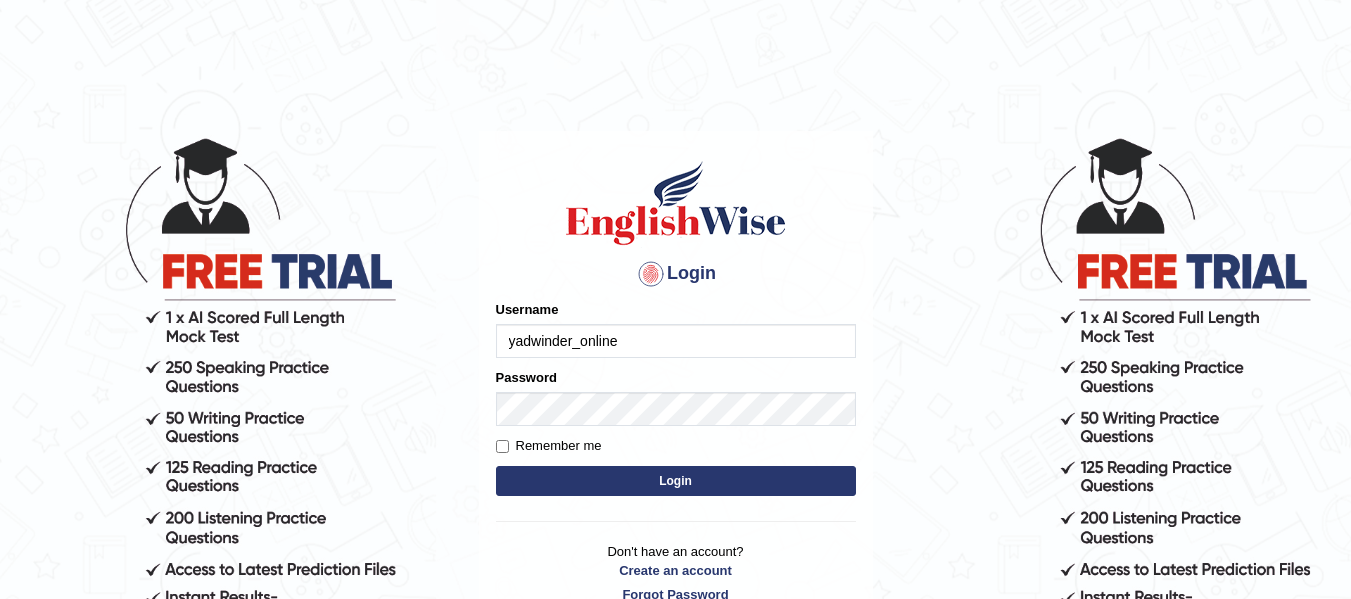 click on "Login" at bounding box center [676, 481] 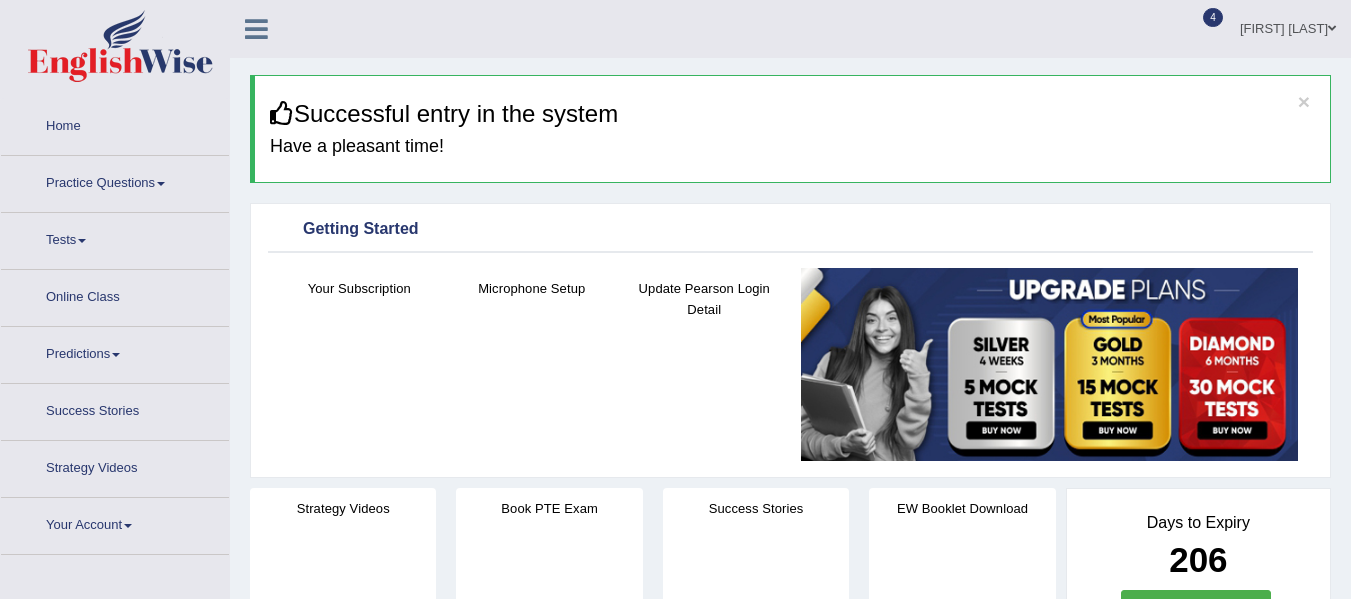 scroll, scrollTop: 0, scrollLeft: 0, axis: both 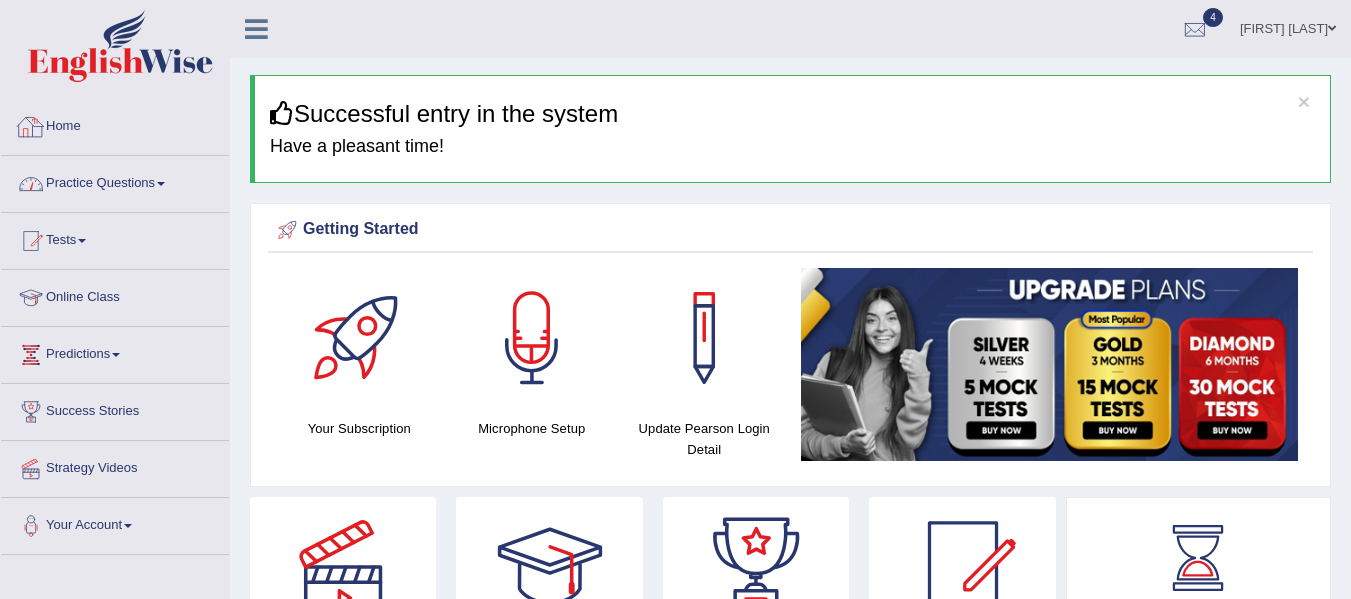 click on "Practice Questions" at bounding box center [115, 181] 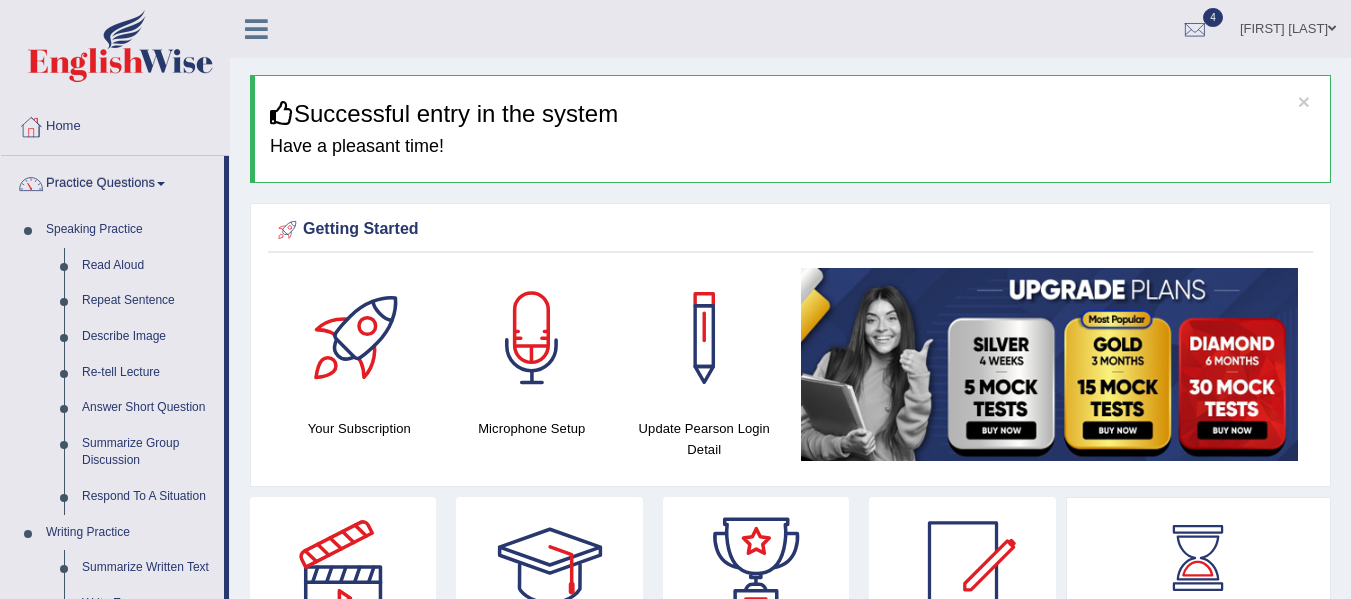 click on "Read Aloud" at bounding box center (148, 266) 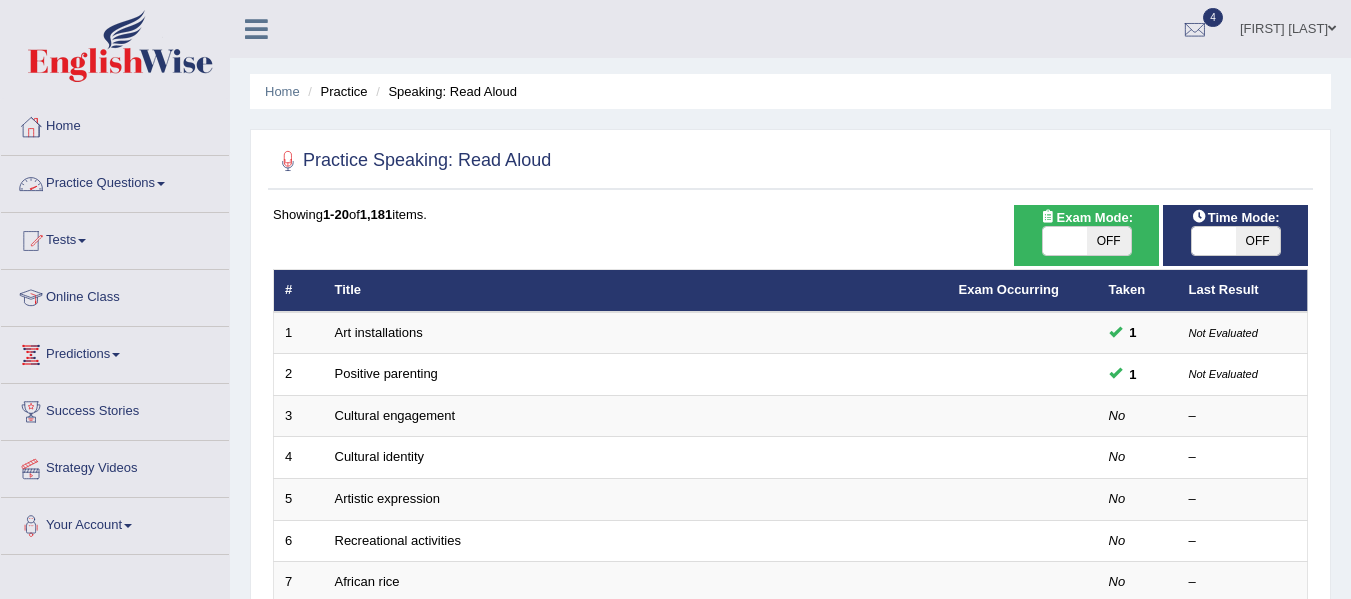 scroll, scrollTop: 0, scrollLeft: 0, axis: both 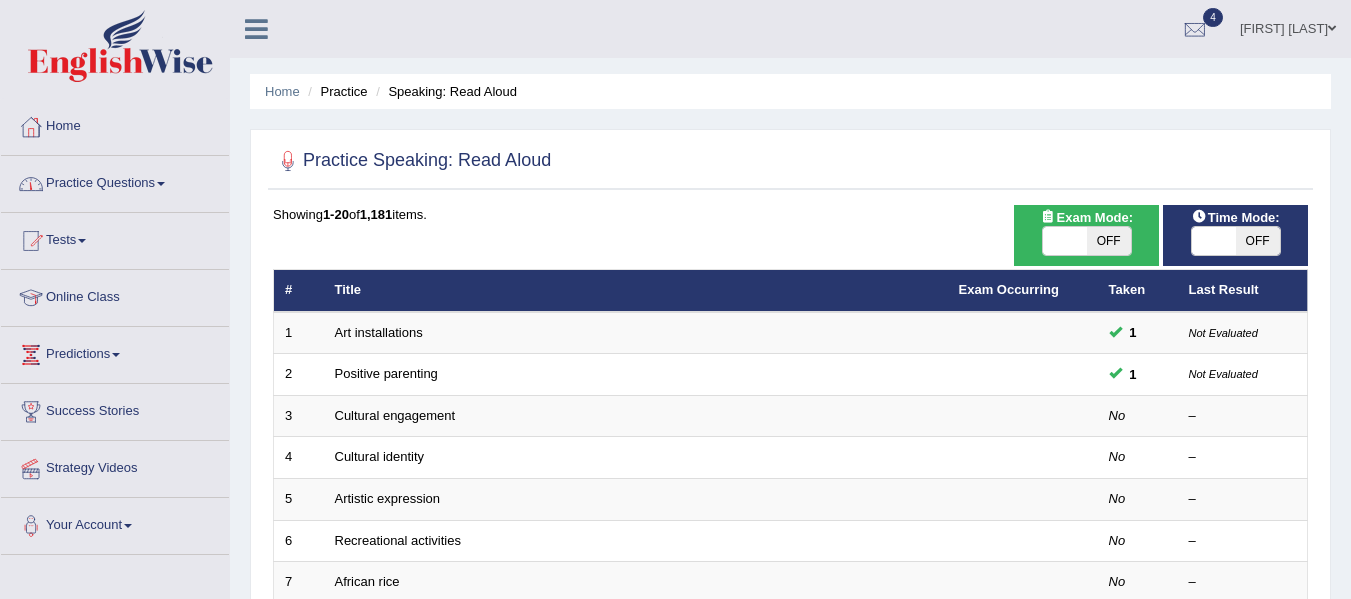 click on "Practice Questions" at bounding box center [115, 181] 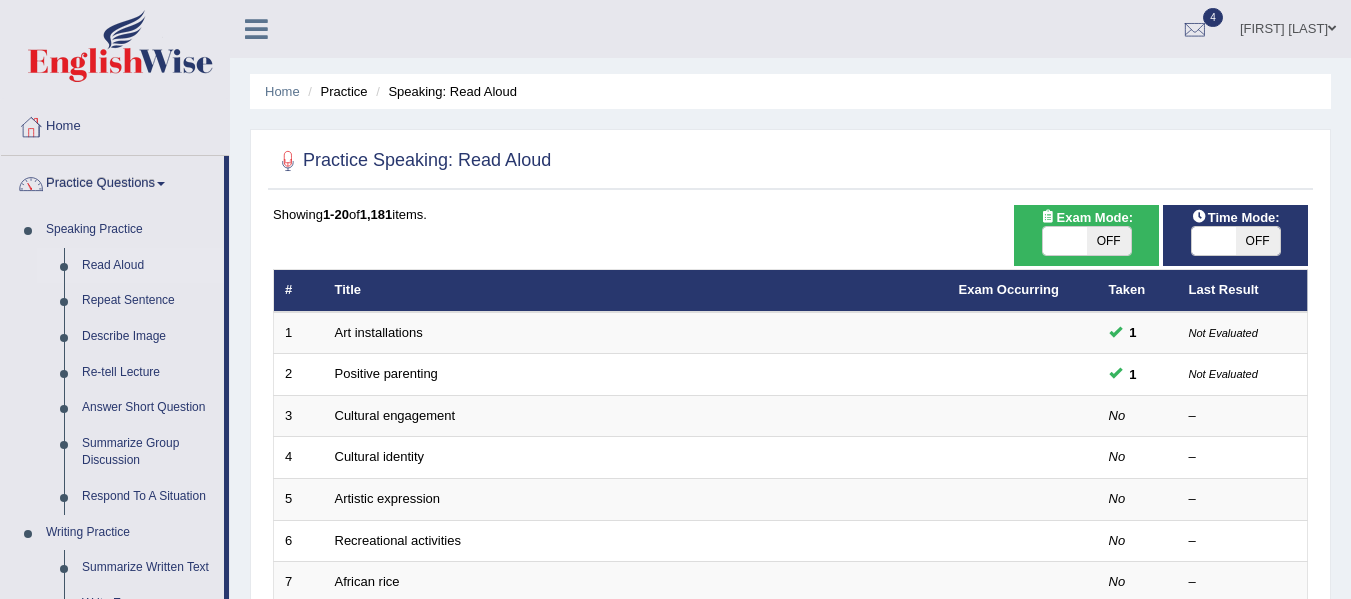 click on "Read Aloud" at bounding box center [148, 266] 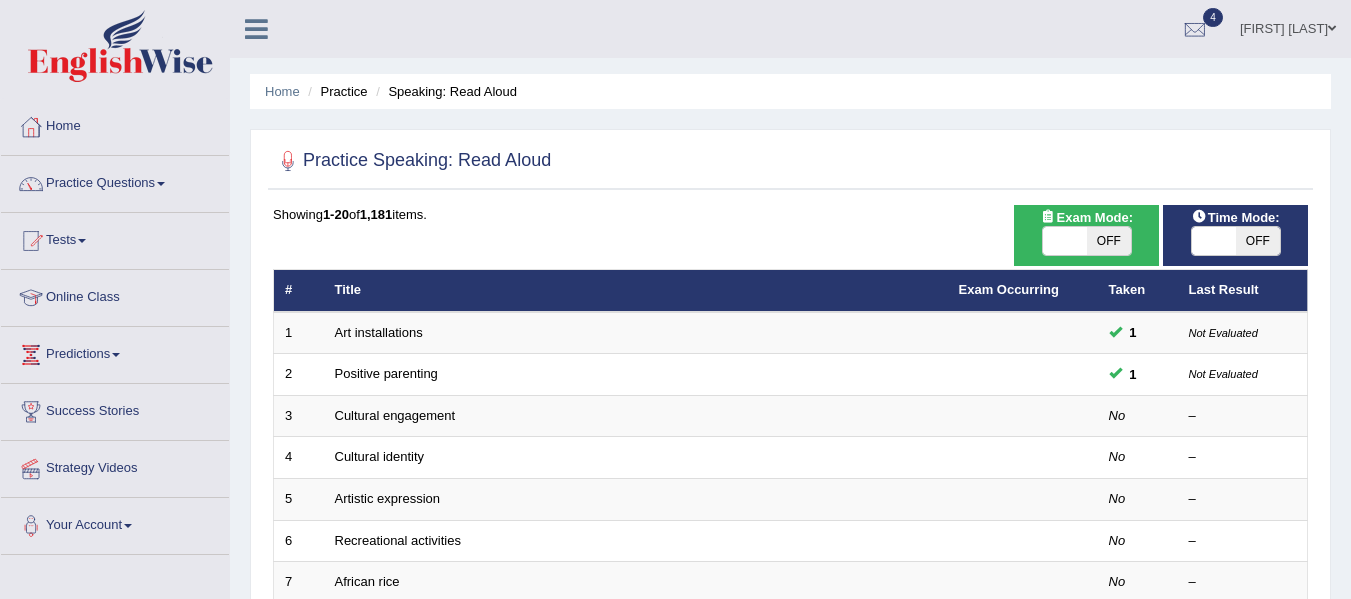scroll, scrollTop: 0, scrollLeft: 0, axis: both 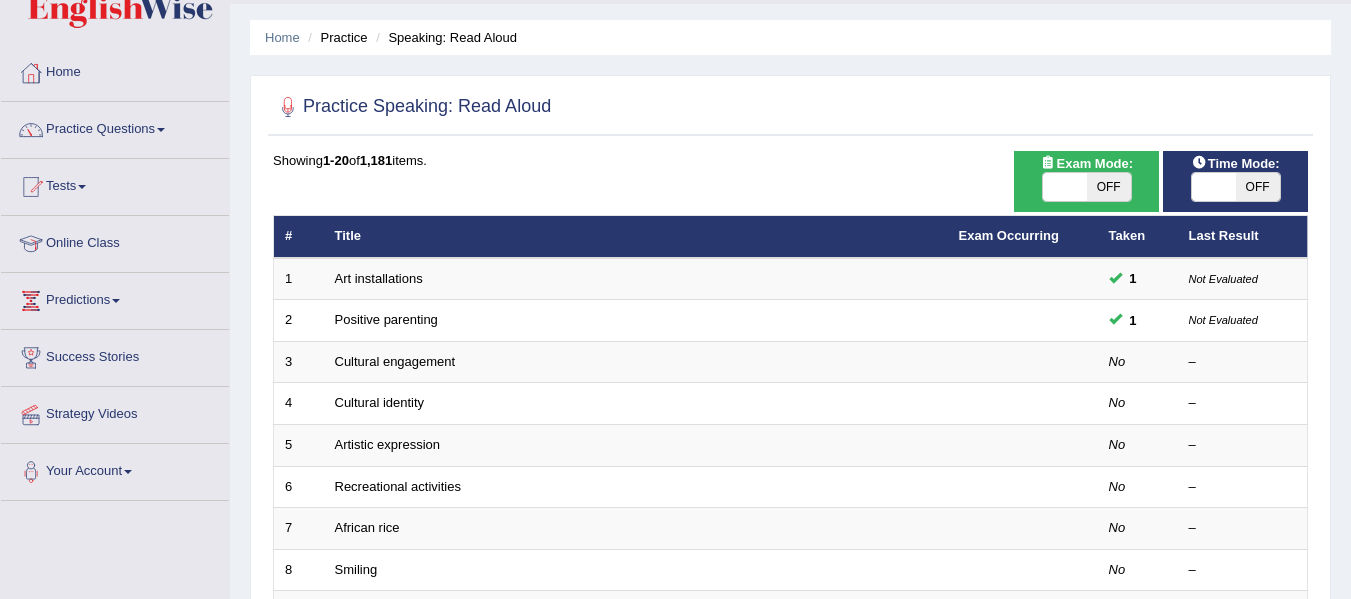 click on "Cultural engagement" at bounding box center [395, 361] 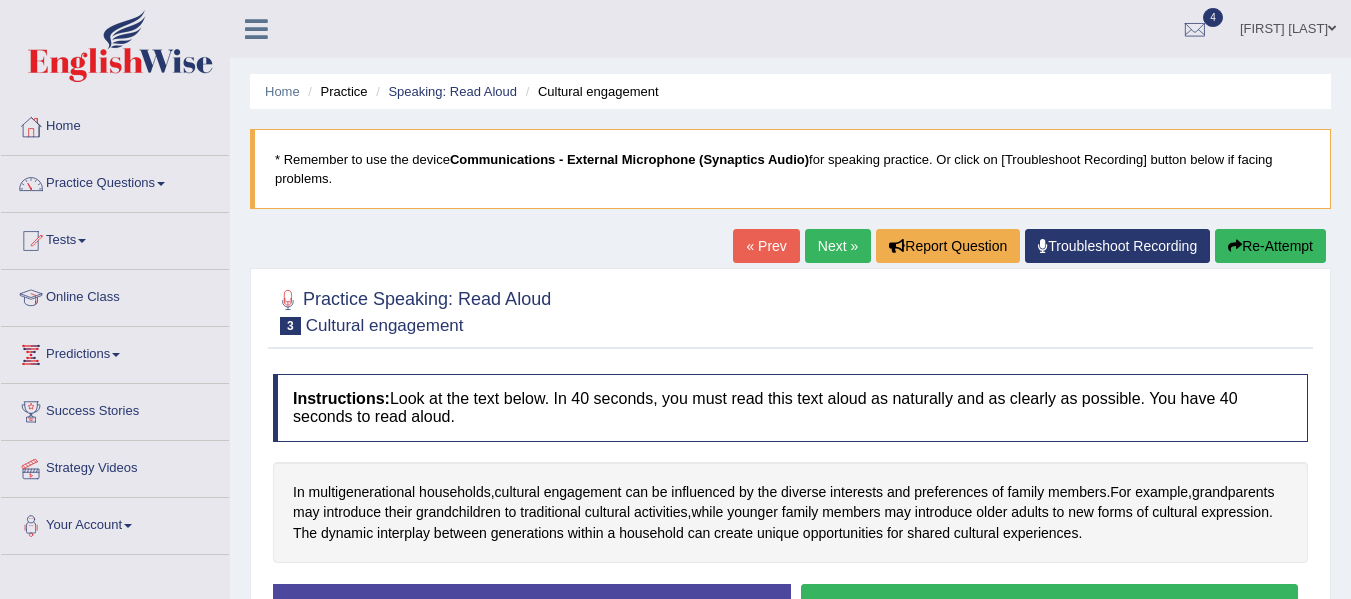 scroll, scrollTop: 0, scrollLeft: 0, axis: both 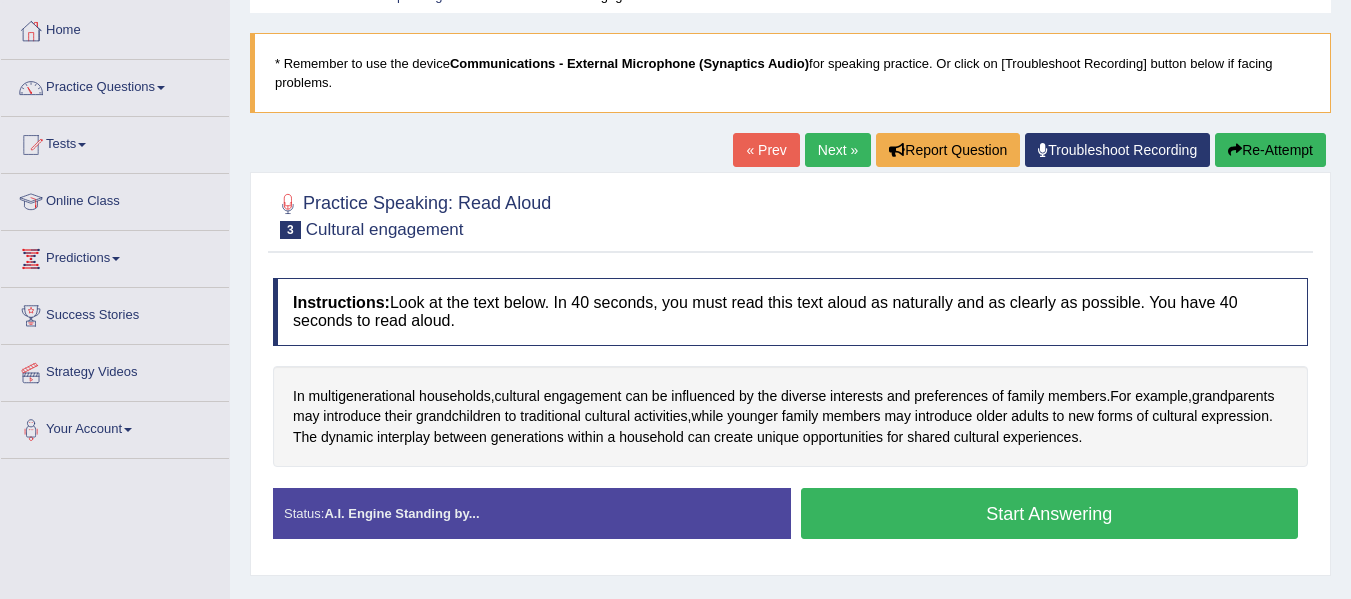 click on "Start Answering" at bounding box center [1050, 513] 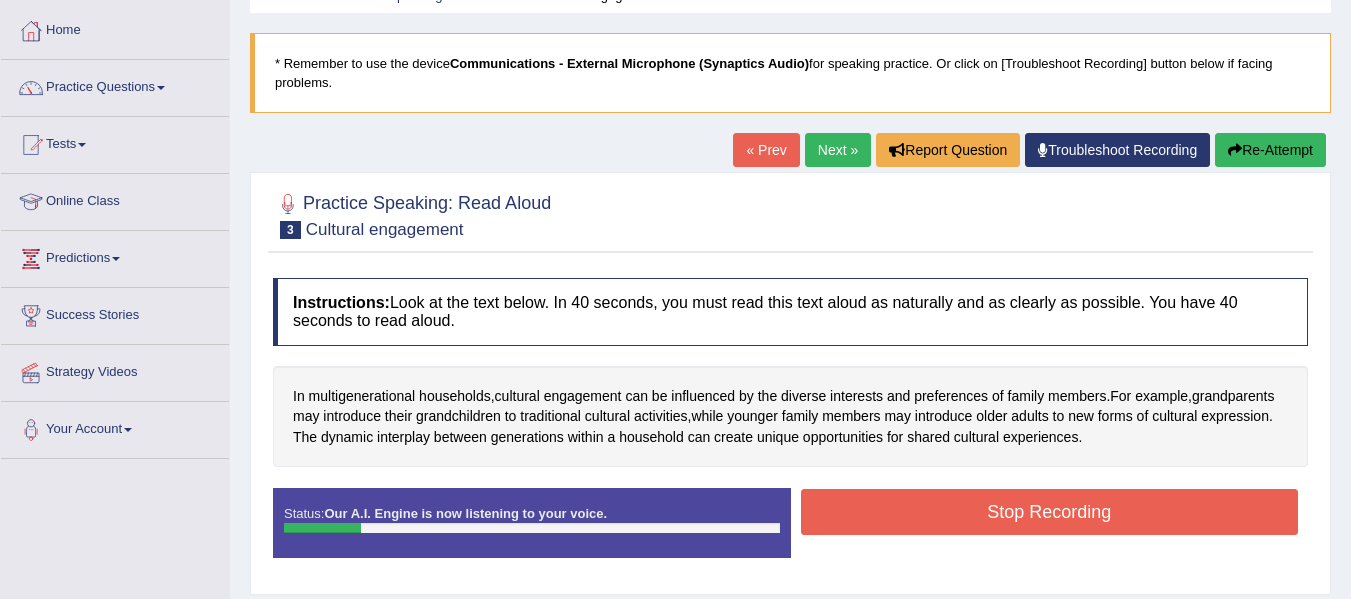 click on "Stop Recording" at bounding box center [1050, 512] 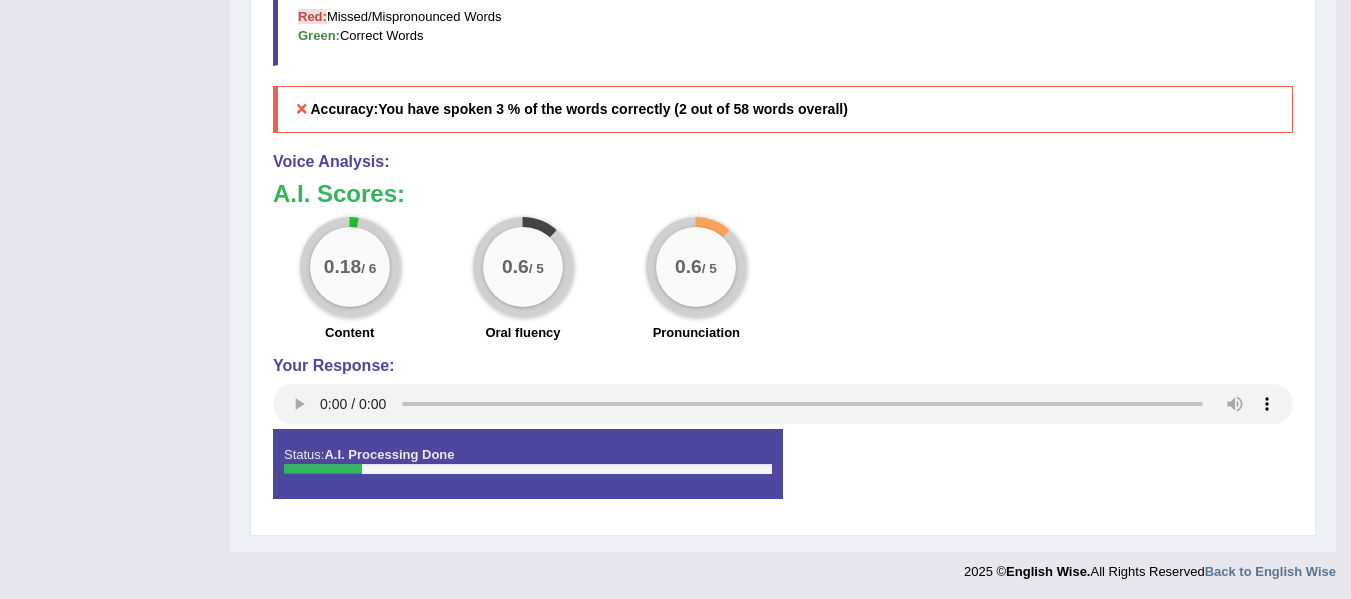 scroll, scrollTop: 786, scrollLeft: 0, axis: vertical 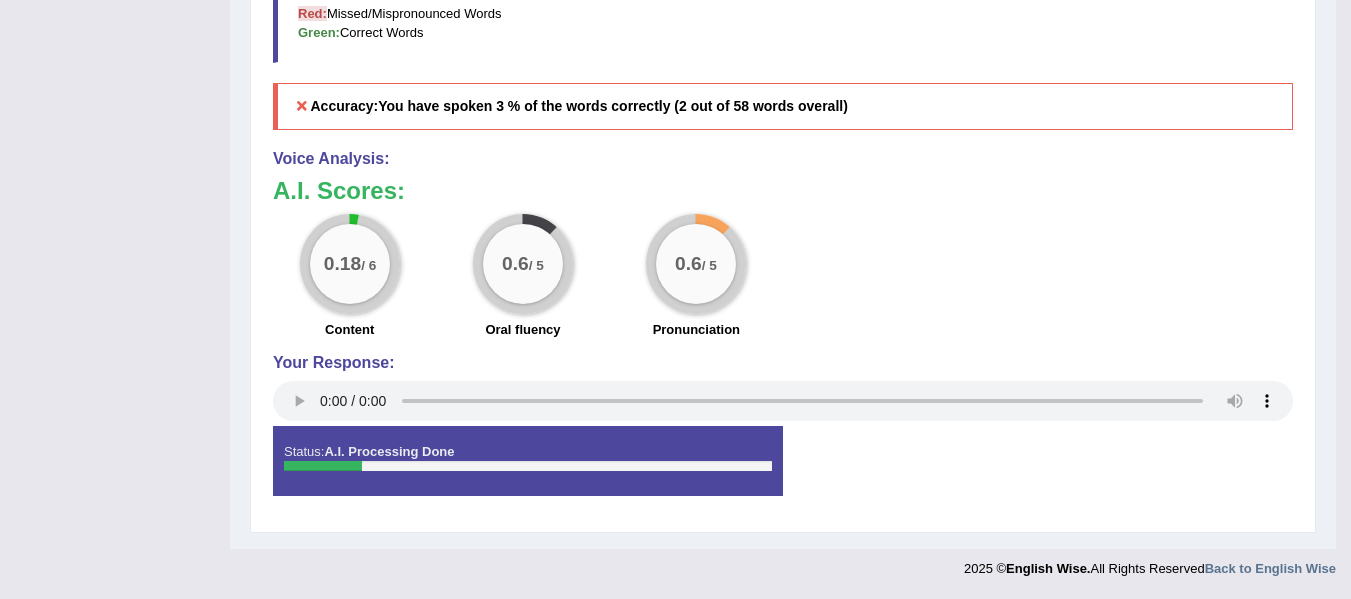 click on "Stop Recording" at bounding box center (1038, 427) 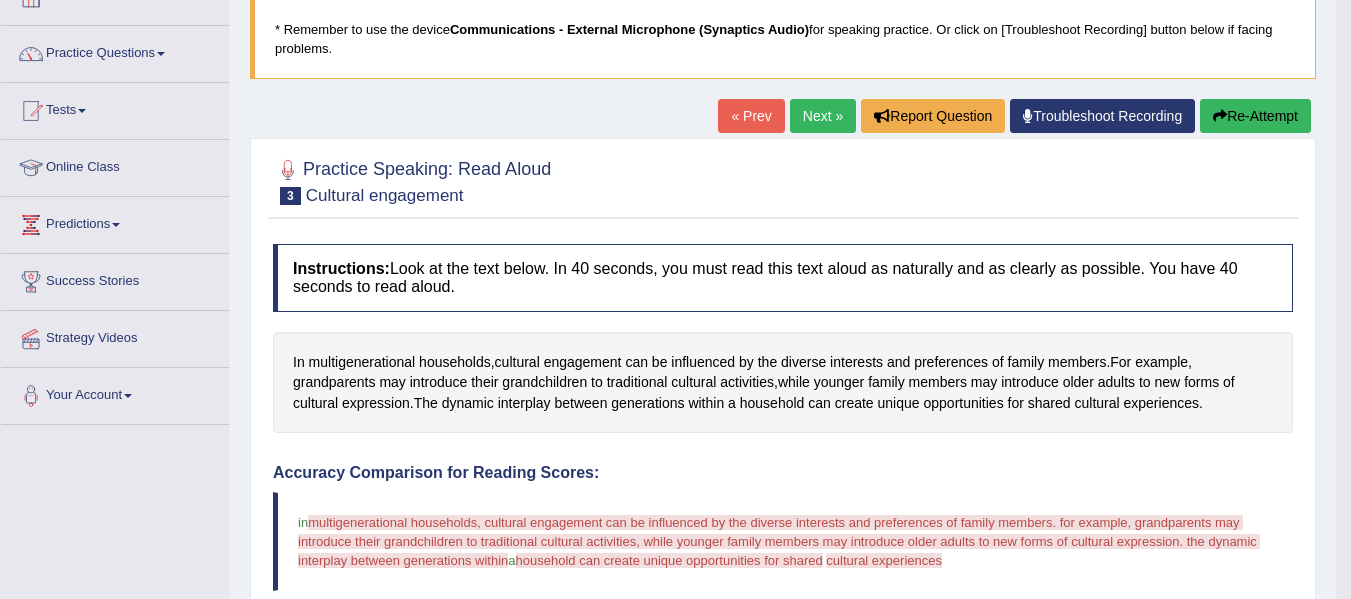 scroll, scrollTop: 115, scrollLeft: 0, axis: vertical 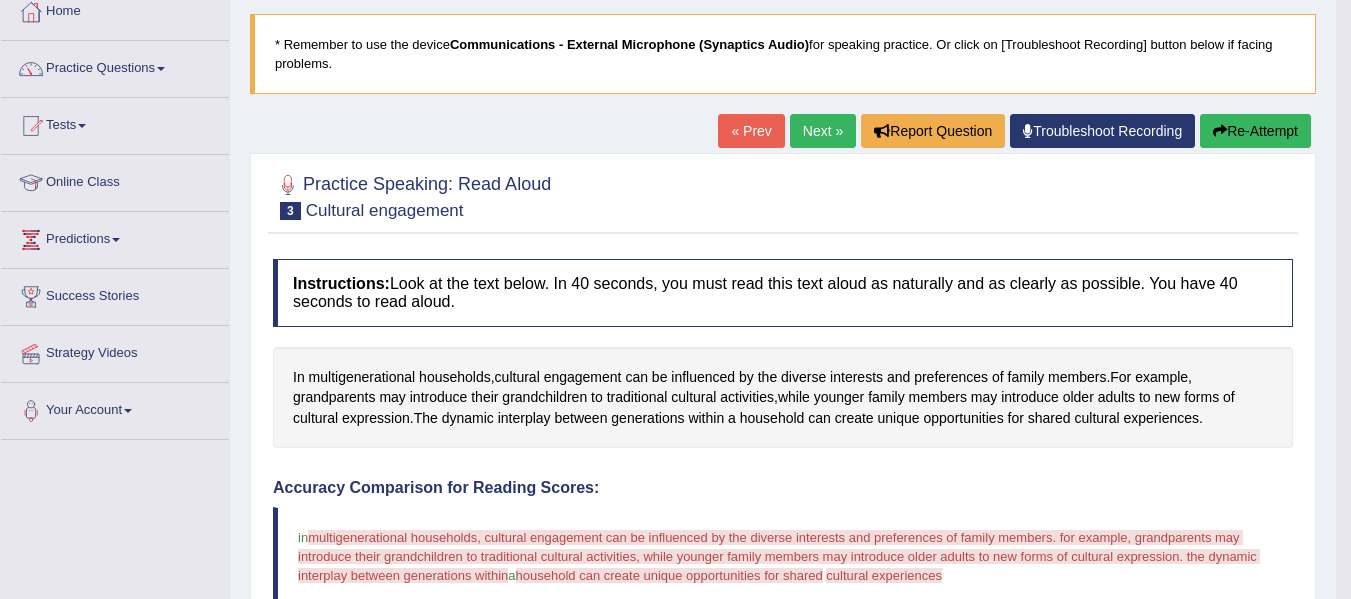 click on "Re-Attempt" at bounding box center [1255, 131] 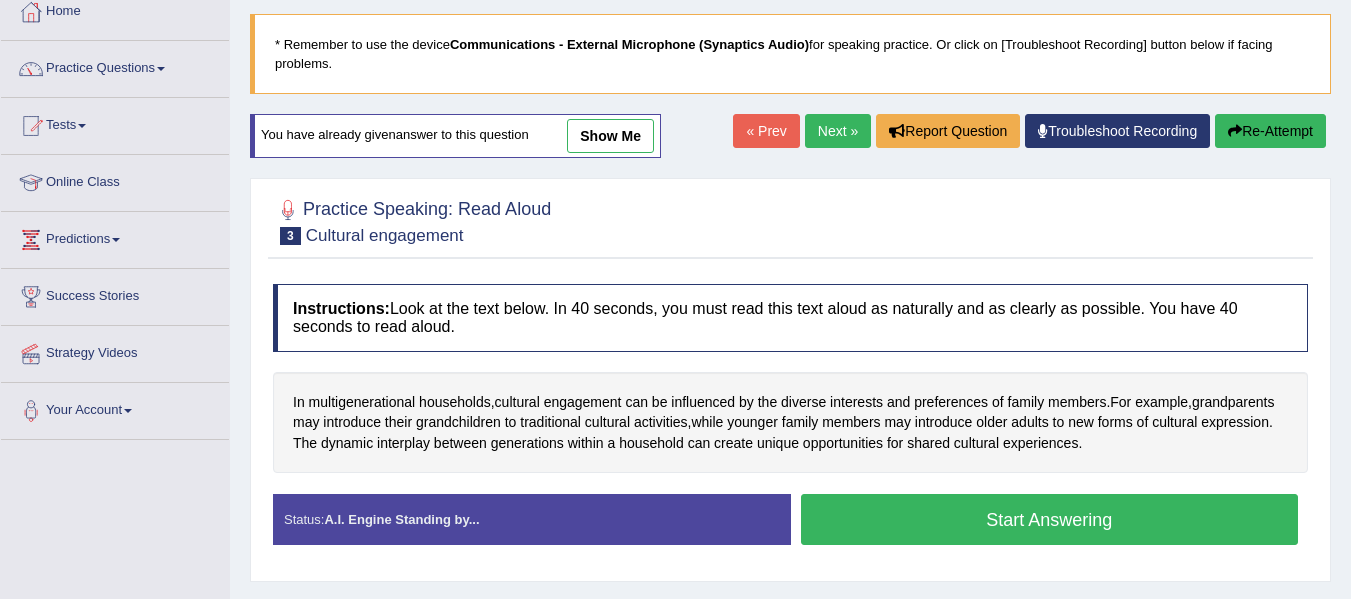 scroll, scrollTop: 115, scrollLeft: 0, axis: vertical 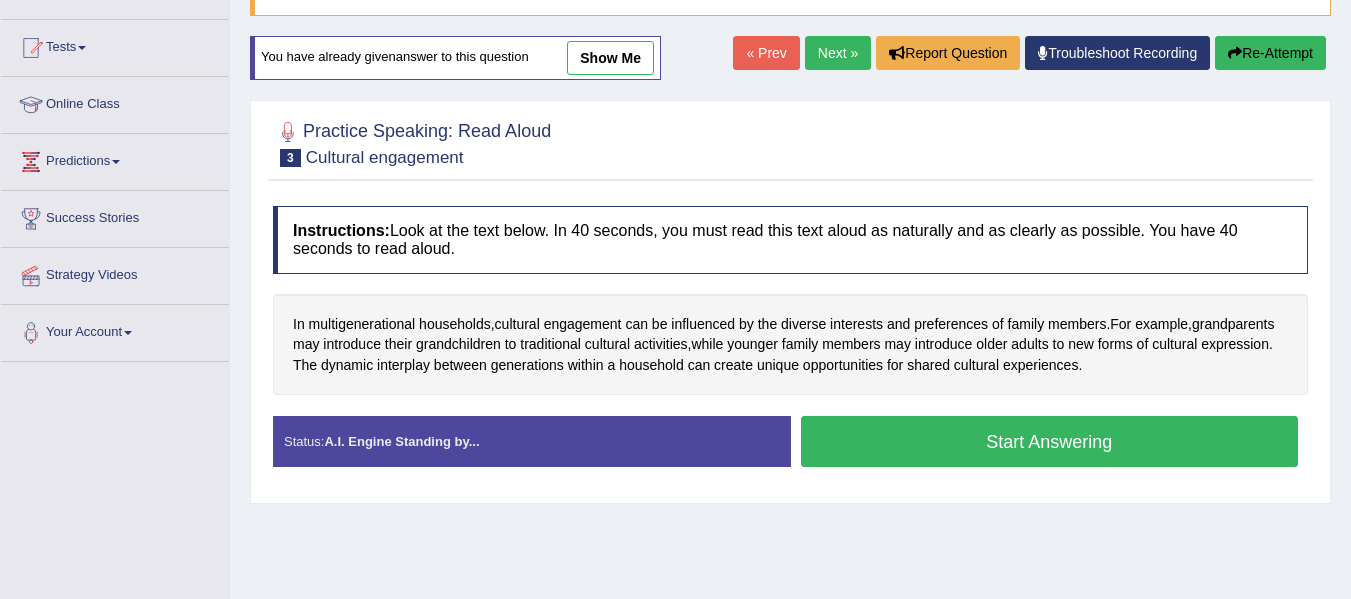 click on "Start Answering" at bounding box center [1050, 441] 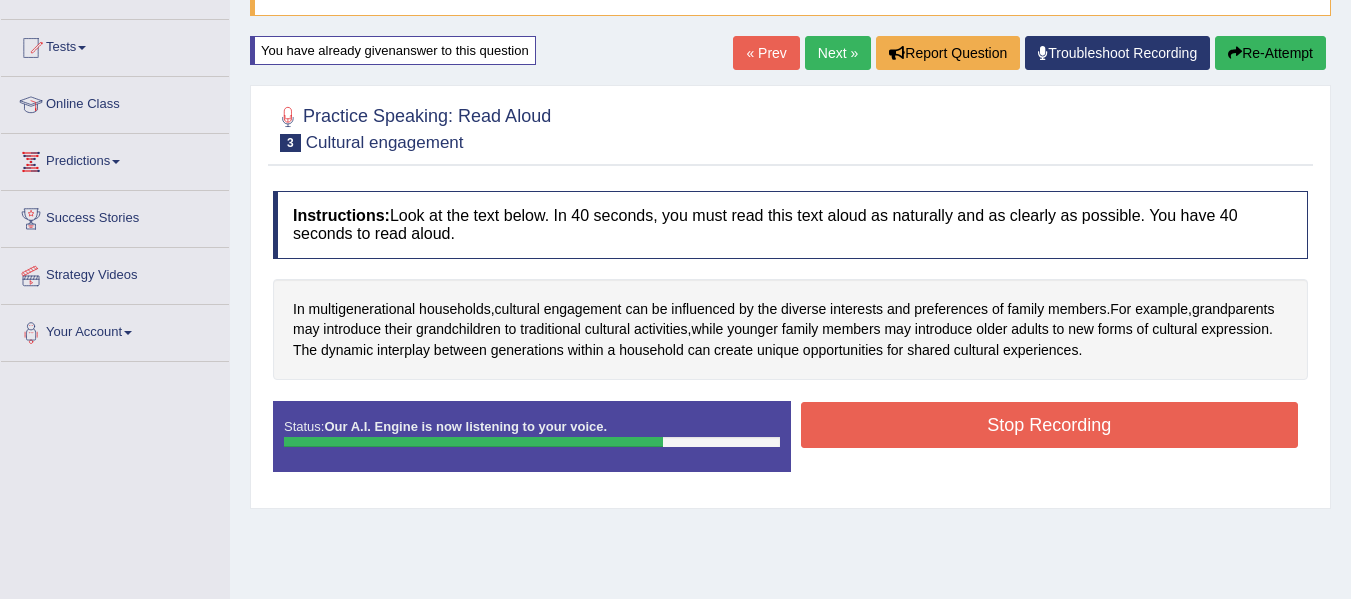click on "Stop Recording" at bounding box center [1050, 425] 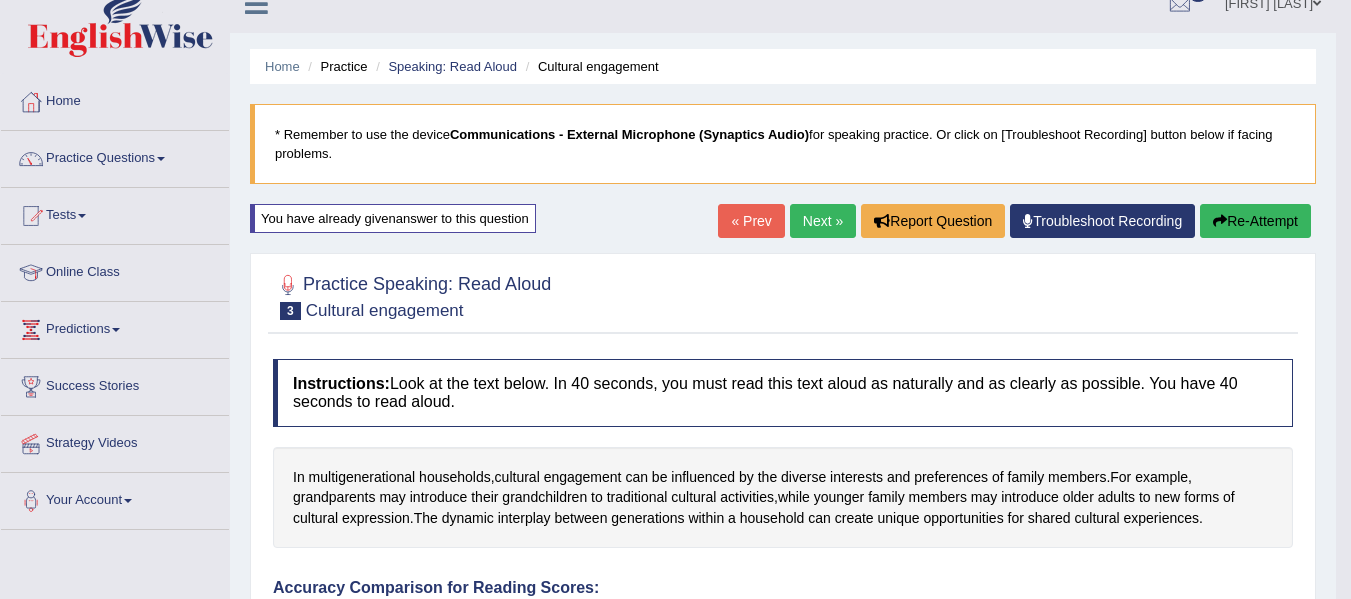 scroll, scrollTop: 0, scrollLeft: 0, axis: both 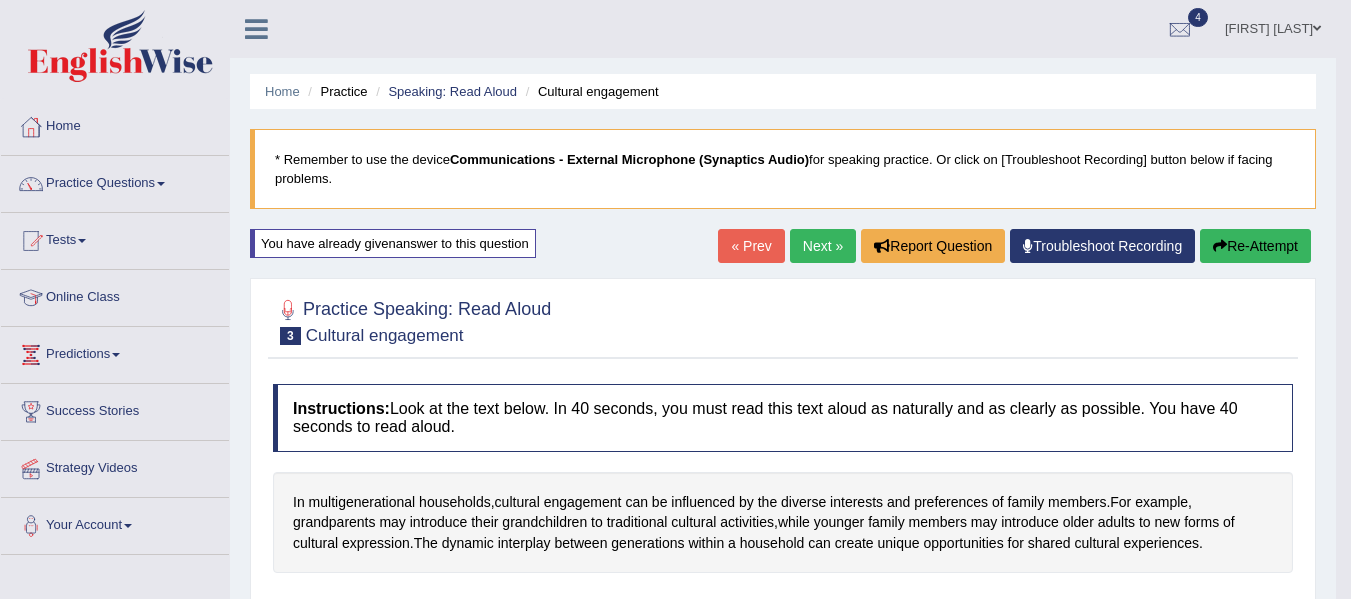 click on "Re-Attempt" at bounding box center [1255, 246] 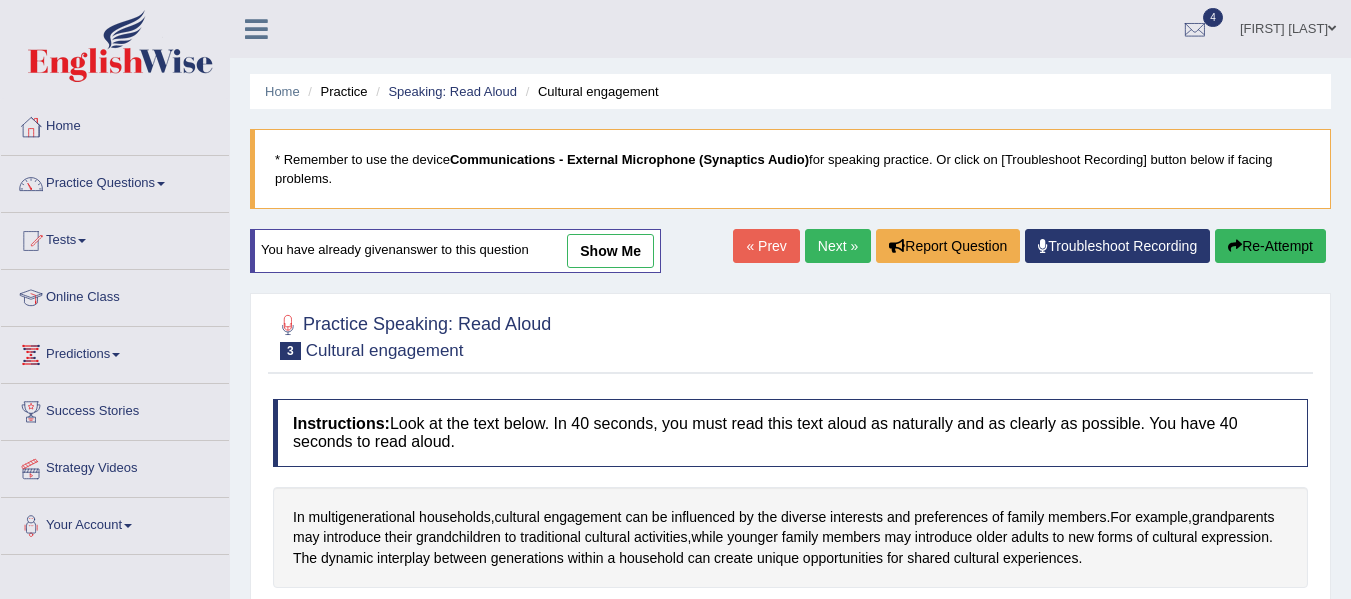 scroll, scrollTop: 0, scrollLeft: 0, axis: both 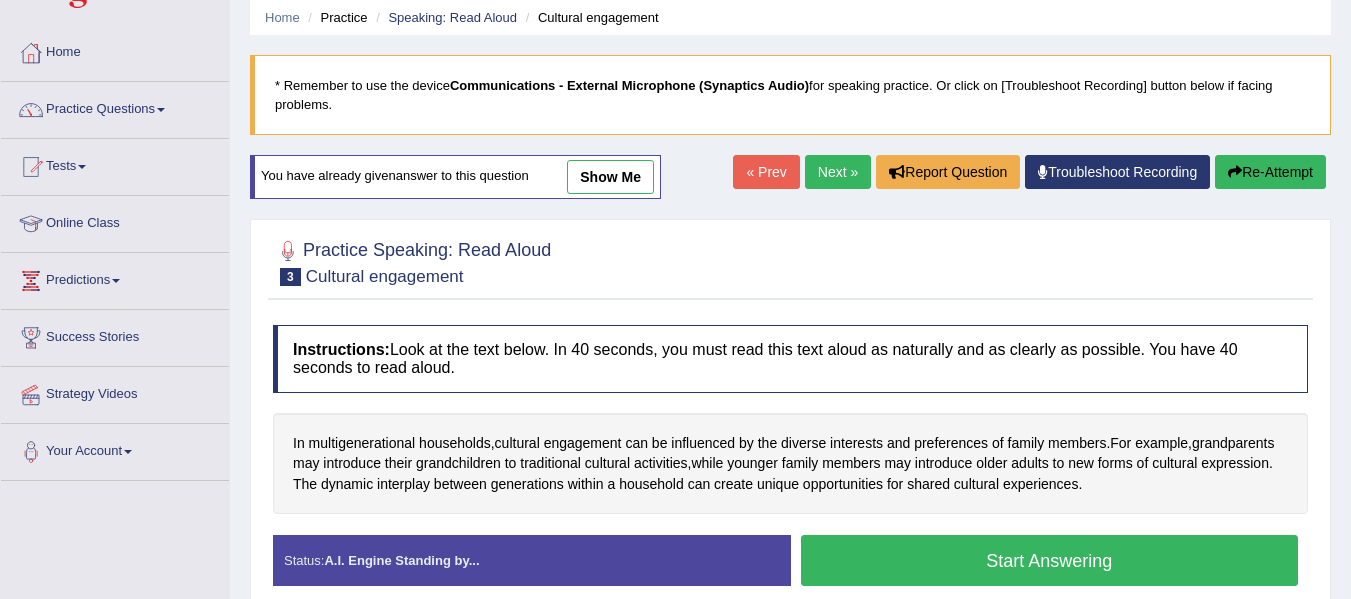 click on "Next »" at bounding box center [838, 172] 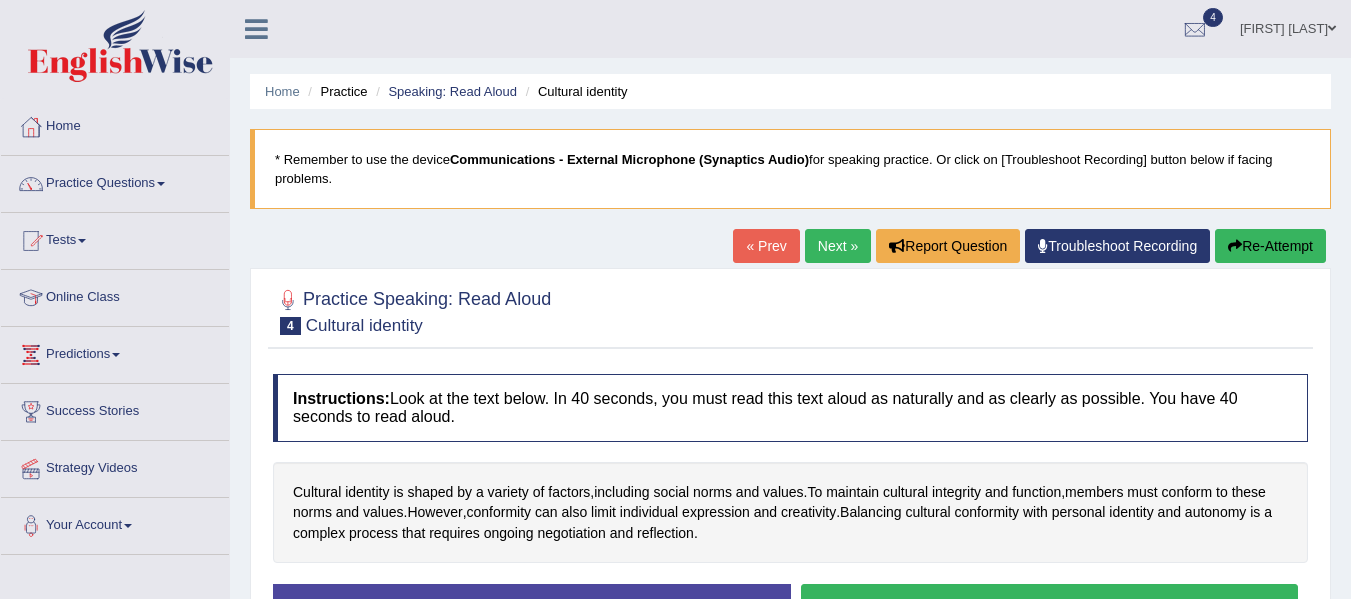 scroll, scrollTop: 0, scrollLeft: 0, axis: both 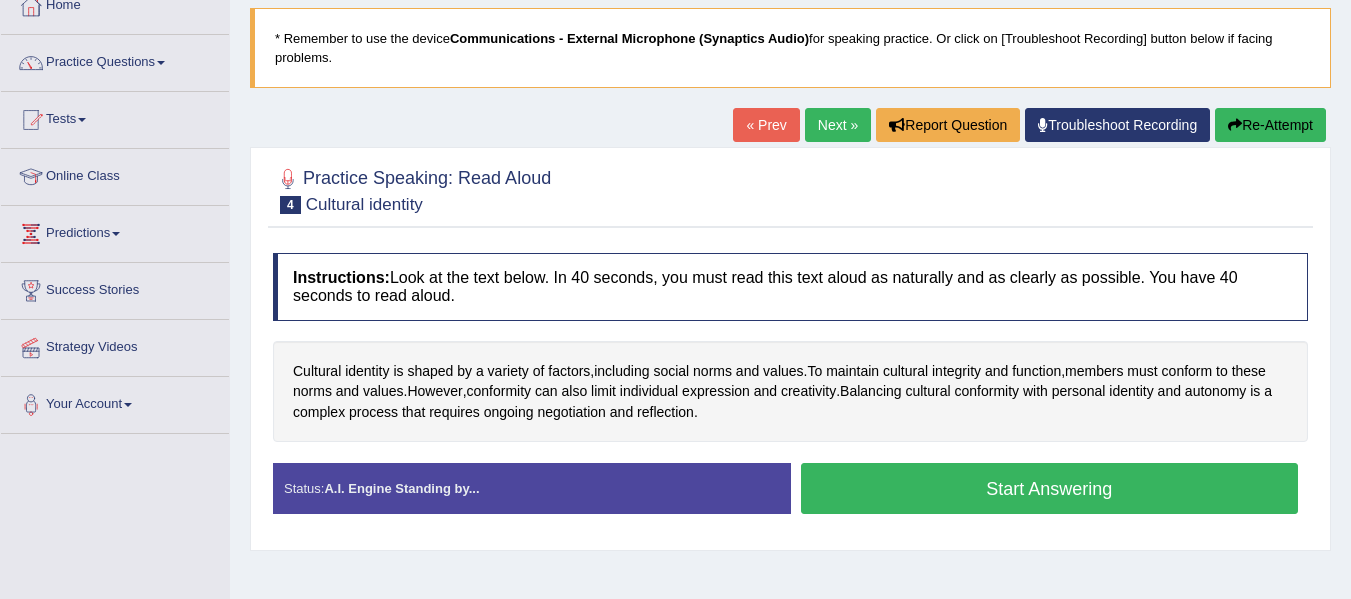 click on "Start Answering" at bounding box center (1050, 488) 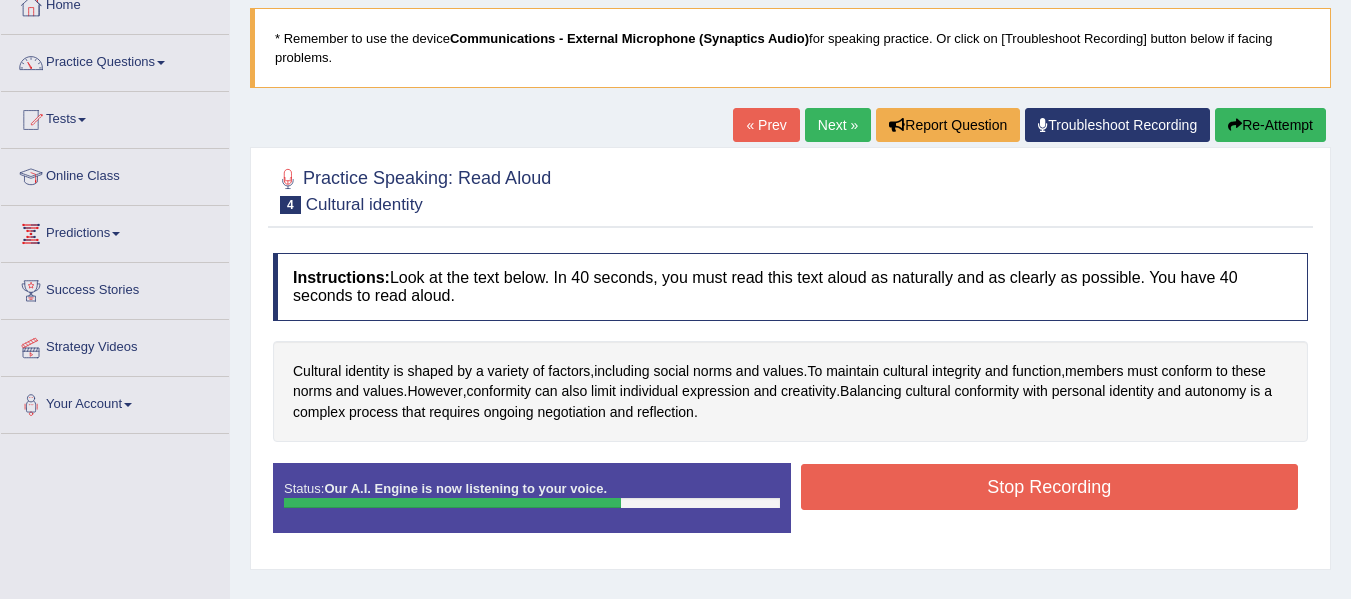 click on "Stop Recording" at bounding box center [1050, 487] 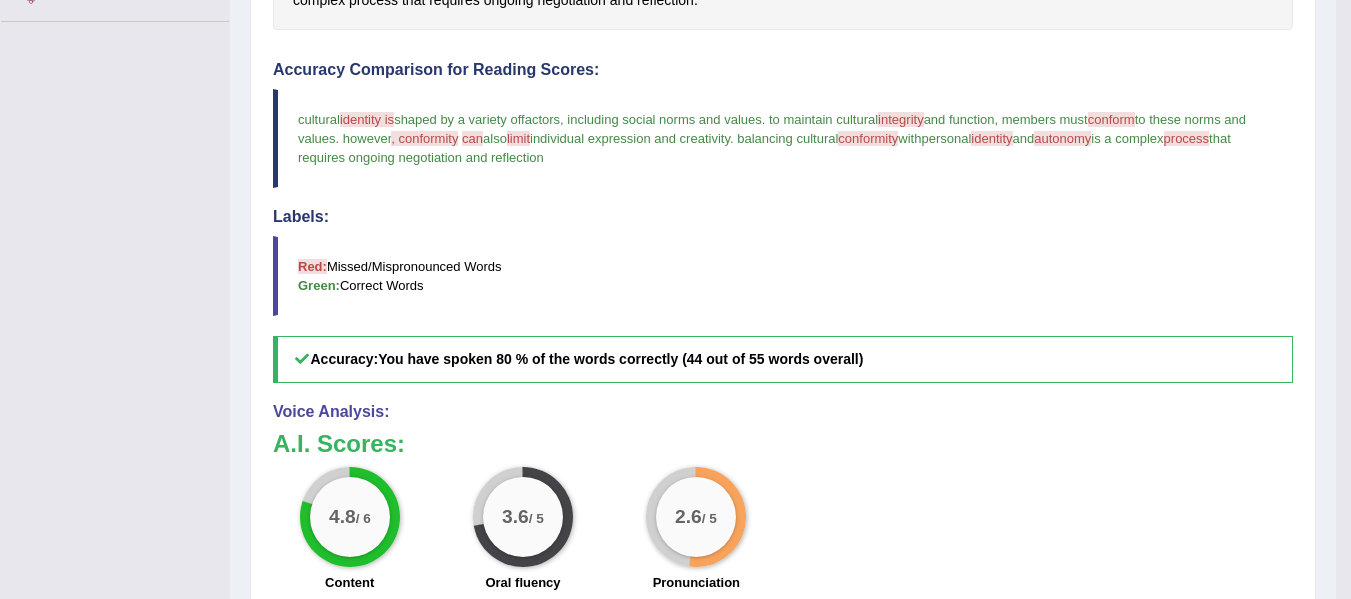 scroll, scrollTop: 532, scrollLeft: 0, axis: vertical 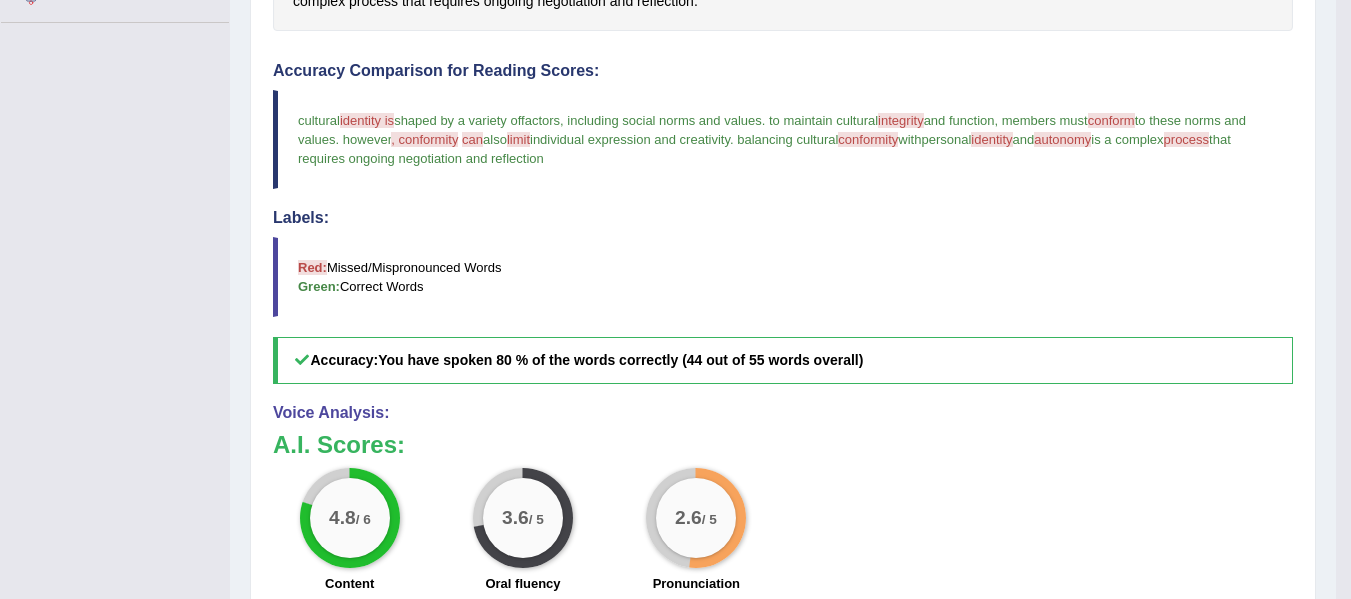 click on "Red:  Missed/Mispronounced Words
Green:  Correct Words" at bounding box center (783, 277) 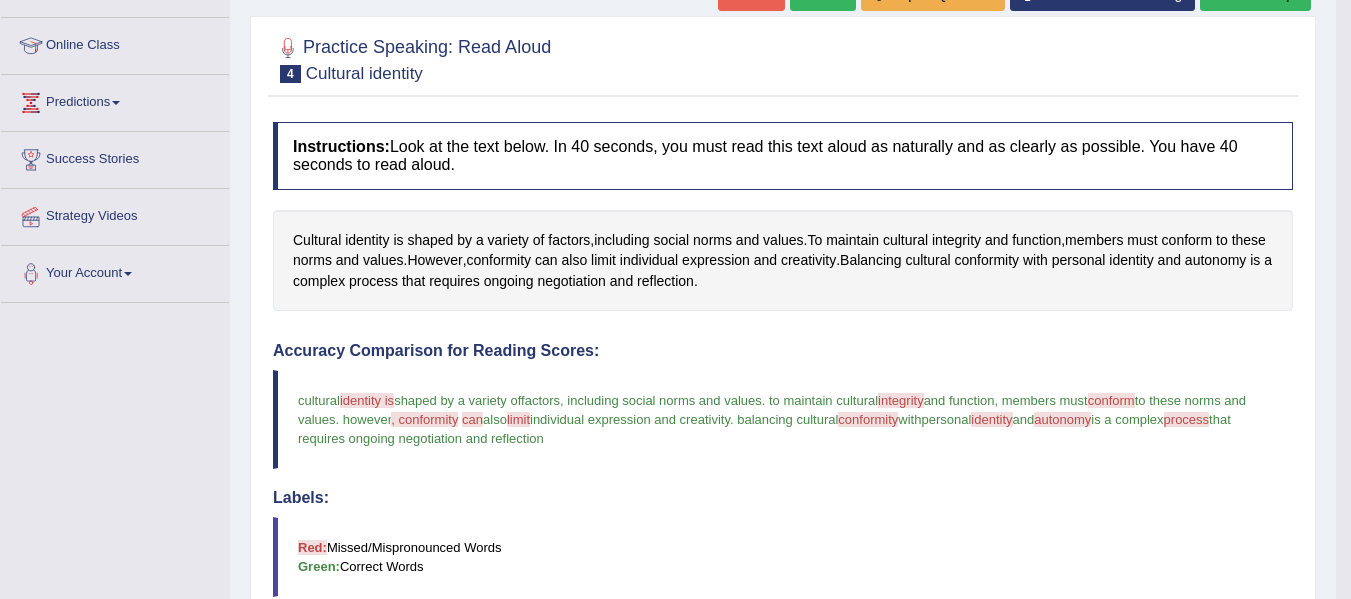 scroll, scrollTop: 212, scrollLeft: 0, axis: vertical 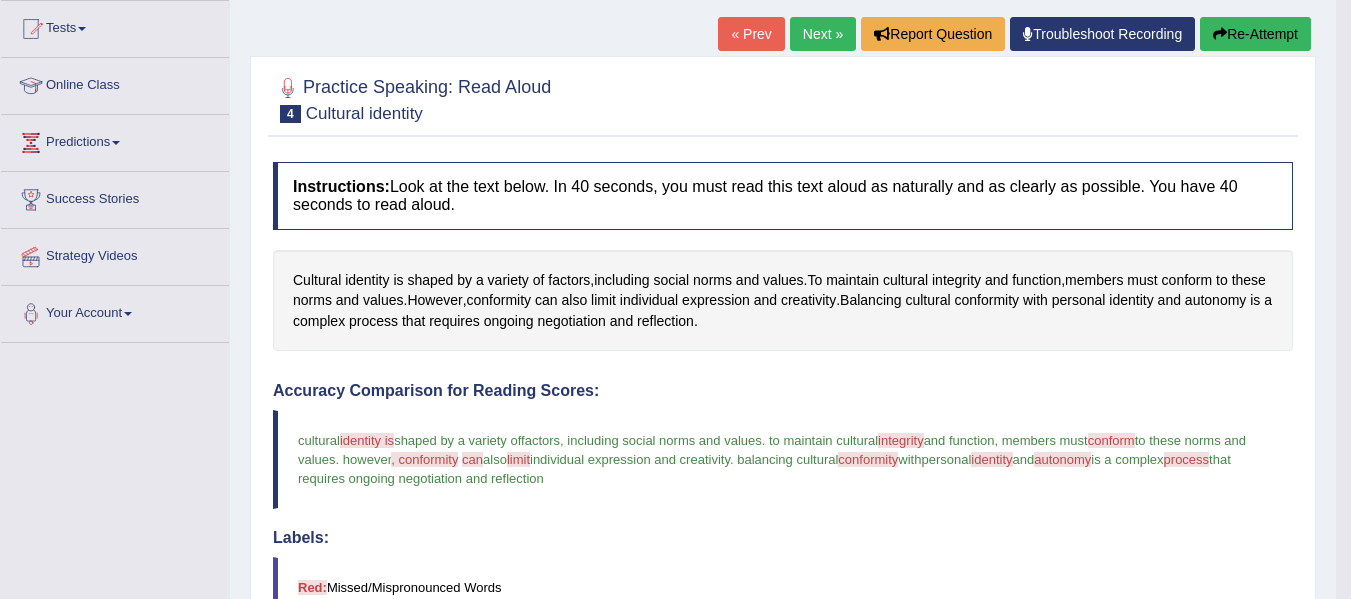 click on "Next »" at bounding box center [823, 34] 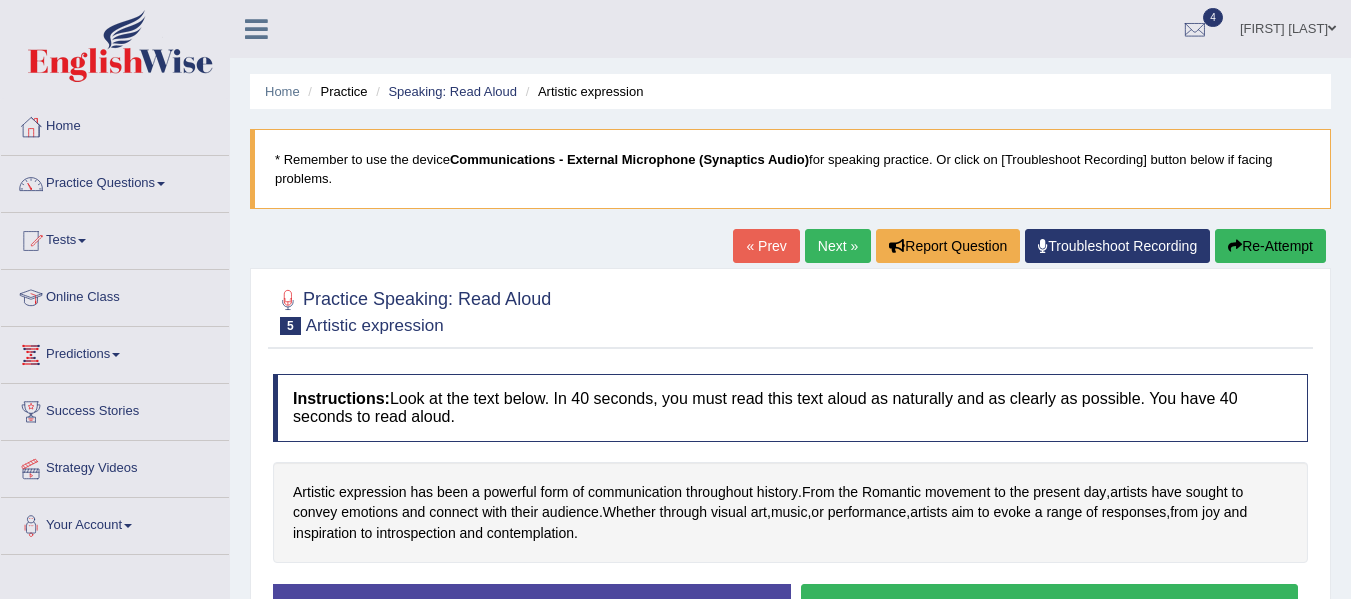 scroll, scrollTop: 0, scrollLeft: 0, axis: both 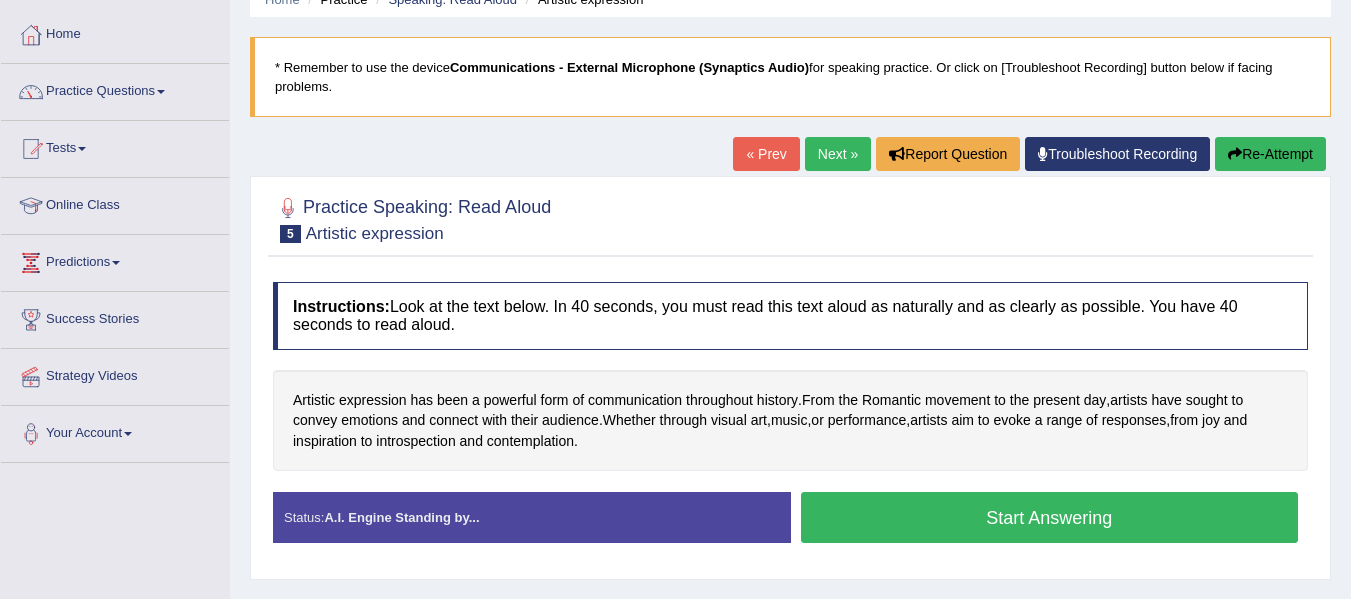 click on "Start Answering" at bounding box center (1050, 517) 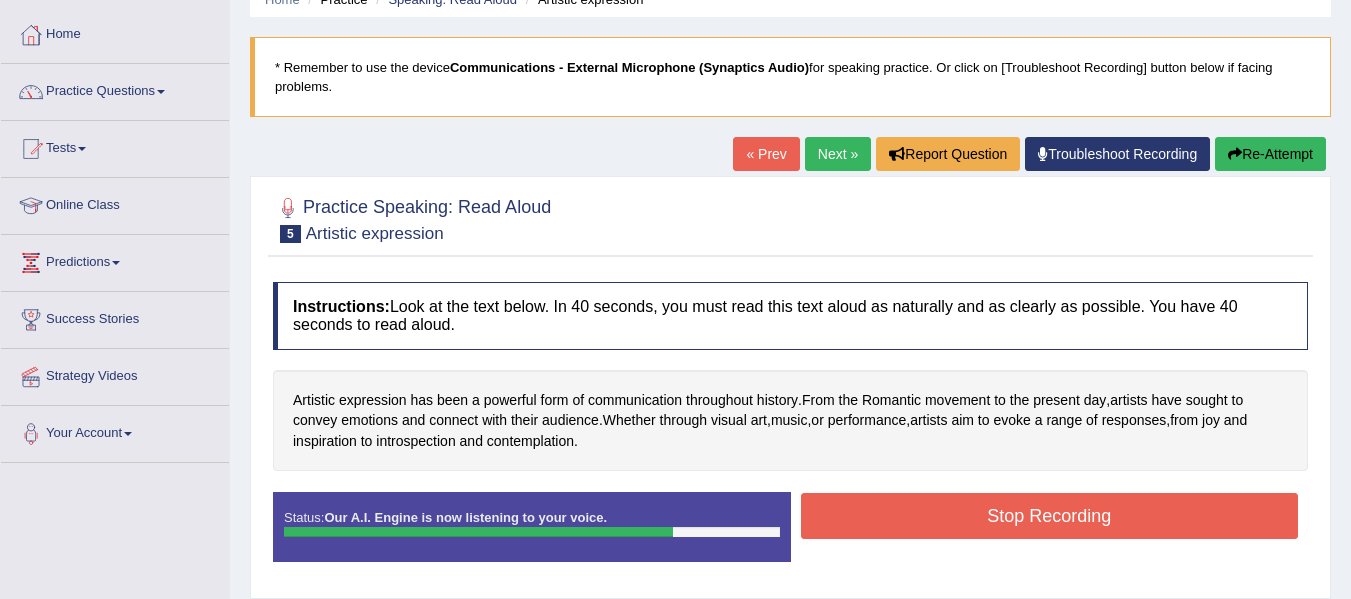 click on "Stop Recording" at bounding box center [1050, 516] 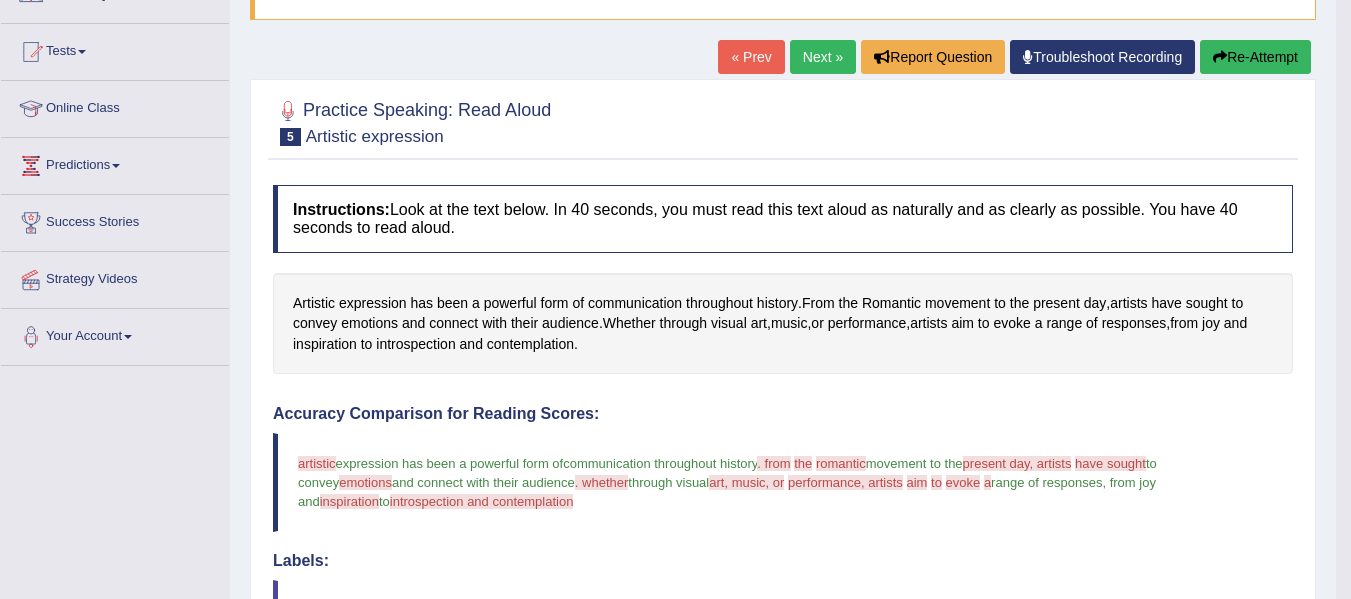 scroll, scrollTop: 0, scrollLeft: 0, axis: both 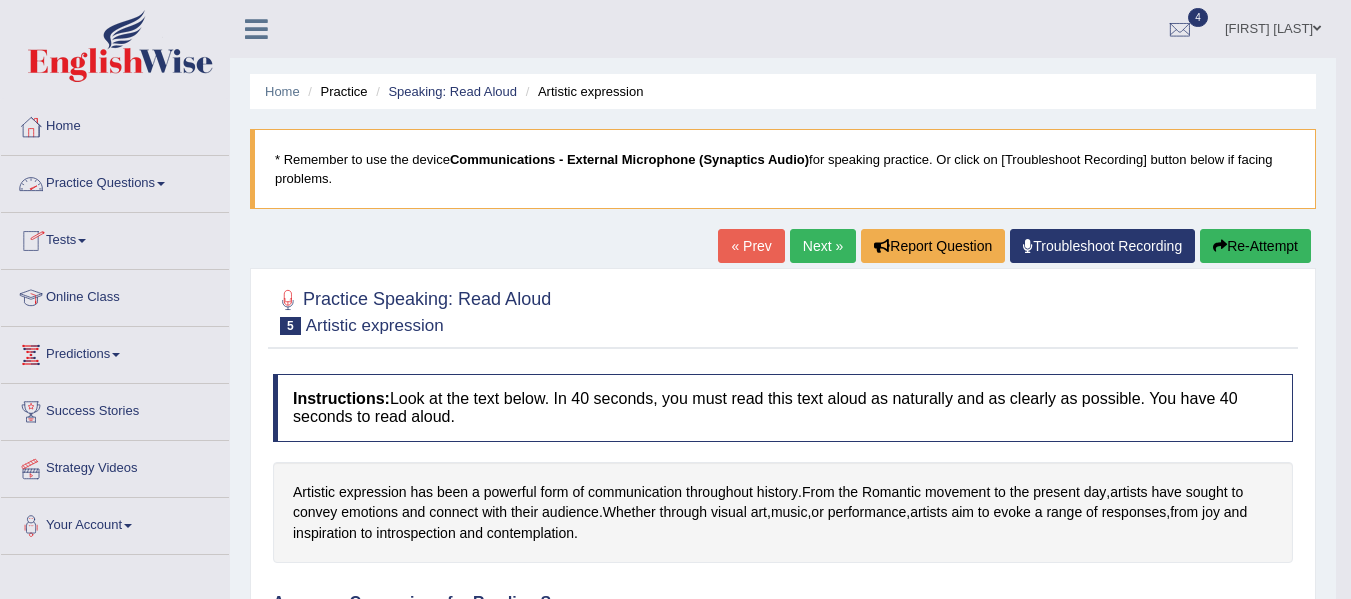 click on "Practice Questions" at bounding box center (115, 181) 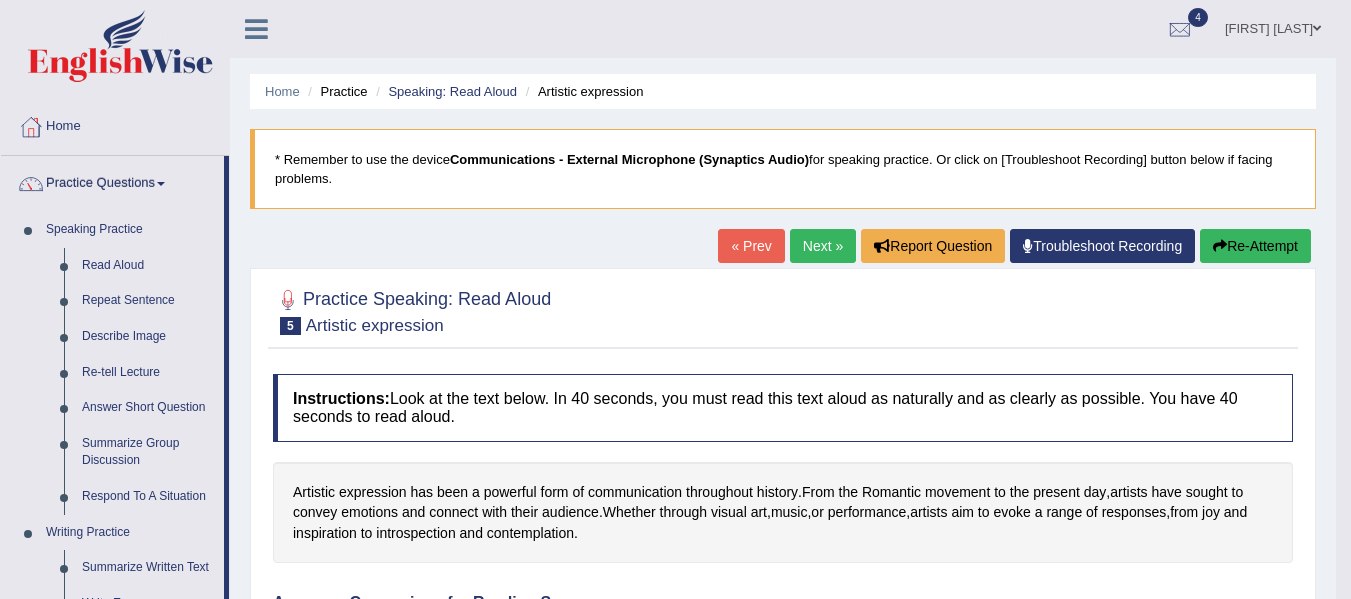 click on "Repeat Sentence" at bounding box center (148, 301) 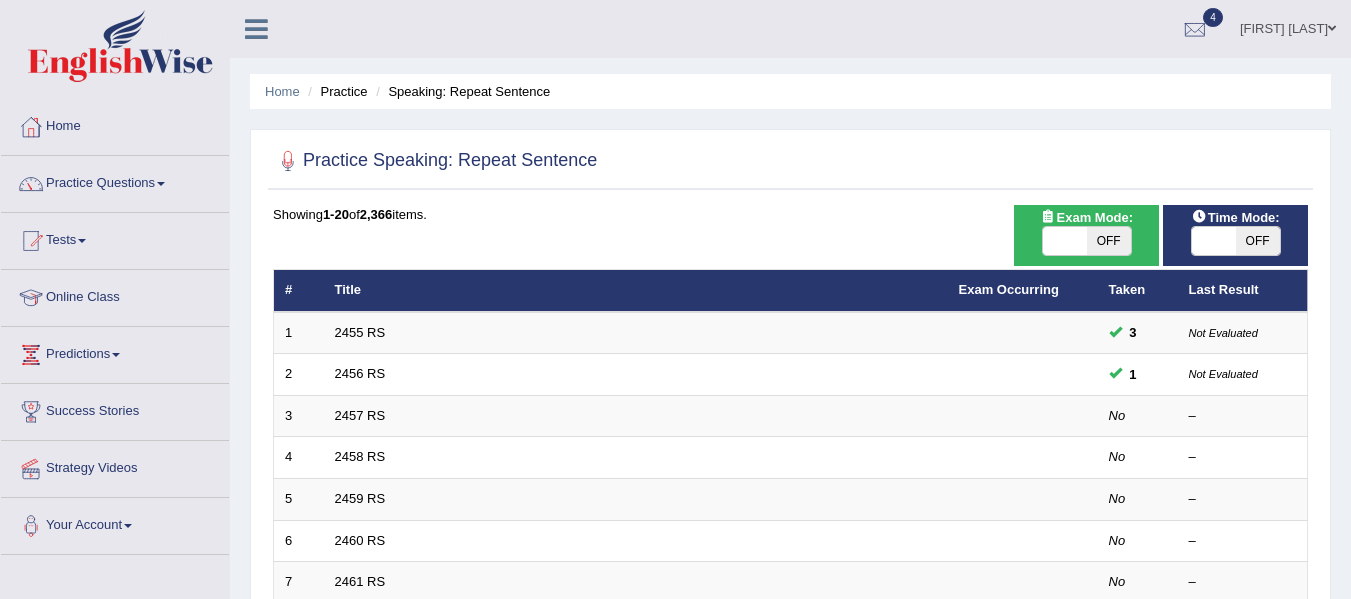 scroll, scrollTop: 0, scrollLeft: 0, axis: both 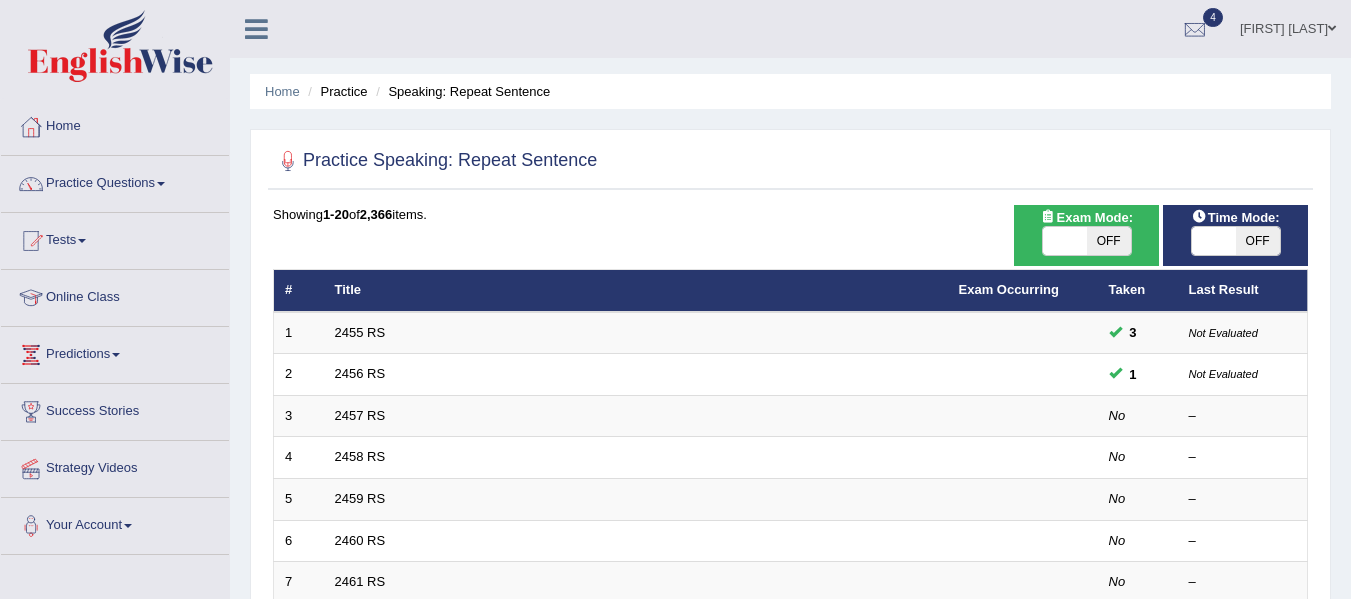 click on "2455 RS" at bounding box center [360, 332] 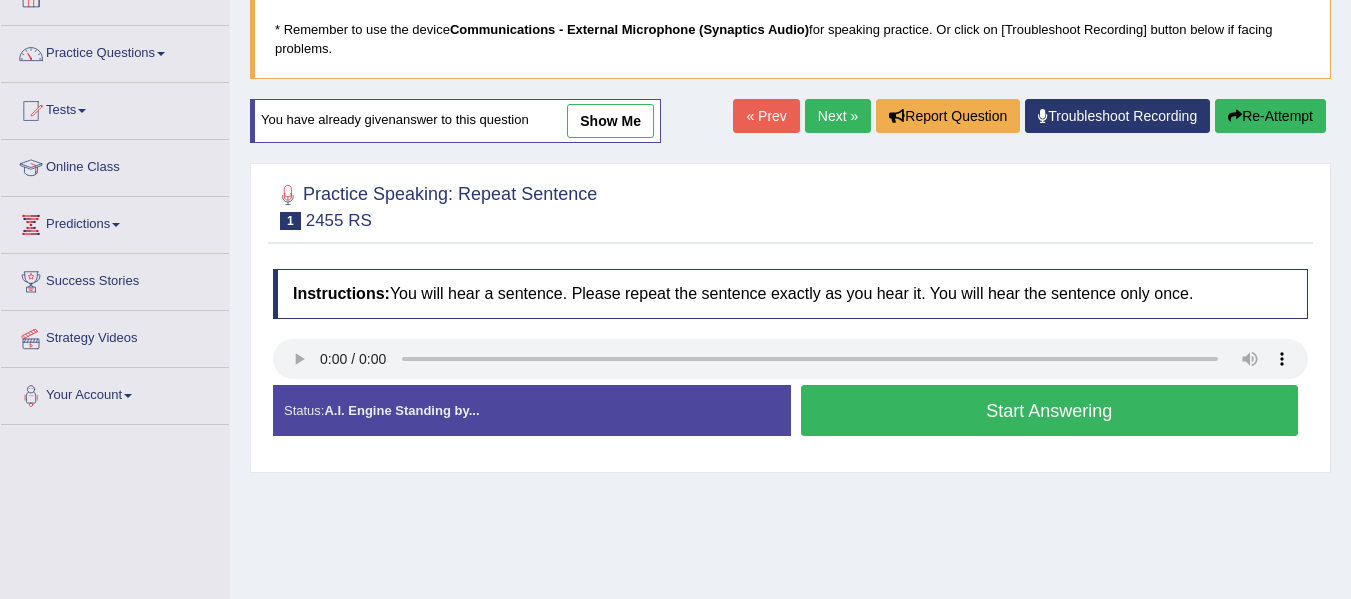 scroll, scrollTop: 0, scrollLeft: 0, axis: both 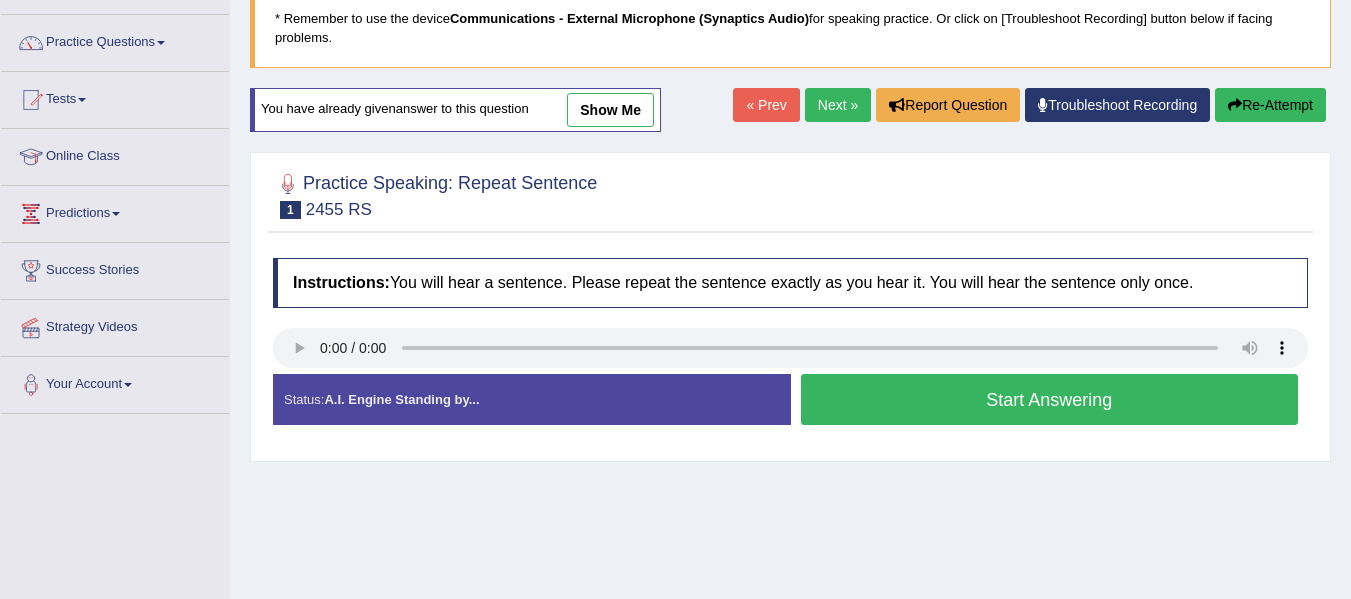 click on "Start Answering" at bounding box center [1050, 399] 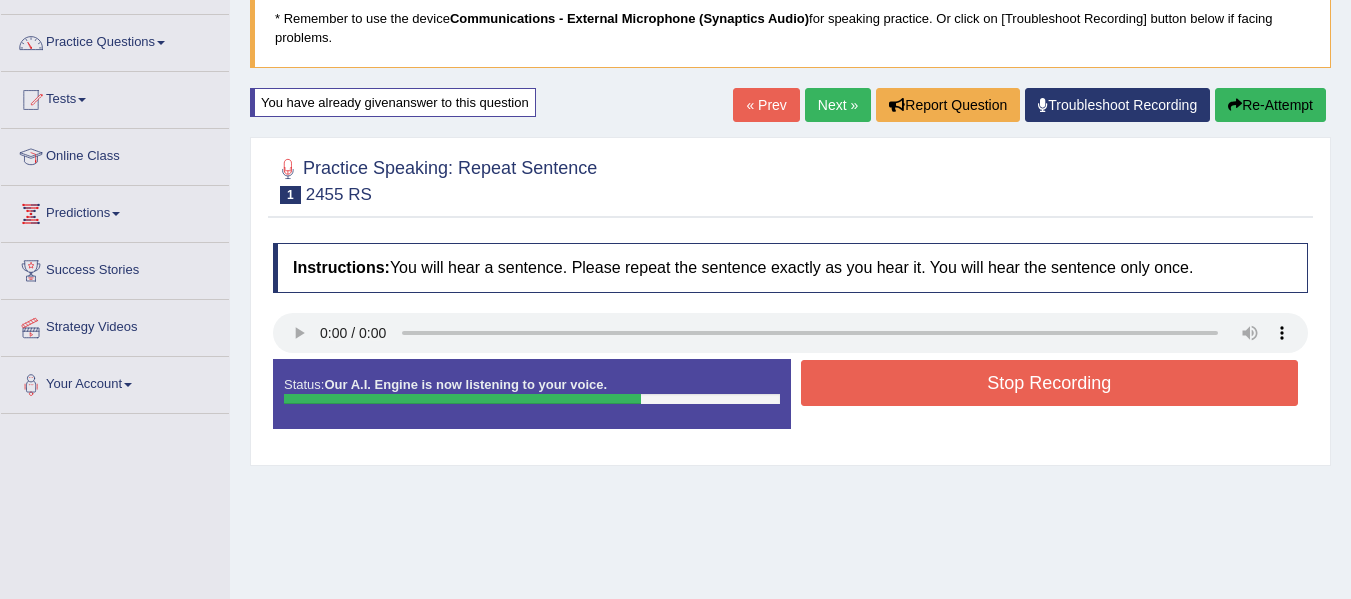 click on "Stop Recording" at bounding box center [1050, 383] 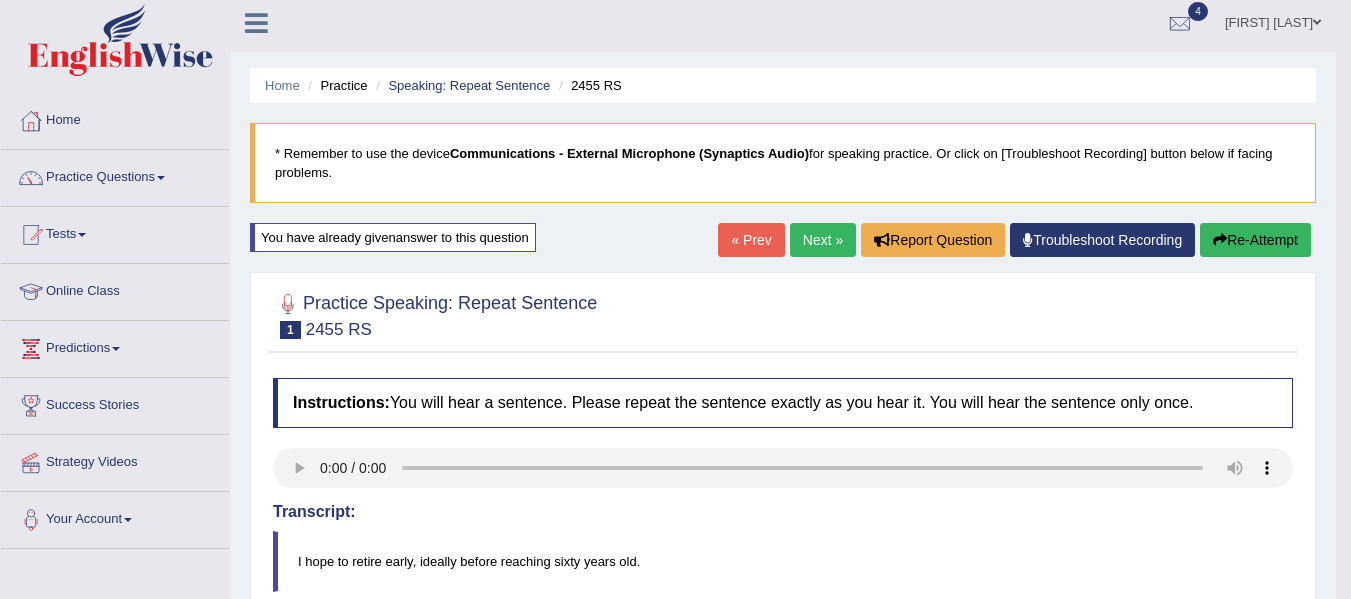 scroll, scrollTop: 5, scrollLeft: 0, axis: vertical 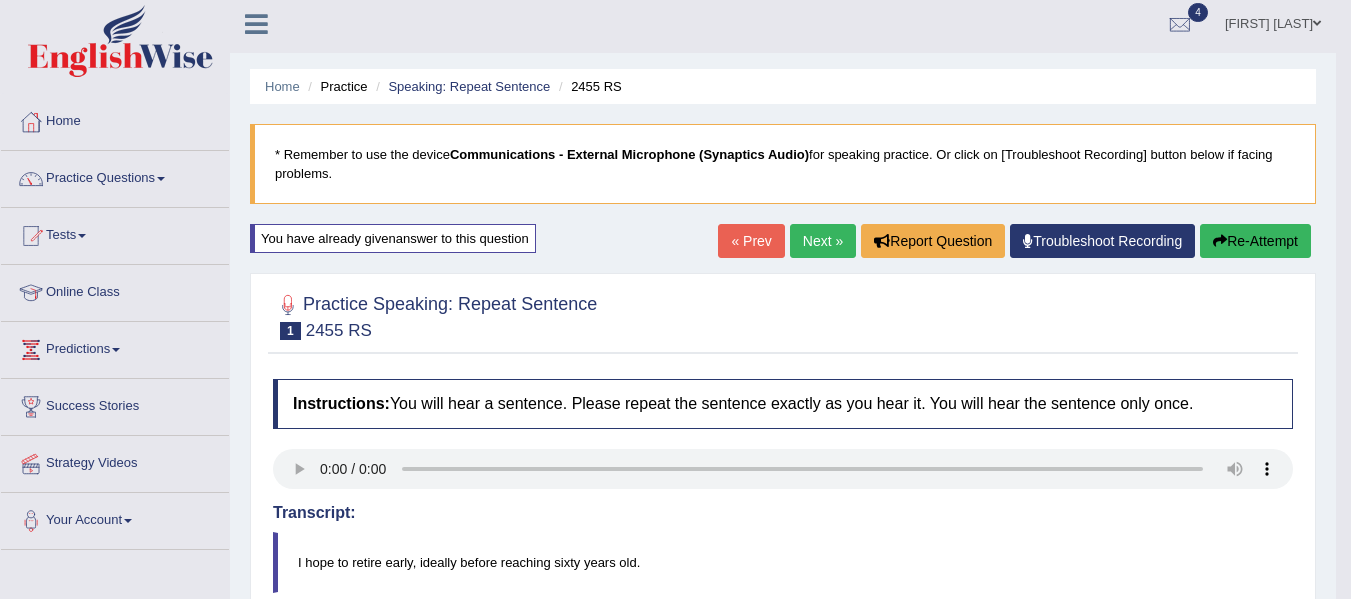 click on "Next »" at bounding box center (823, 241) 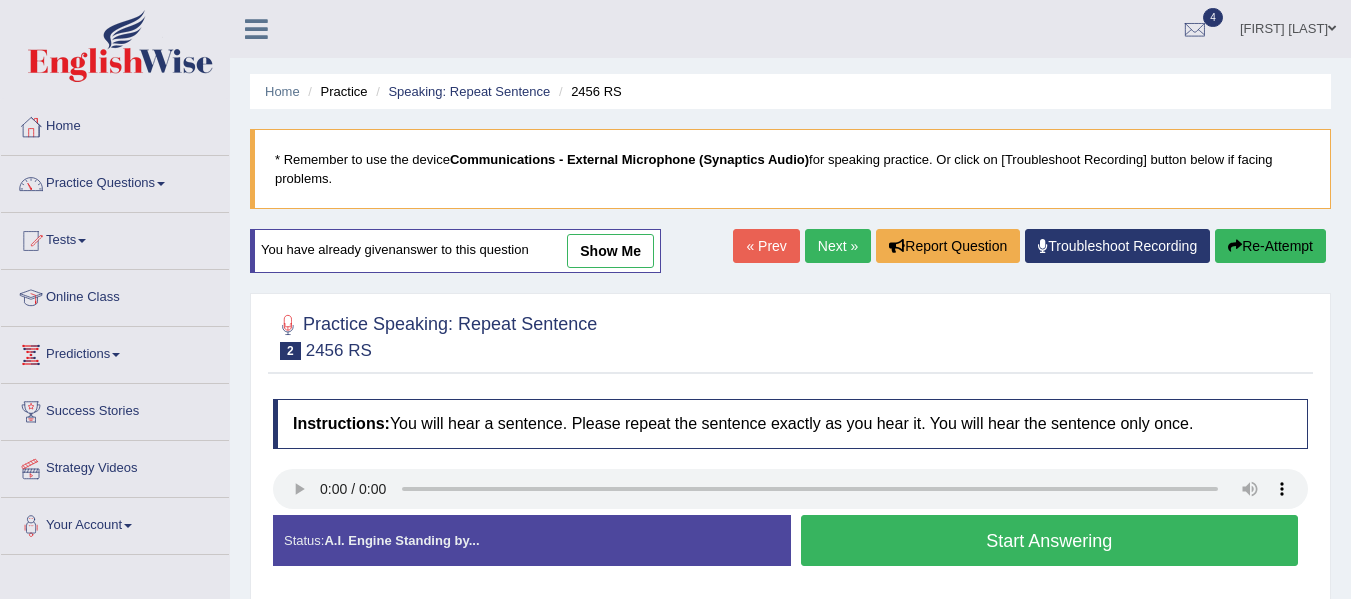scroll, scrollTop: 0, scrollLeft: 0, axis: both 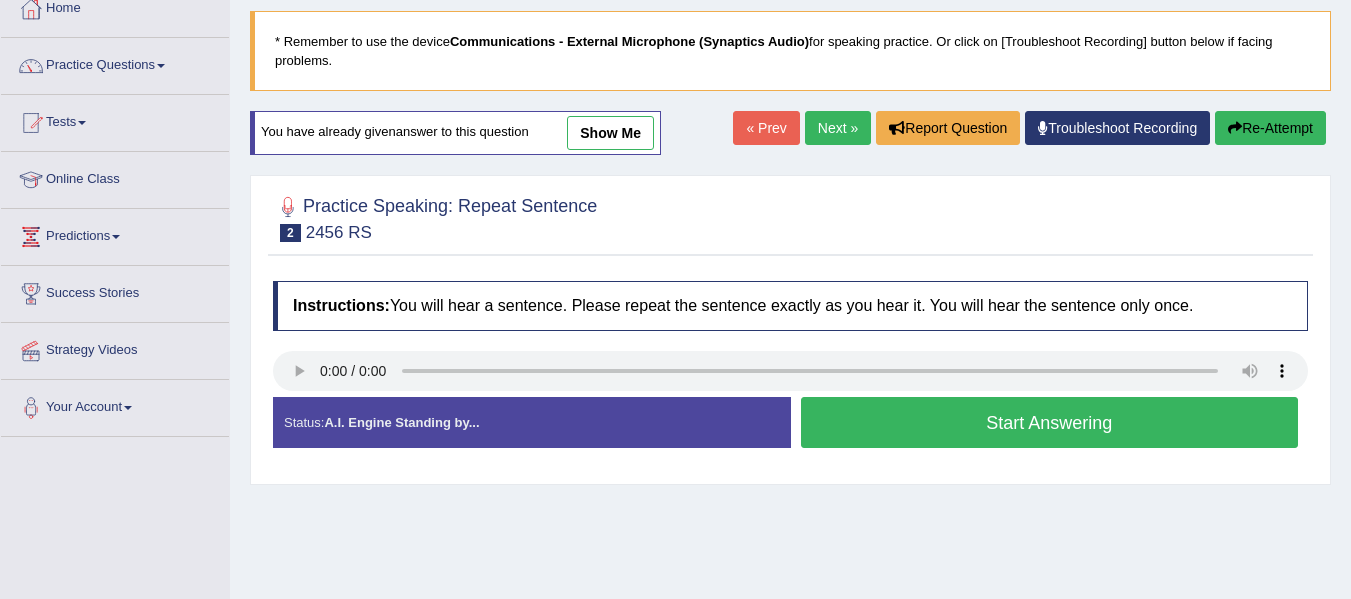 click on "Start Answering" at bounding box center (1050, 422) 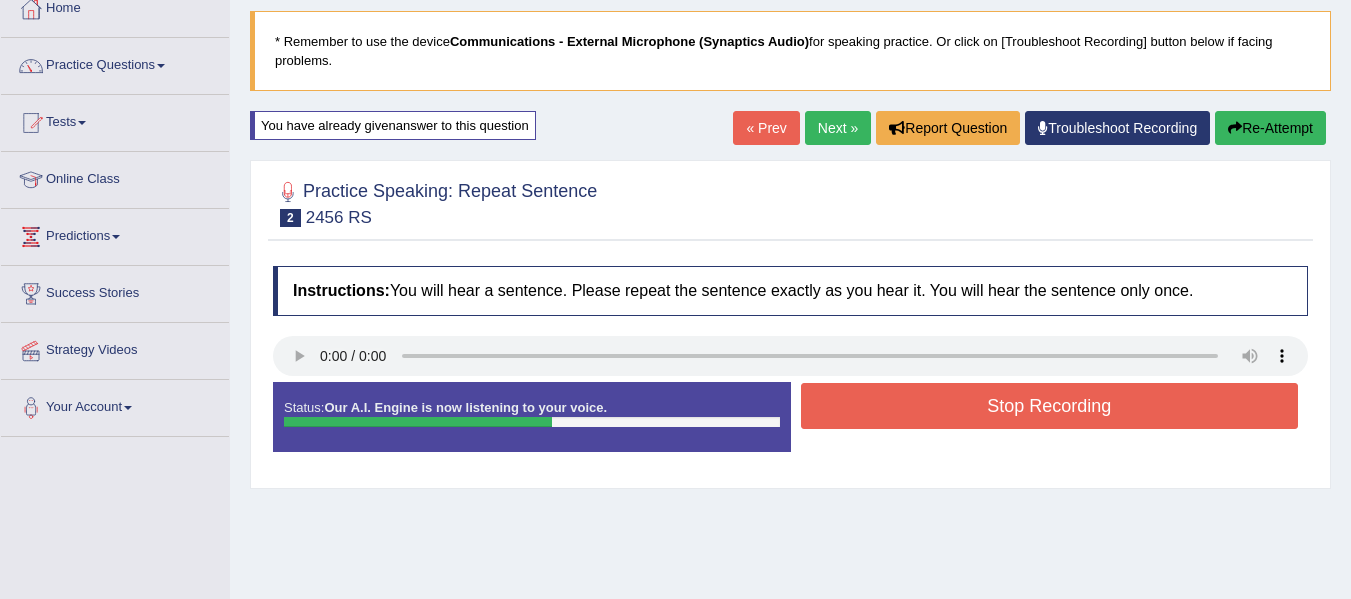 click on "Stop Recording" at bounding box center [1050, 406] 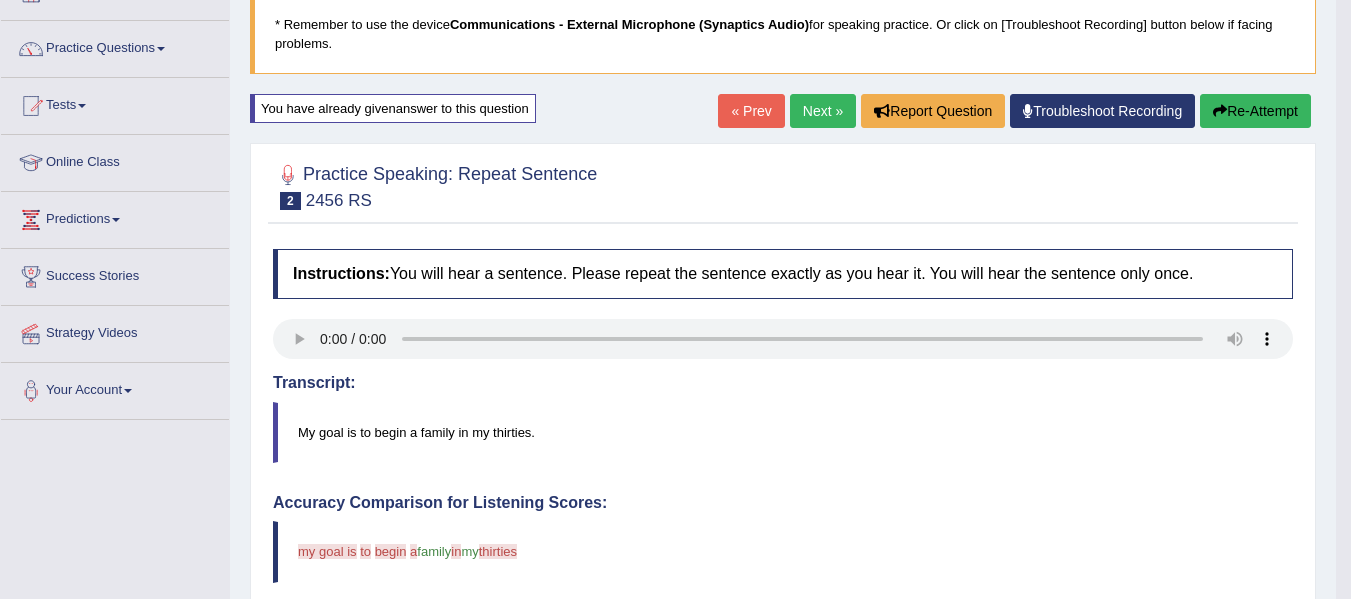 scroll, scrollTop: 132, scrollLeft: 0, axis: vertical 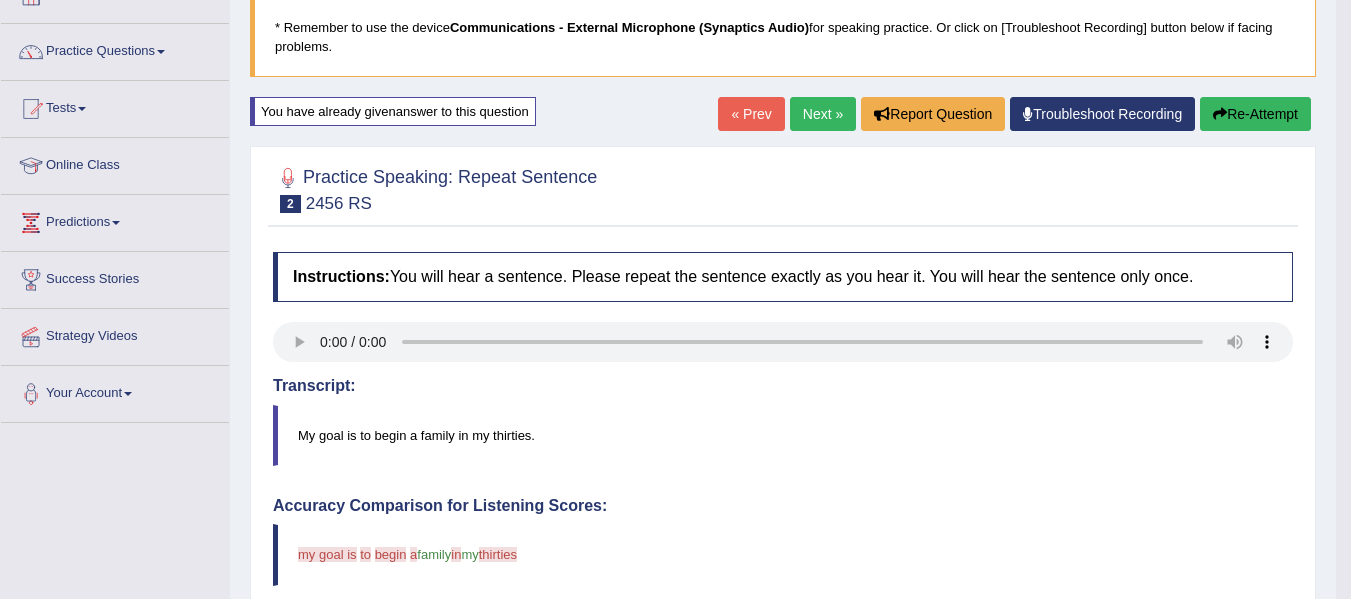 click on "Next »" at bounding box center (823, 114) 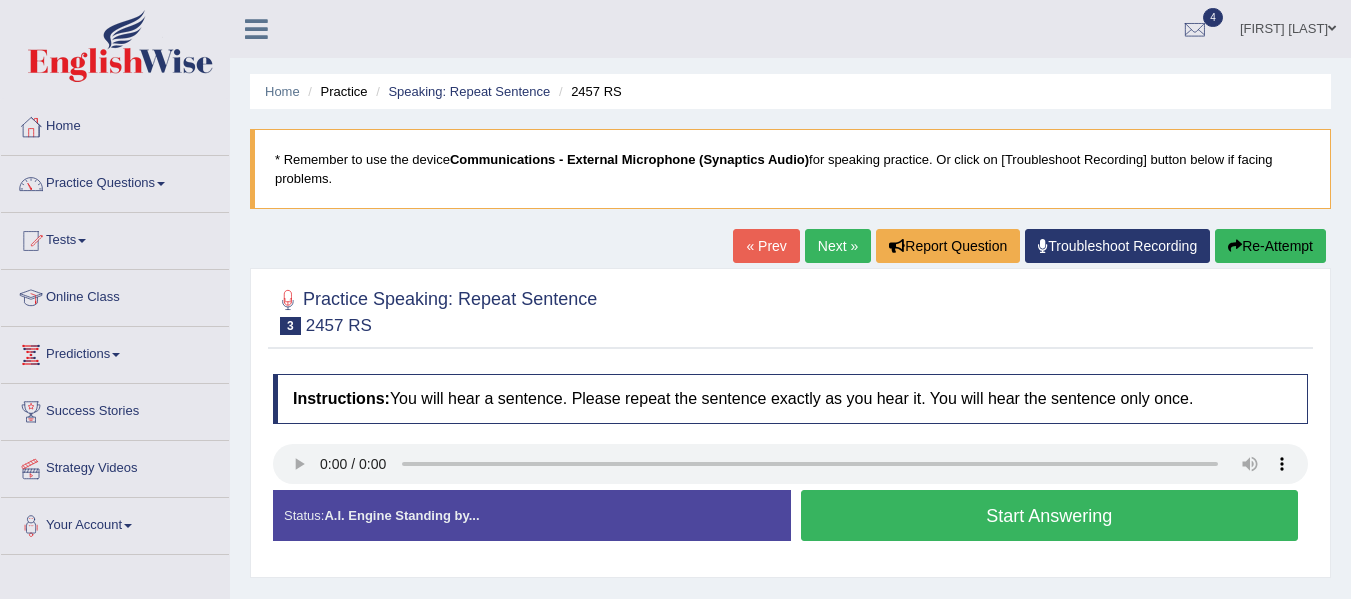 scroll, scrollTop: 0, scrollLeft: 0, axis: both 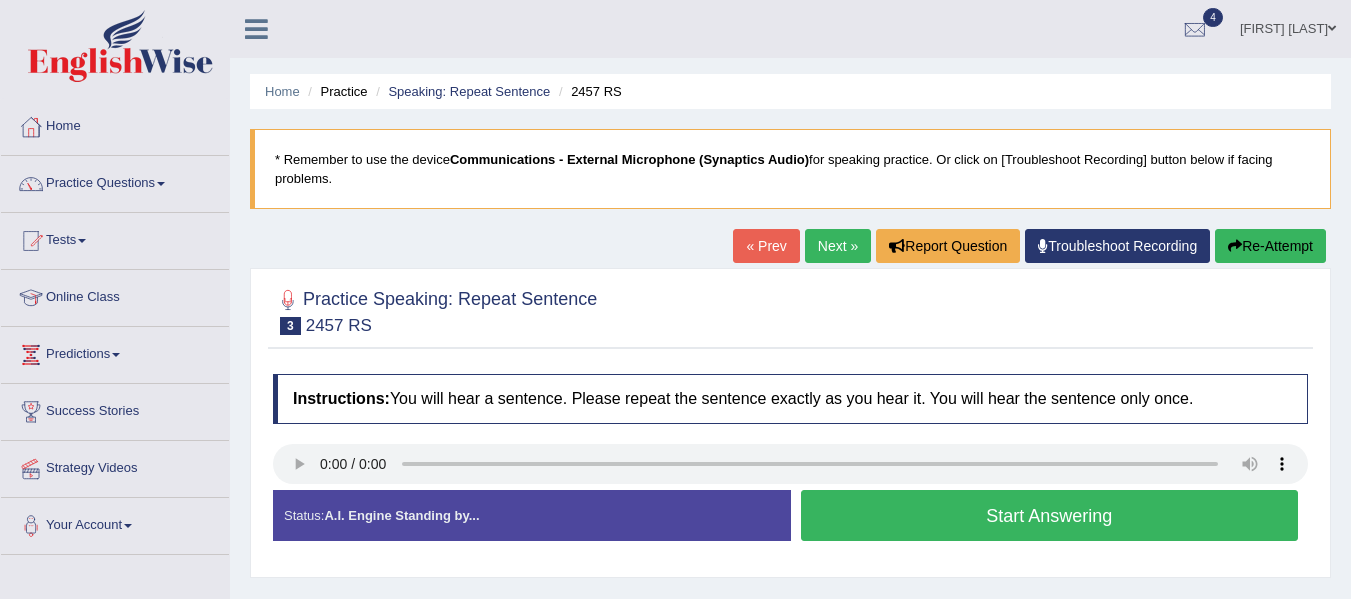 click on "Start Answering" at bounding box center (1050, 515) 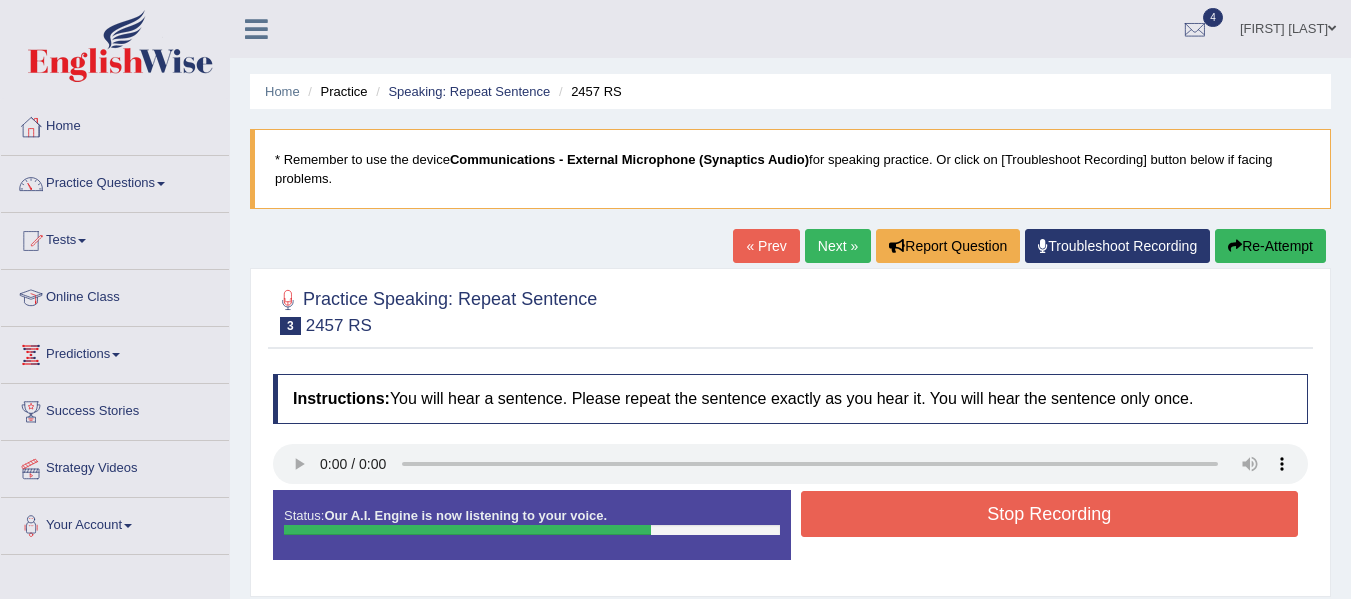 click on "Stop Recording" at bounding box center [1050, 514] 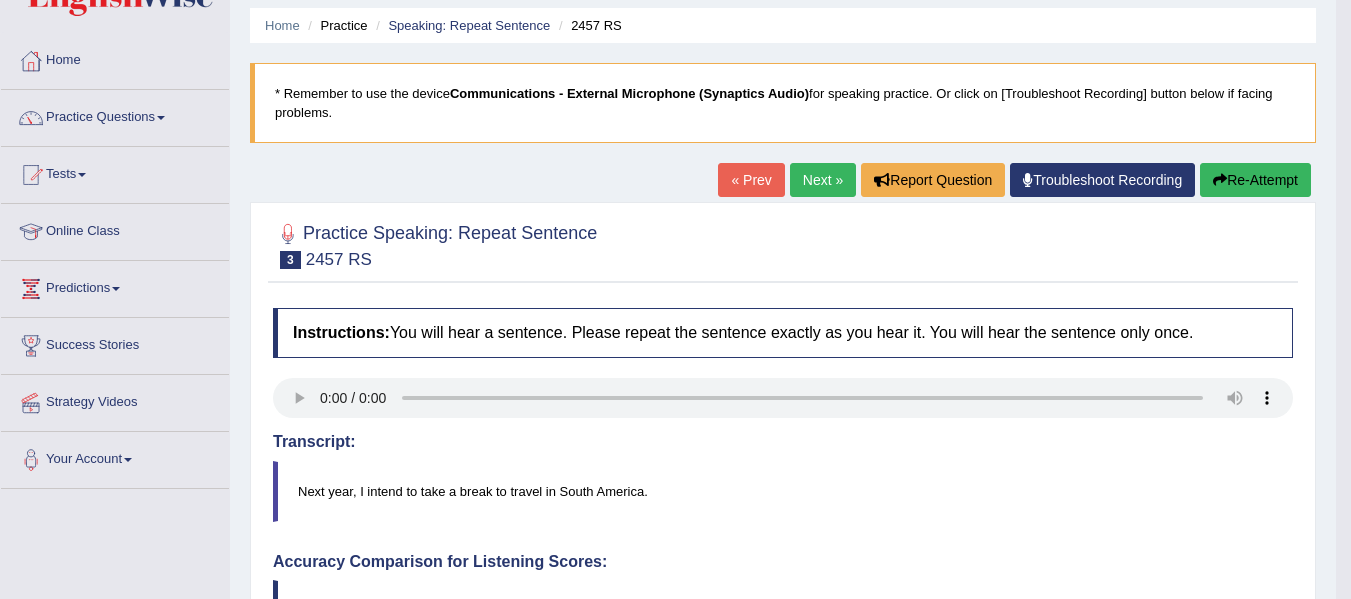 scroll, scrollTop: 0, scrollLeft: 0, axis: both 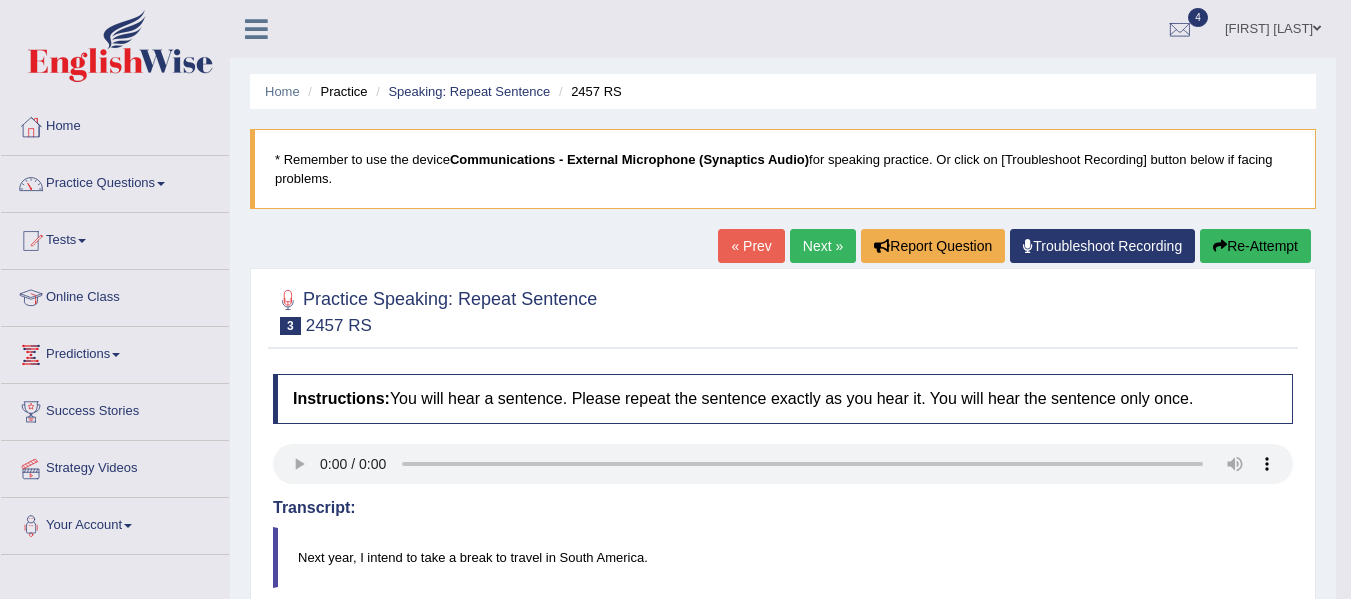 click on "Next »" at bounding box center (823, 246) 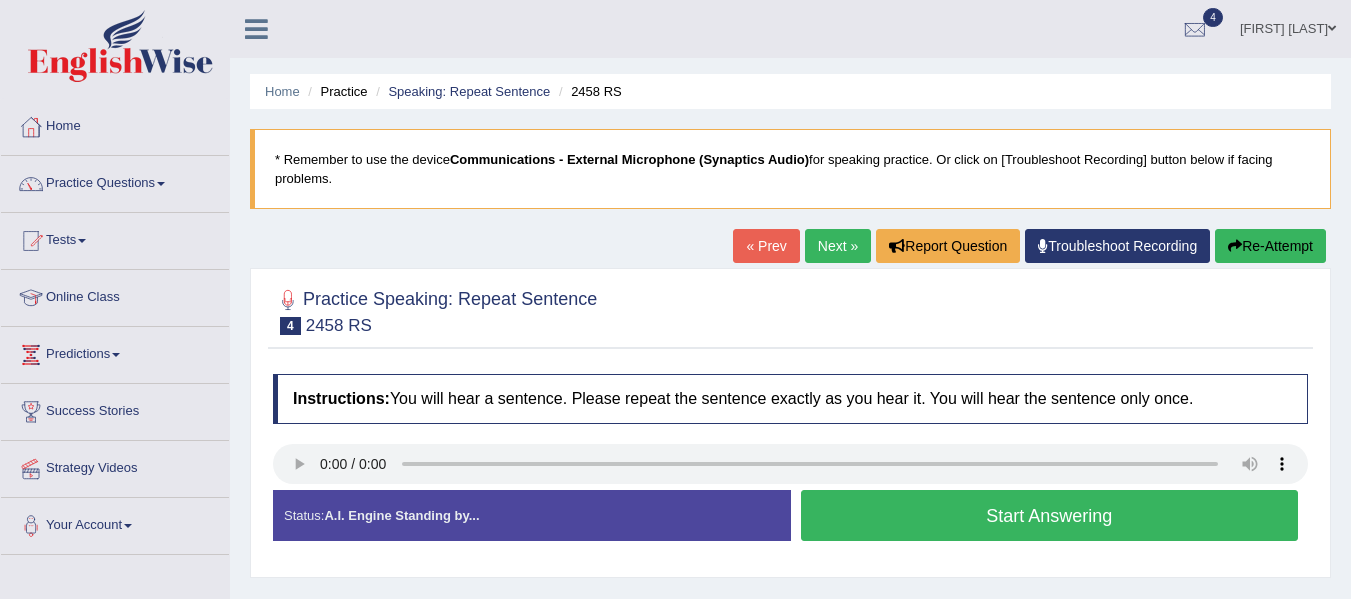 scroll, scrollTop: 0, scrollLeft: 0, axis: both 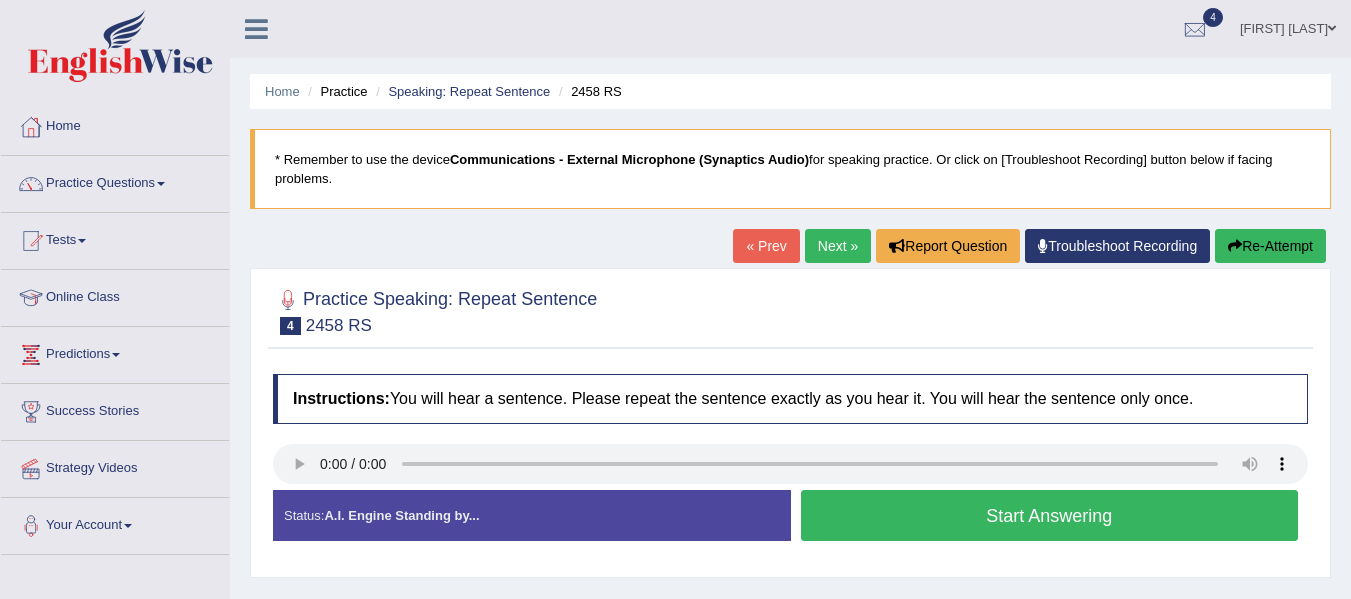 click on "Start Answering" at bounding box center [1050, 515] 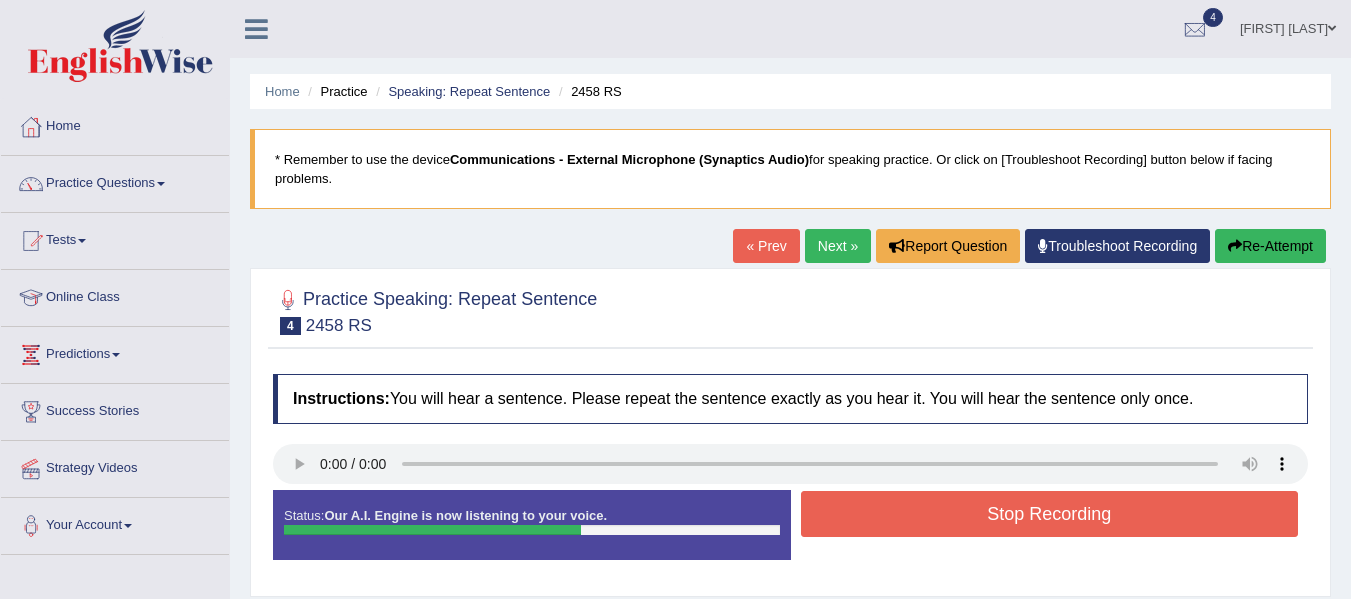 click on "Stop Recording" at bounding box center (1050, 514) 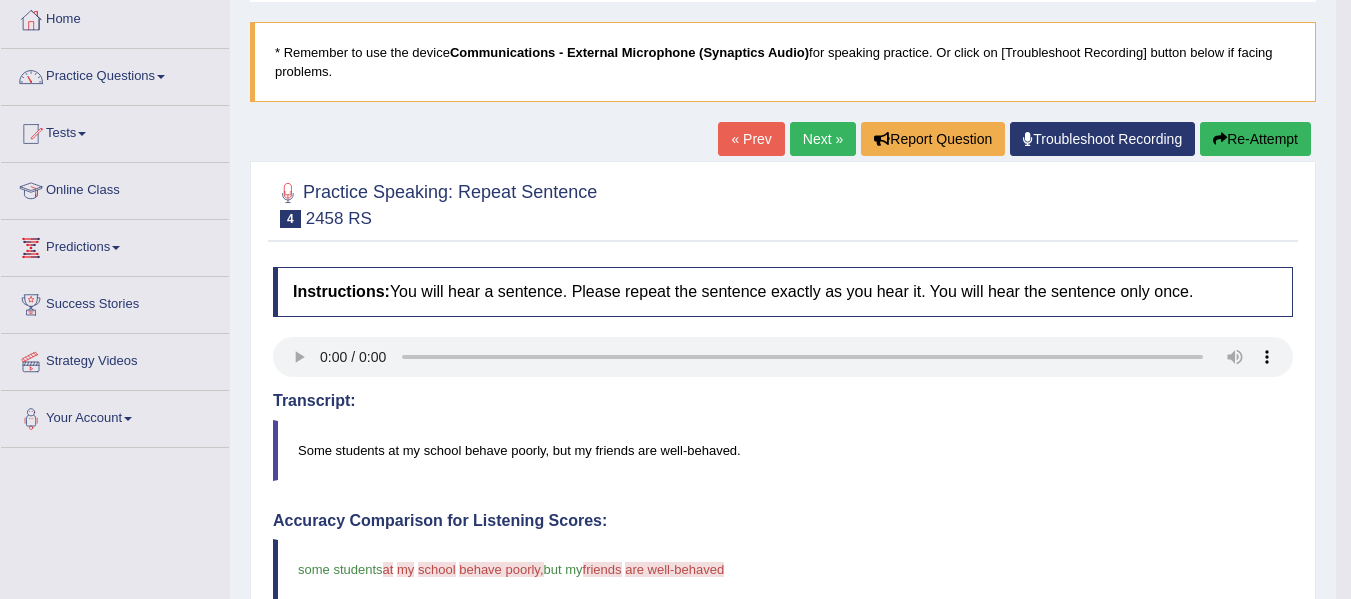 scroll, scrollTop: 0, scrollLeft: 0, axis: both 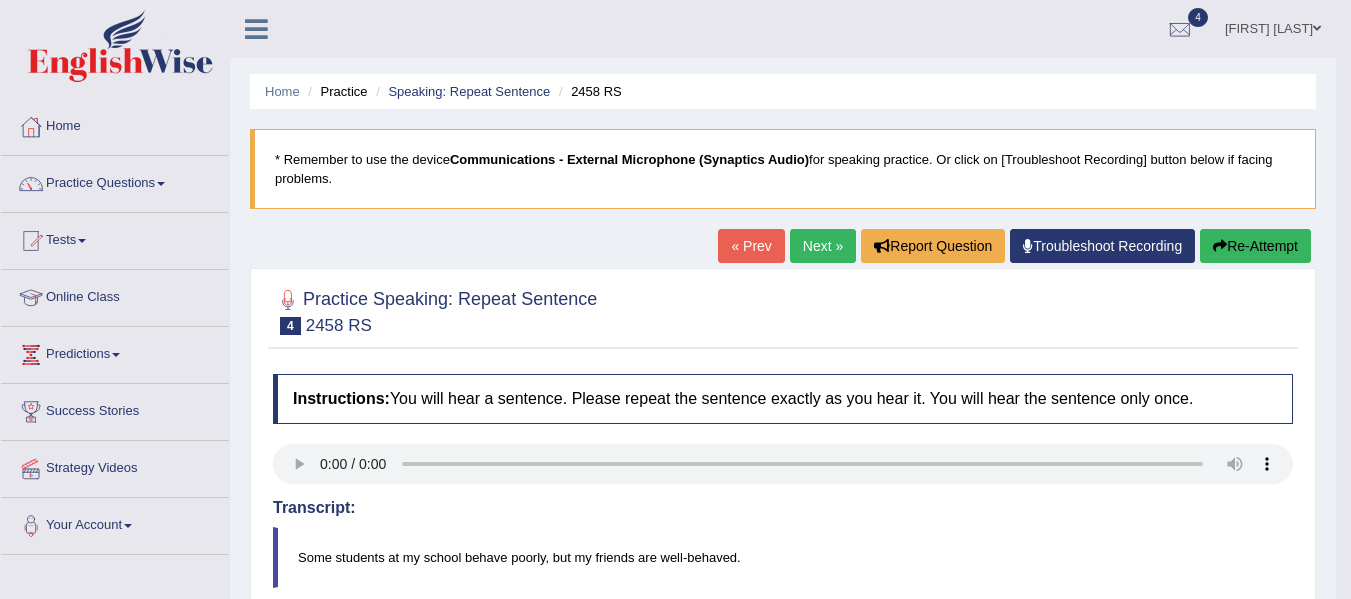 click on "Next »" at bounding box center [823, 246] 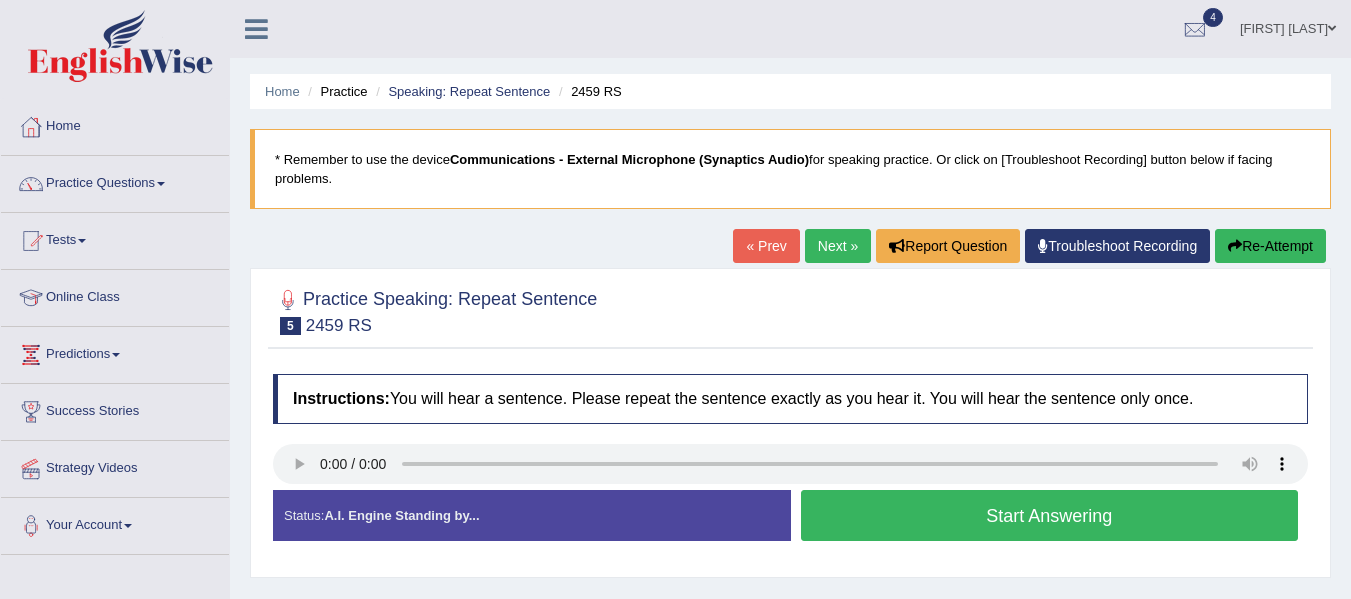 scroll, scrollTop: 0, scrollLeft: 0, axis: both 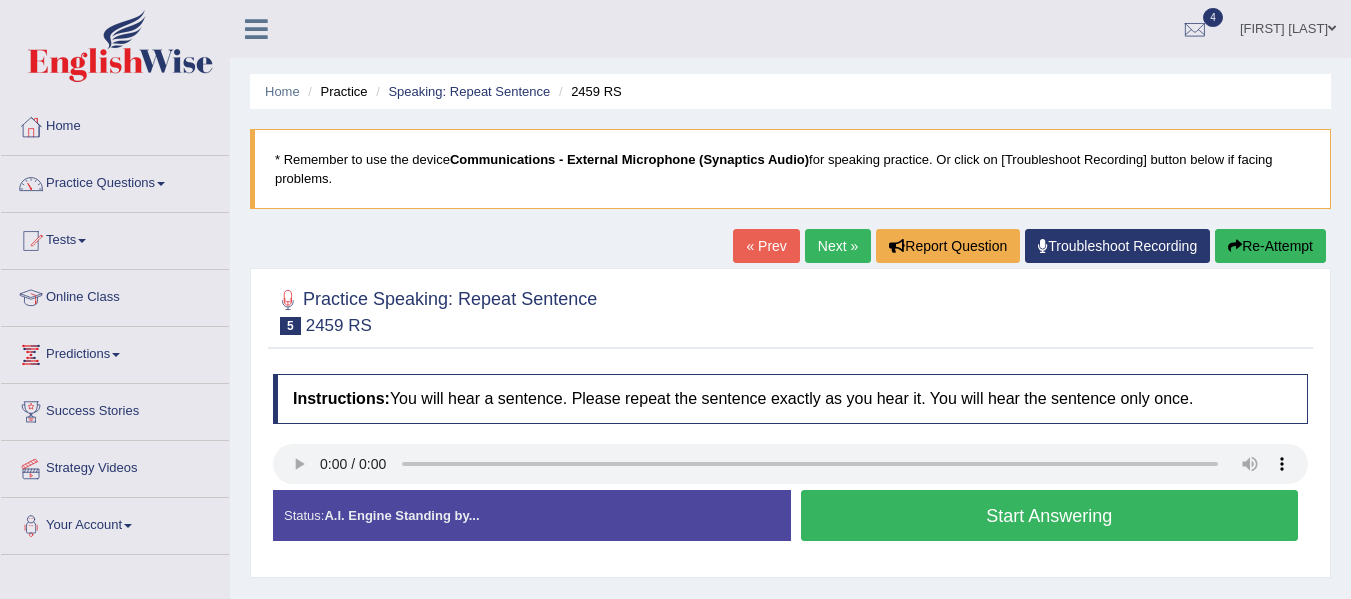 click on "Start Answering" at bounding box center (1050, 515) 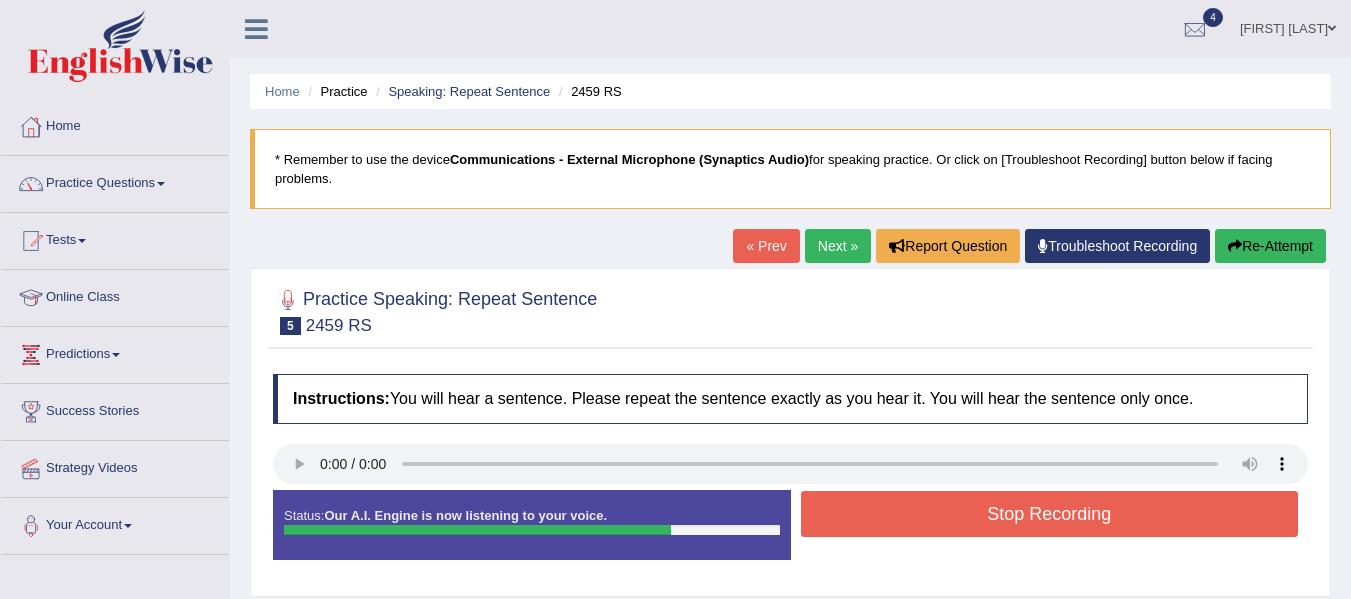 click on "Stop Recording" at bounding box center [1050, 514] 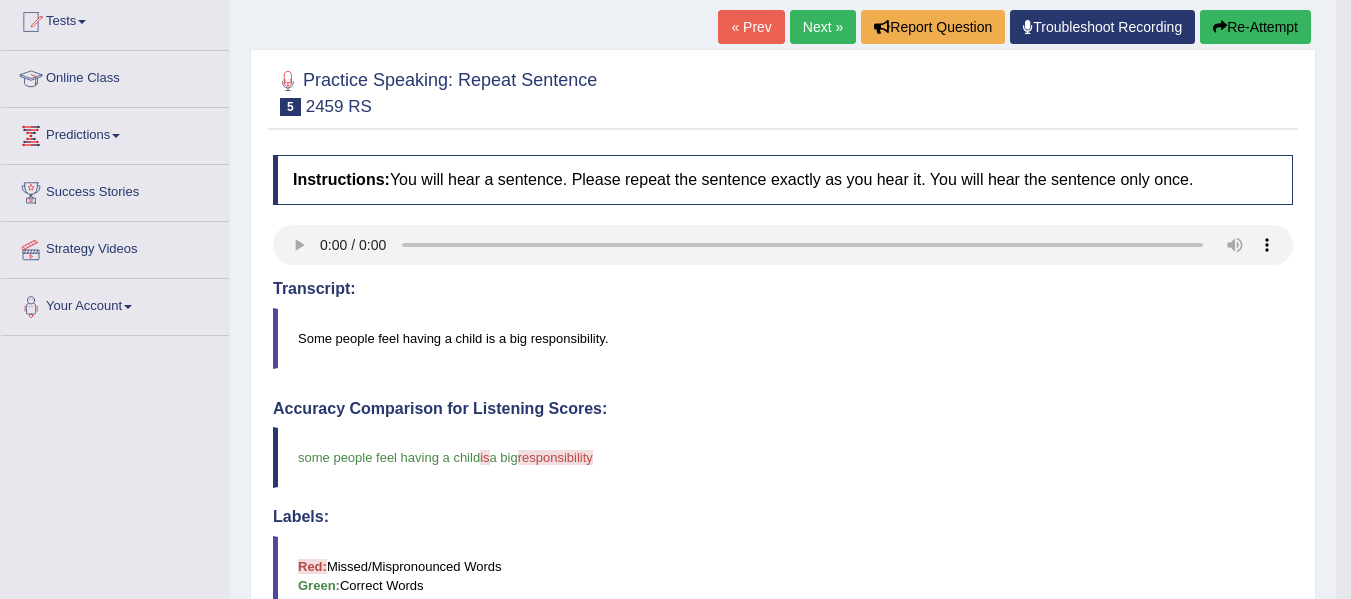 scroll, scrollTop: 0, scrollLeft: 0, axis: both 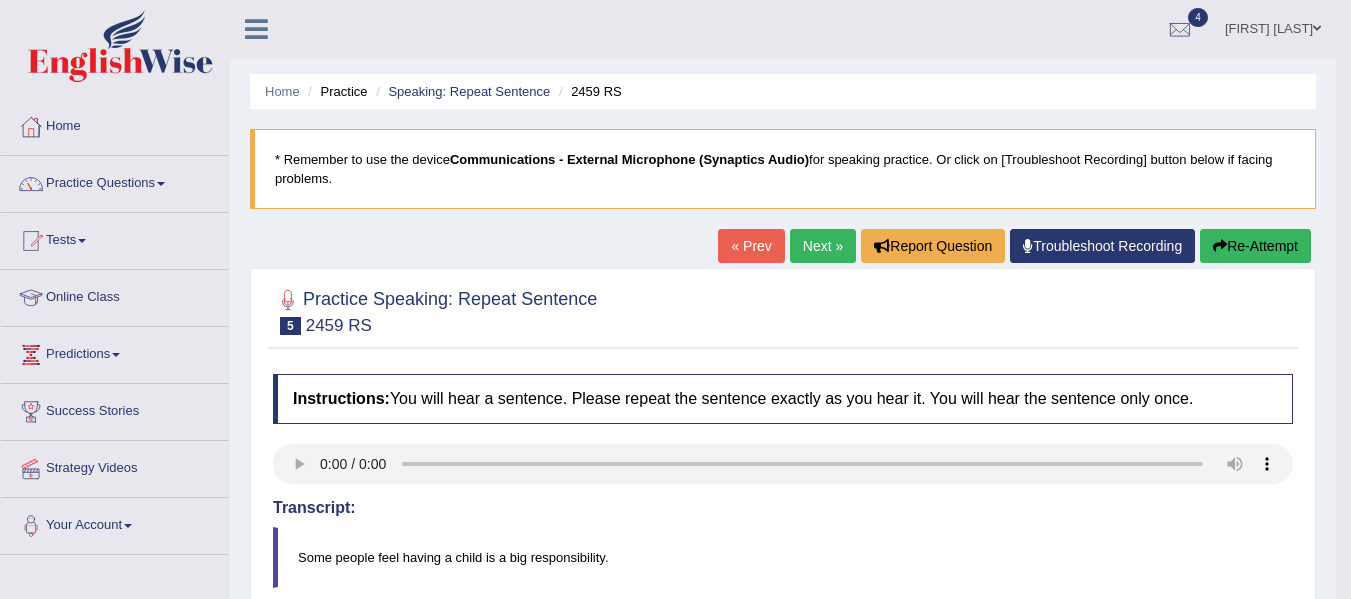 click on "Next »" at bounding box center [823, 246] 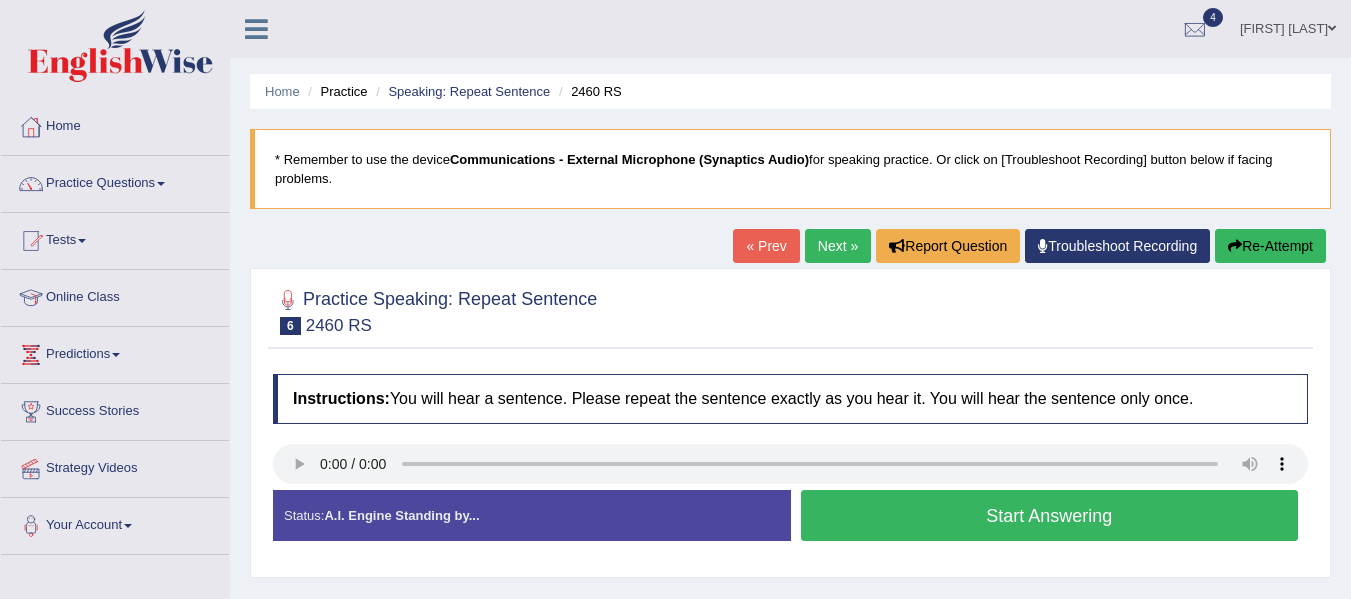 scroll, scrollTop: 0, scrollLeft: 0, axis: both 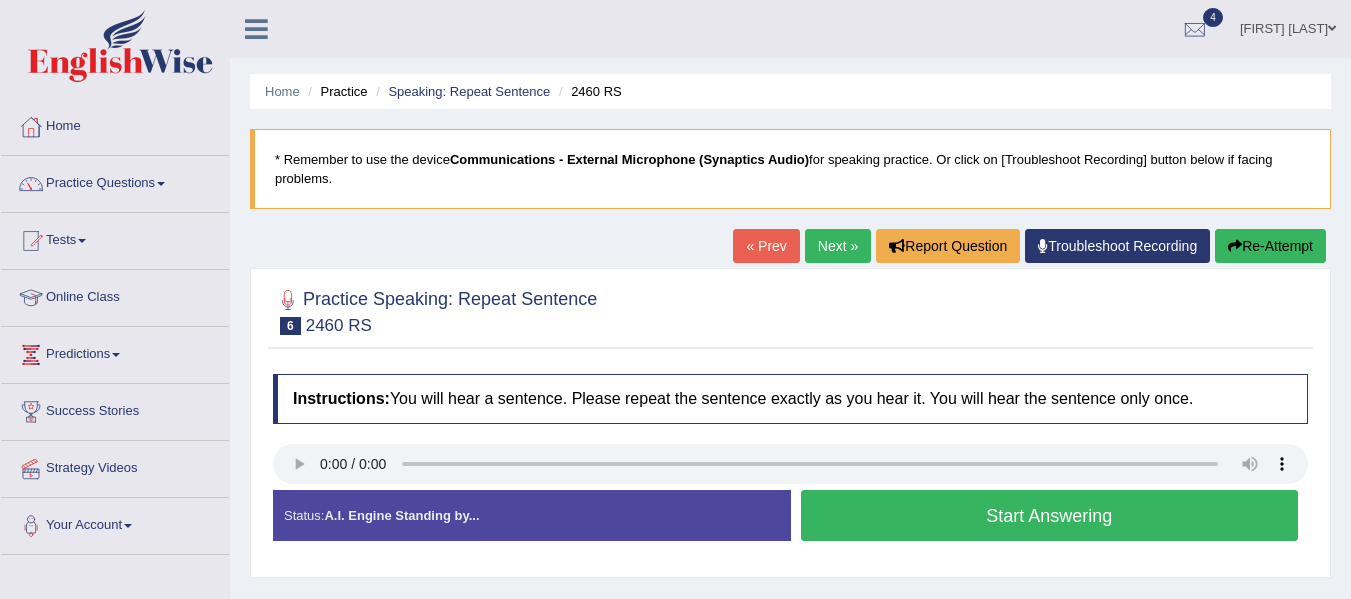 click on "Start Answering" at bounding box center [1050, 515] 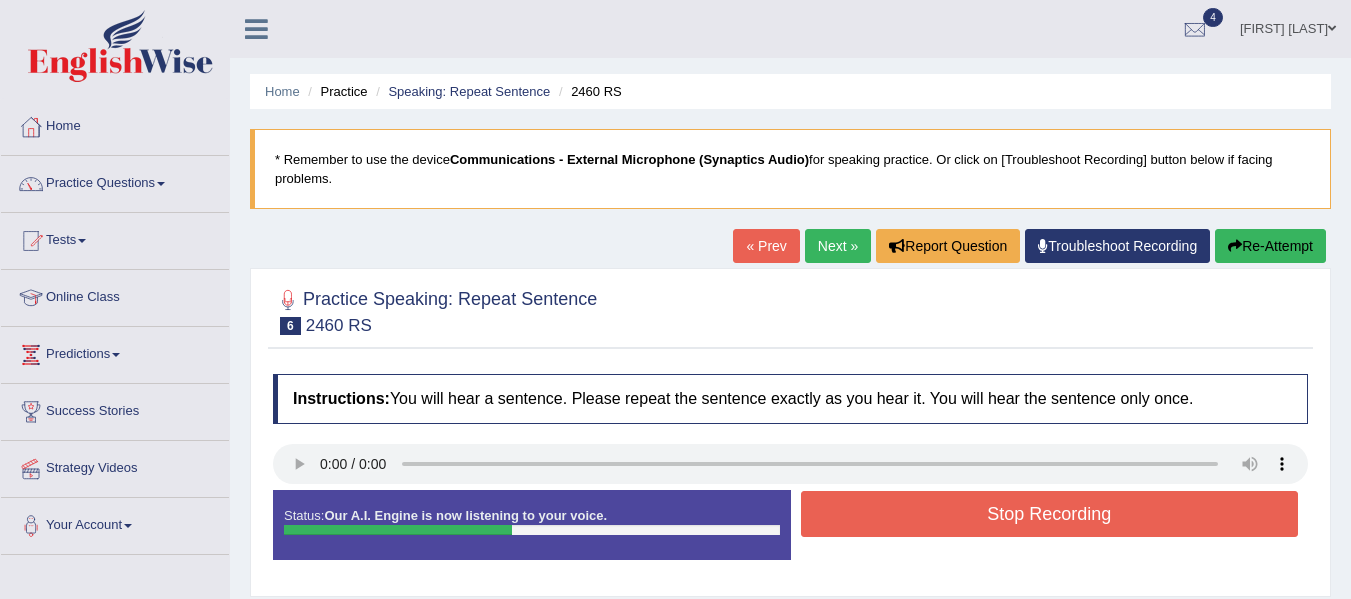 click on "Stop Recording" at bounding box center (1050, 514) 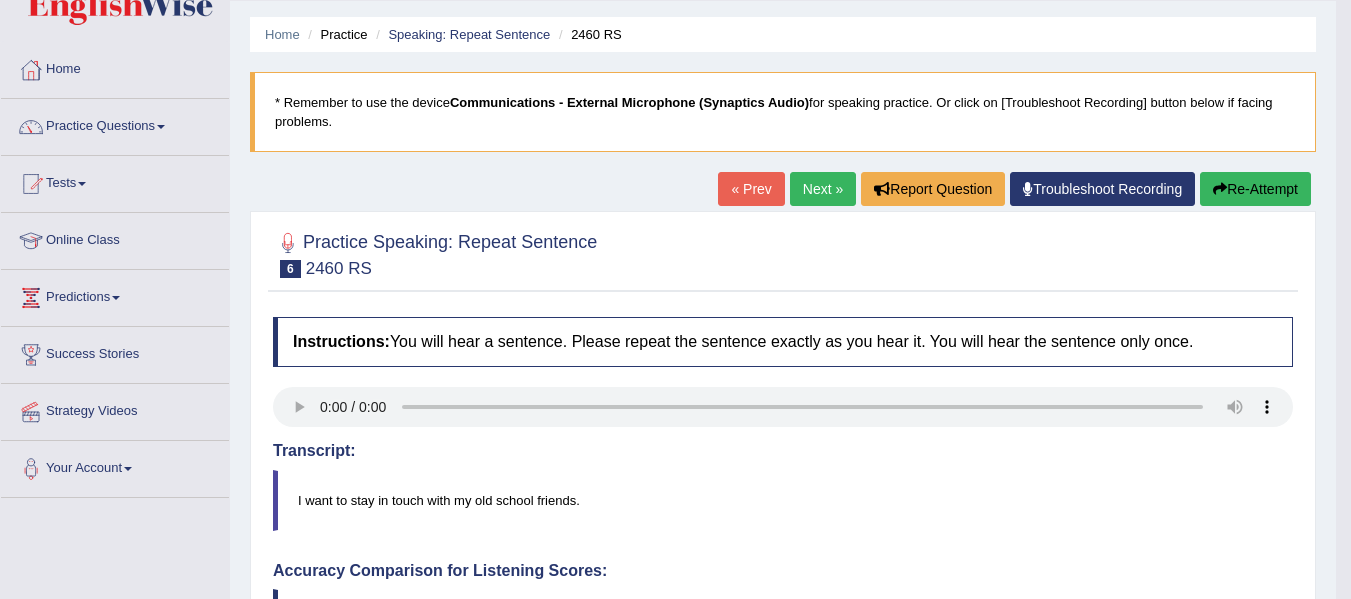 scroll, scrollTop: 0, scrollLeft: 0, axis: both 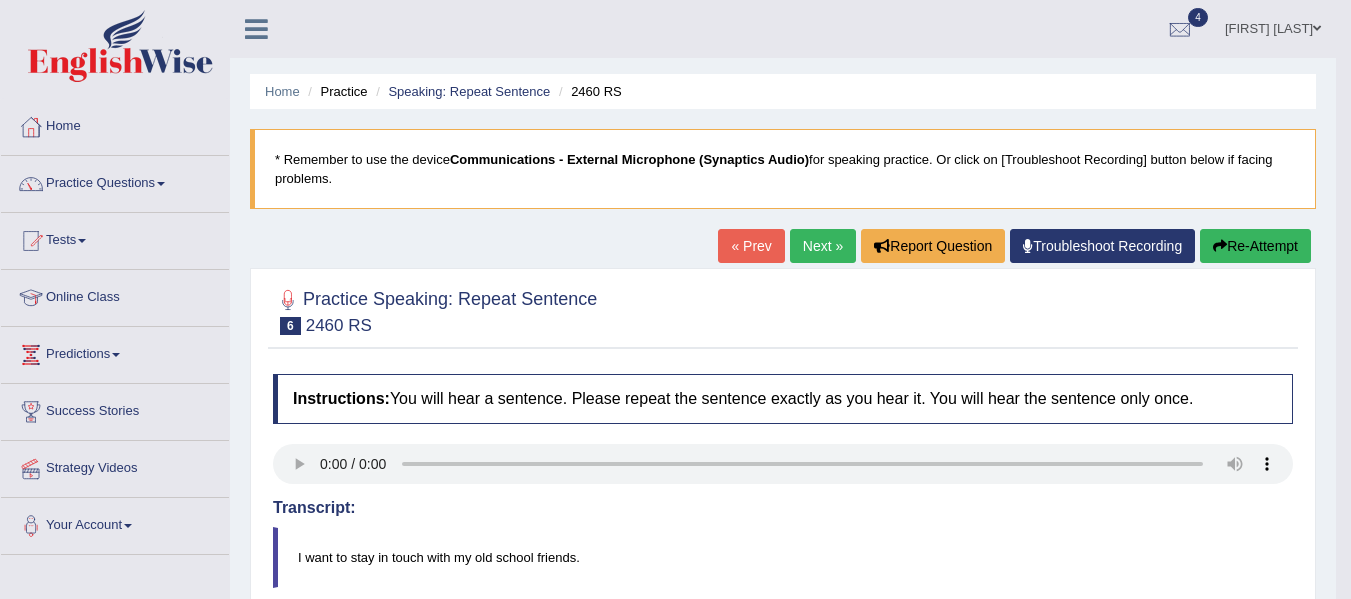 click on "Next »" at bounding box center (823, 246) 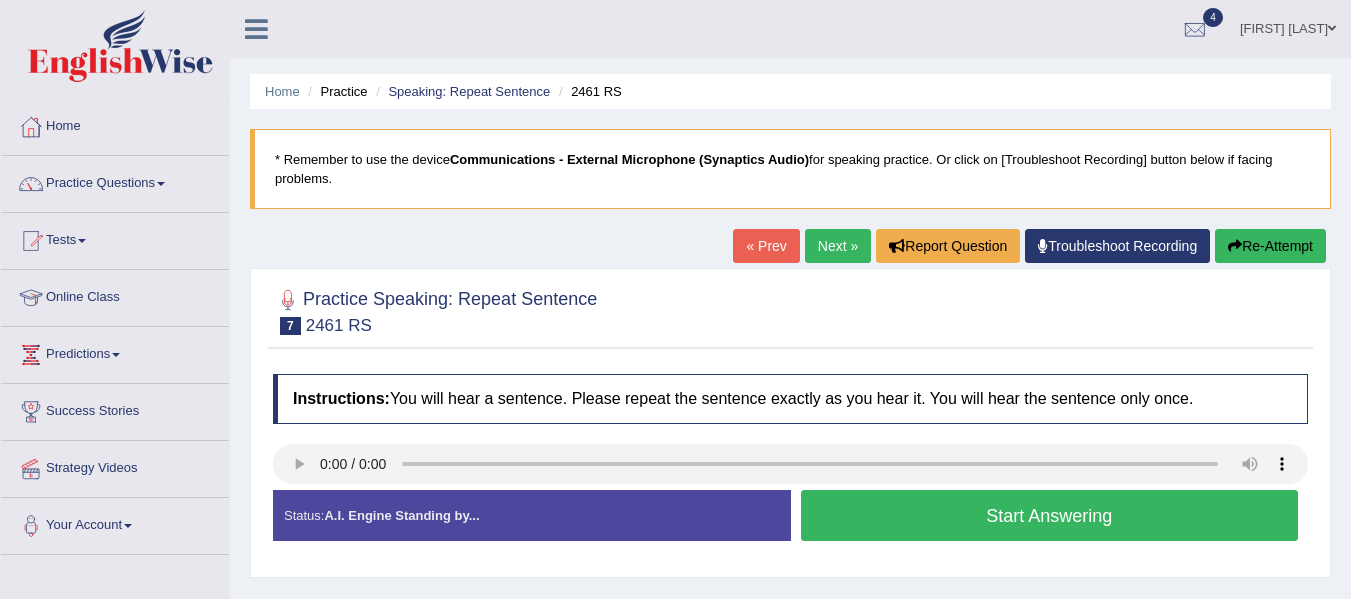 scroll, scrollTop: 0, scrollLeft: 0, axis: both 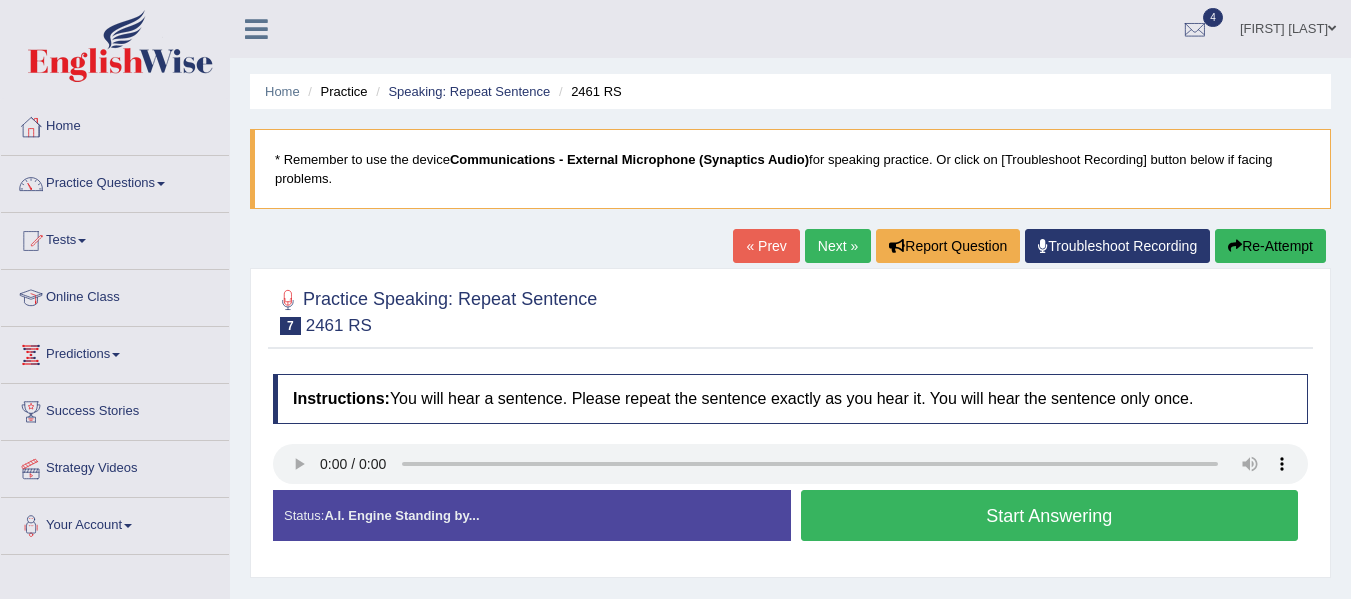 click on "Start Answering" at bounding box center [1050, 515] 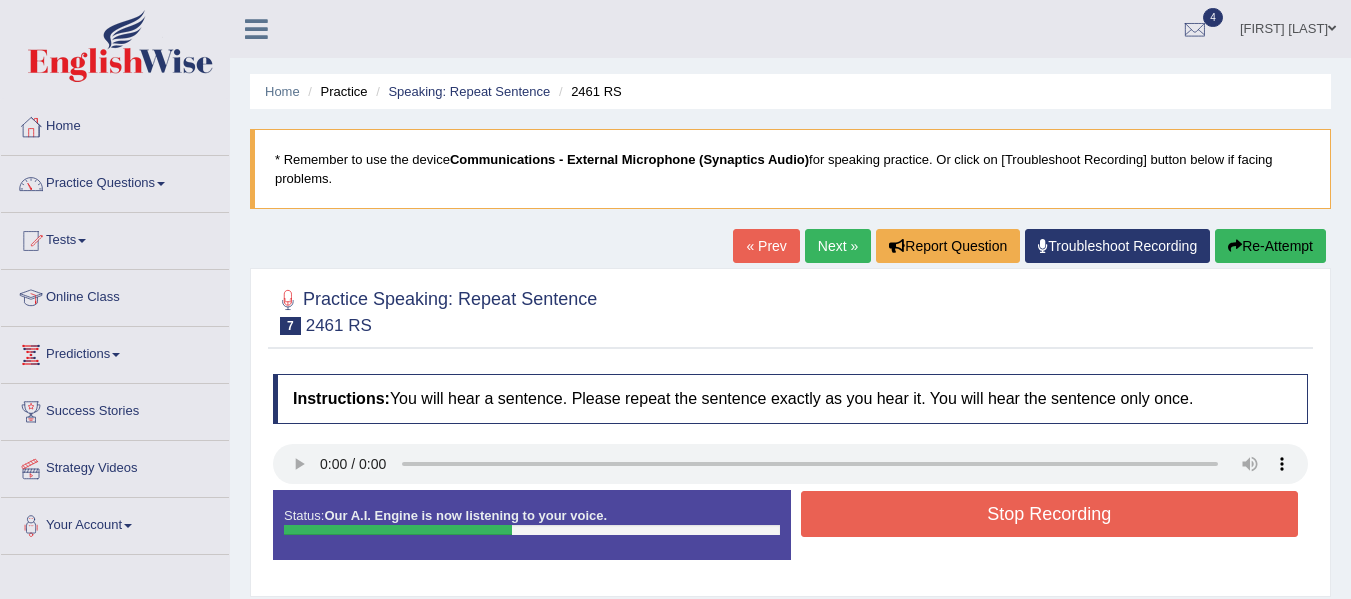 click on "Stop Recording" at bounding box center [1050, 514] 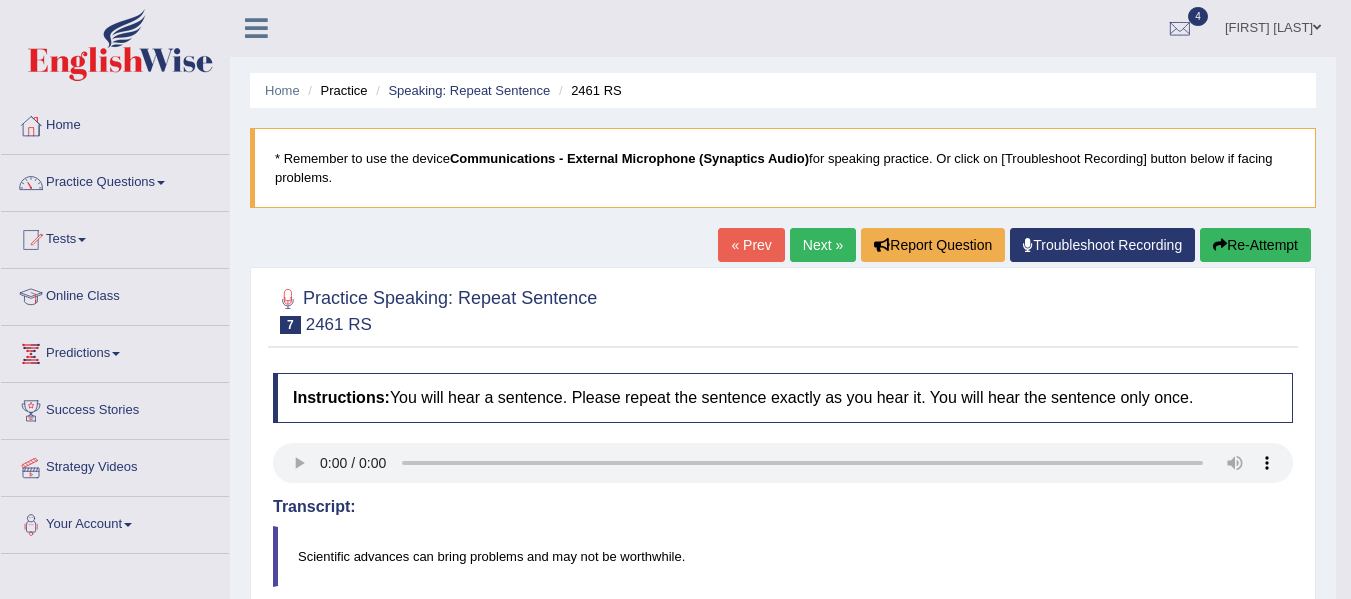 scroll, scrollTop: 0, scrollLeft: 0, axis: both 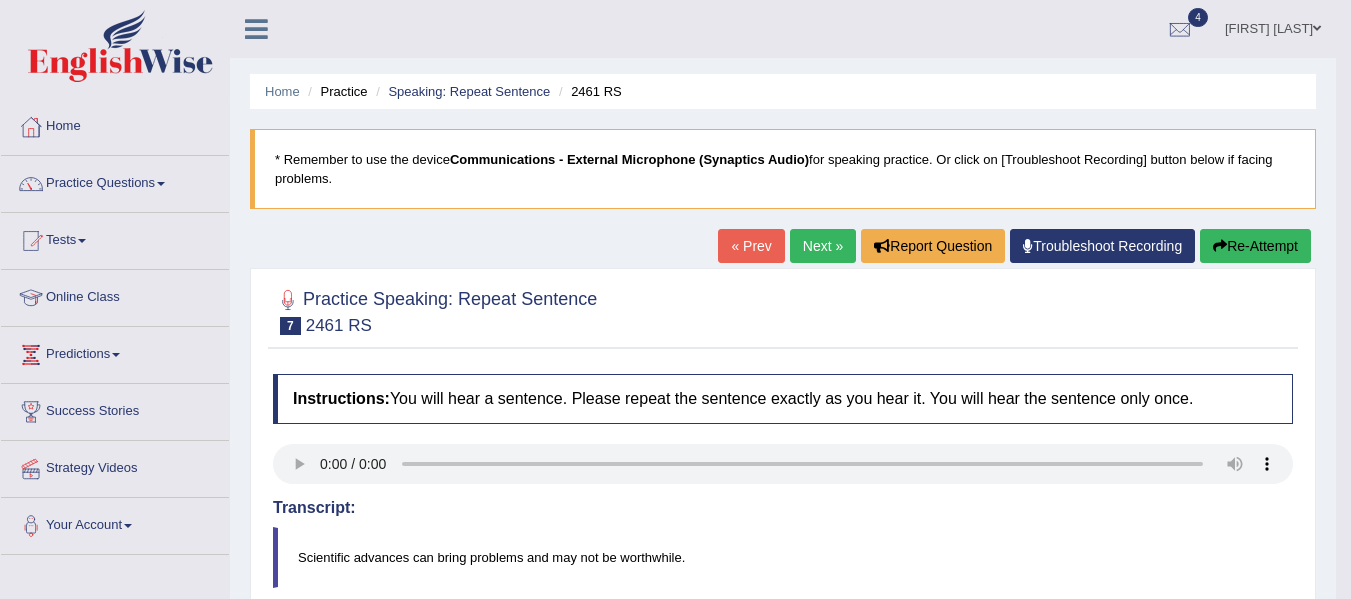click on "Next »" at bounding box center [823, 246] 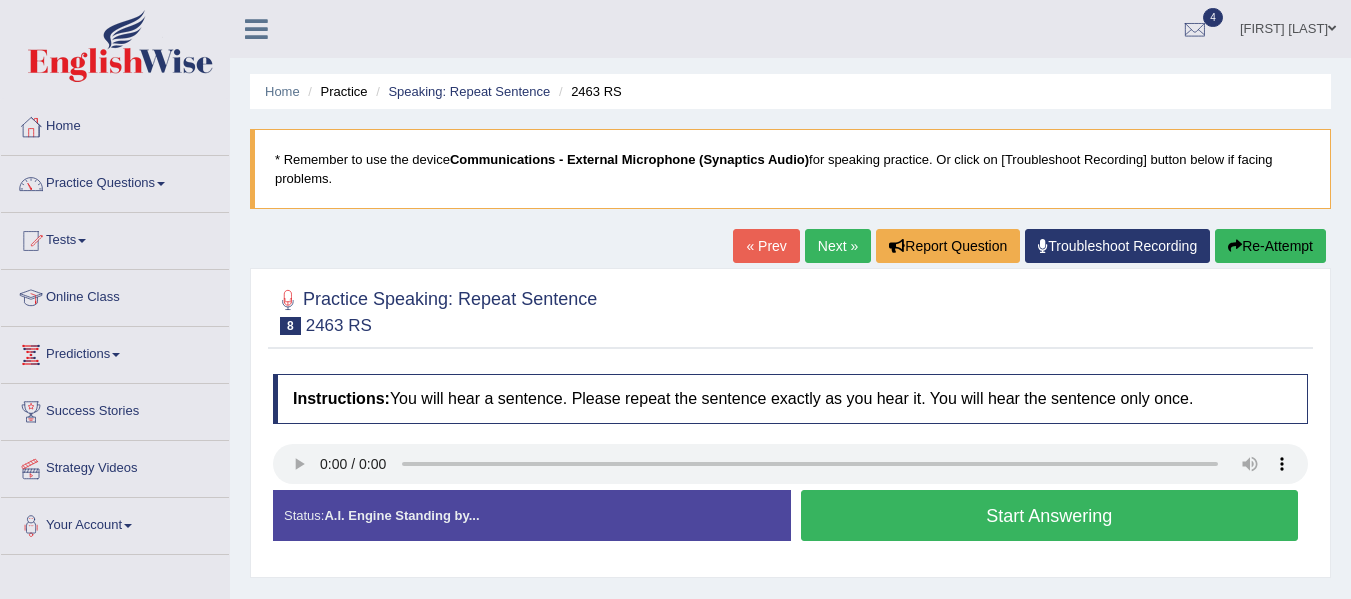 scroll, scrollTop: 62, scrollLeft: 0, axis: vertical 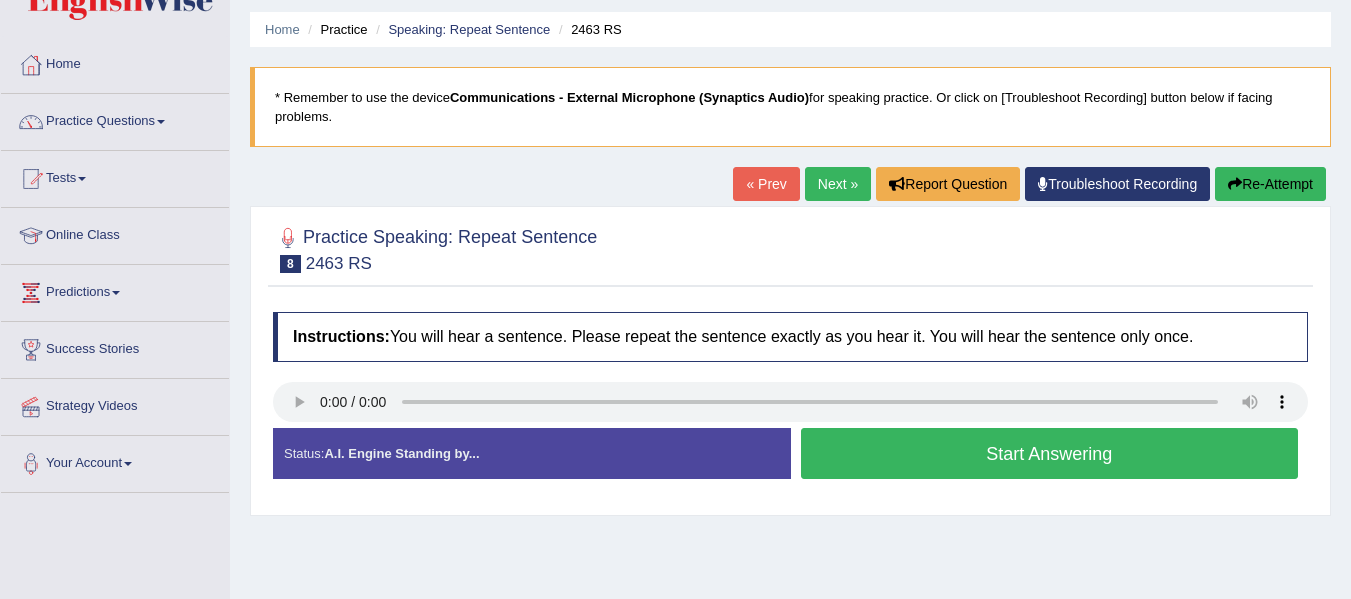 click on "Start Answering" at bounding box center (1050, 453) 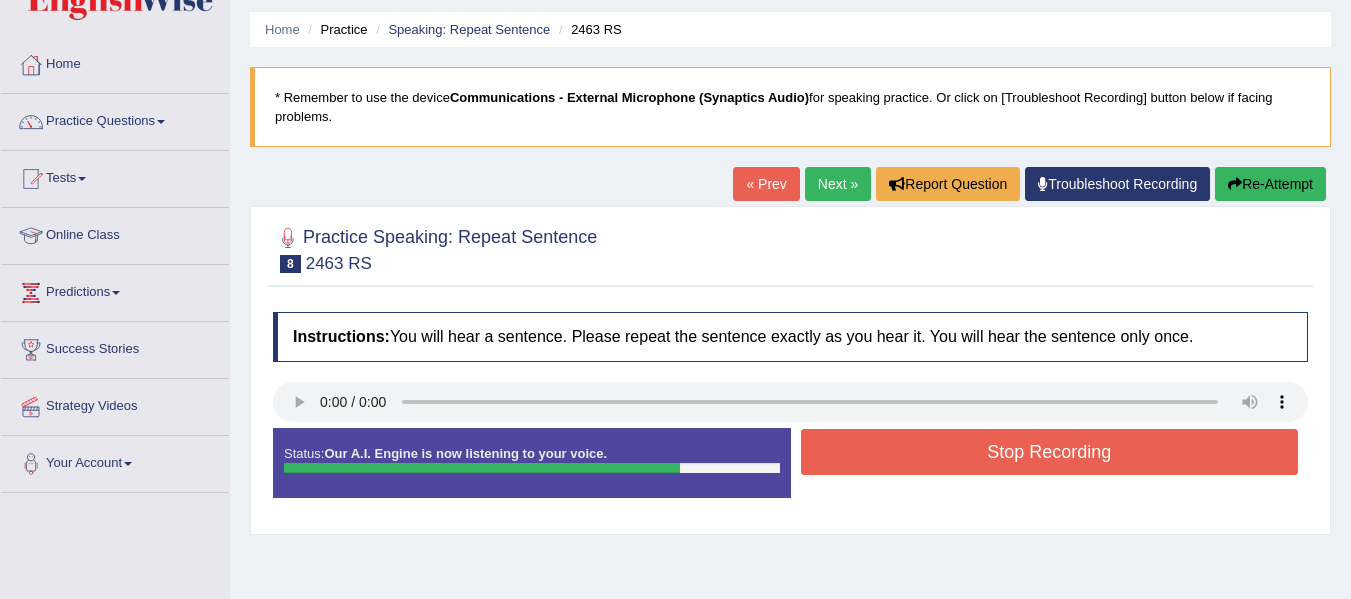click on "Stop Recording" at bounding box center (1050, 452) 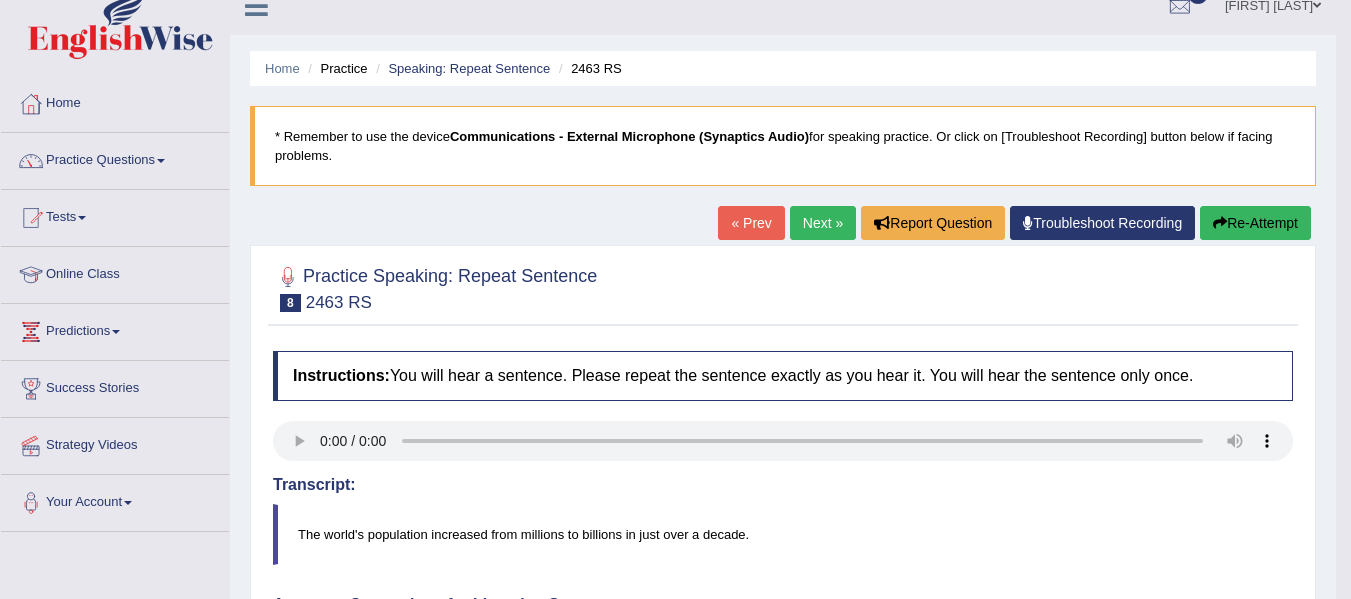 scroll, scrollTop: 18, scrollLeft: 0, axis: vertical 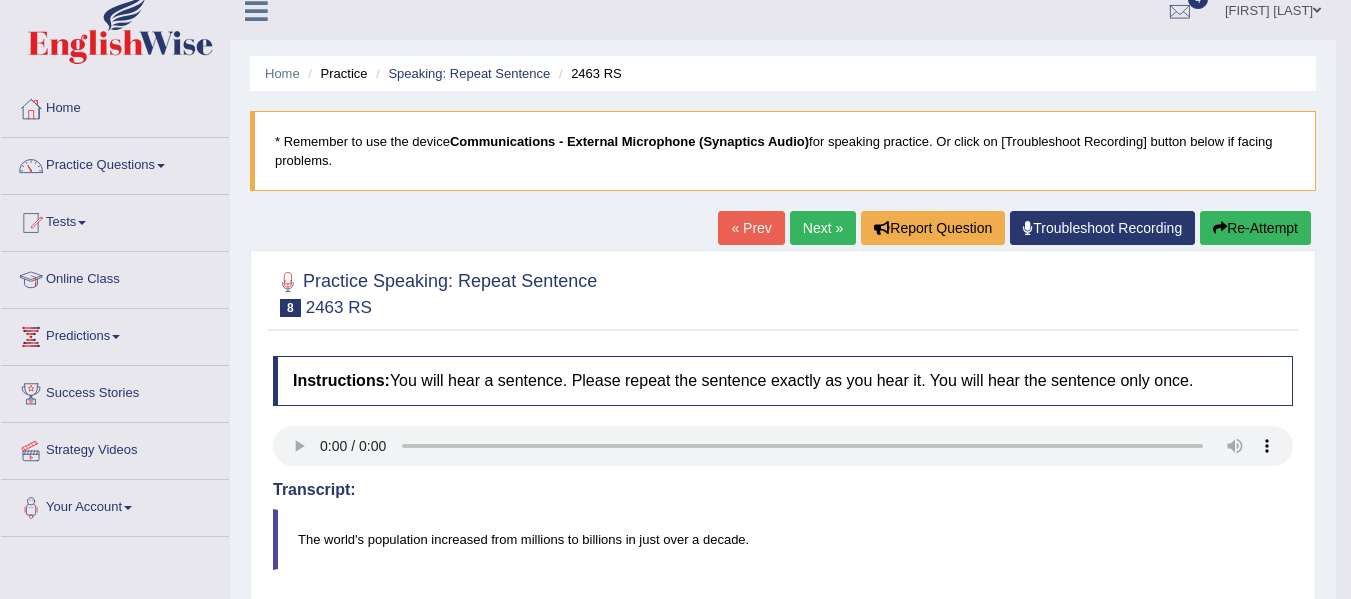 click on "Next »" at bounding box center [823, 228] 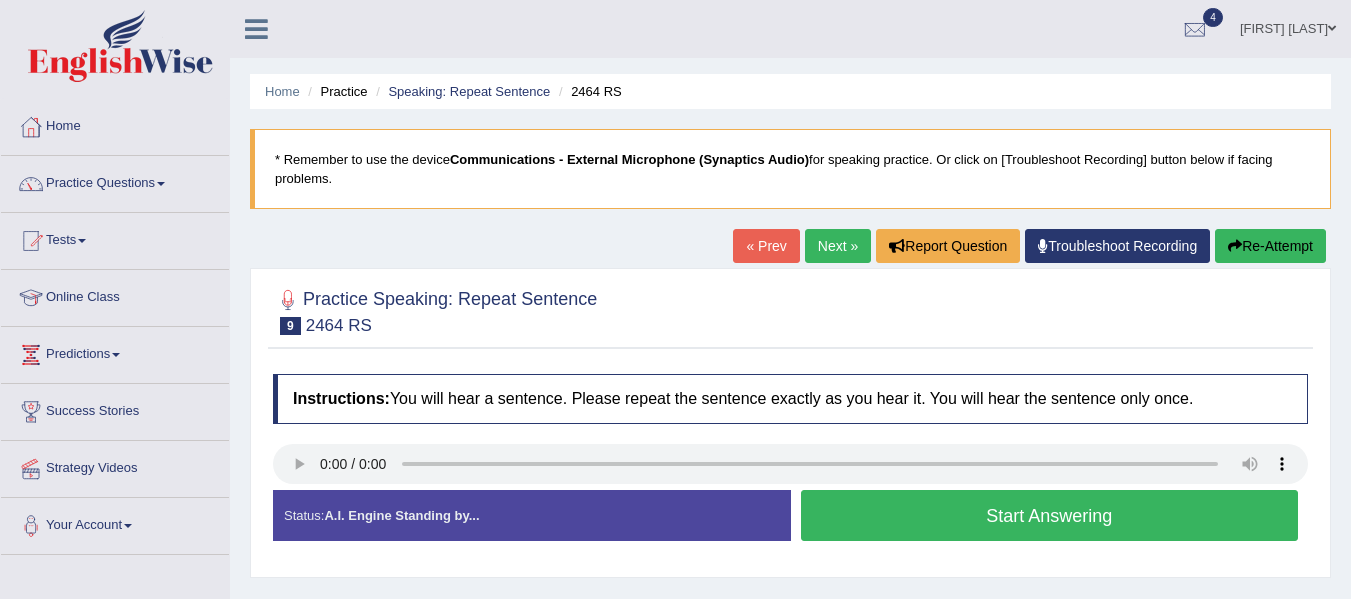 scroll, scrollTop: 0, scrollLeft: 0, axis: both 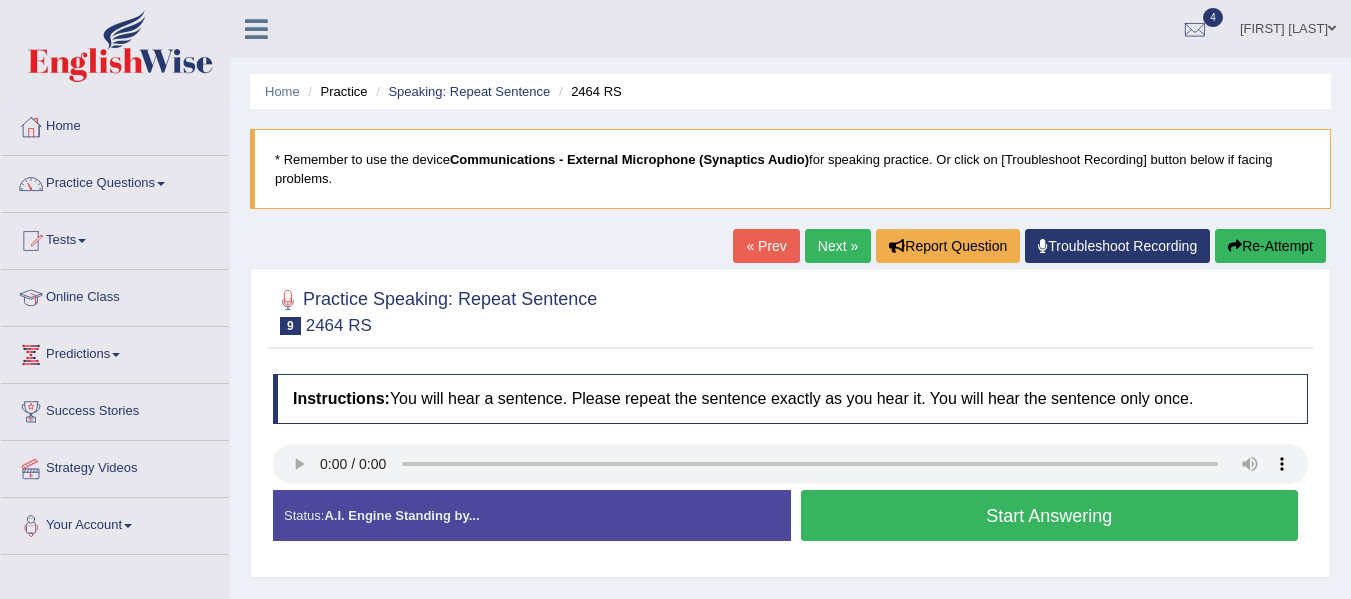 click on "Start Answering" at bounding box center (1050, 515) 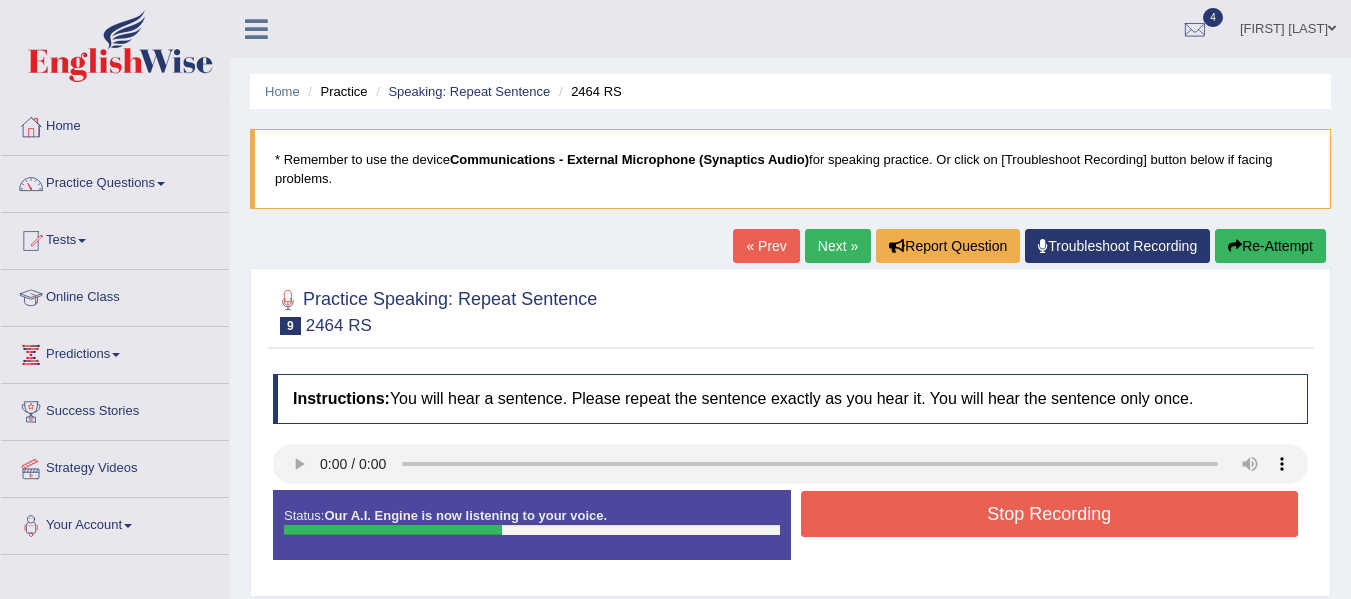 click on "Stop Recording" at bounding box center (1050, 514) 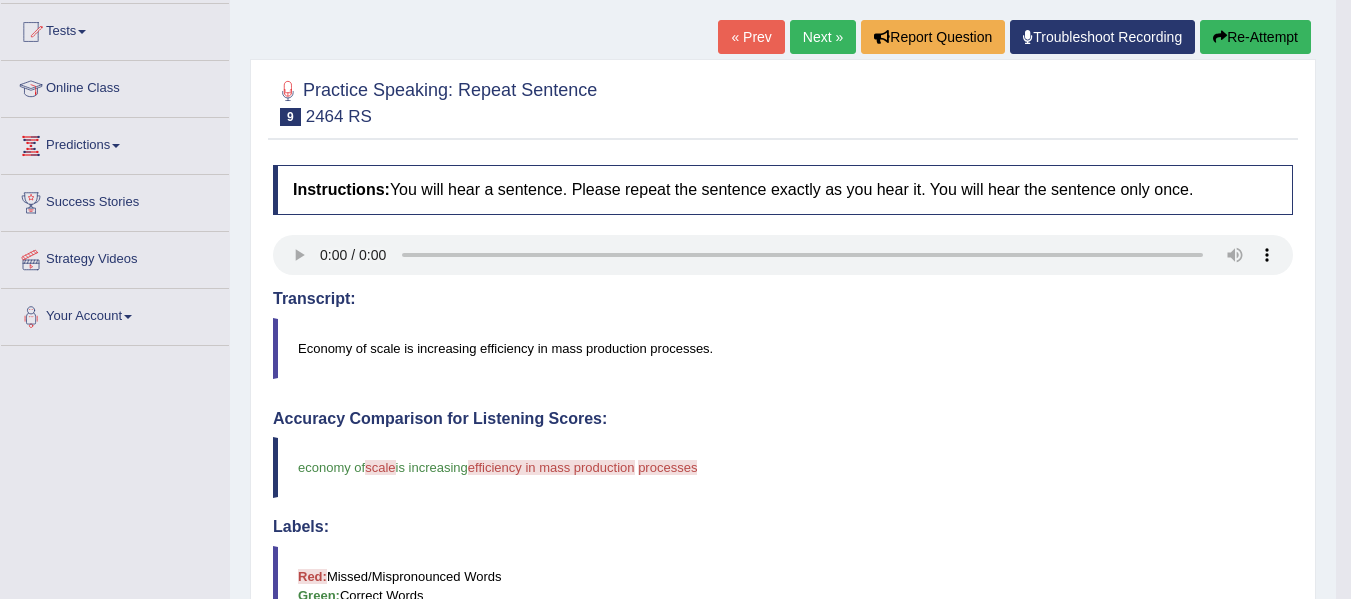 scroll, scrollTop: 0, scrollLeft: 0, axis: both 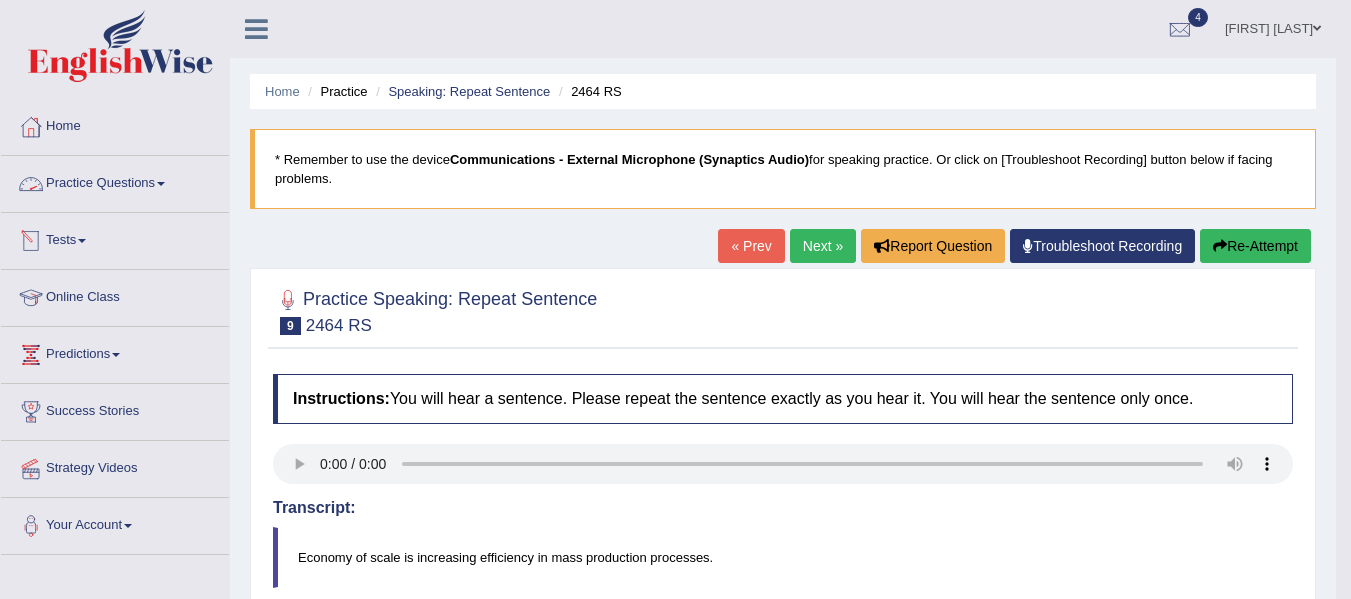click on "Practice Questions" at bounding box center (115, 181) 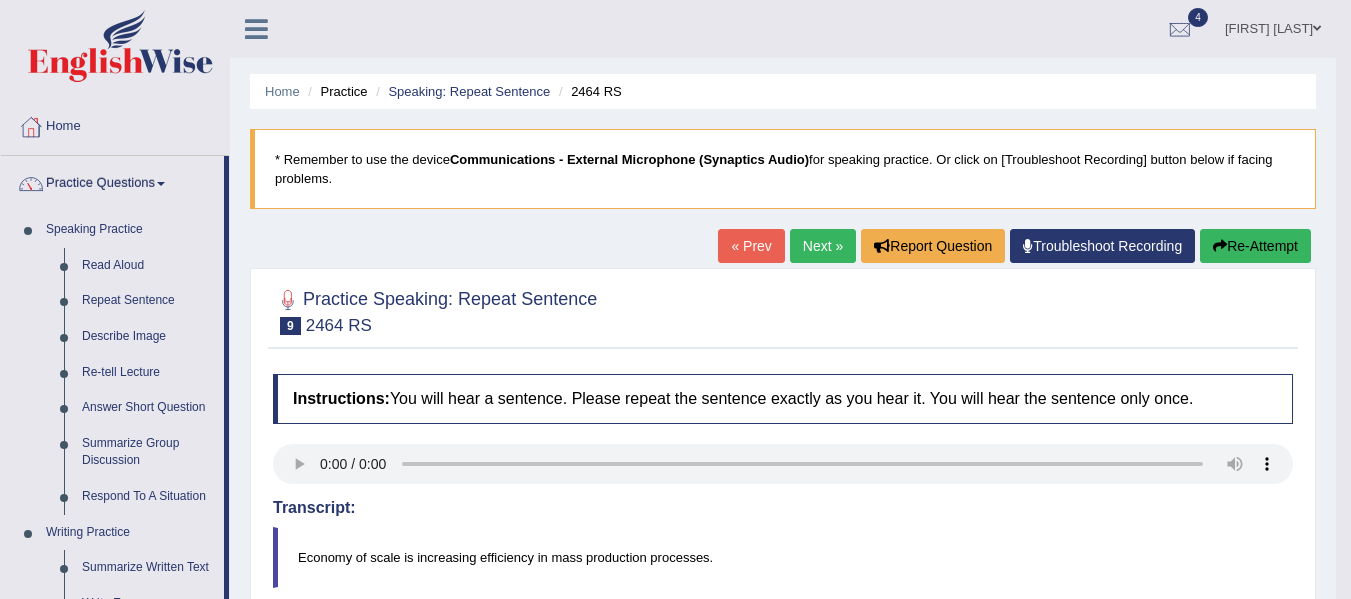 click on "Describe Image" at bounding box center (148, 337) 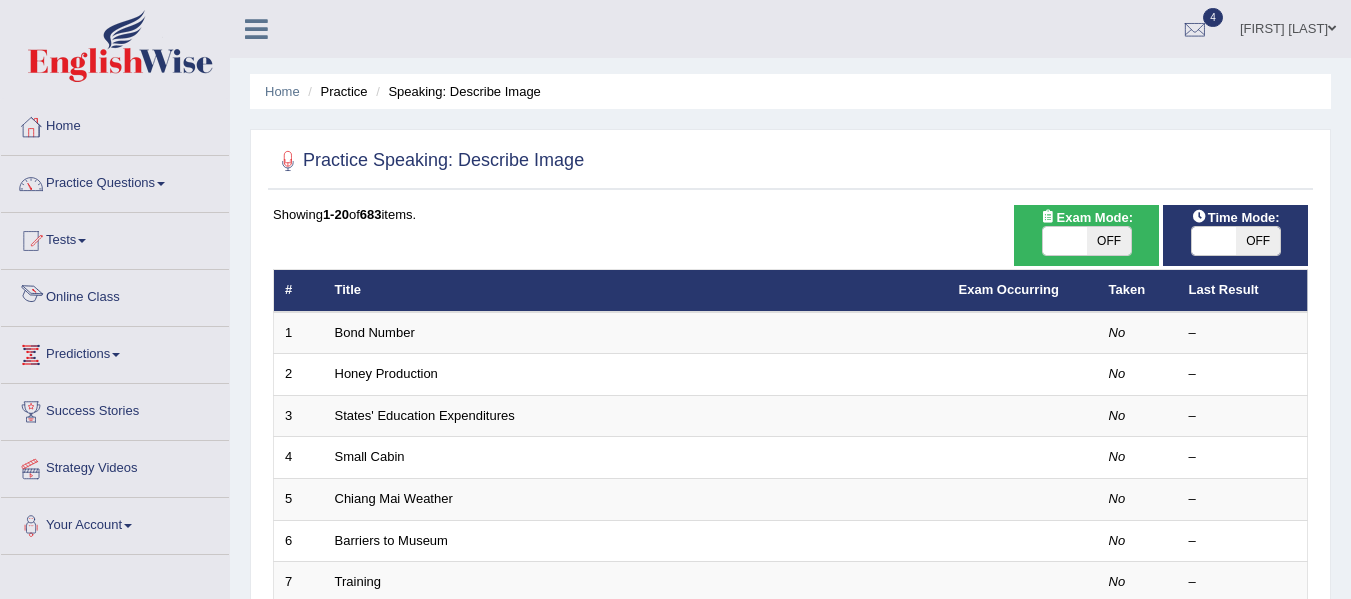 scroll, scrollTop: 0, scrollLeft: 0, axis: both 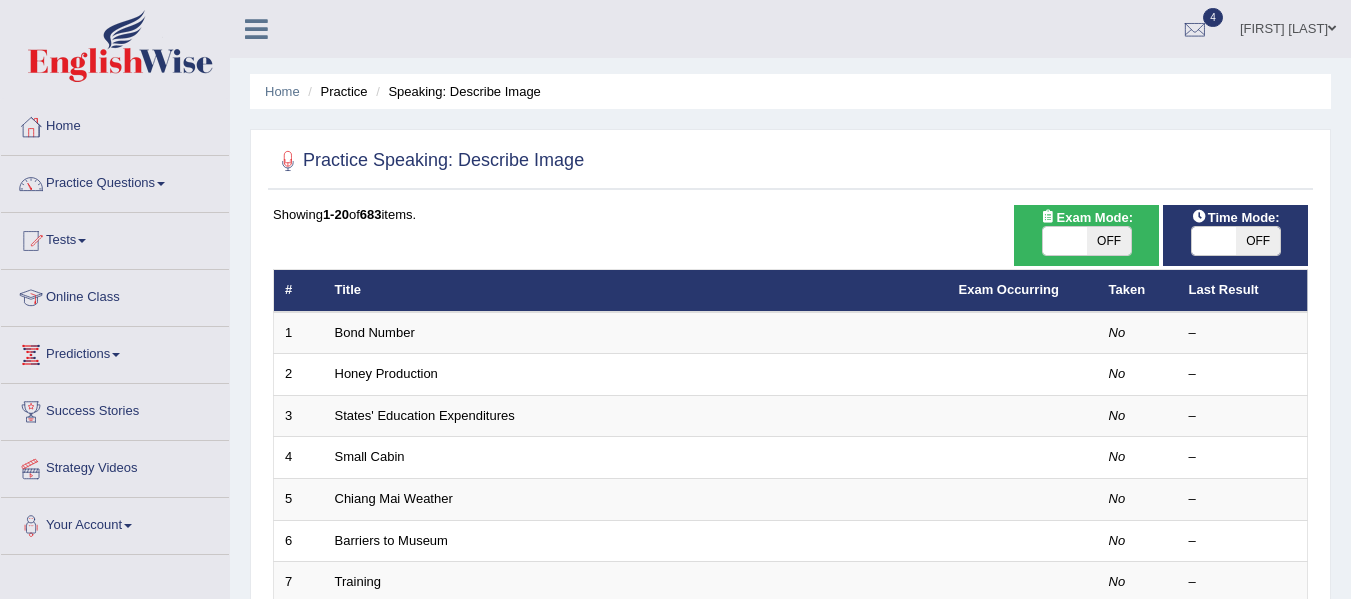 click on "Bond Number" at bounding box center (636, 333) 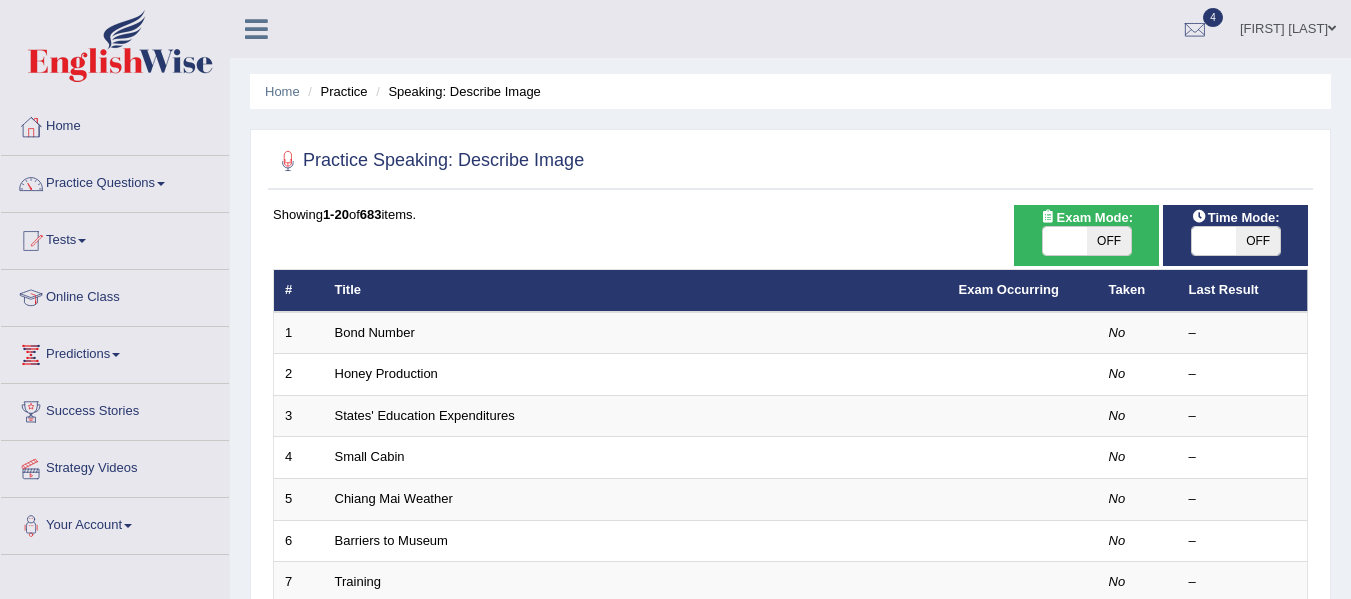 click on "Bond Number" at bounding box center [636, 333] 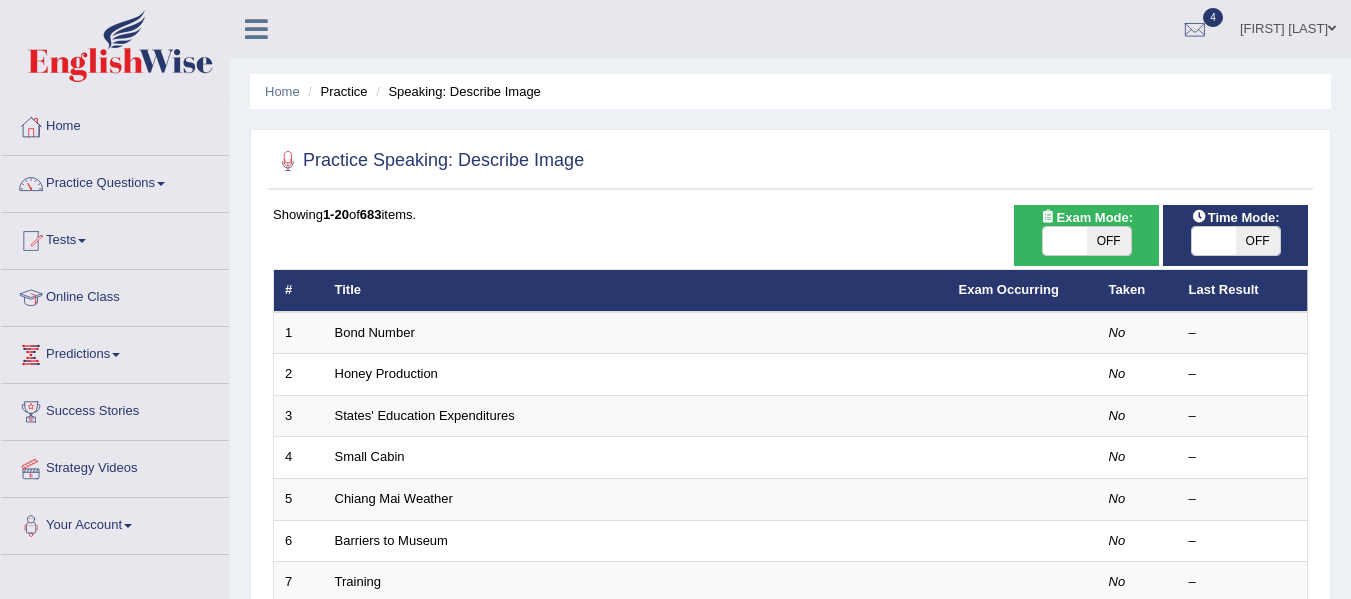 click on "Bond Number" at bounding box center (636, 333) 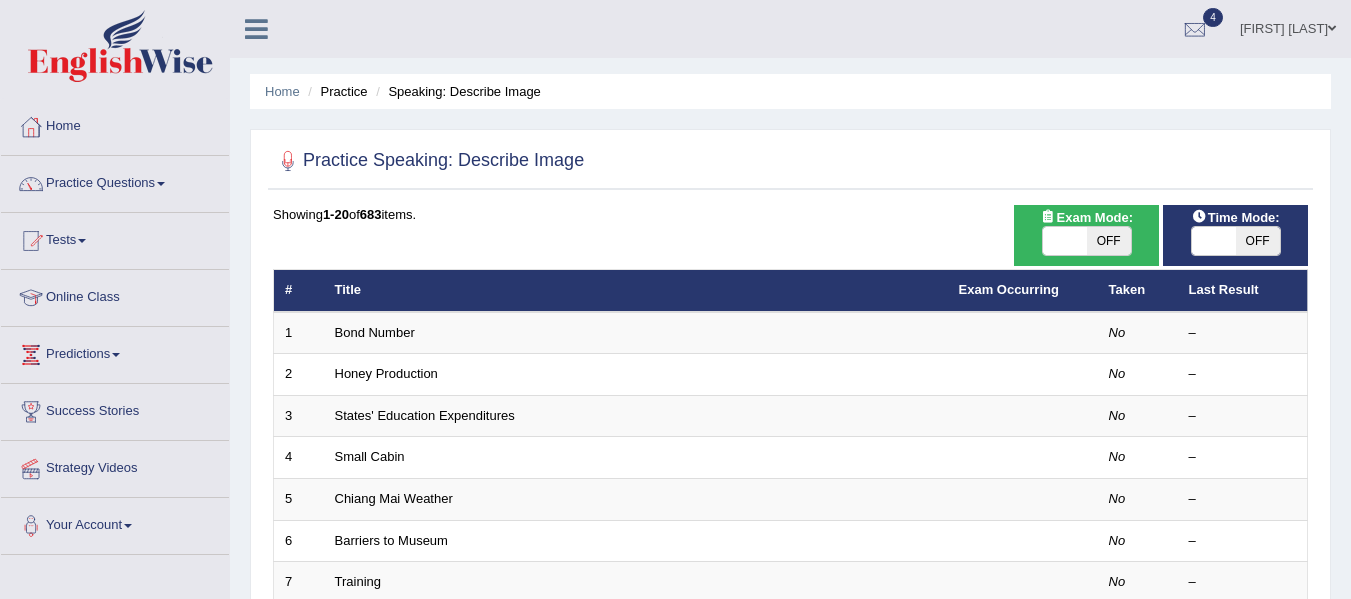 click on "Bond Number" at bounding box center (636, 333) 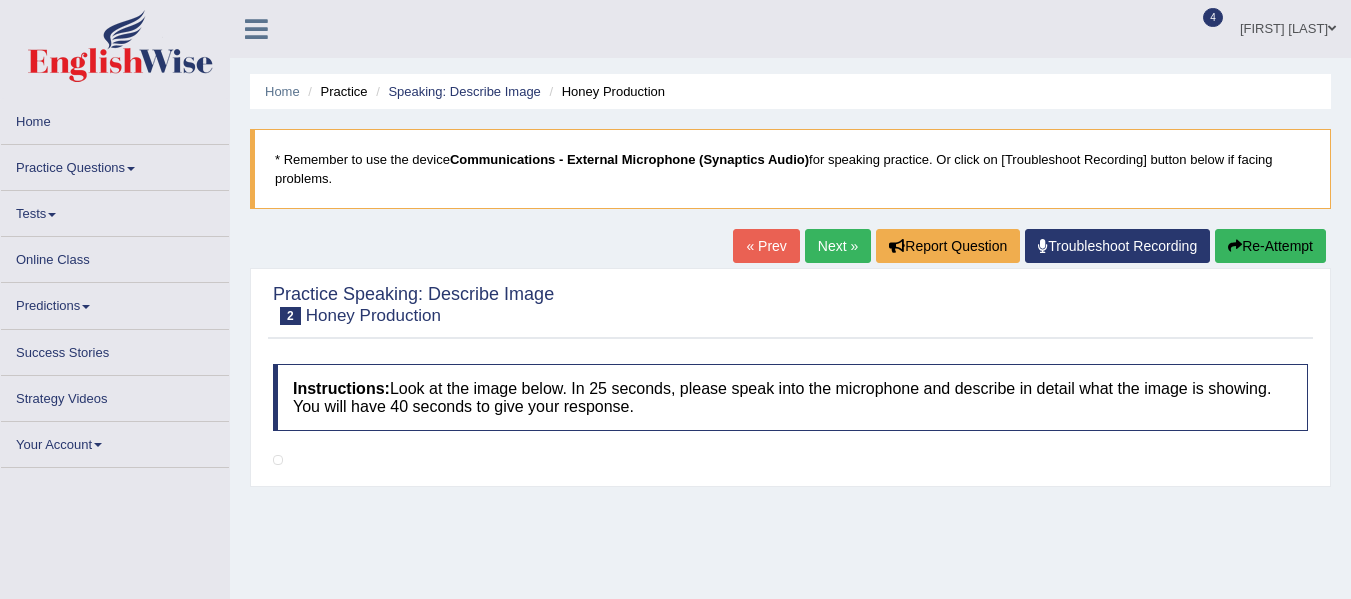 scroll, scrollTop: 0, scrollLeft: 0, axis: both 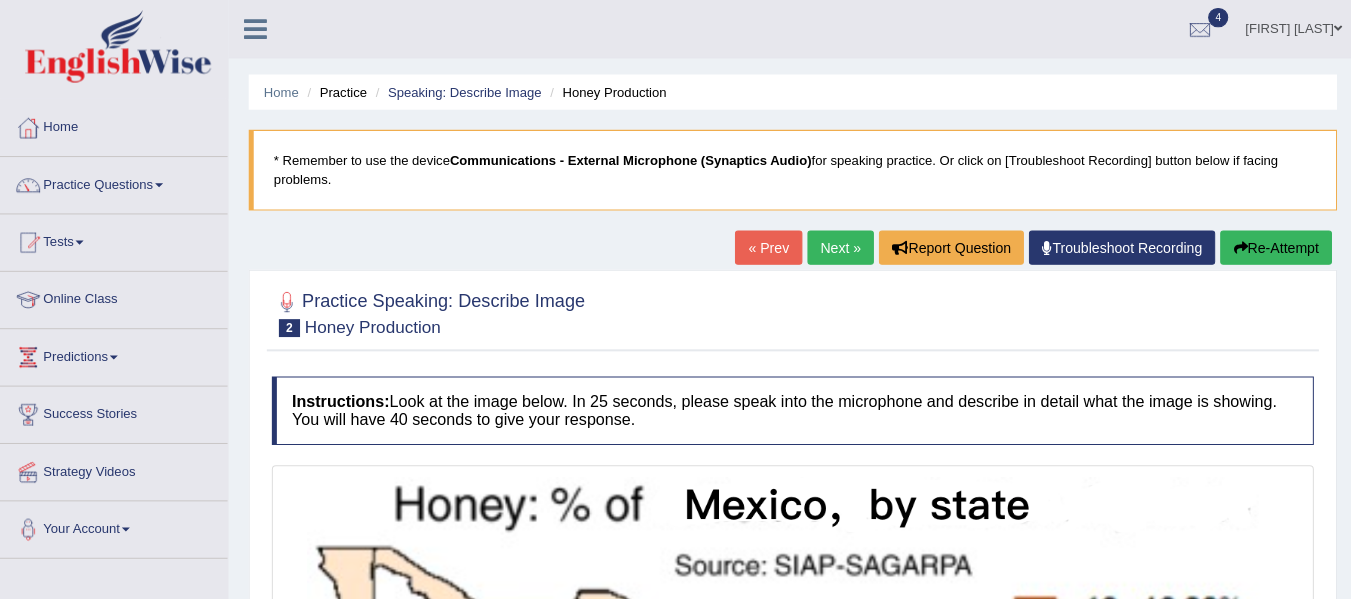 click on "Next »" at bounding box center [838, 246] 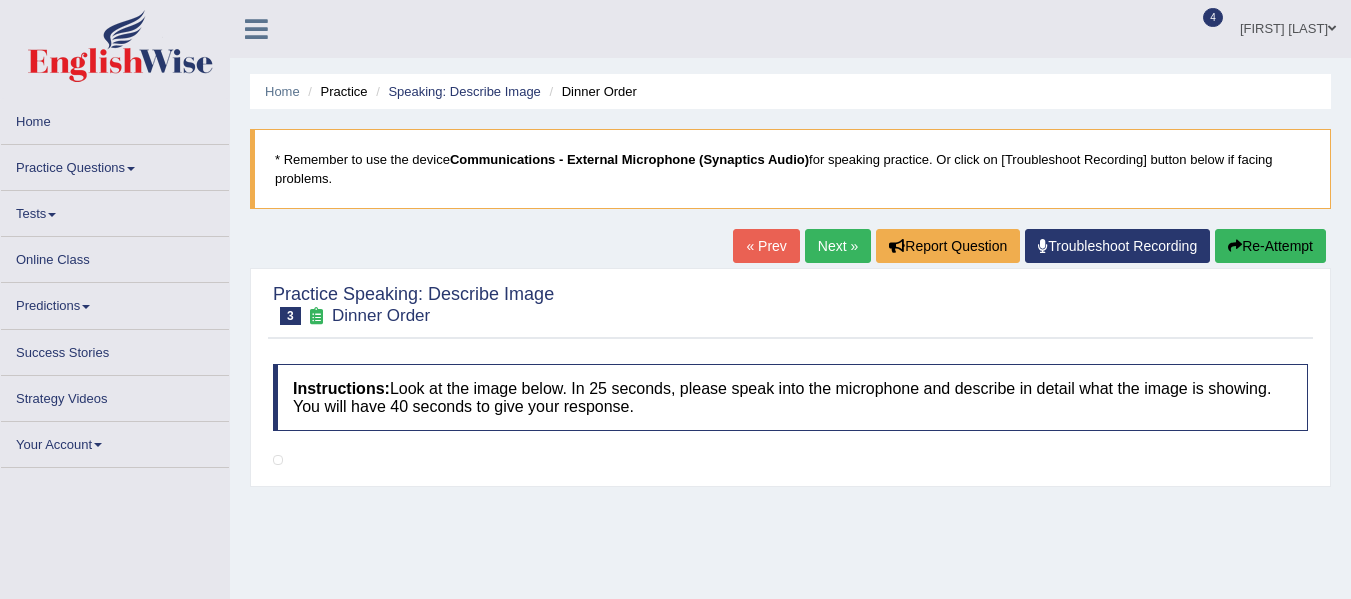 scroll, scrollTop: 0, scrollLeft: 0, axis: both 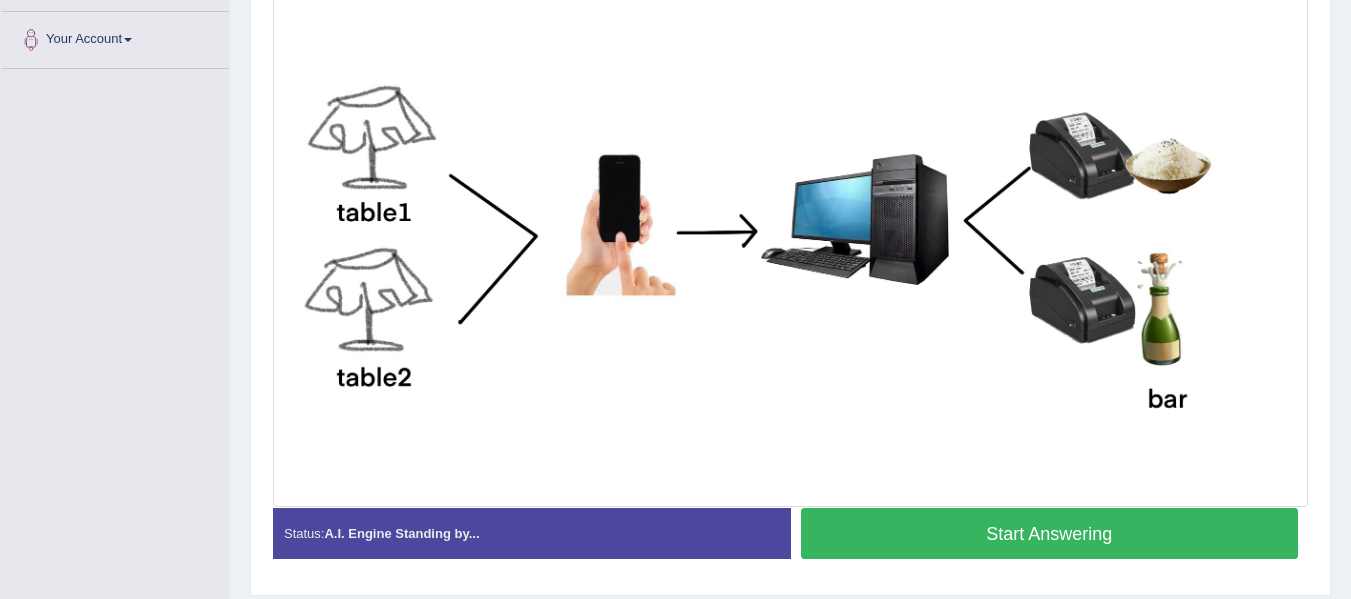 click at bounding box center [790, 242] 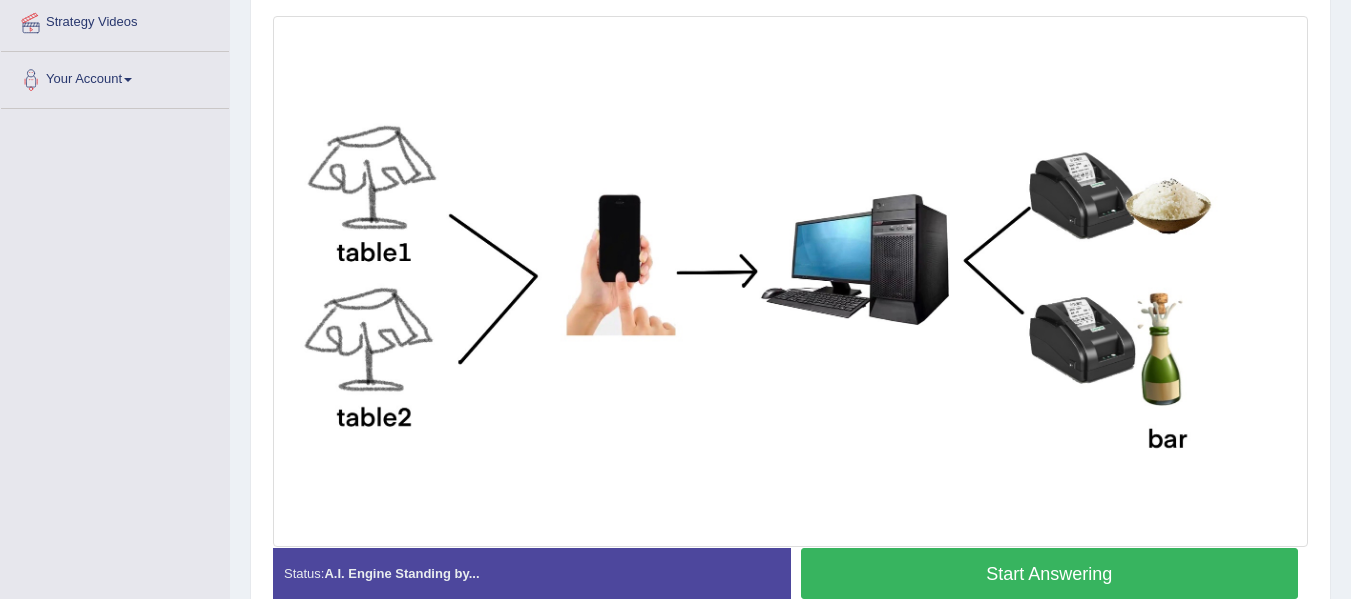 scroll, scrollTop: 406, scrollLeft: 0, axis: vertical 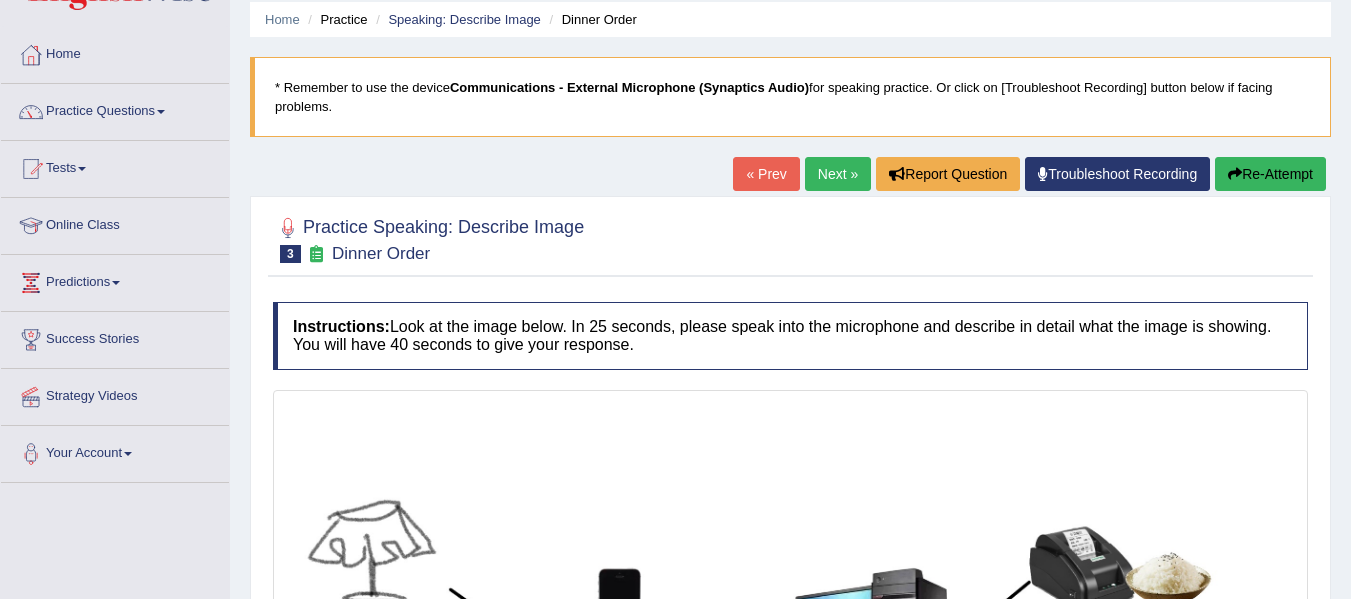 click on "Next »" at bounding box center [838, 174] 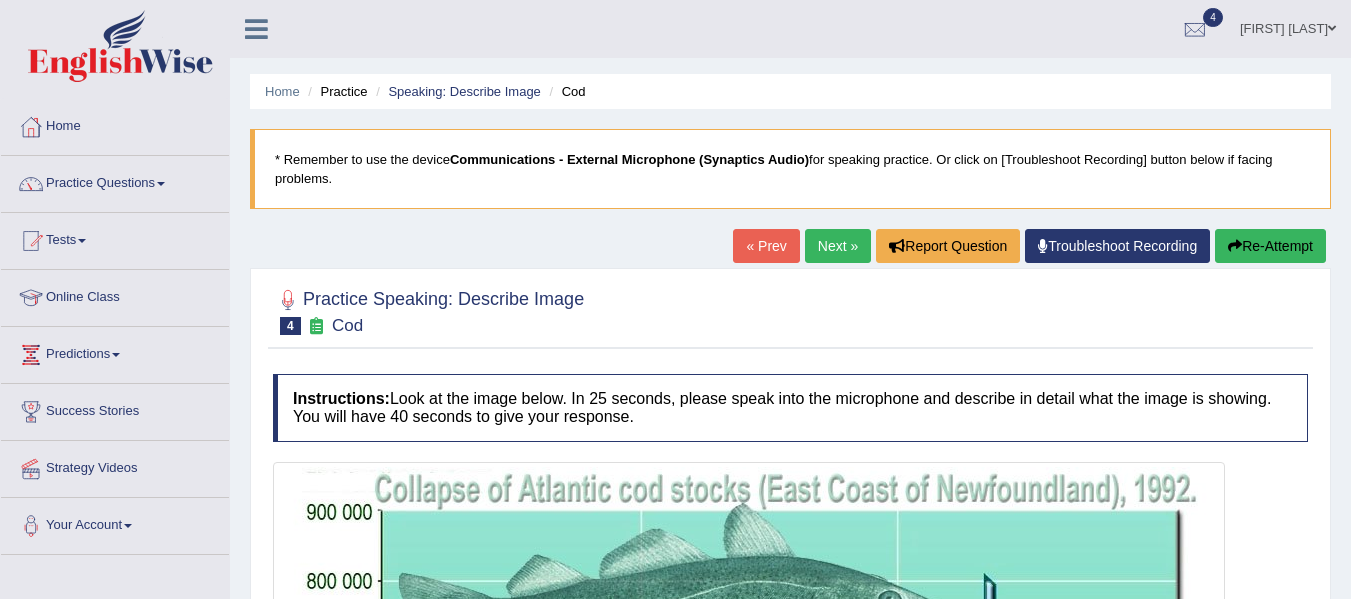 scroll, scrollTop: 0, scrollLeft: 0, axis: both 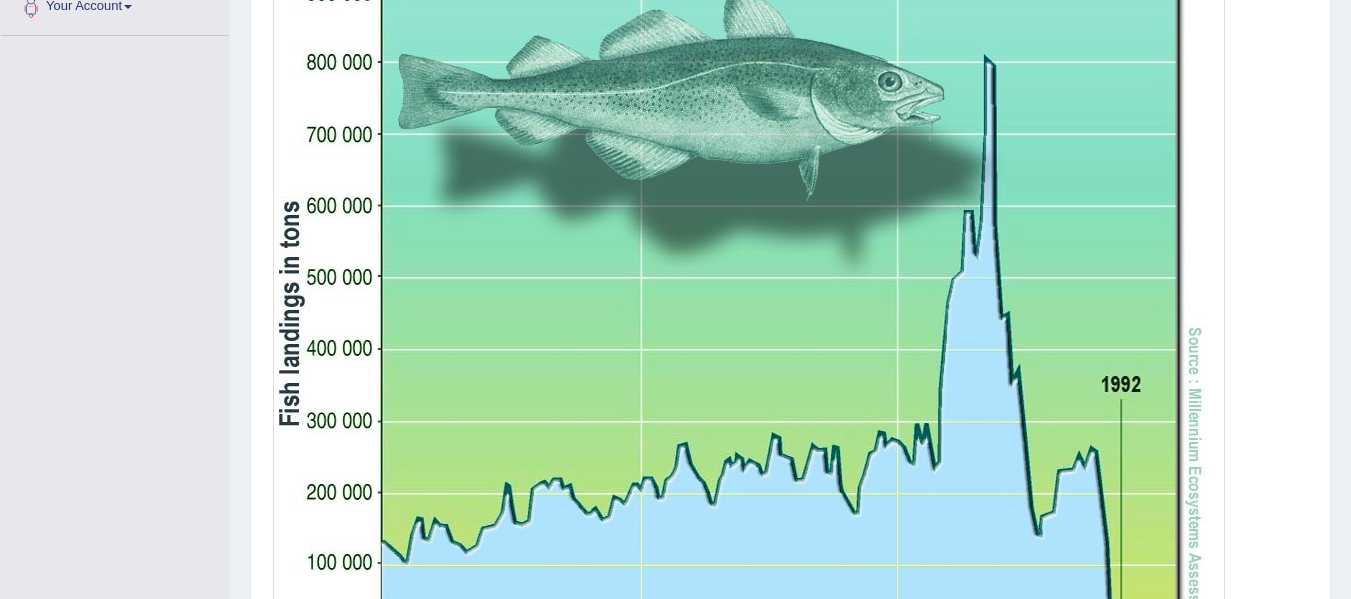 drag, startPoint x: 0, startPoint y: 0, endPoint x: 832, endPoint y: 173, distance: 849.79584 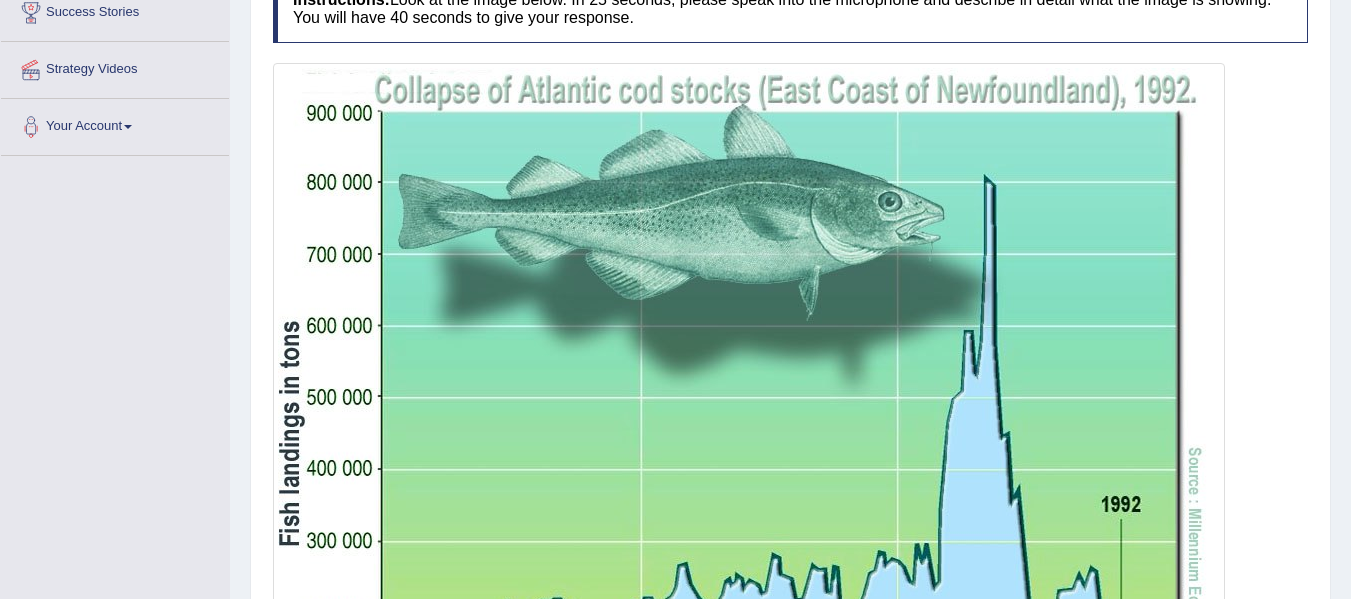 scroll, scrollTop: 359, scrollLeft: 0, axis: vertical 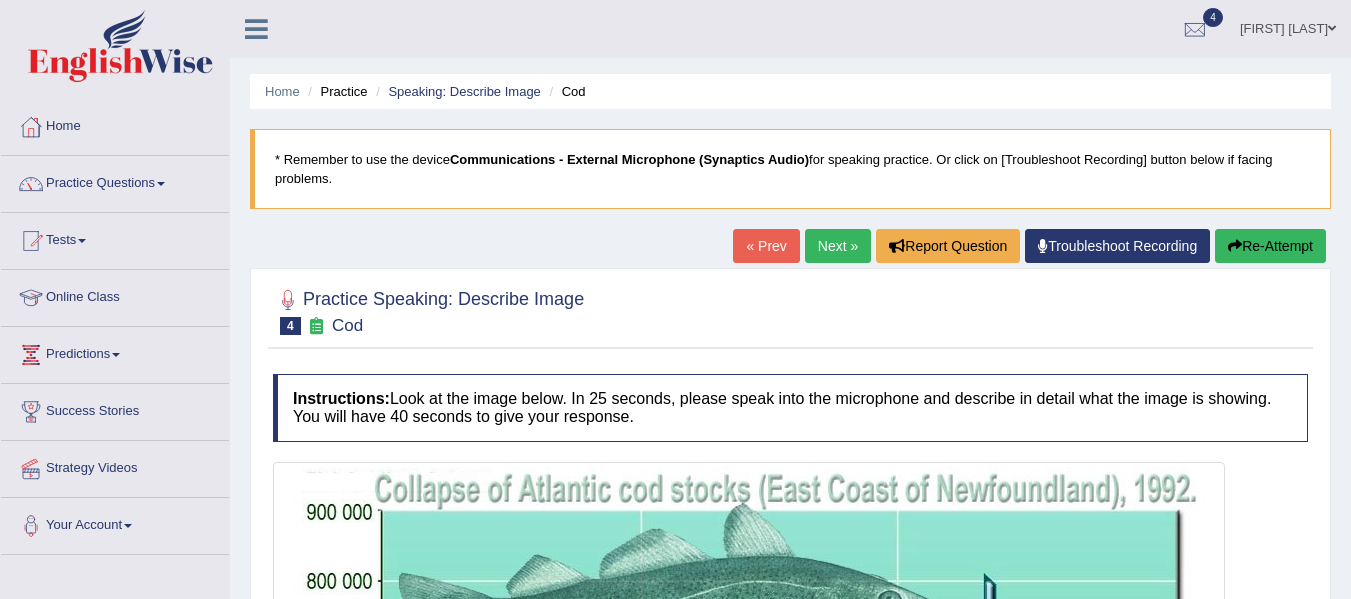 click on "Next »" at bounding box center [838, 246] 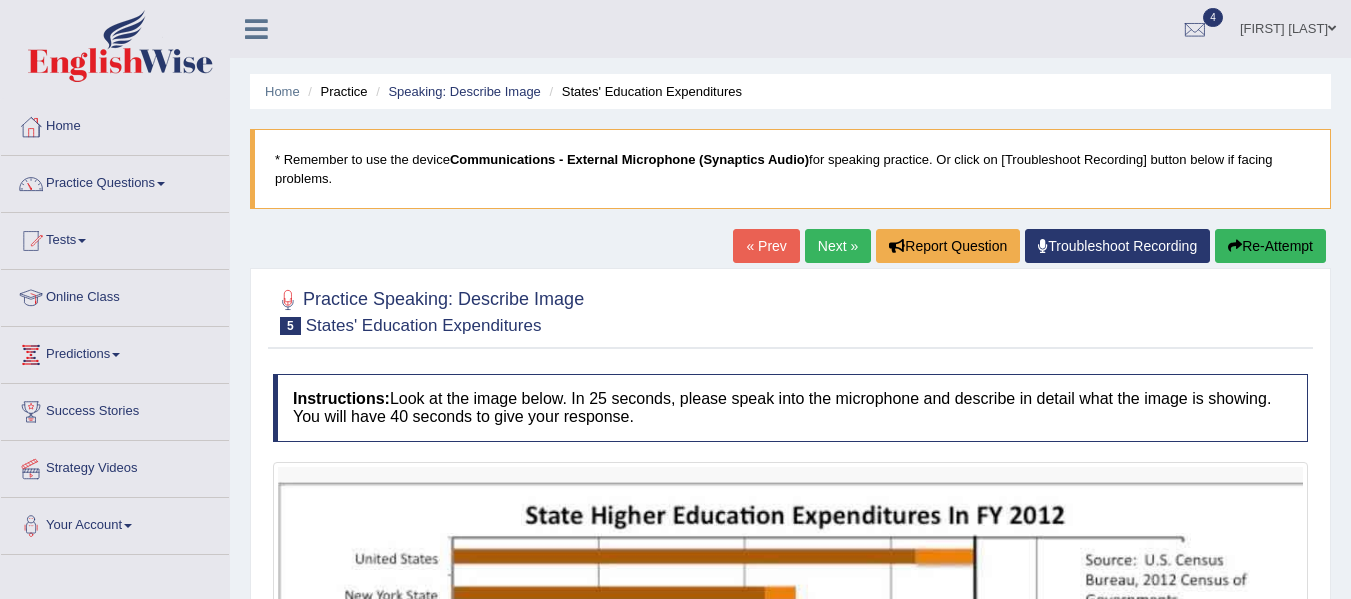 scroll, scrollTop: 0, scrollLeft: 0, axis: both 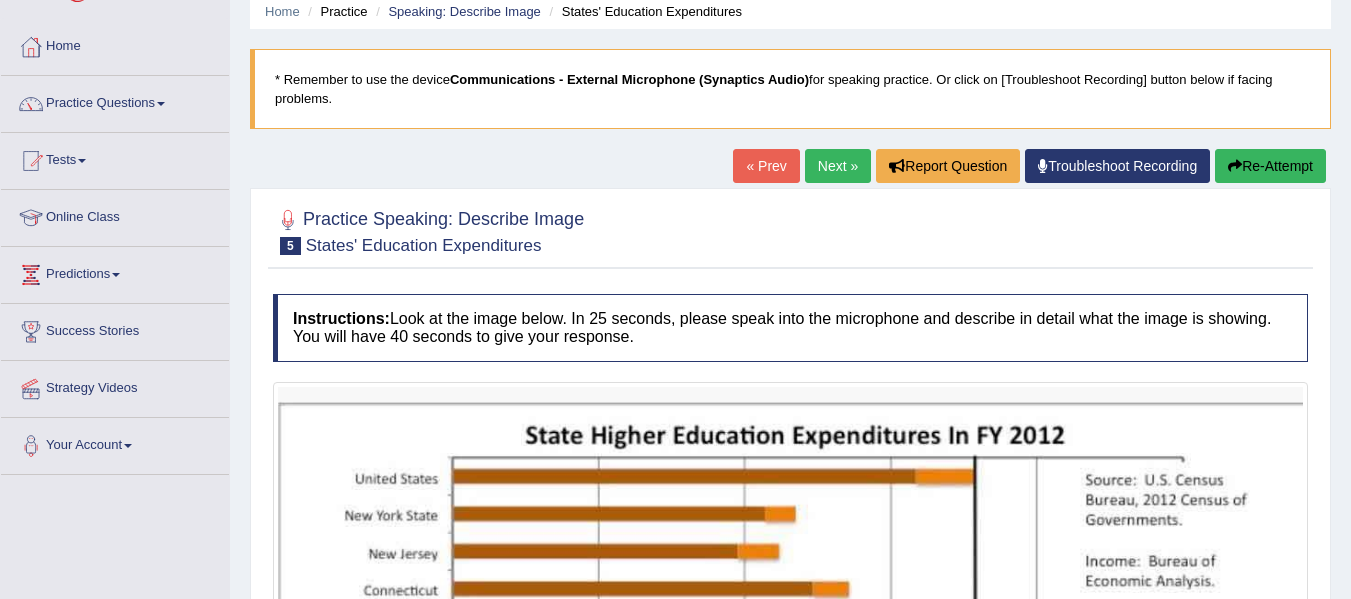 click on "Next »" at bounding box center (838, 166) 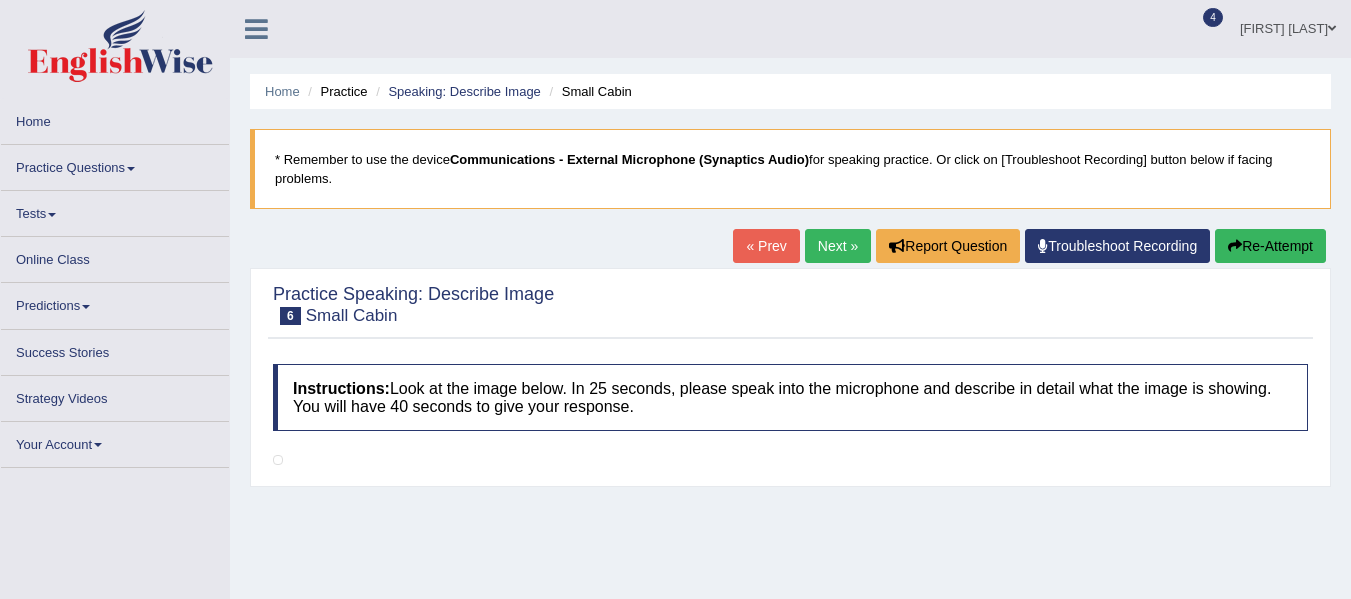 scroll, scrollTop: 0, scrollLeft: 0, axis: both 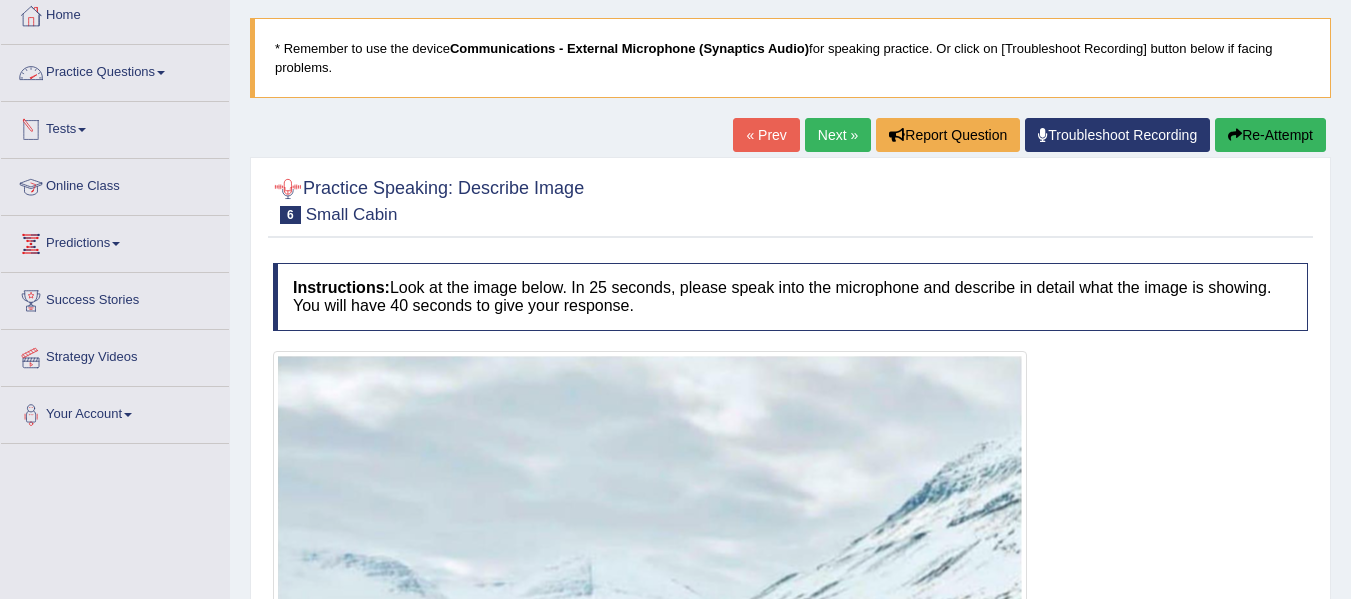 click on "Practice Questions" at bounding box center [115, 70] 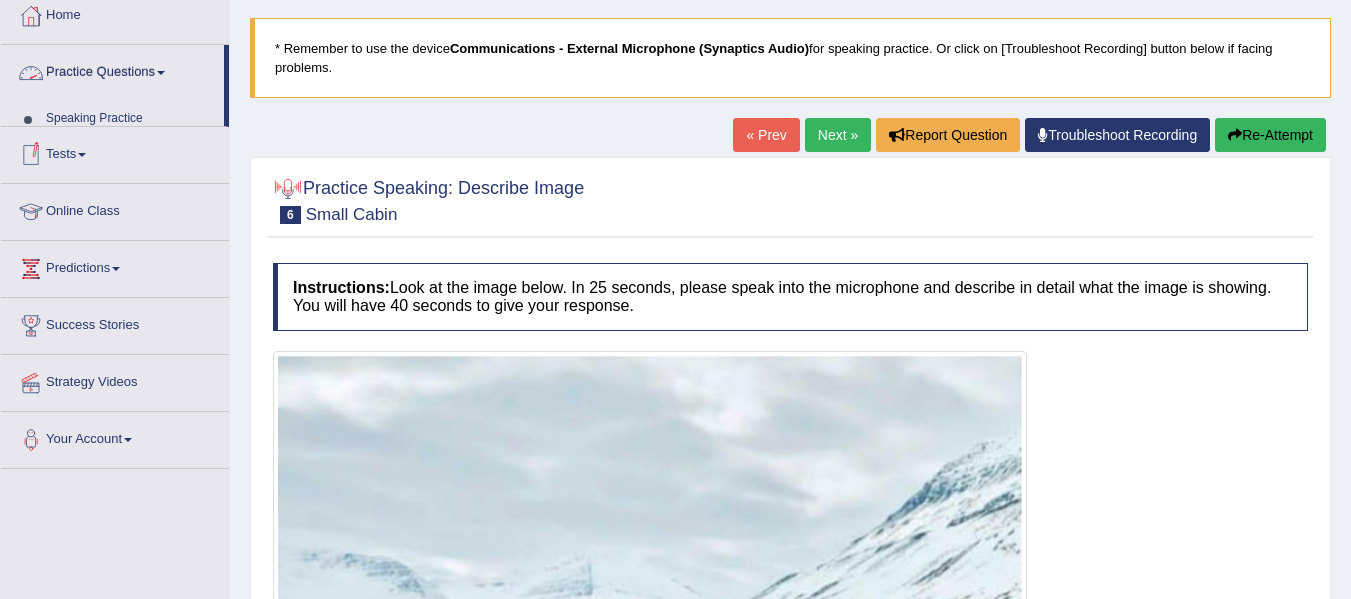 click on "Practice Questions" at bounding box center [112, 70] 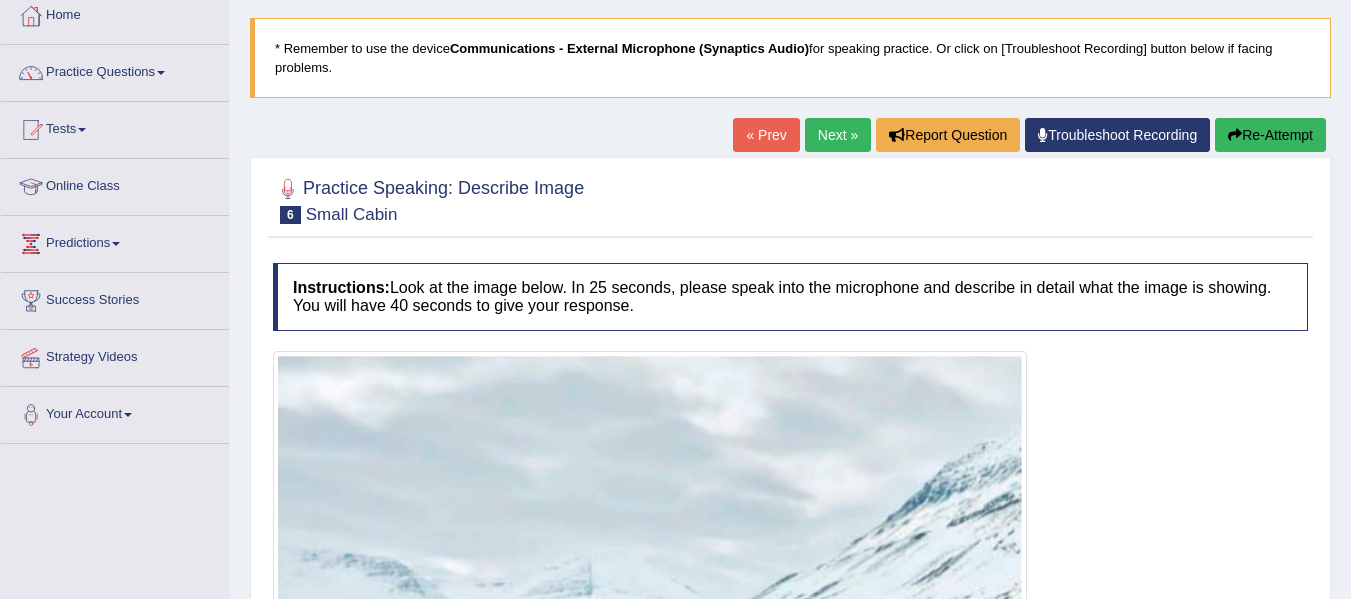 click at bounding box center (161, 73) 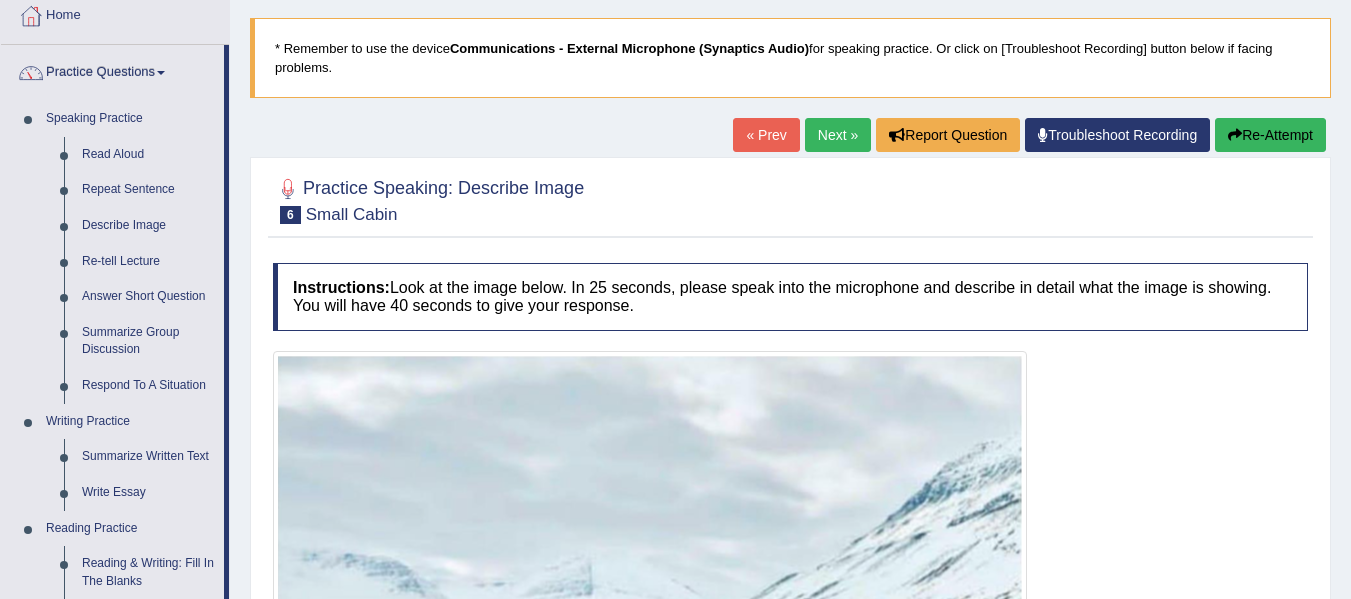 click on "Re-tell Lecture" at bounding box center (148, 262) 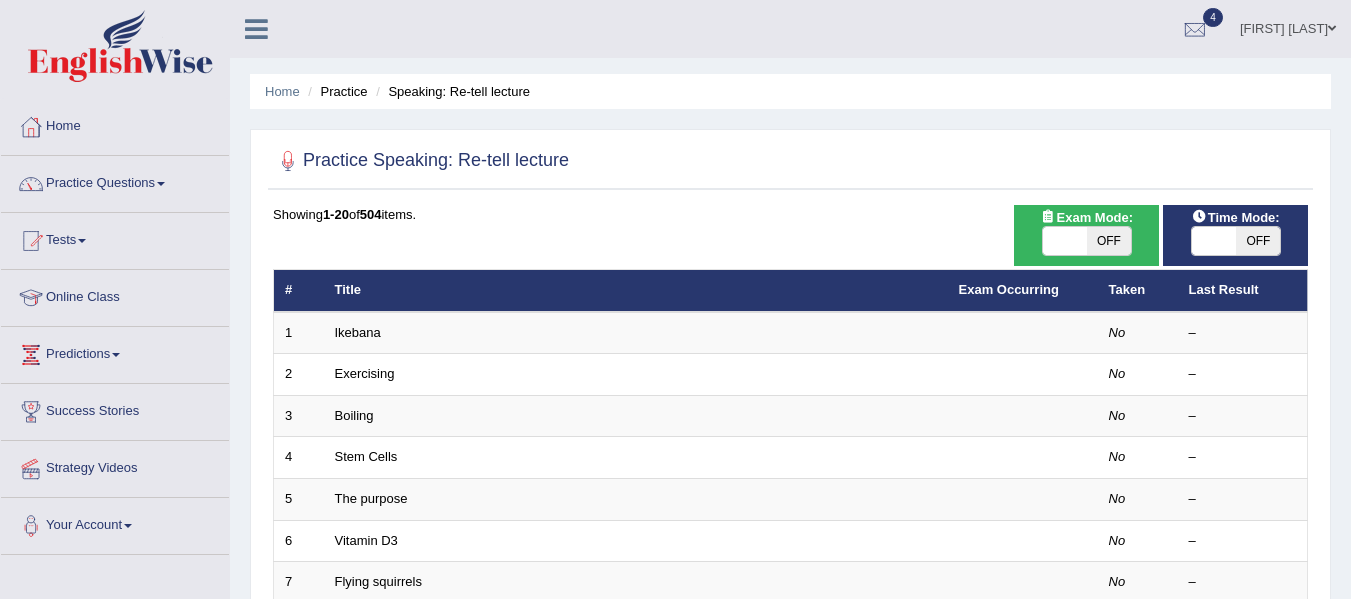 scroll, scrollTop: 0, scrollLeft: 0, axis: both 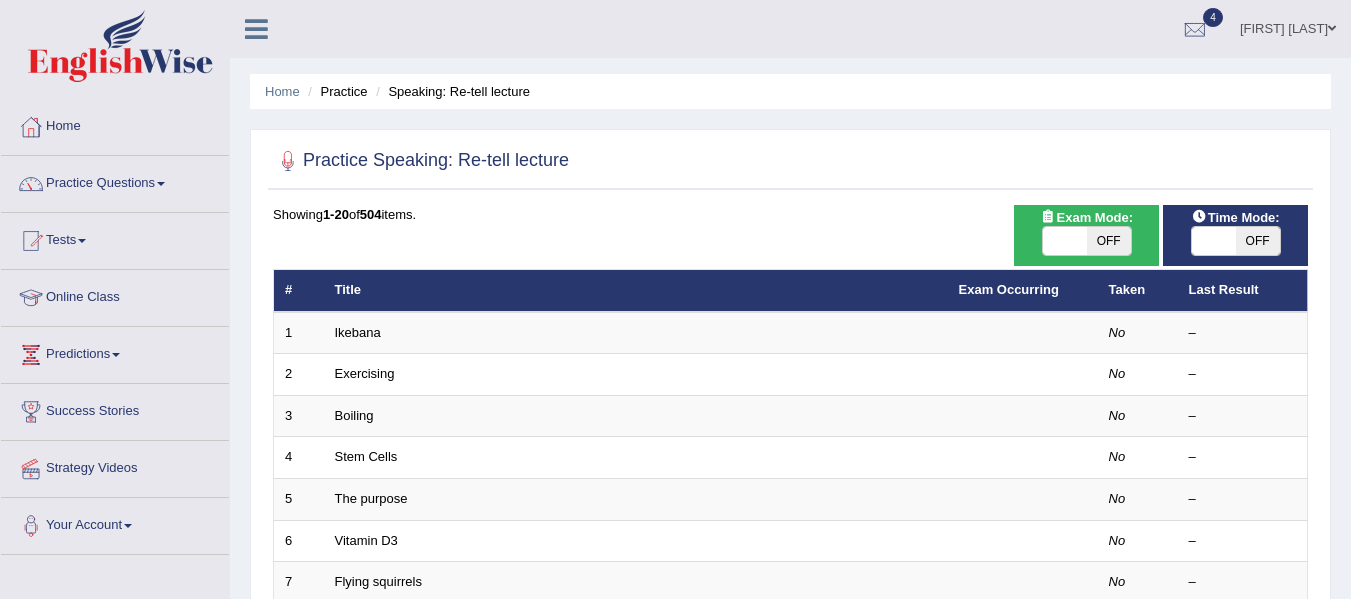 click on "Ikebana" at bounding box center [636, 333] 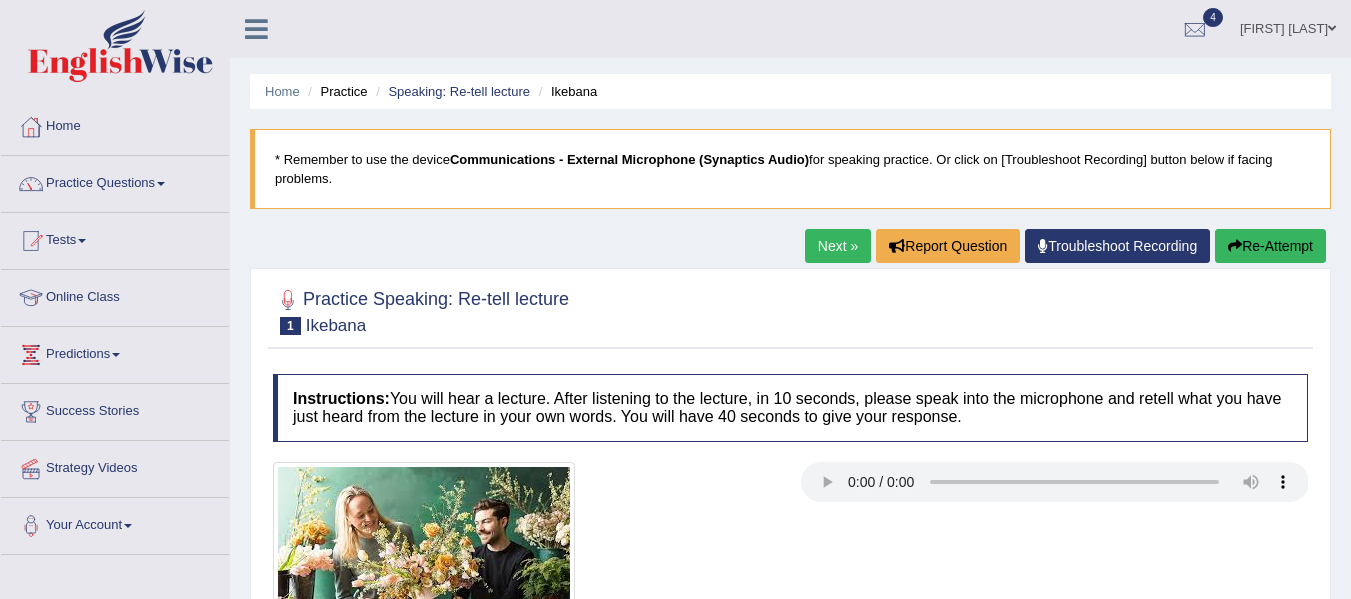 scroll, scrollTop: 0, scrollLeft: 0, axis: both 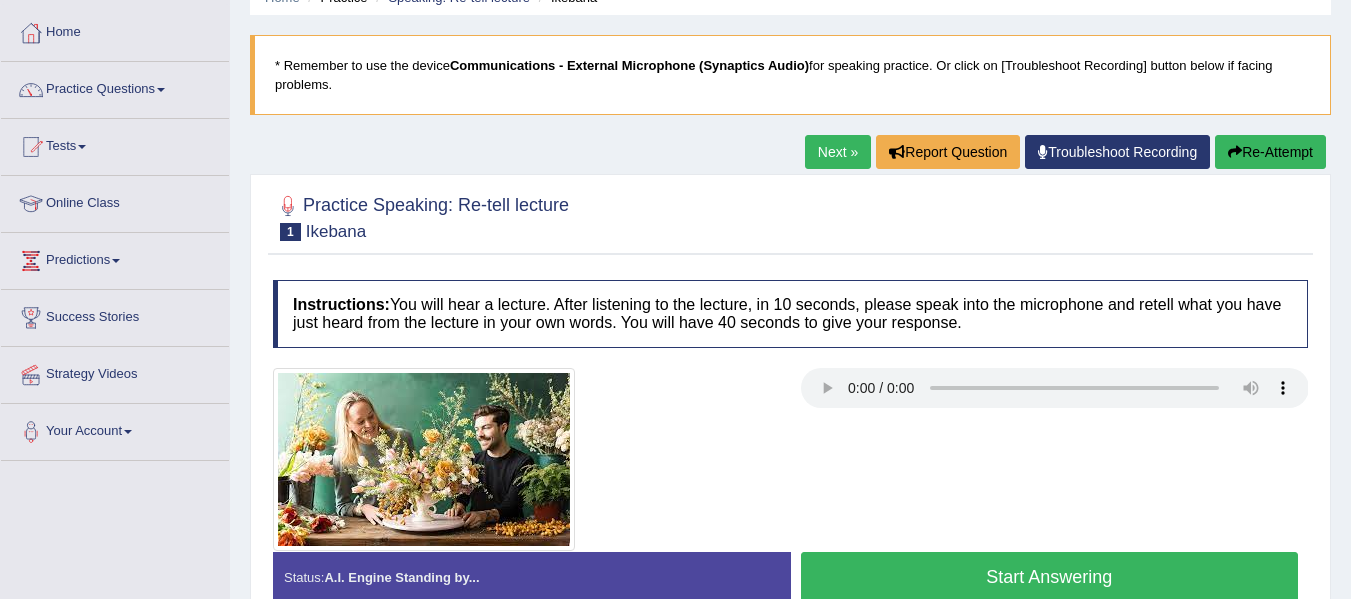 click on "Practice Questions" at bounding box center [115, 87] 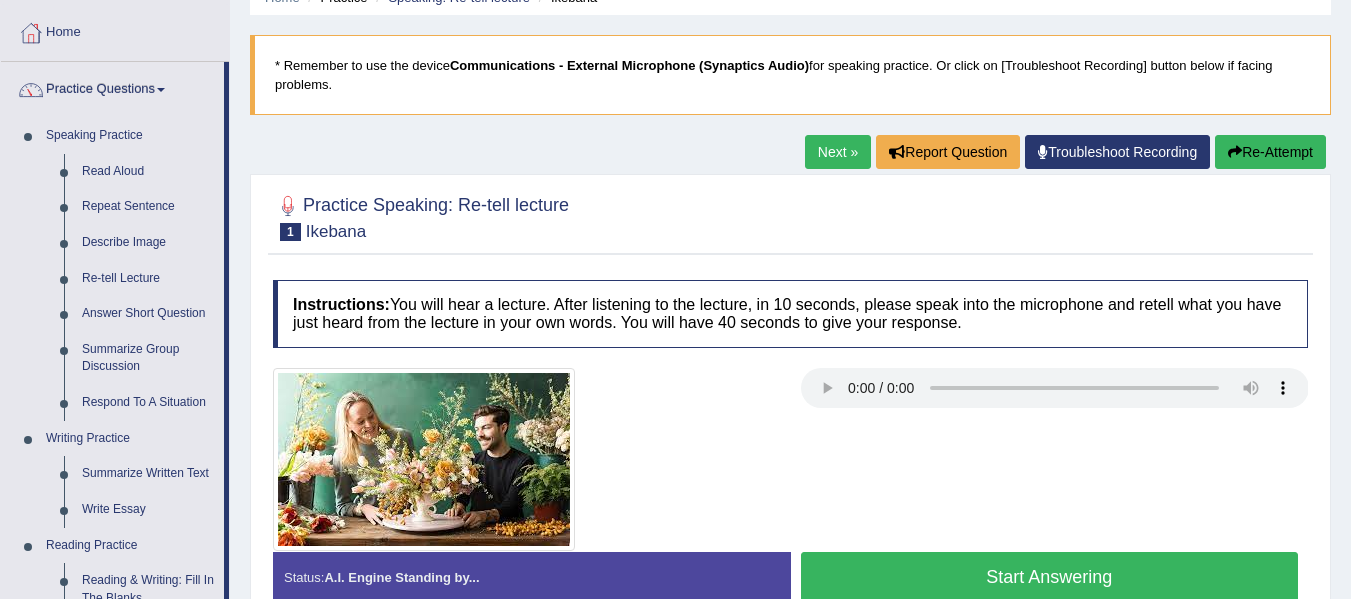 click on "Answer Short Question" at bounding box center (148, 314) 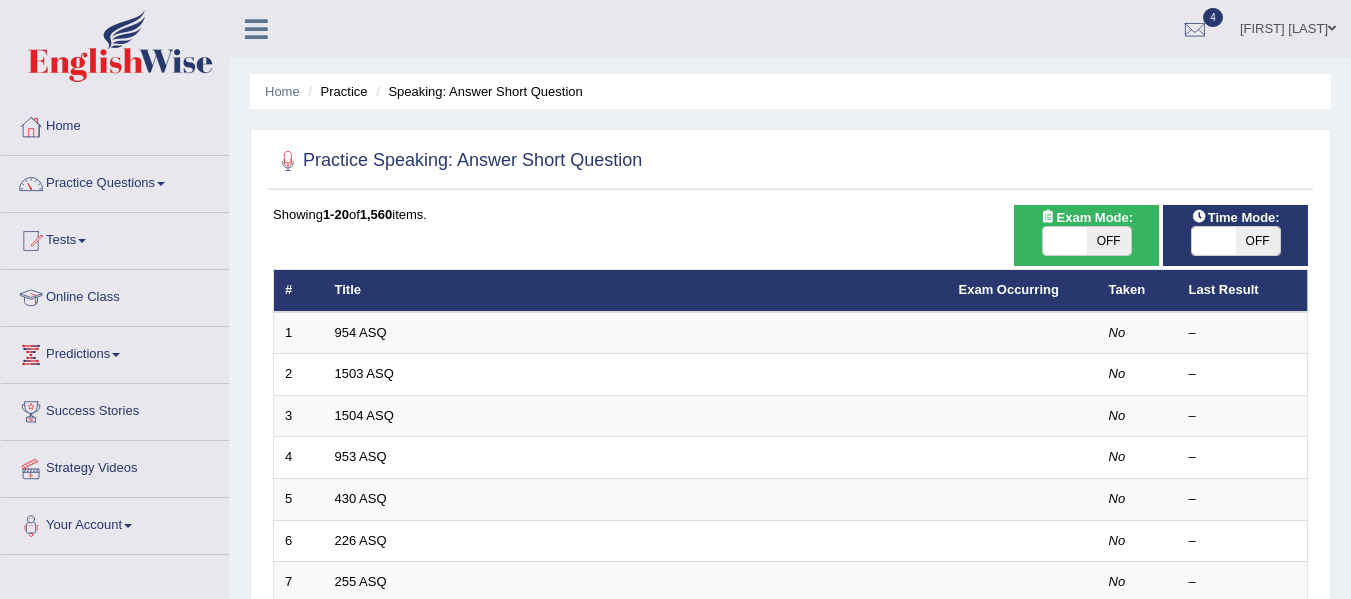scroll, scrollTop: 0, scrollLeft: 0, axis: both 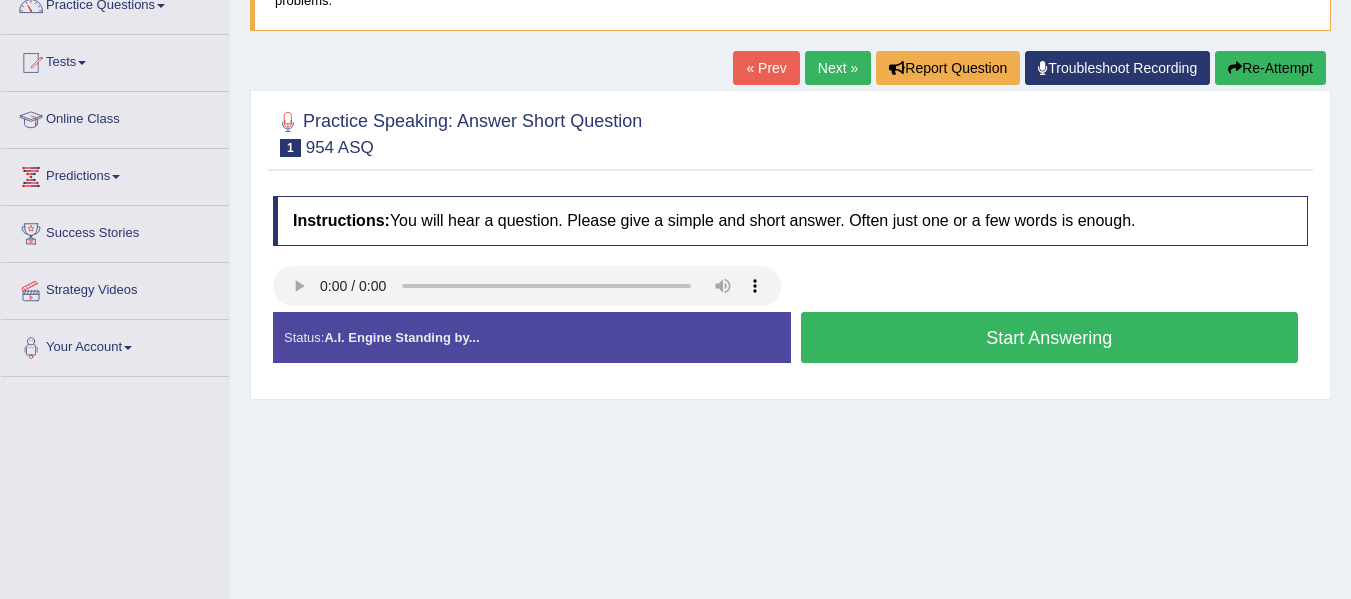 click on "Start Answering" at bounding box center (1050, 337) 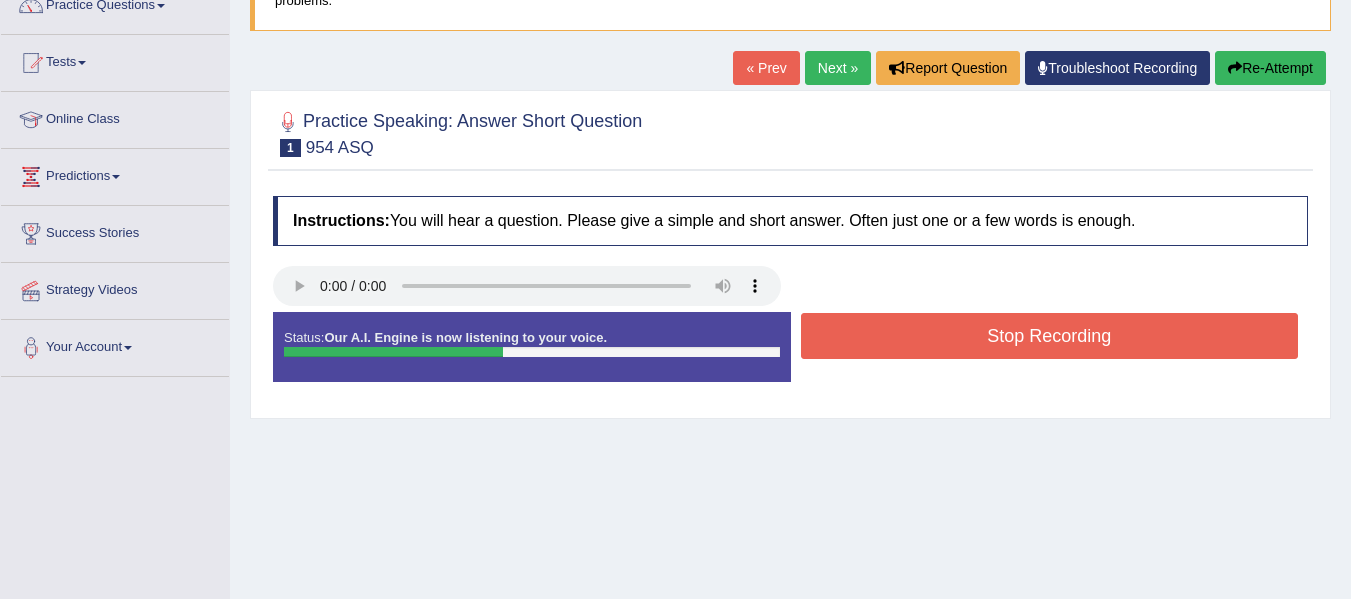 click on "Stop Recording" at bounding box center [1050, 336] 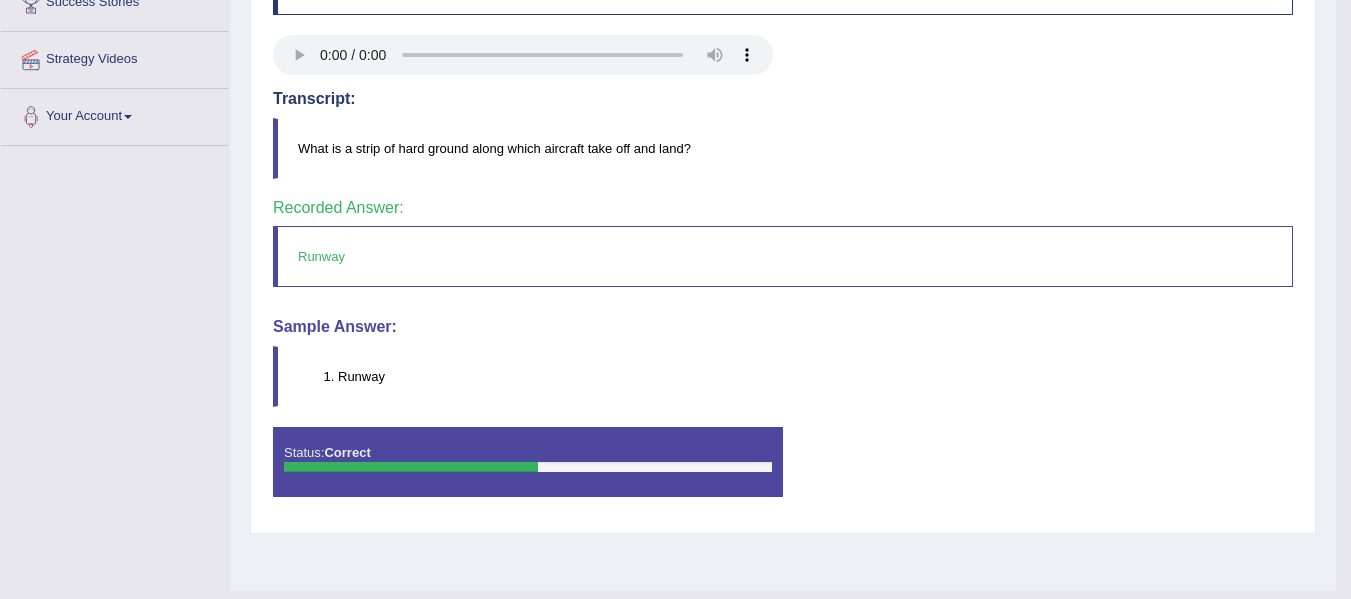 scroll, scrollTop: 451, scrollLeft: 0, axis: vertical 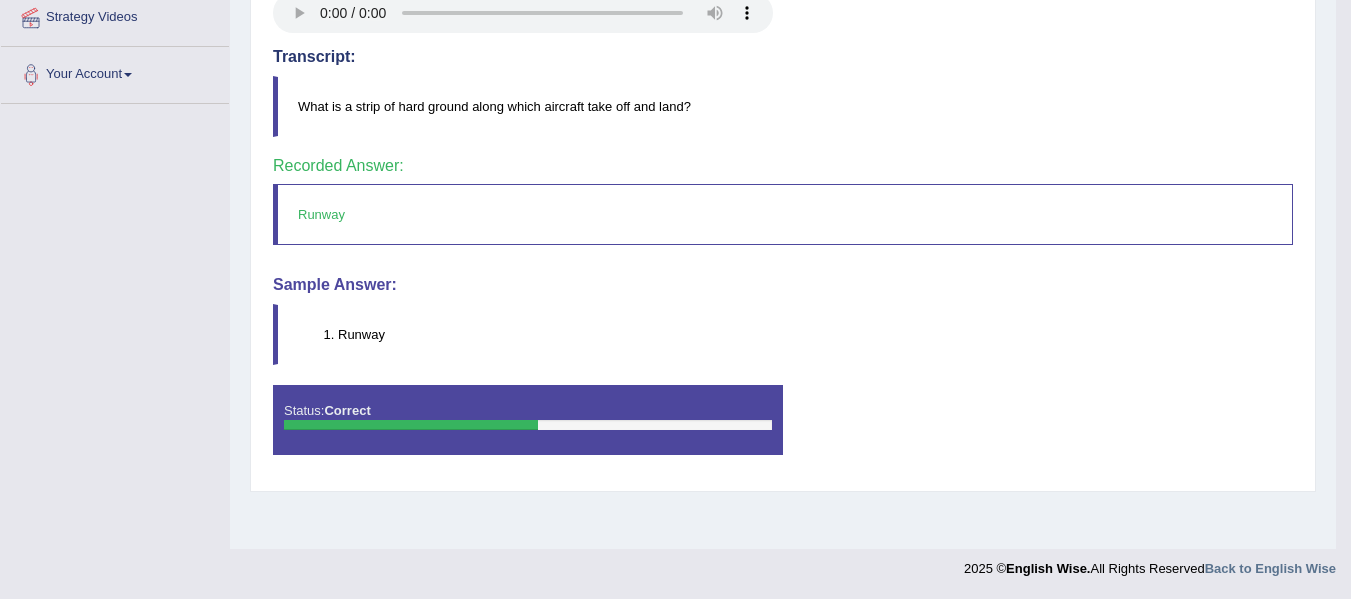 click on "Status:  Correct" at bounding box center [528, 420] 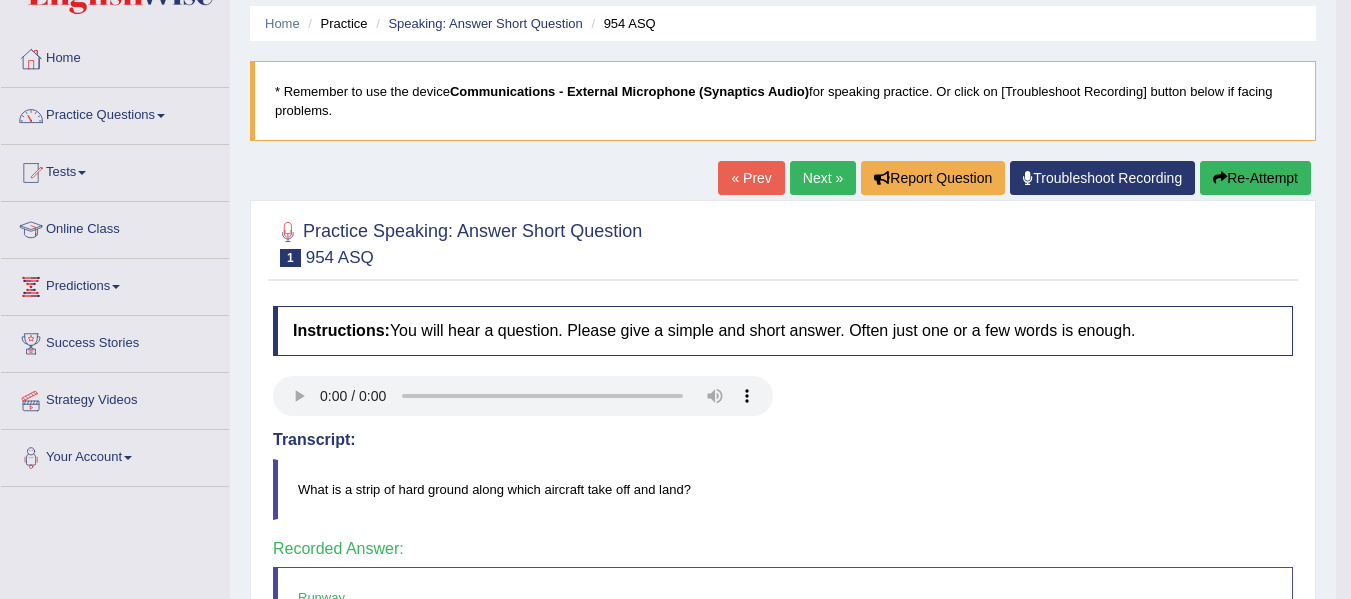 scroll, scrollTop: 60, scrollLeft: 0, axis: vertical 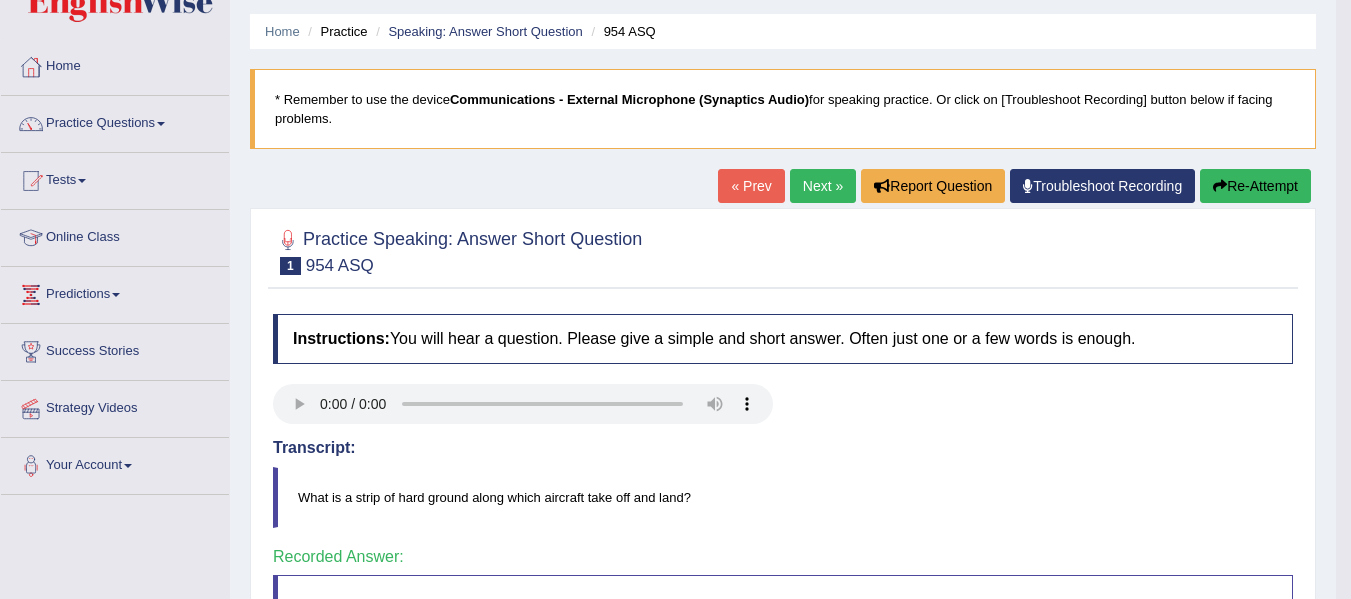 click on "Next »" at bounding box center (823, 186) 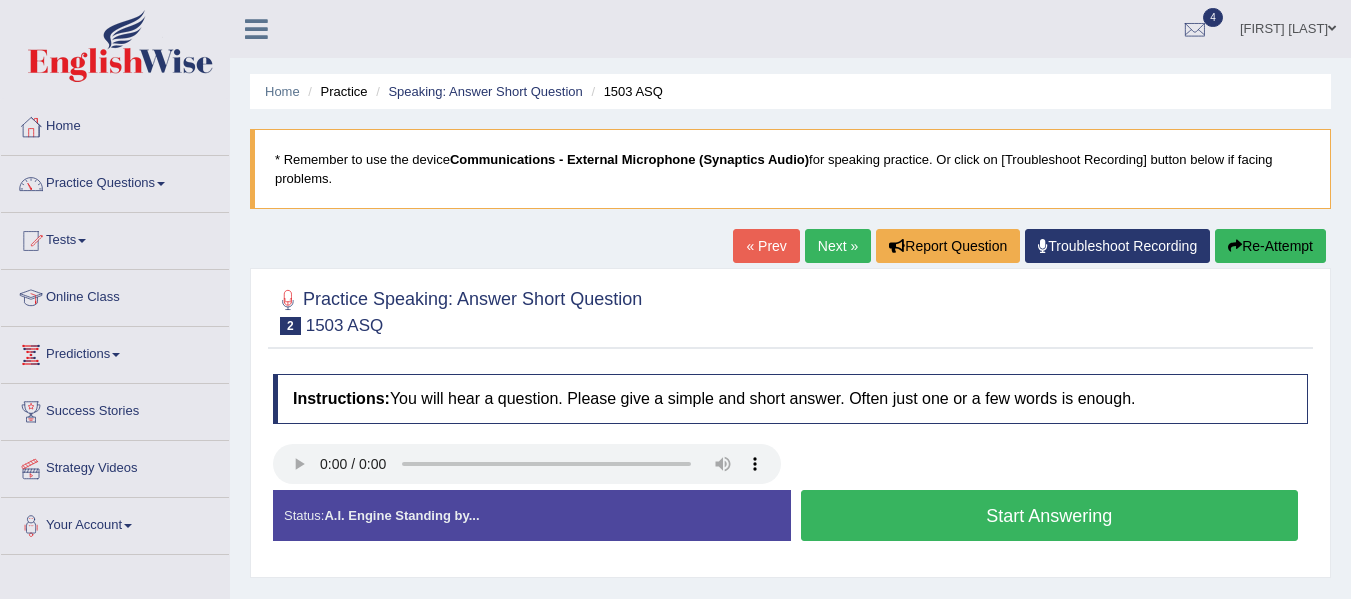 scroll, scrollTop: 0, scrollLeft: 0, axis: both 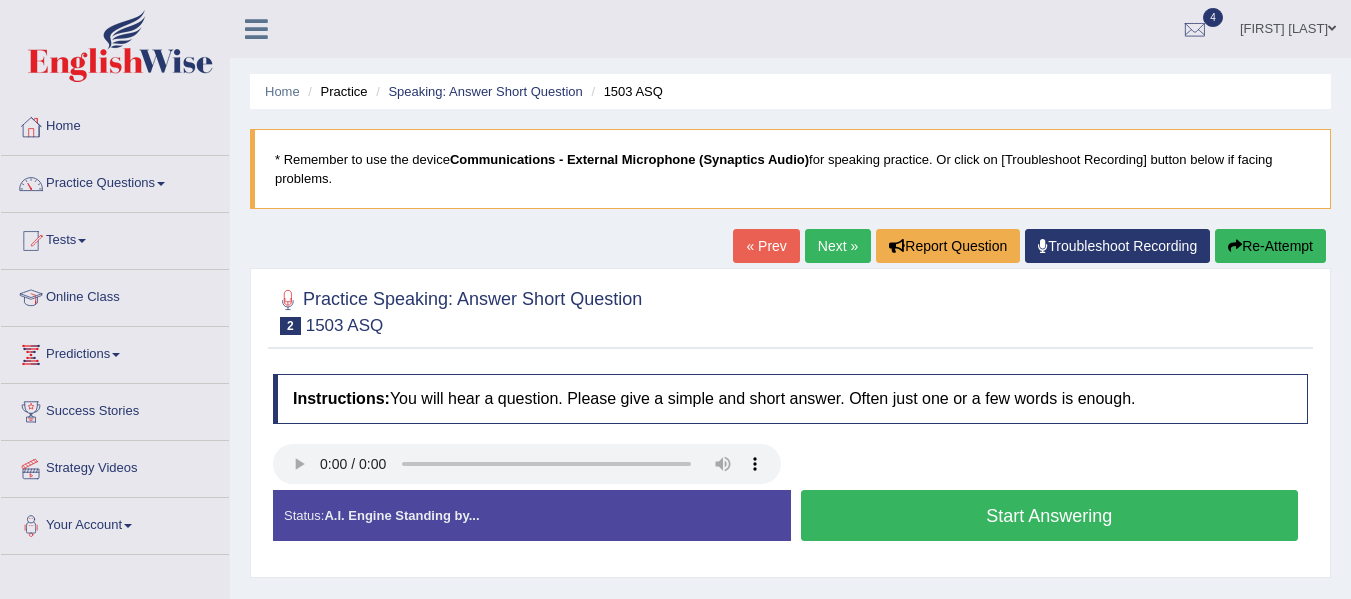 click on "Start Answering" at bounding box center (1050, 515) 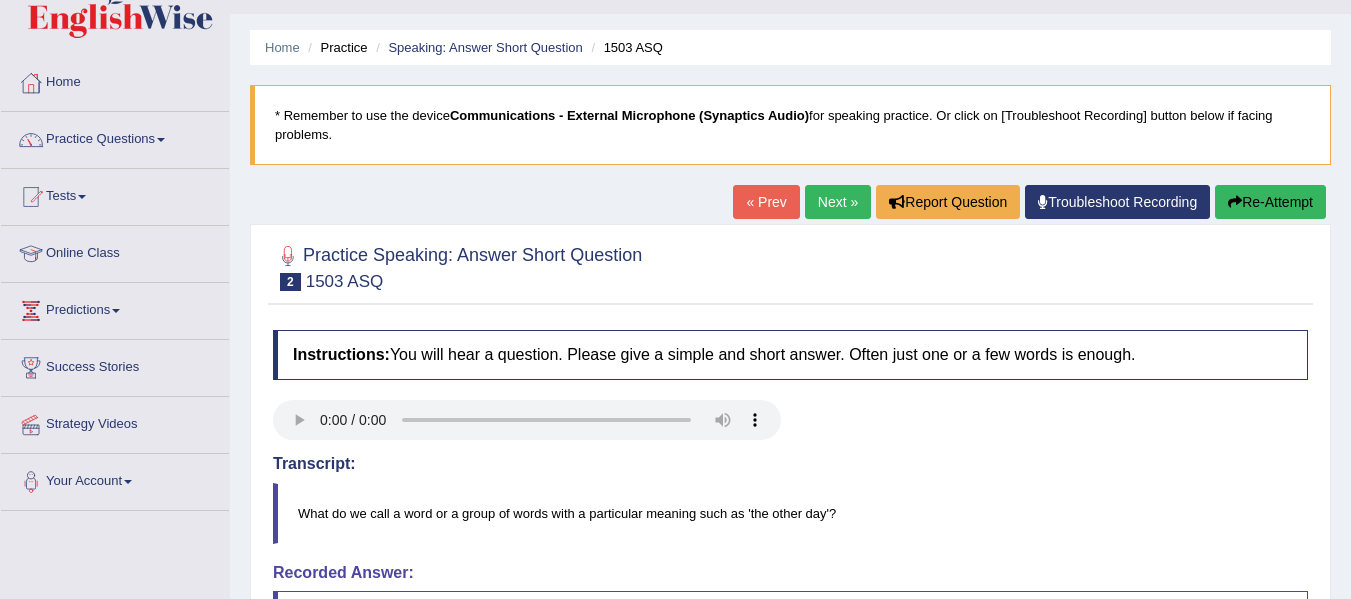 scroll, scrollTop: 36, scrollLeft: 0, axis: vertical 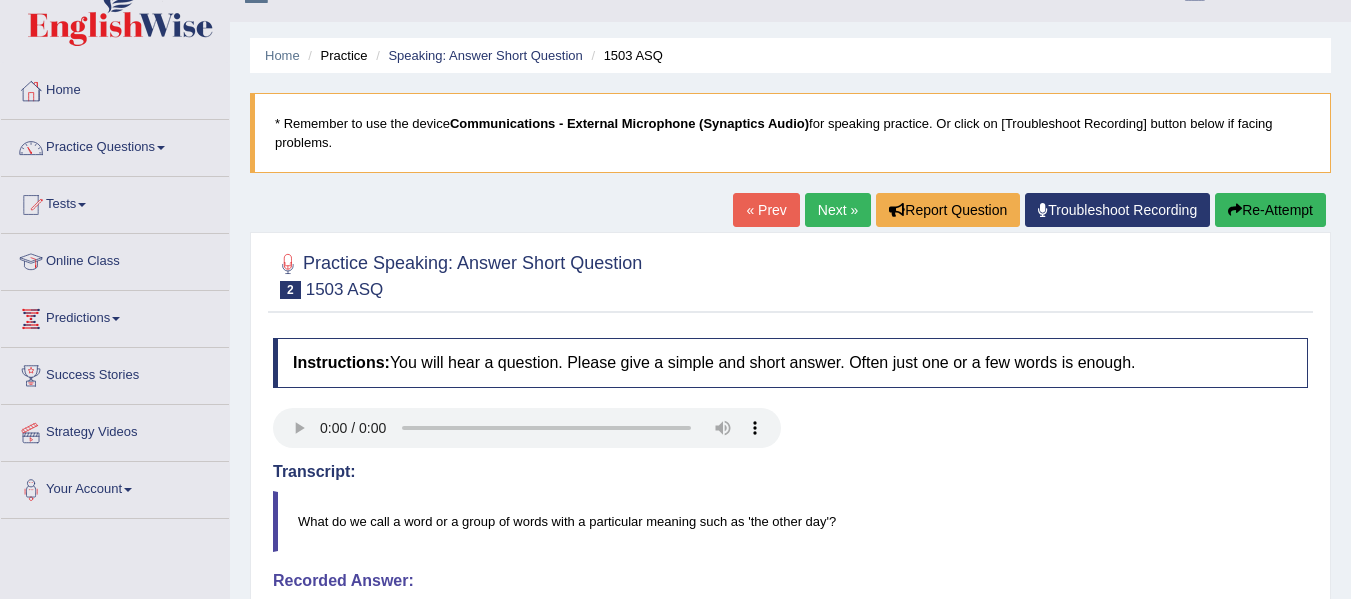 click on "Next »" at bounding box center (838, 210) 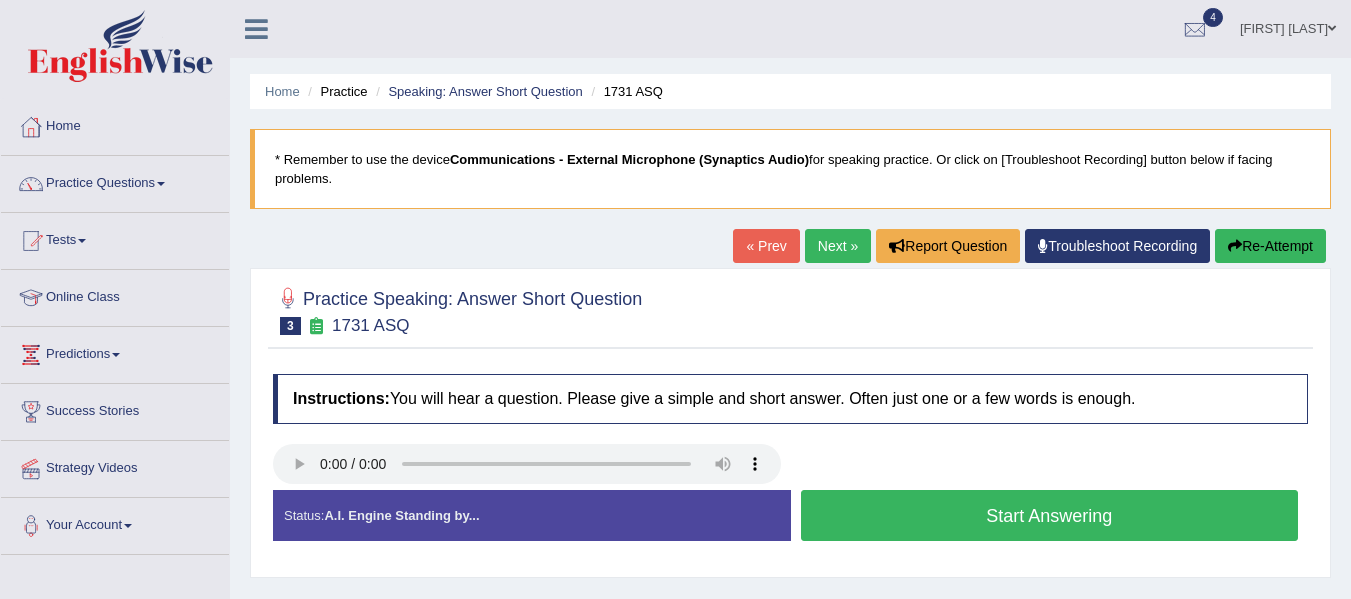 scroll, scrollTop: 0, scrollLeft: 0, axis: both 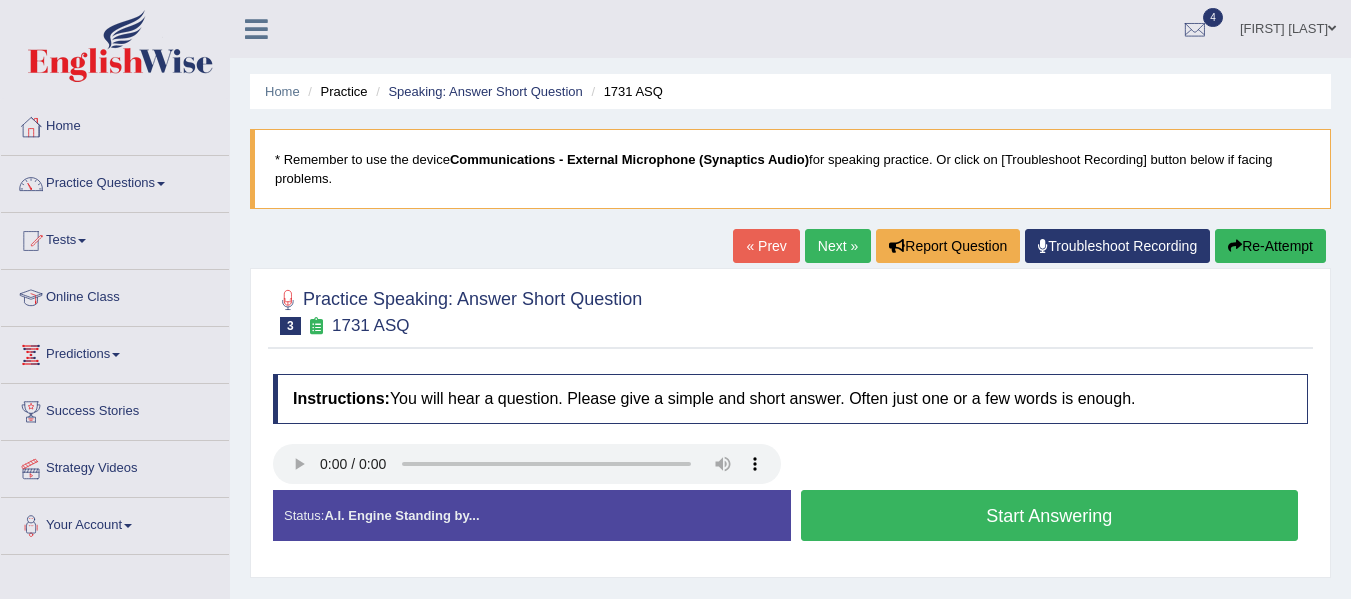click on "Start Answering" 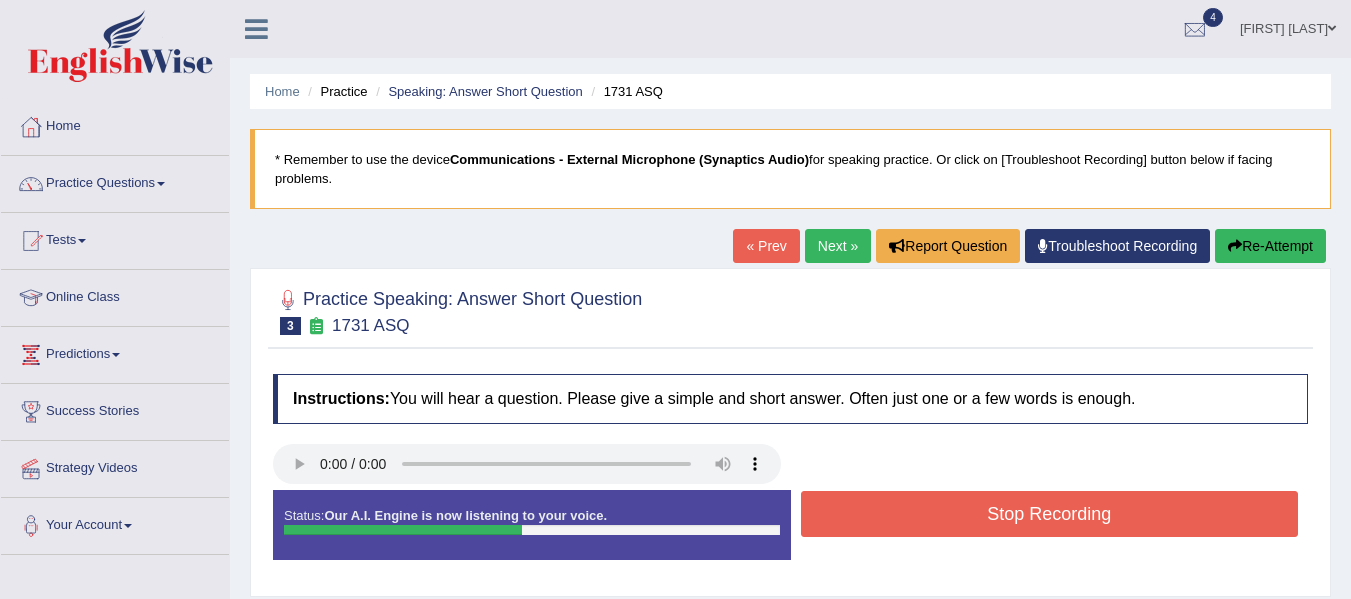 click on "Stop Recording" 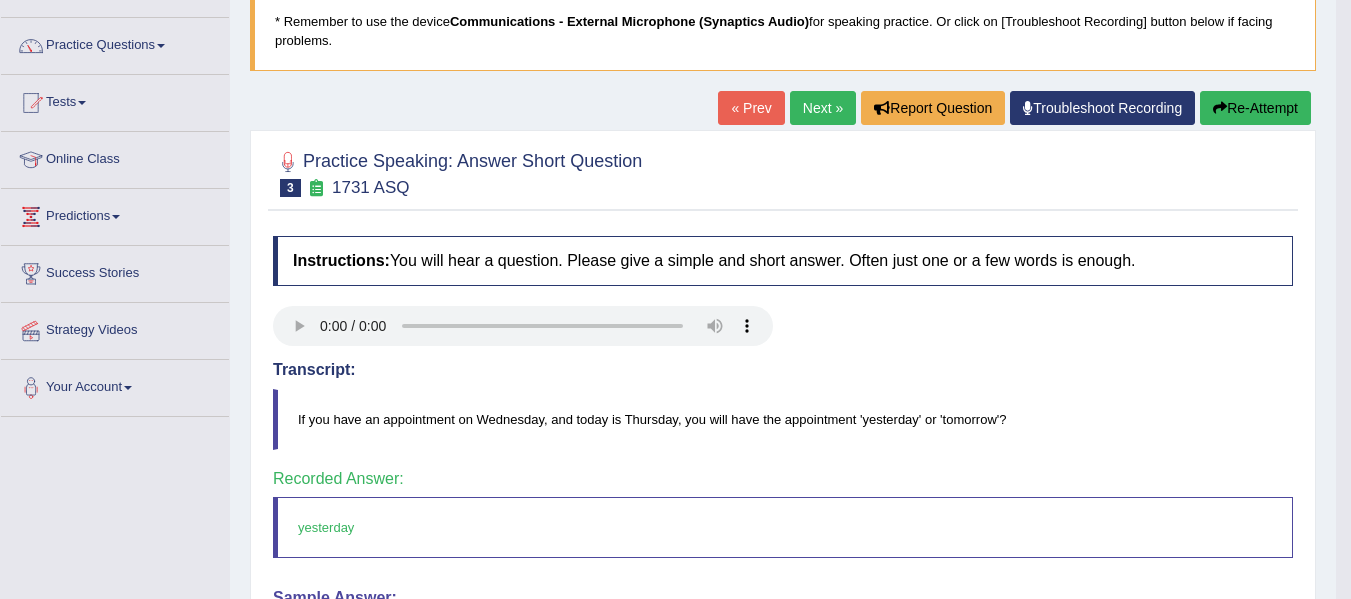 scroll, scrollTop: 135, scrollLeft: 0, axis: vertical 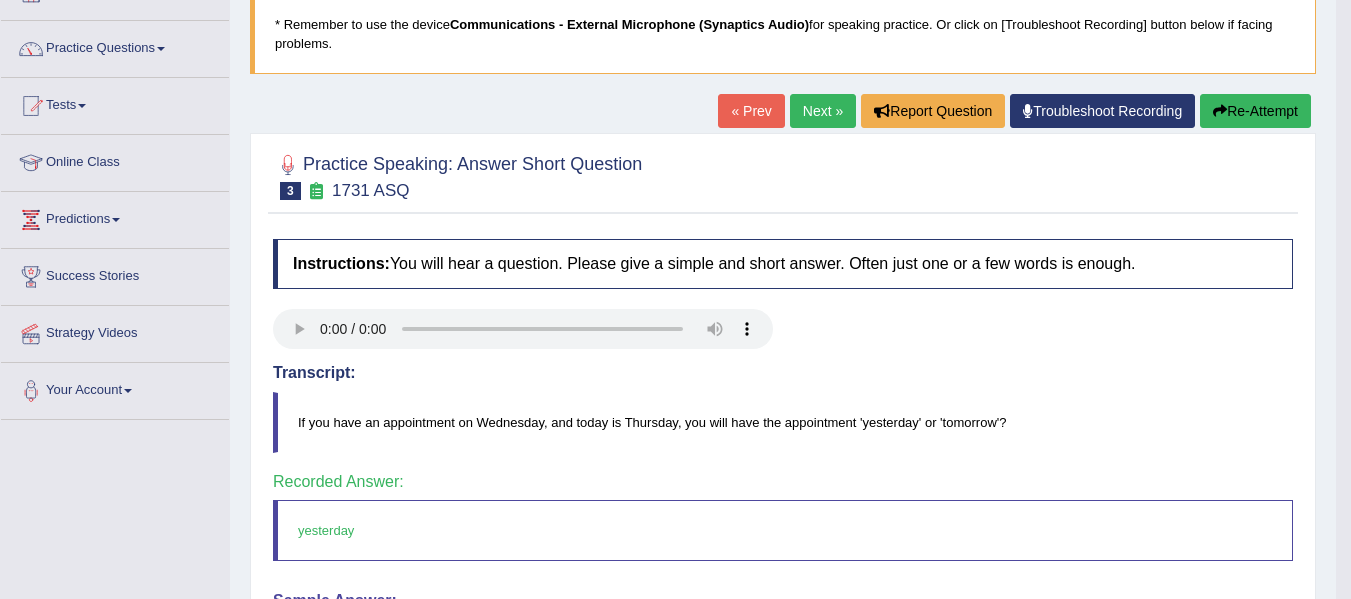 click on "Next »" 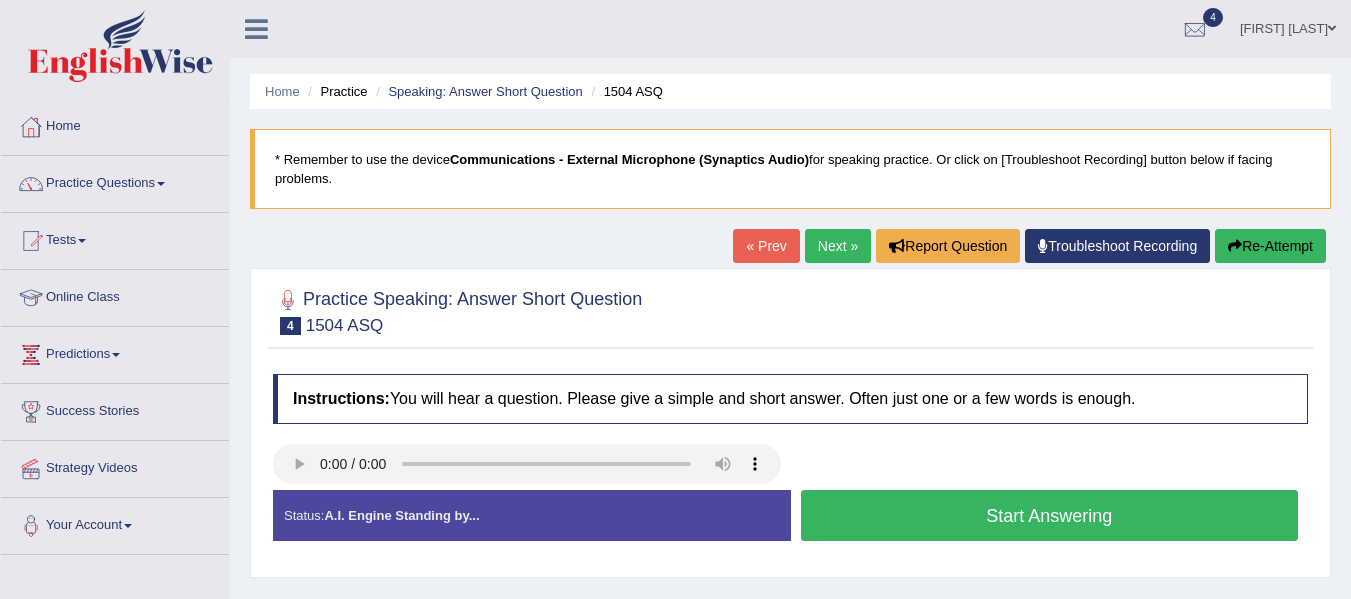 scroll, scrollTop: 0, scrollLeft: 0, axis: both 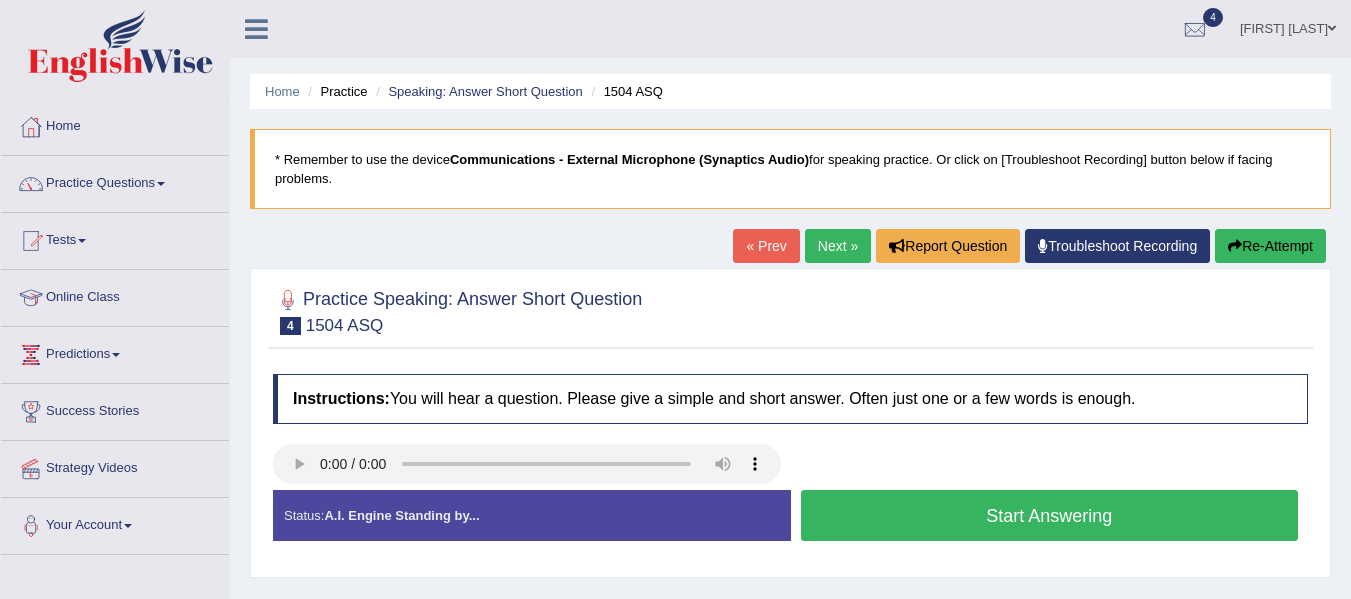 click on "Start Answering" at bounding box center [1050, 515] 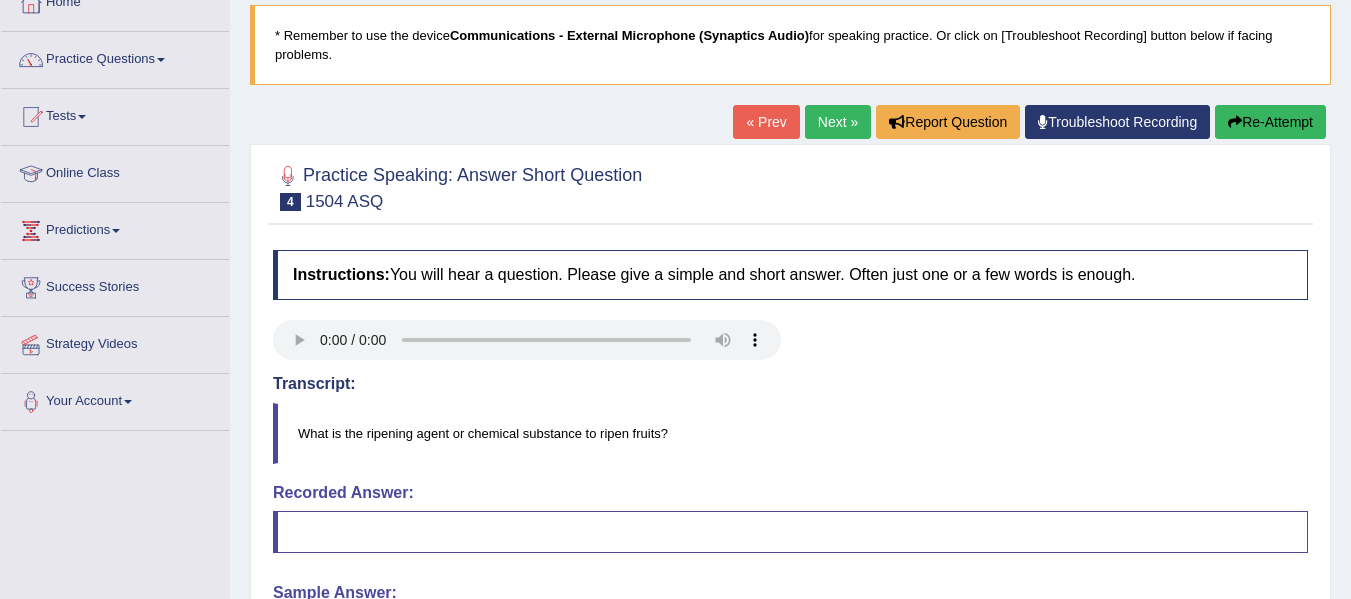 scroll, scrollTop: 123, scrollLeft: 0, axis: vertical 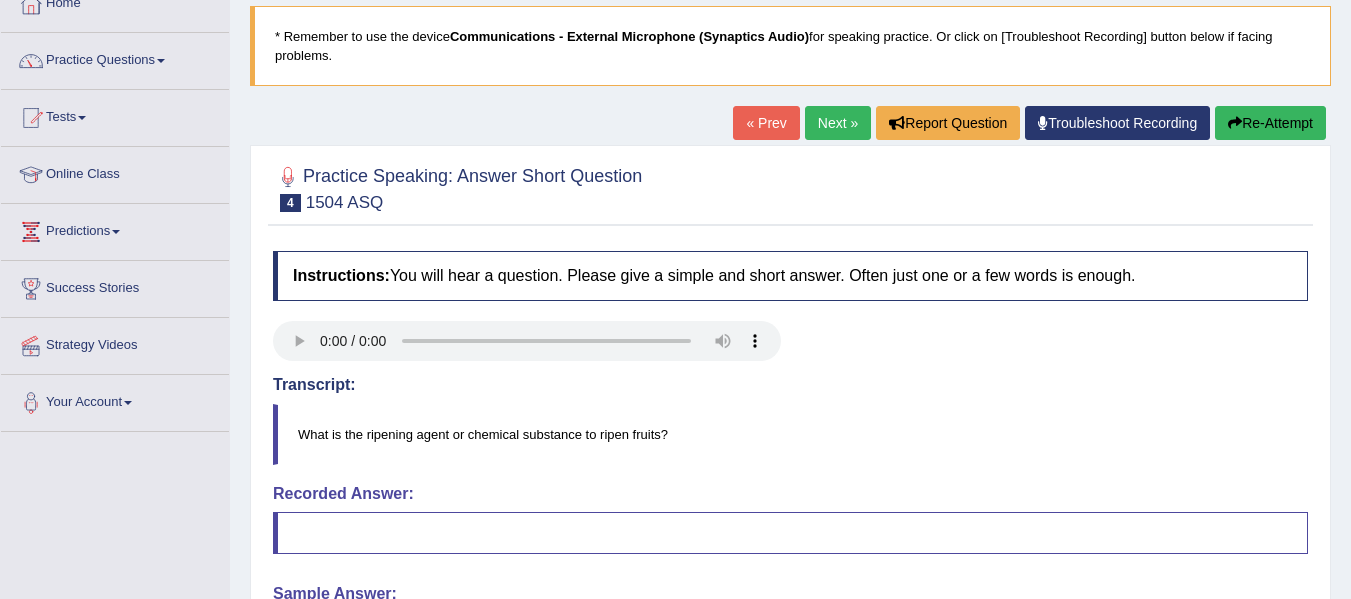 click on "Next »" at bounding box center [838, 123] 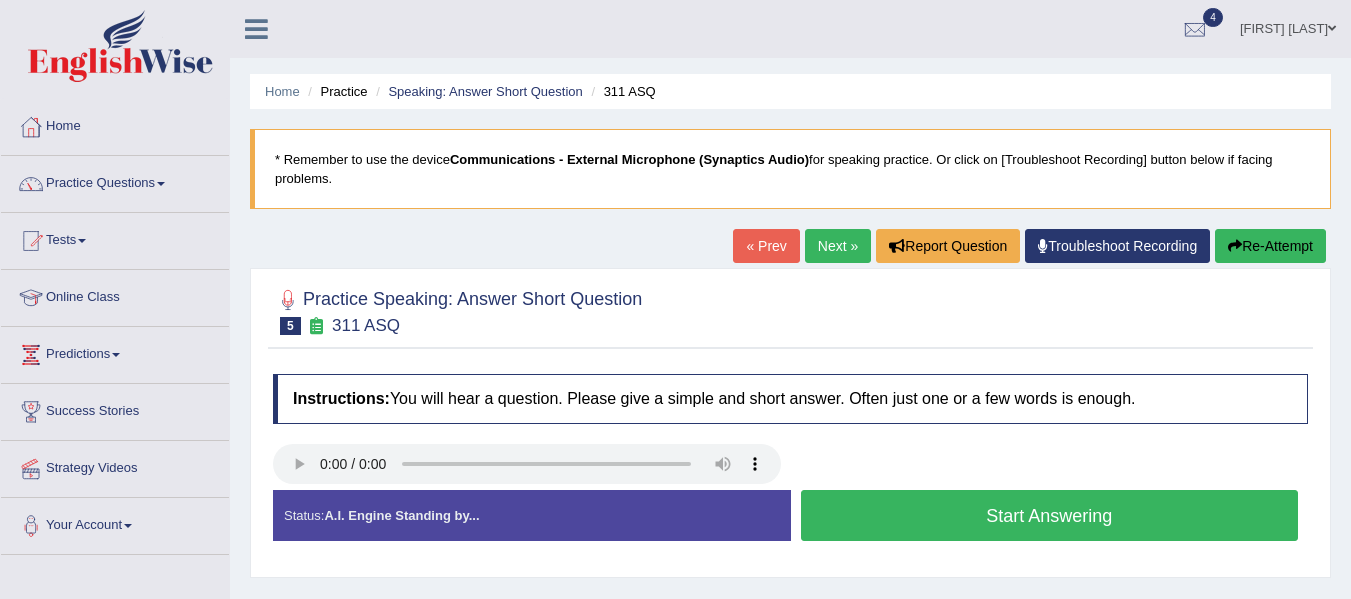 scroll, scrollTop: 0, scrollLeft: 0, axis: both 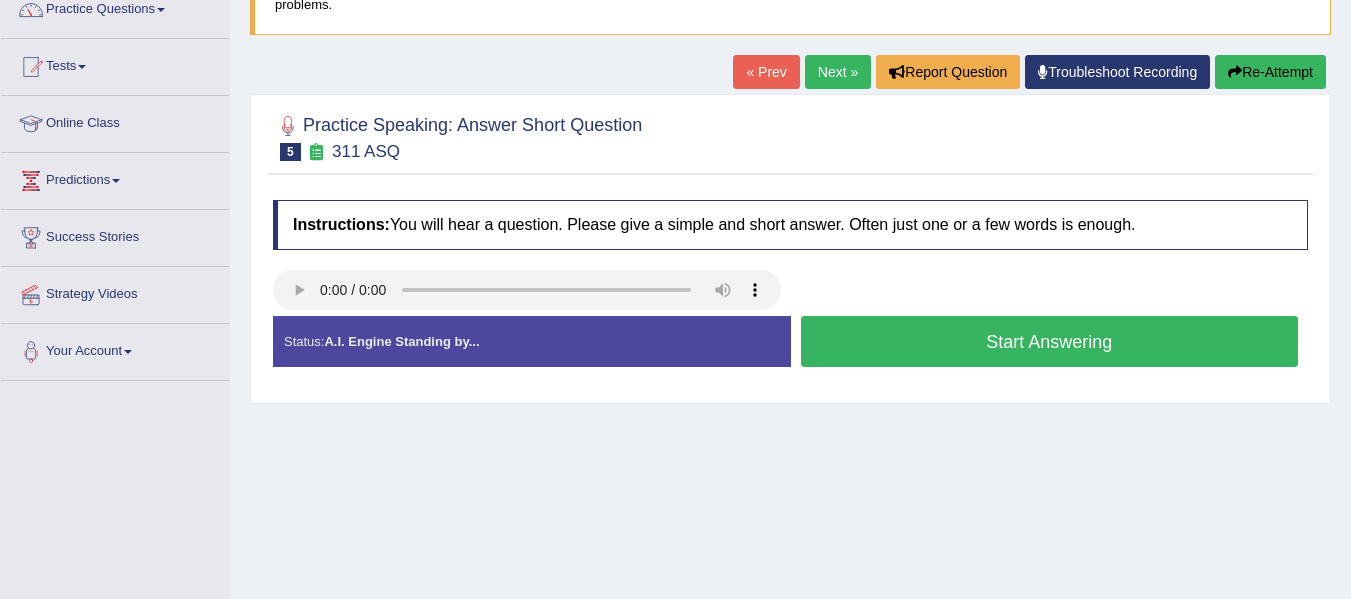 click on "Start Answering" at bounding box center [1050, 341] 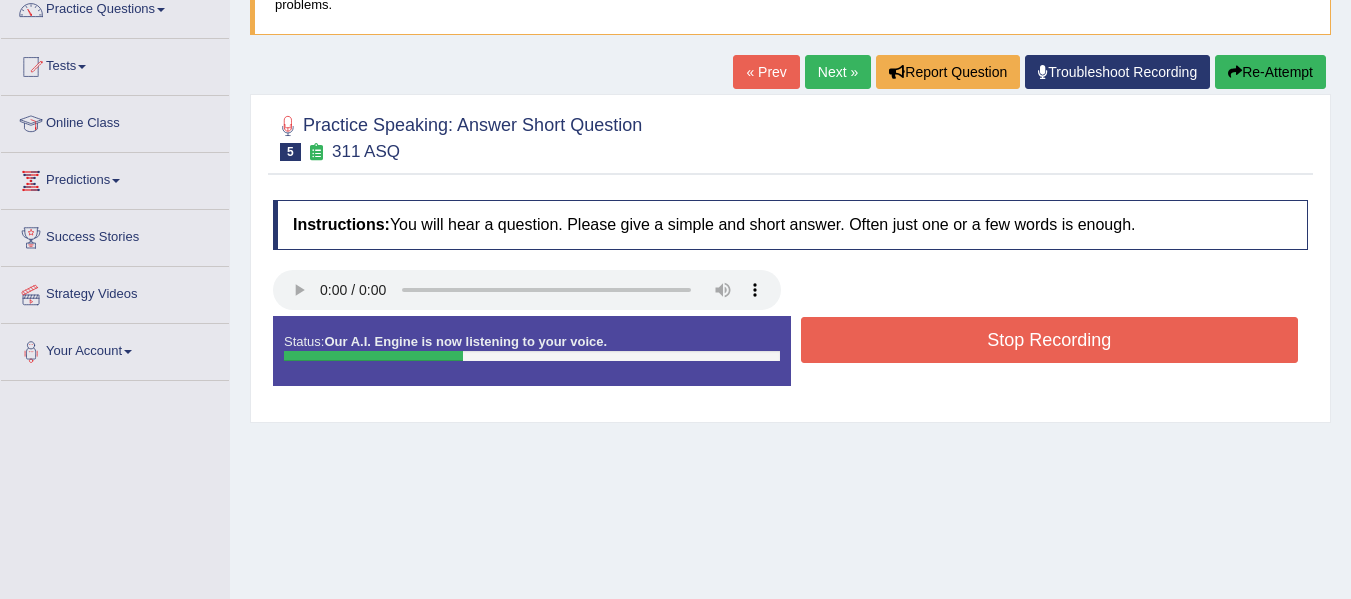 click on "Stop Recording" at bounding box center (1050, 340) 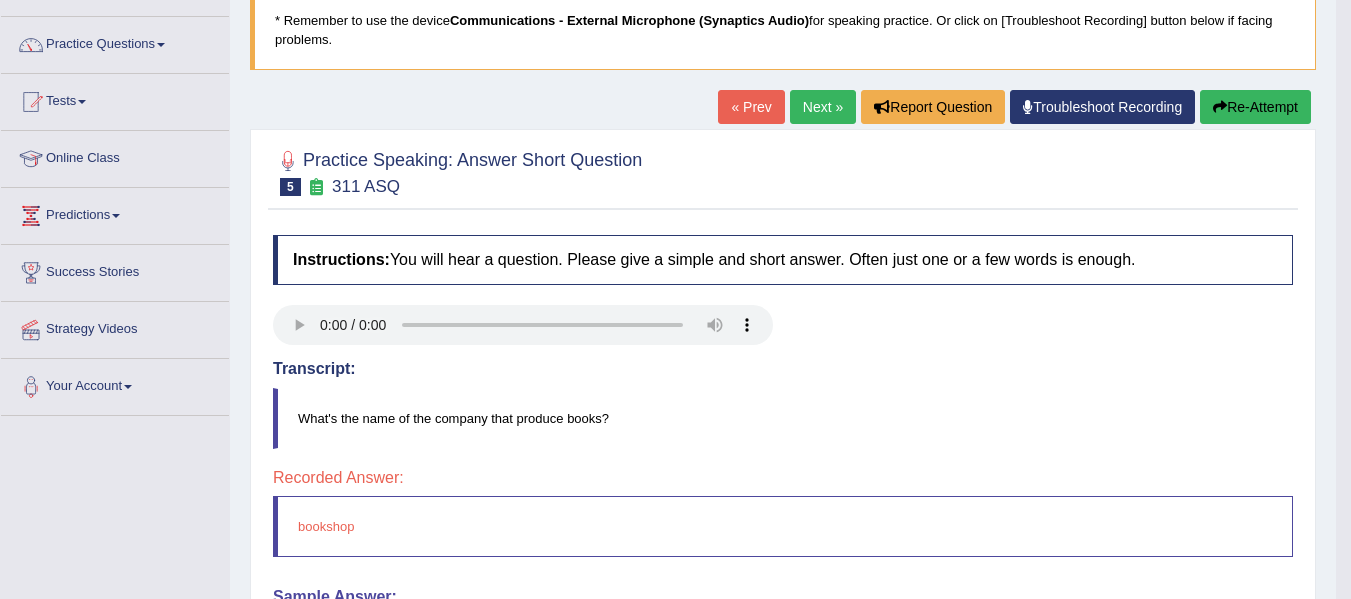 scroll, scrollTop: 120, scrollLeft: 0, axis: vertical 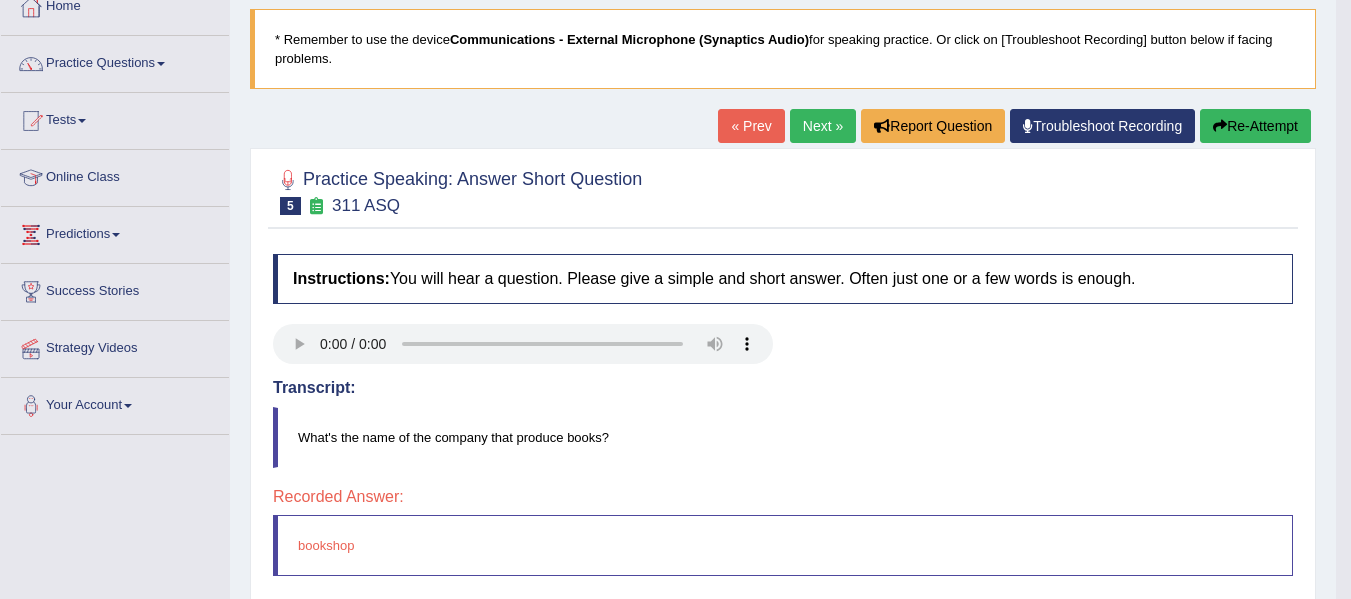 click on "Next »" at bounding box center (823, 126) 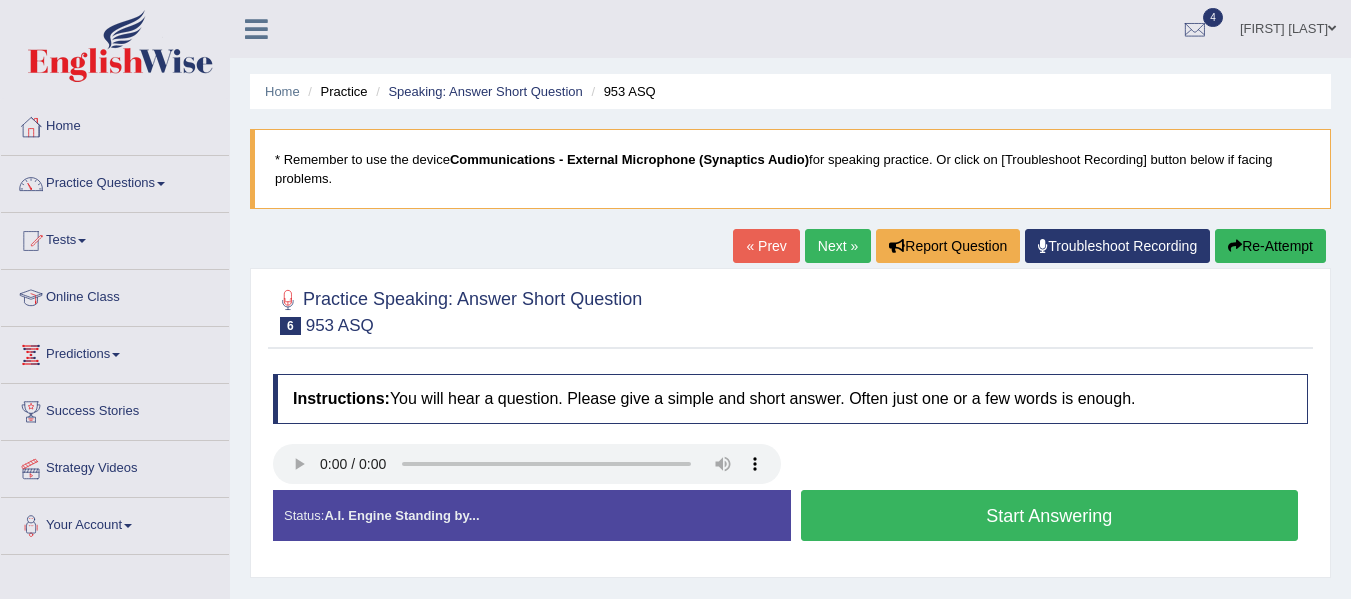 scroll, scrollTop: 0, scrollLeft: 0, axis: both 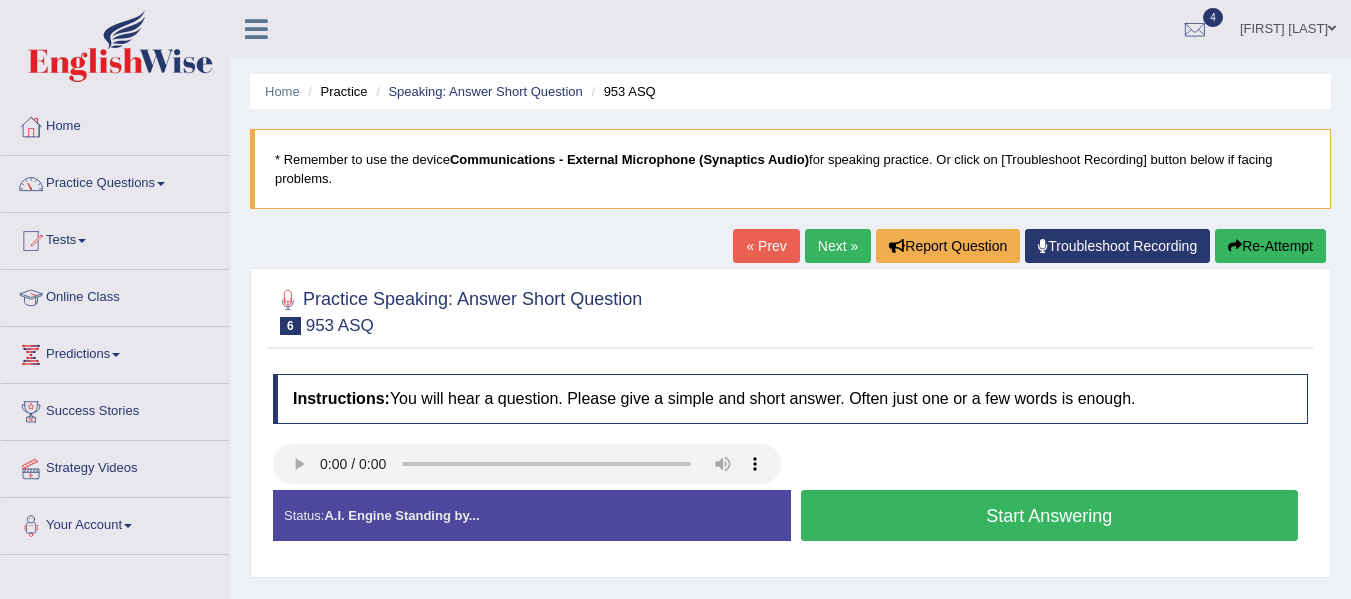 click on "Start Answering" at bounding box center [1050, 515] 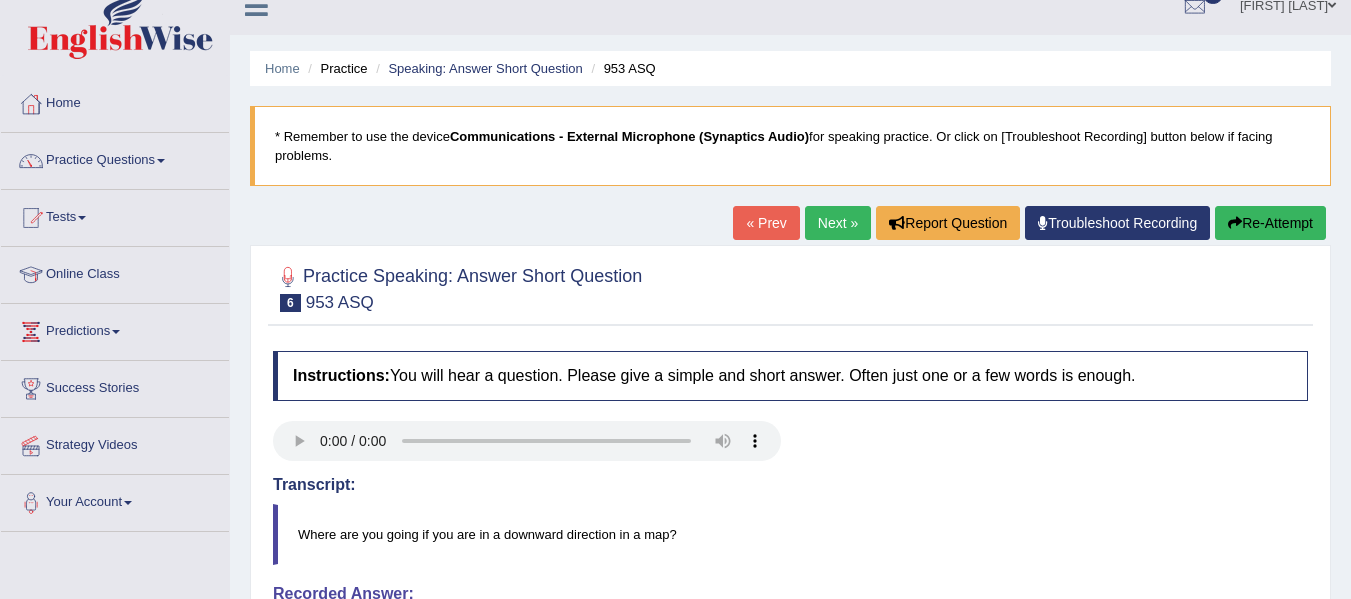 scroll, scrollTop: 0, scrollLeft: 0, axis: both 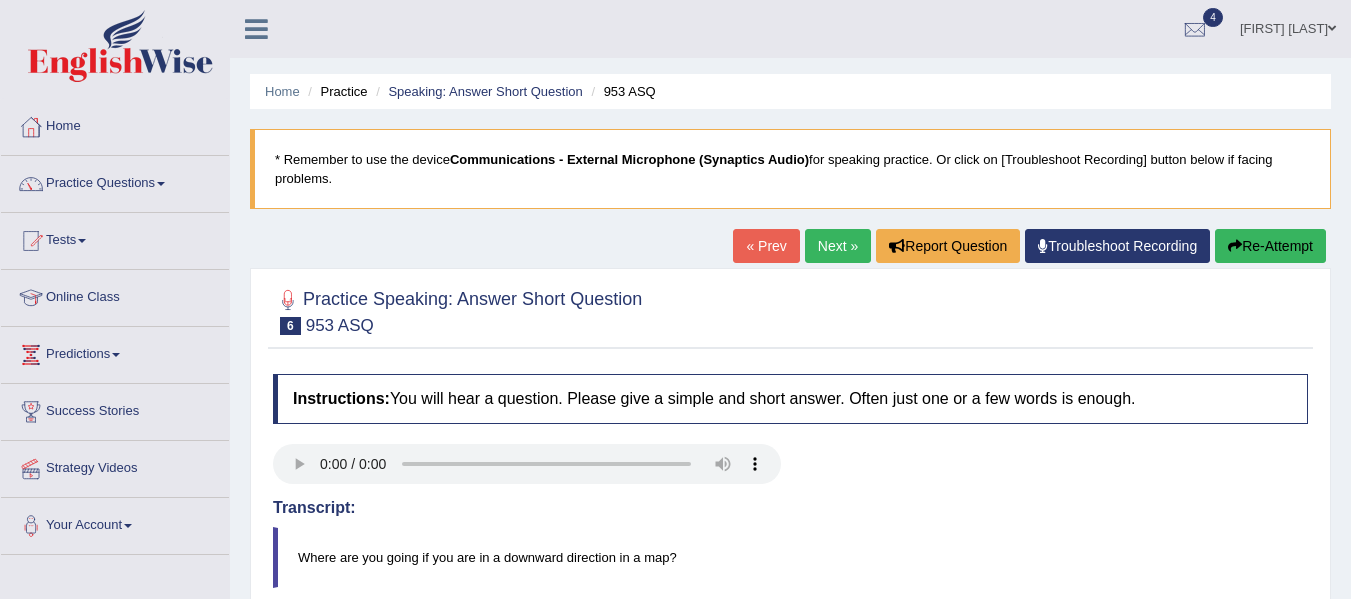 click on "Next »" at bounding box center (838, 246) 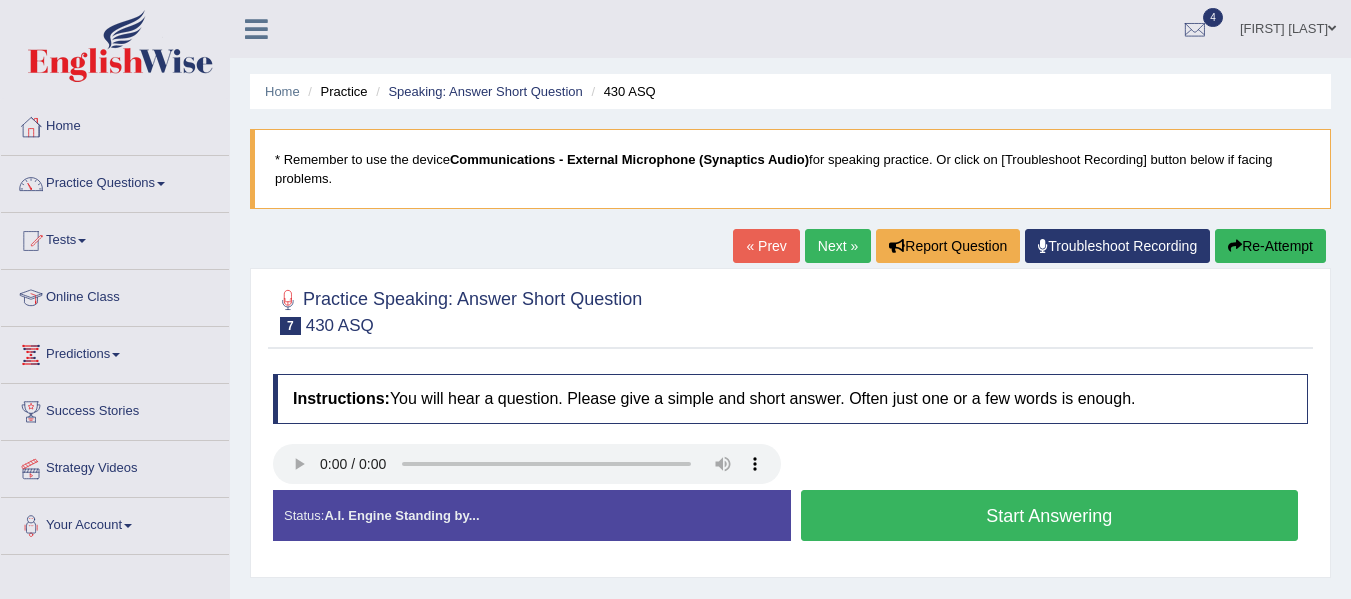 scroll, scrollTop: 0, scrollLeft: 0, axis: both 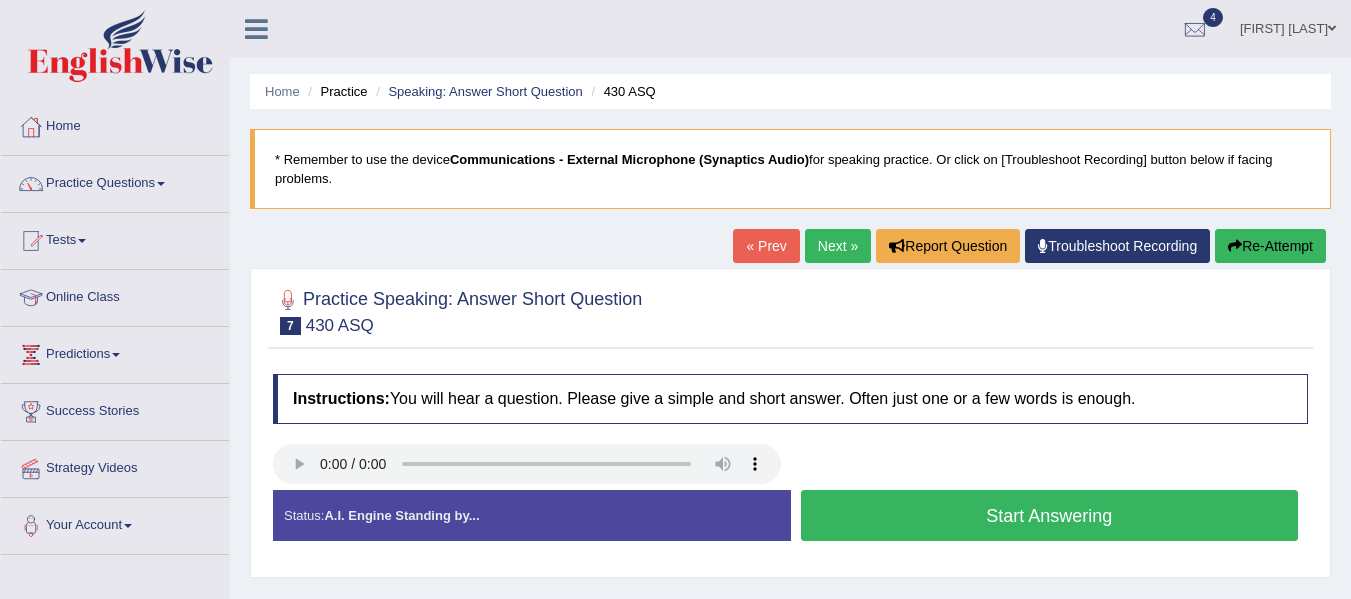 click on "Start Answering" at bounding box center [1050, 515] 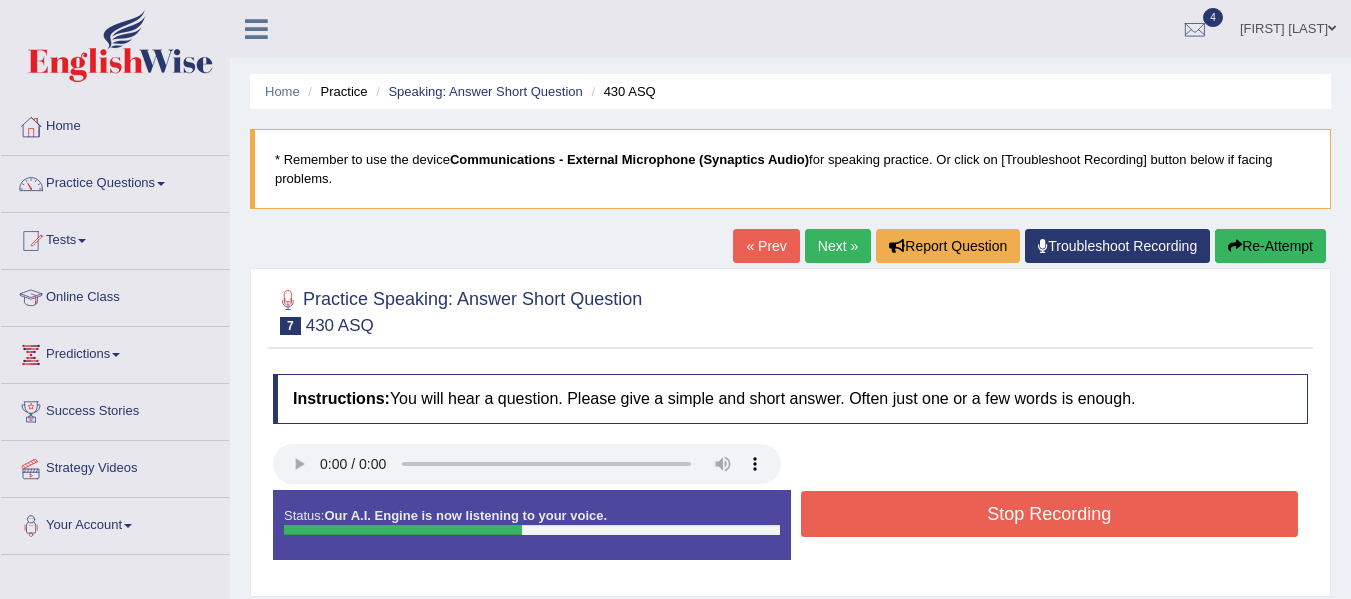click on "Stop Recording" at bounding box center (1050, 514) 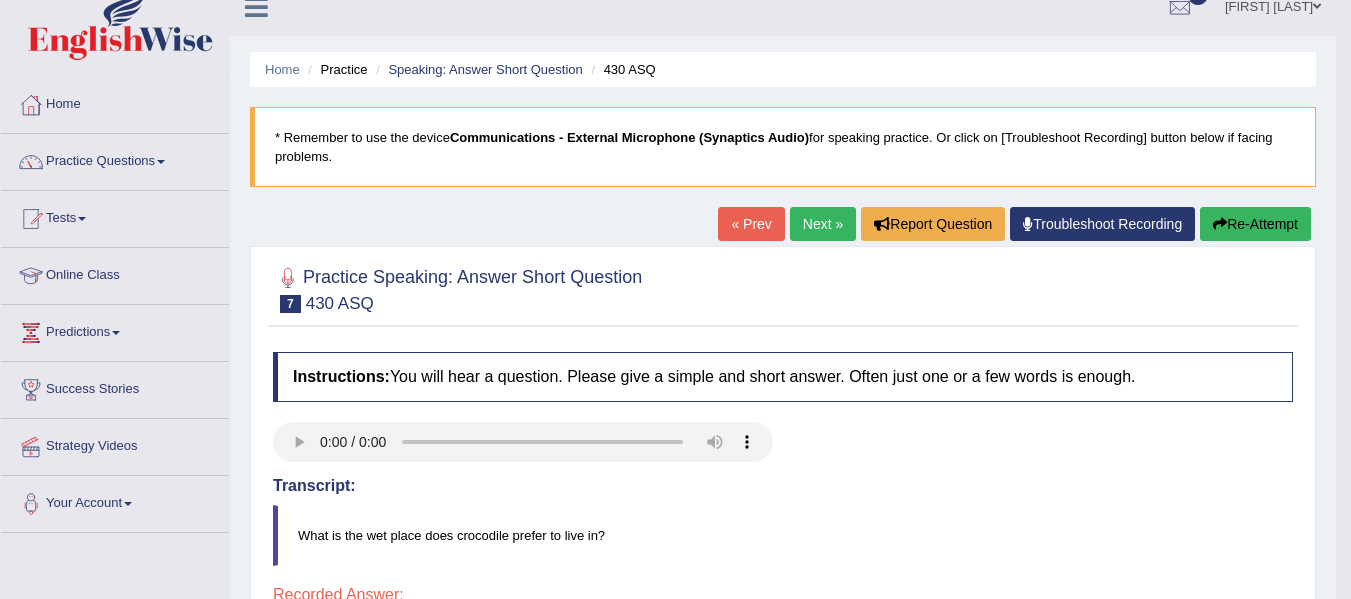 scroll, scrollTop: 0, scrollLeft: 0, axis: both 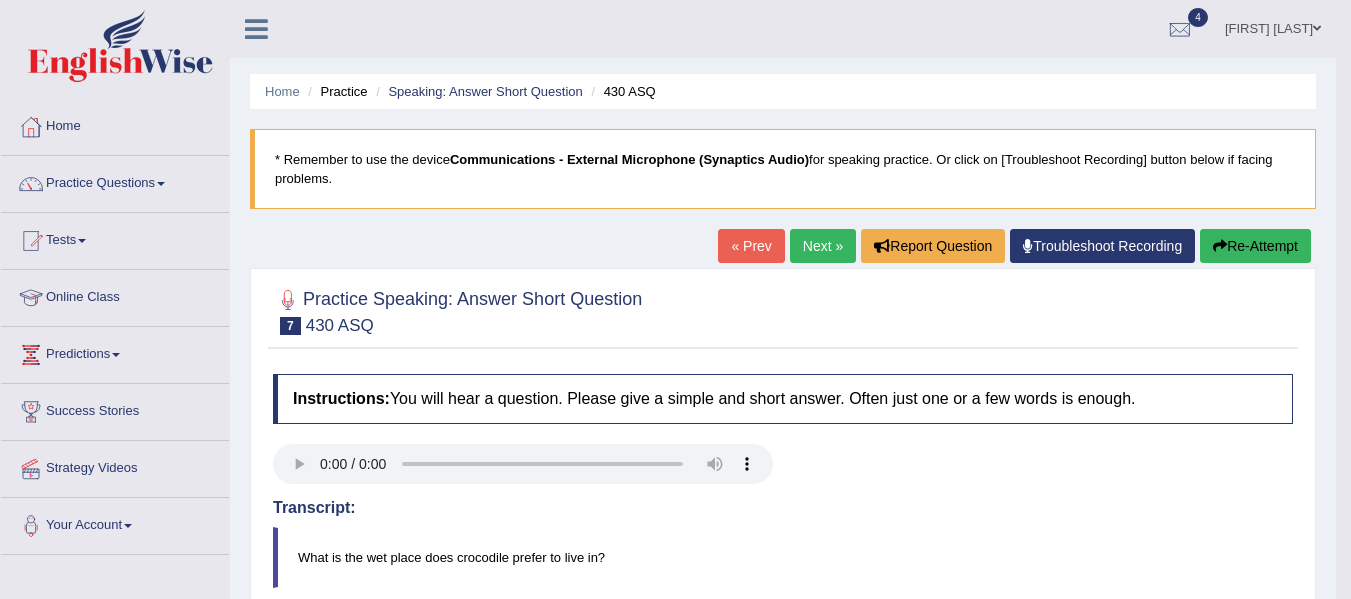 click on "Next »" at bounding box center (823, 246) 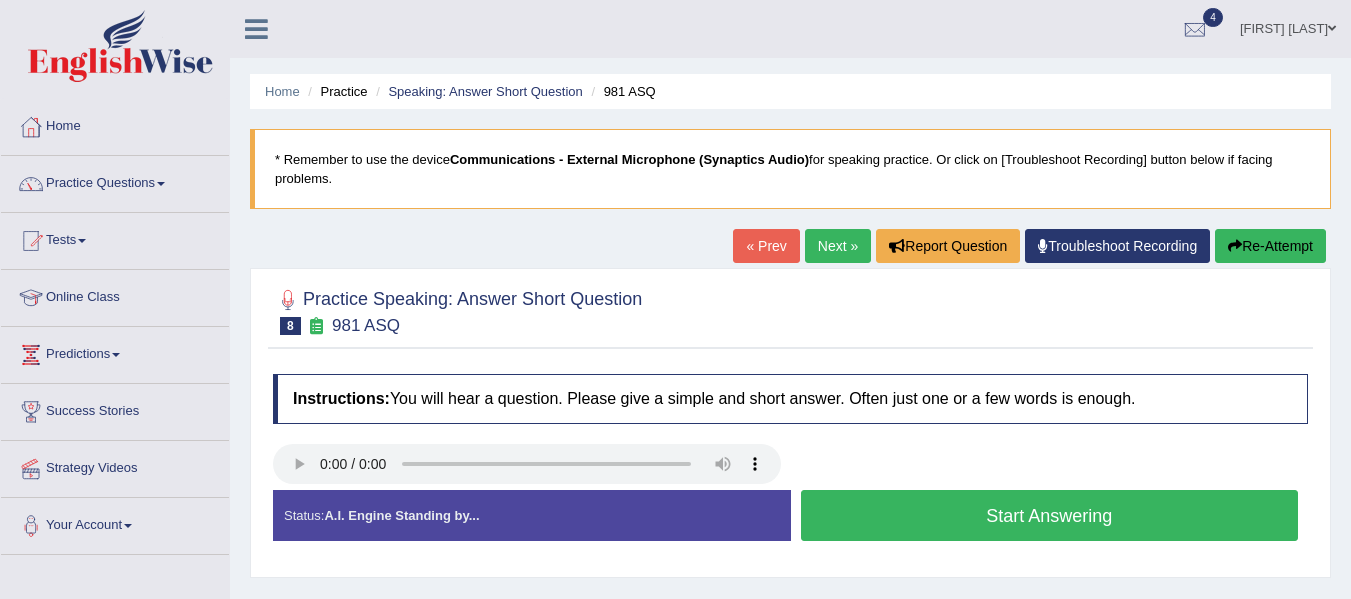 scroll, scrollTop: 0, scrollLeft: 0, axis: both 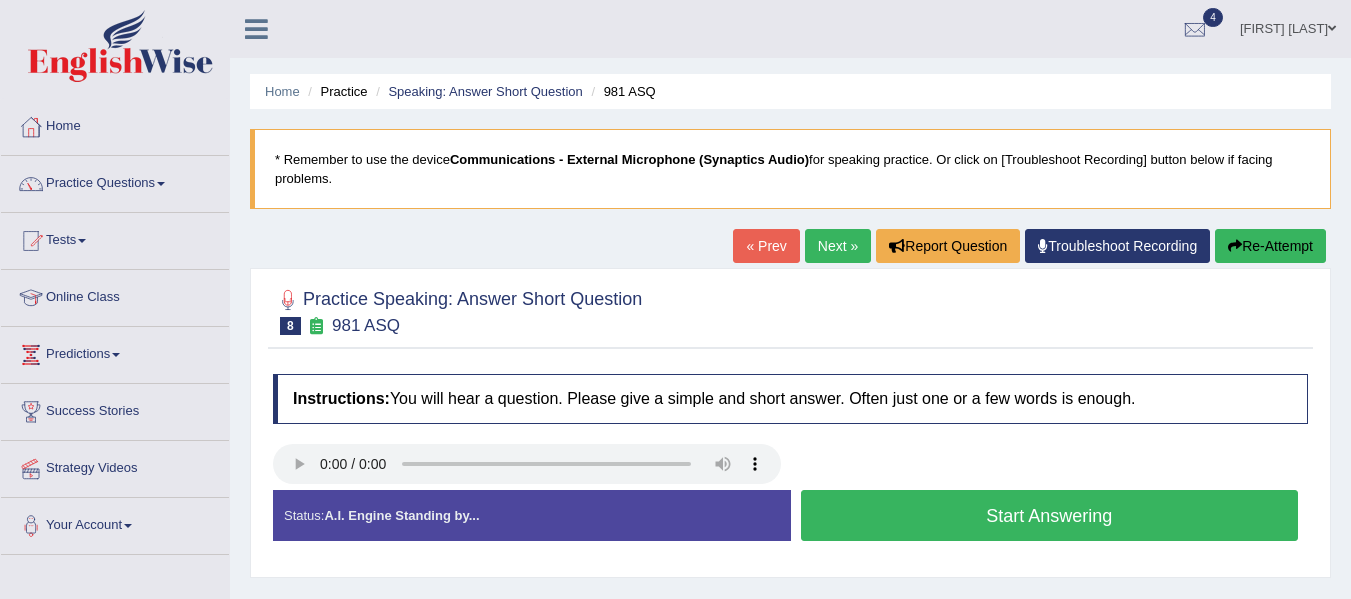 click on "Status:  A.I. Engine Standing by..." at bounding box center [532, 515] 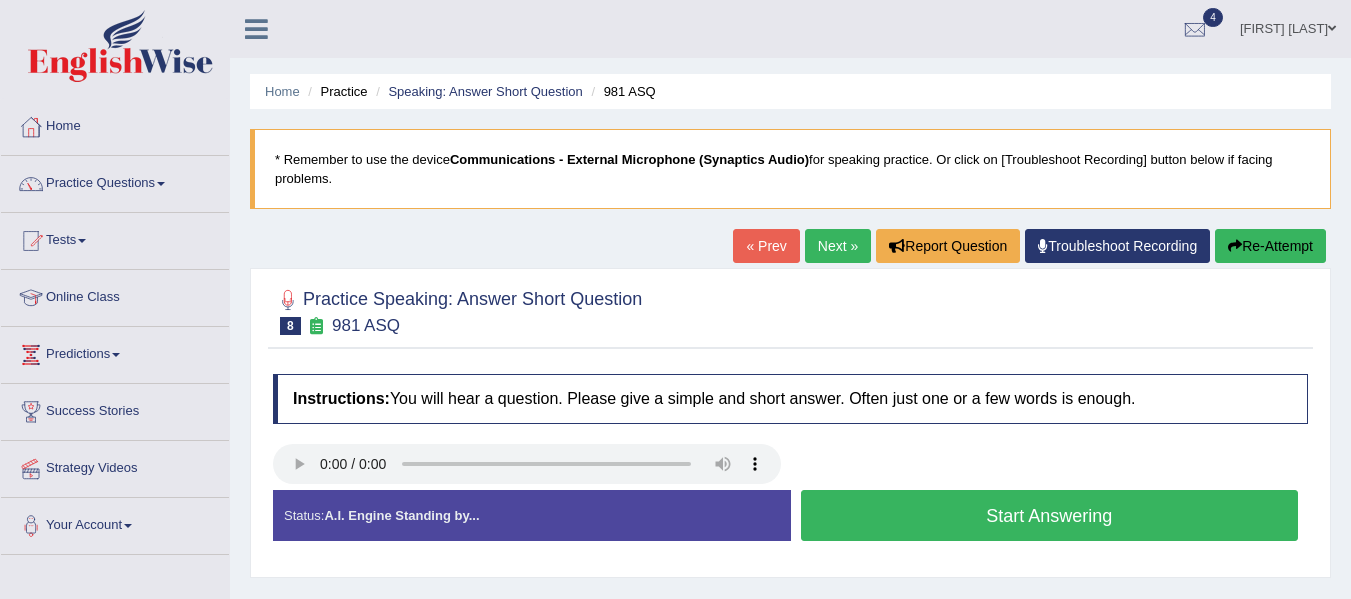 click on "Start Answering" at bounding box center [1050, 515] 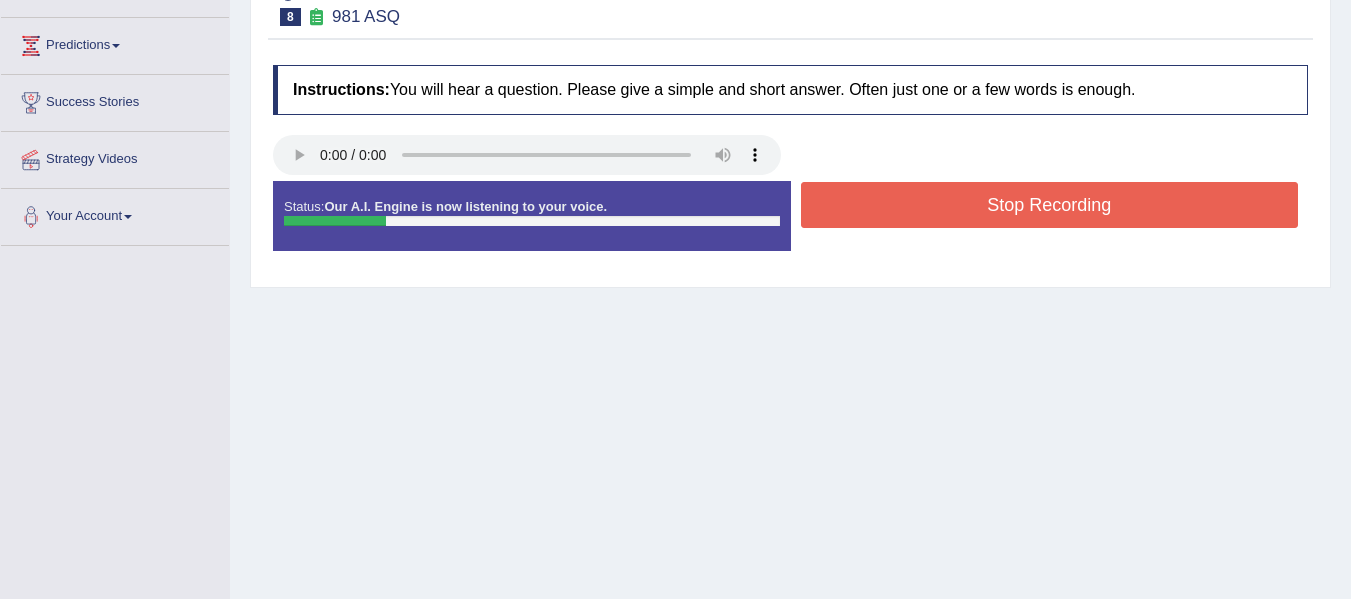 scroll, scrollTop: 294, scrollLeft: 0, axis: vertical 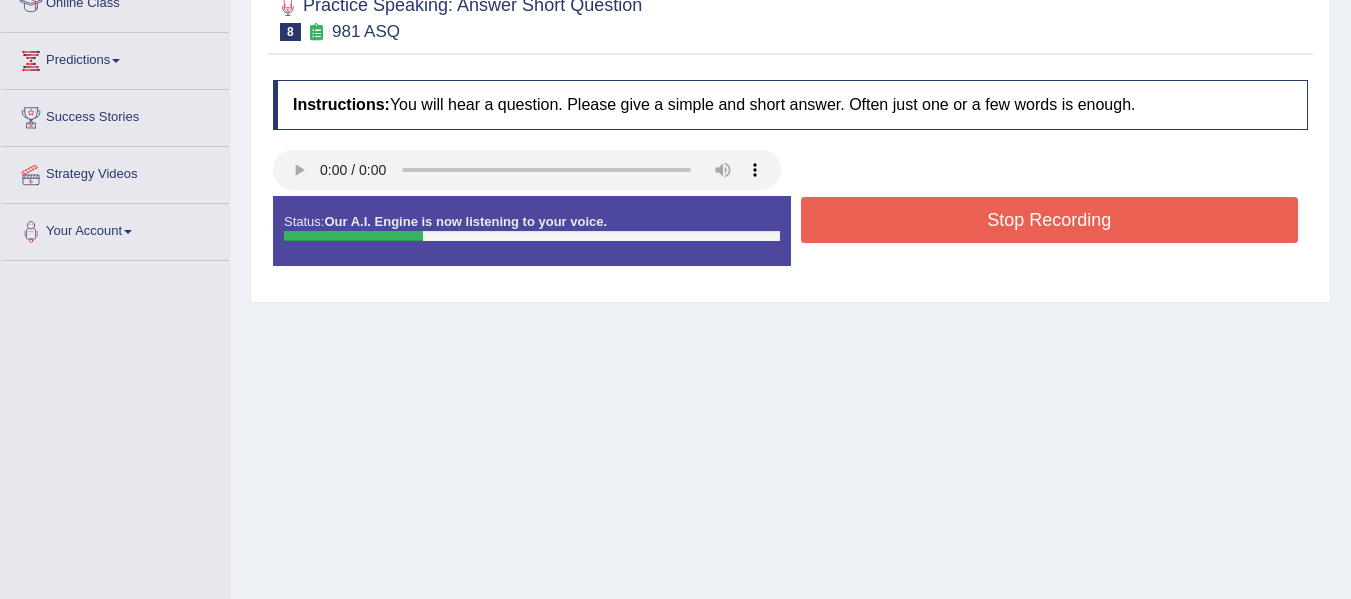 click on "Stop Recording" at bounding box center [1050, 220] 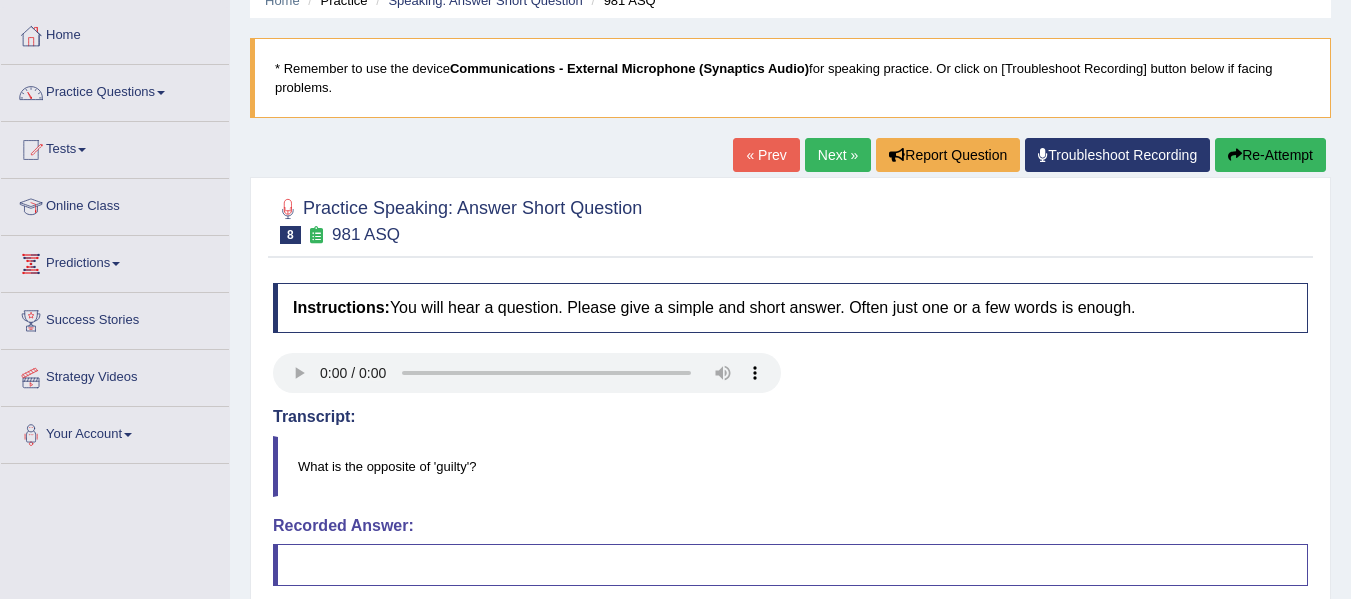 scroll, scrollTop: 87, scrollLeft: 0, axis: vertical 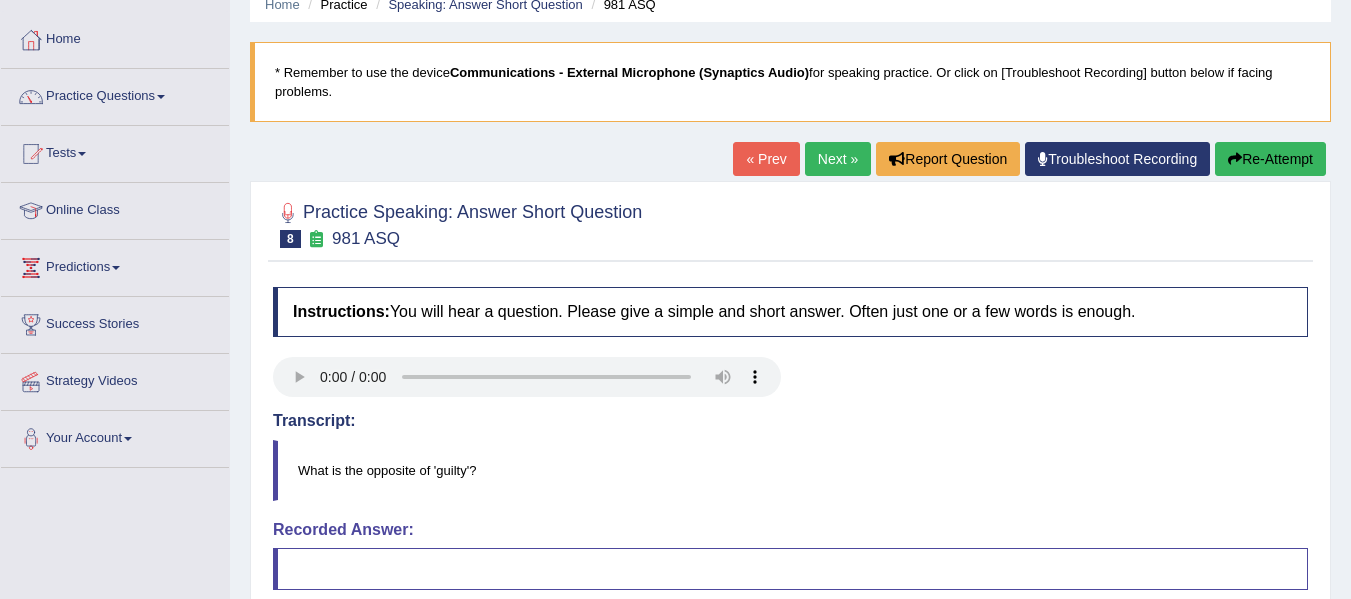 click on "Next »" at bounding box center (838, 159) 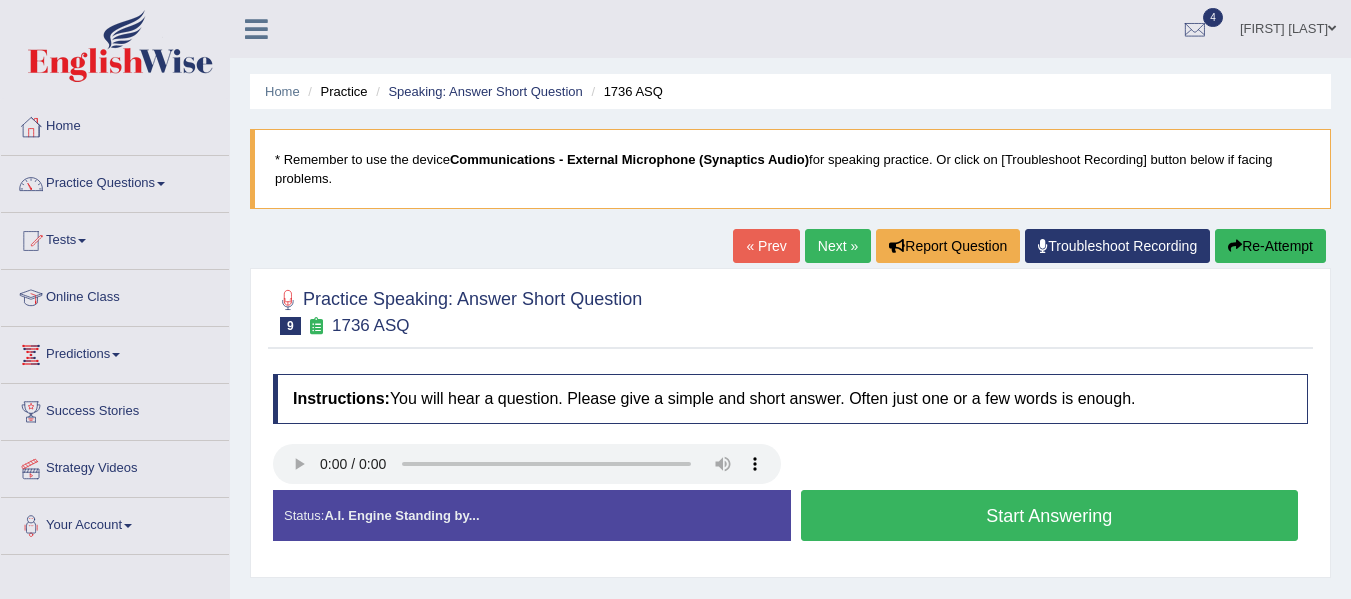 scroll, scrollTop: 0, scrollLeft: 0, axis: both 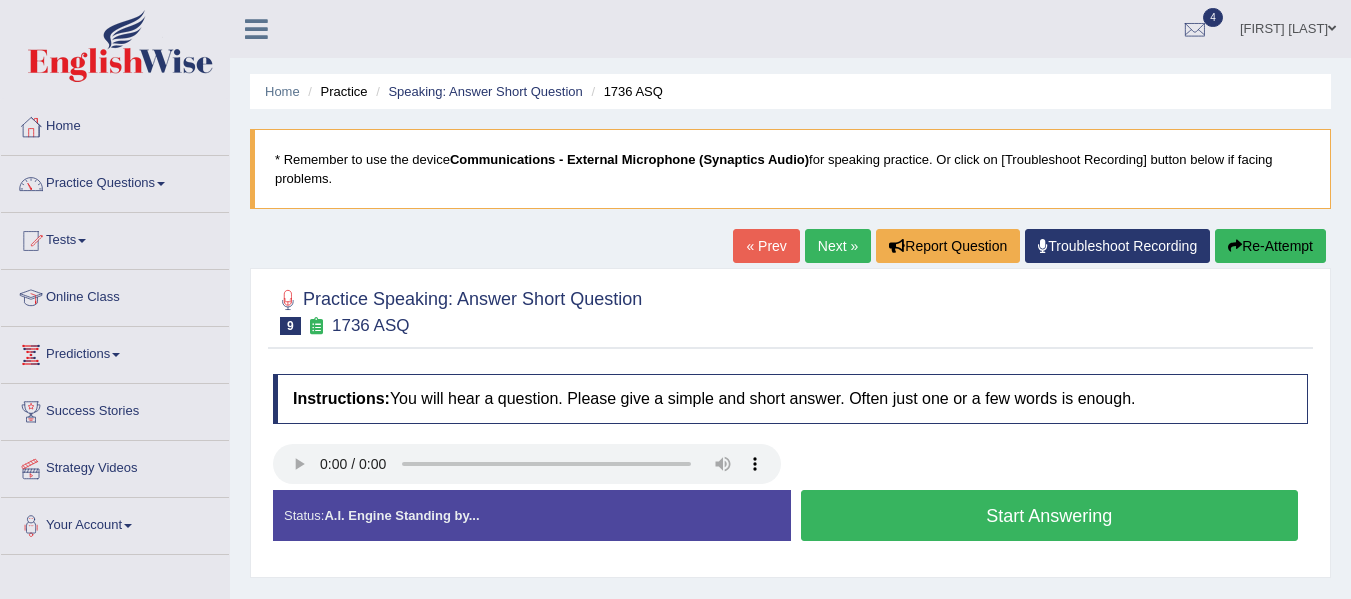 click on "Next »" at bounding box center (838, 246) 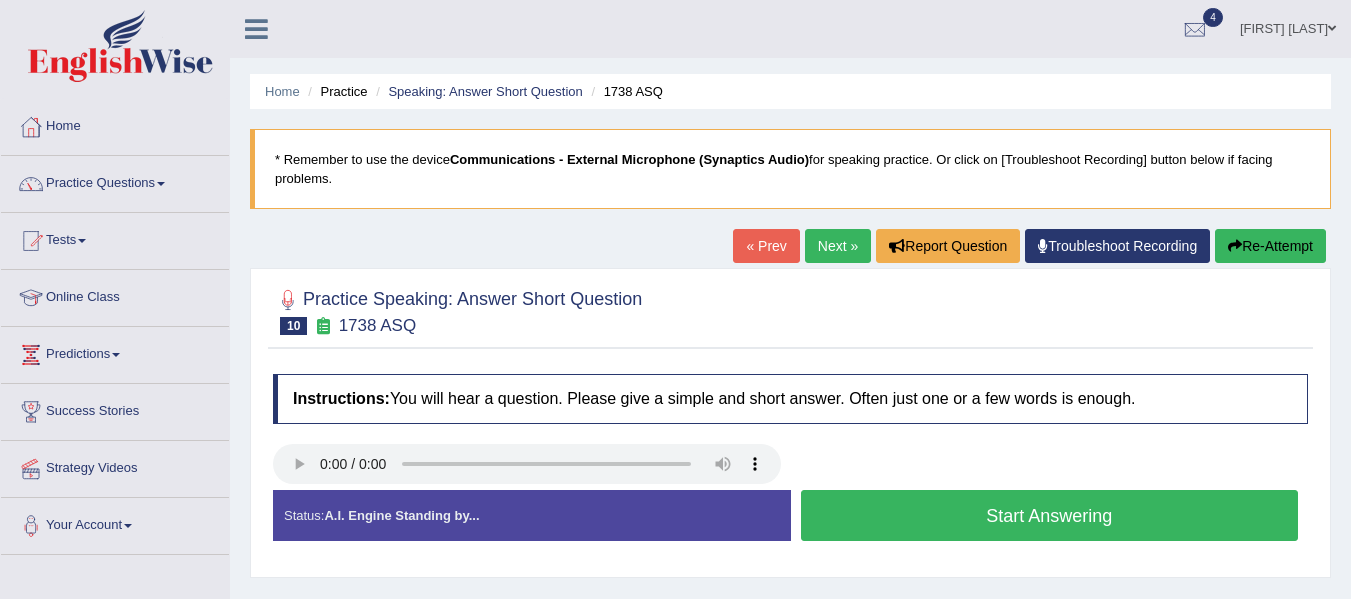 scroll, scrollTop: 0, scrollLeft: 0, axis: both 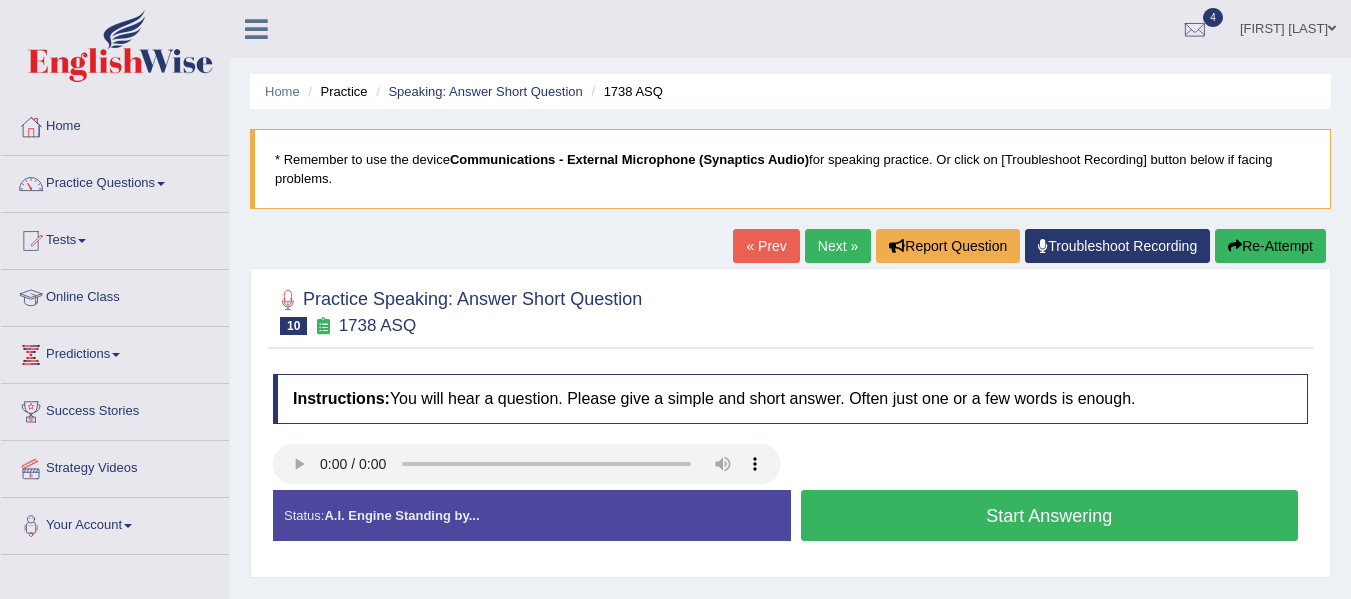 click on "Status:  A.I. Engine Standing by..." at bounding box center (532, 515) 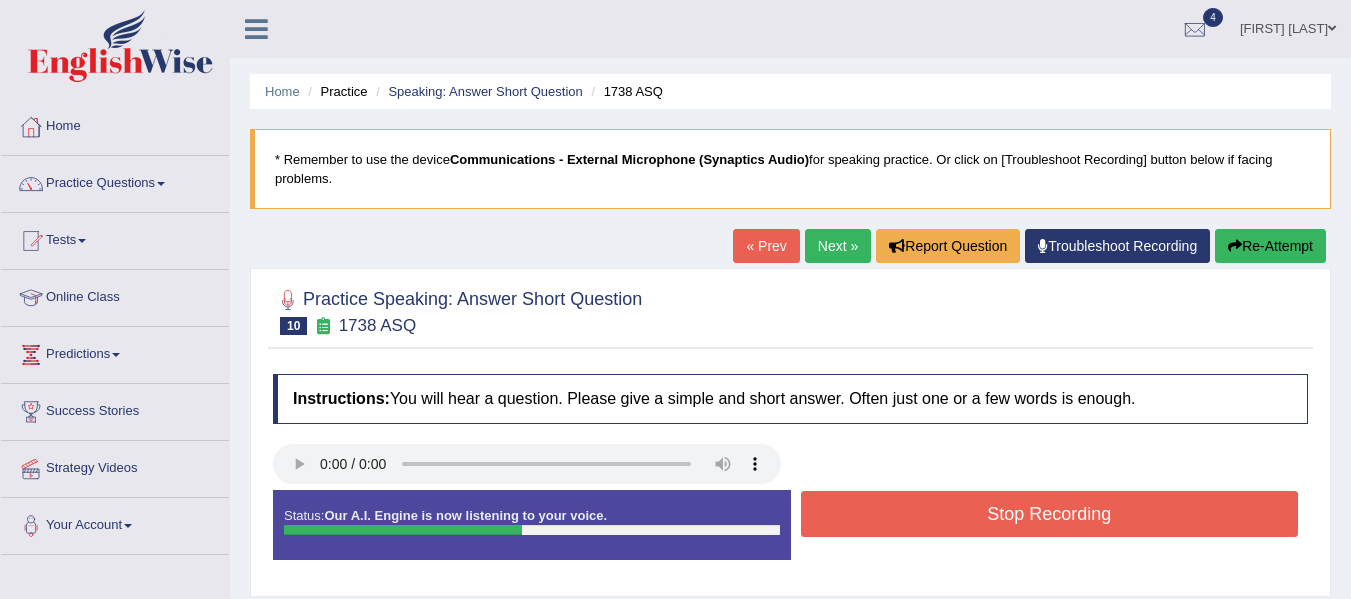 click on "Stop Recording" at bounding box center [1050, 514] 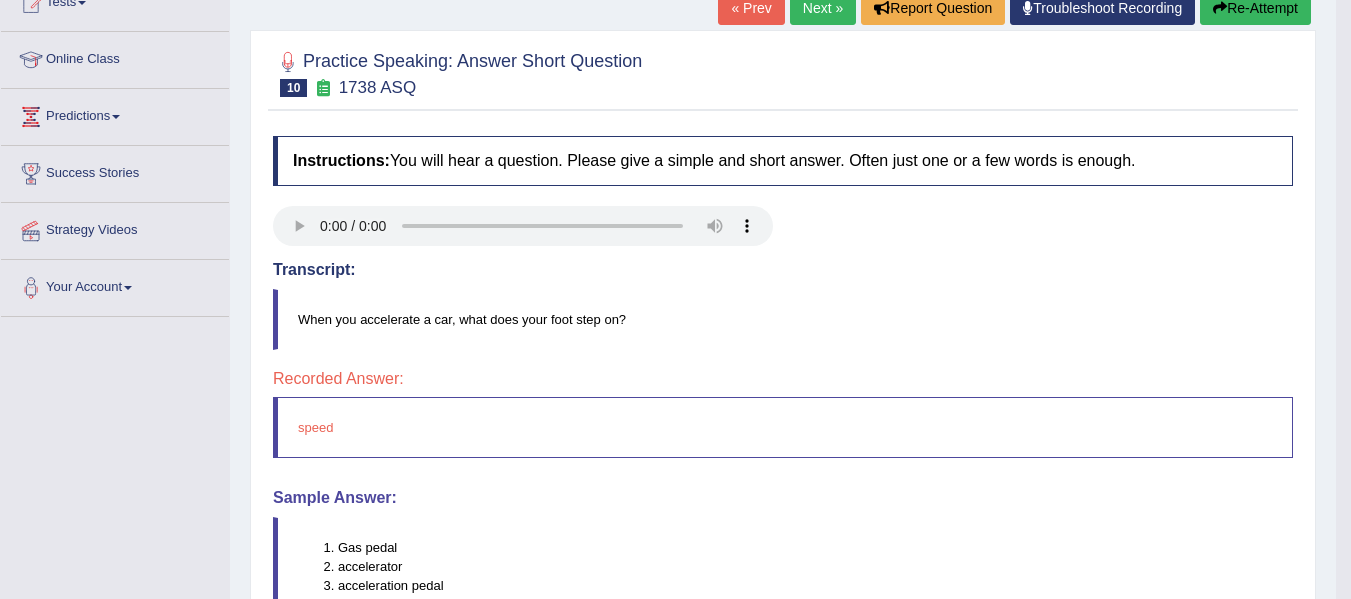 scroll, scrollTop: 210, scrollLeft: 0, axis: vertical 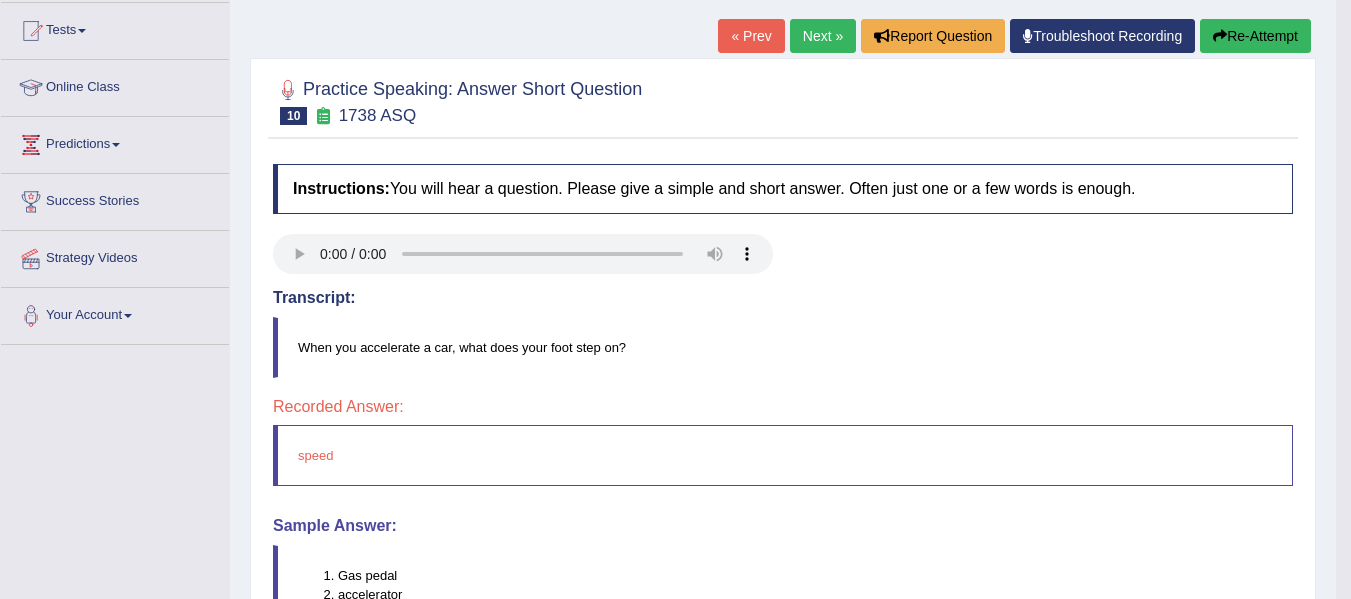 click on "Next »" at bounding box center [823, 36] 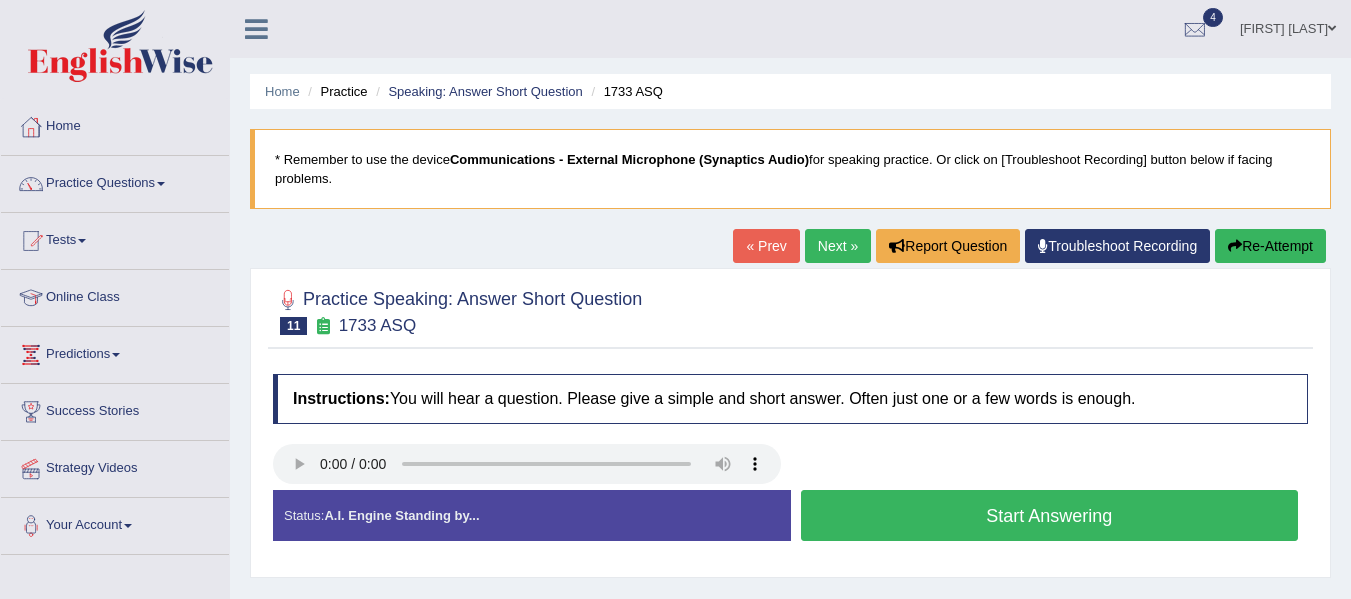 scroll, scrollTop: 0, scrollLeft: 0, axis: both 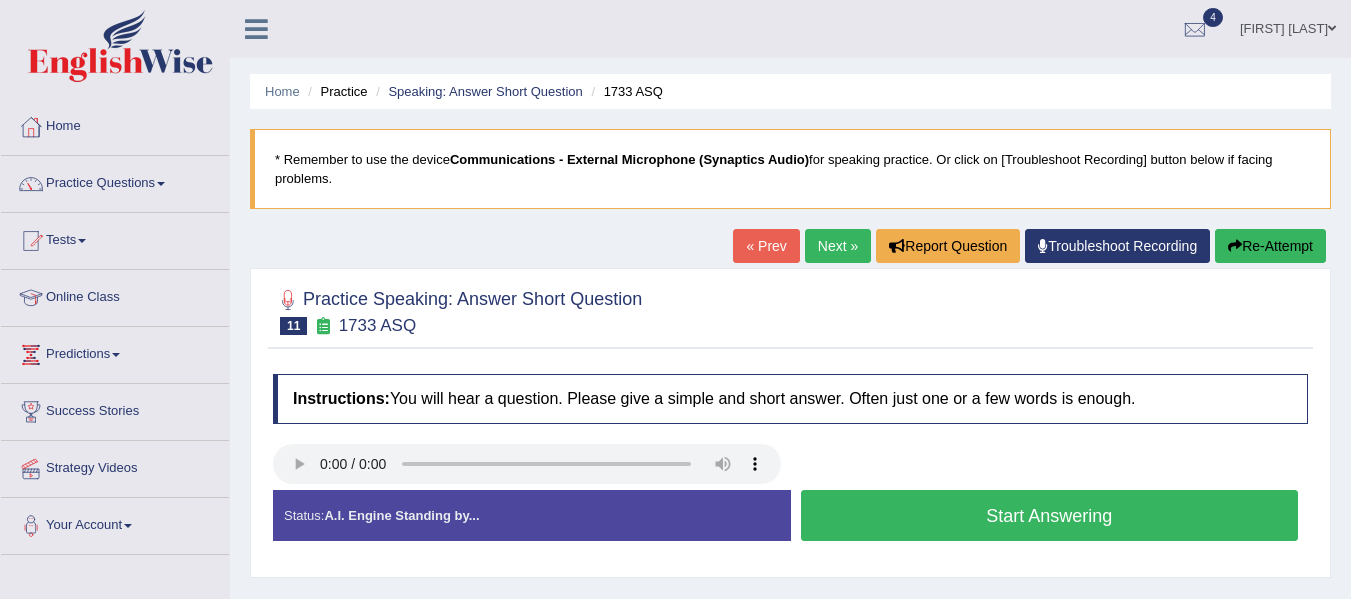 click on "Start Answering" at bounding box center (1050, 515) 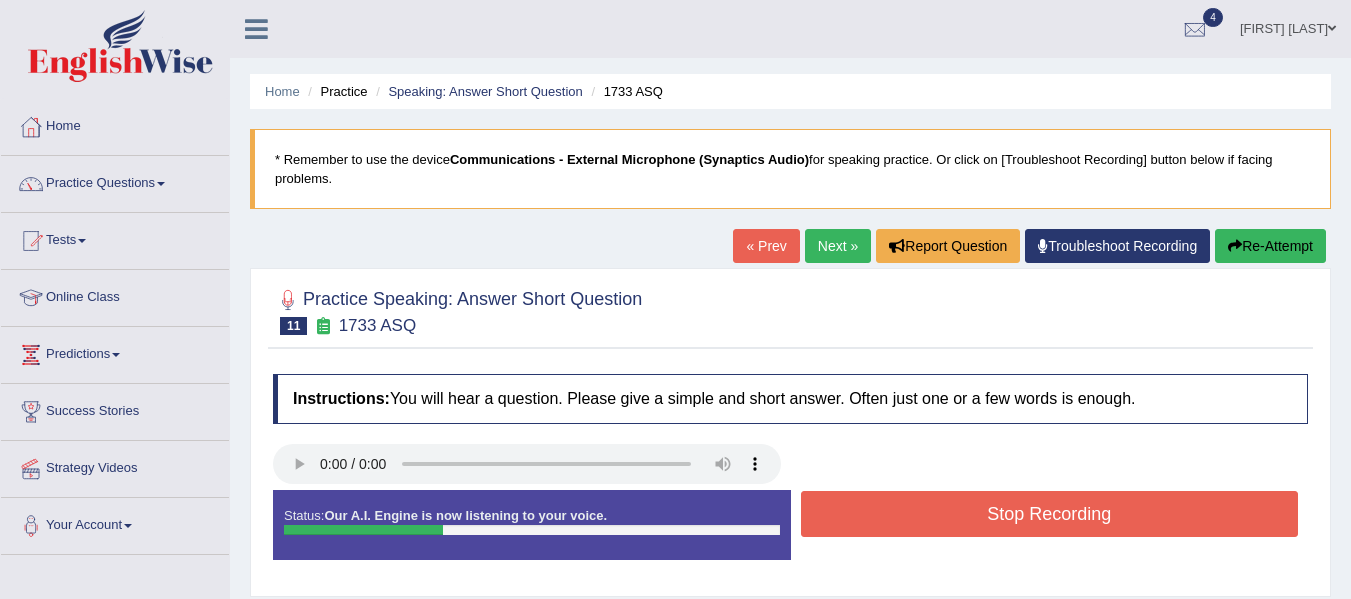click on "Stop Recording" at bounding box center [1050, 514] 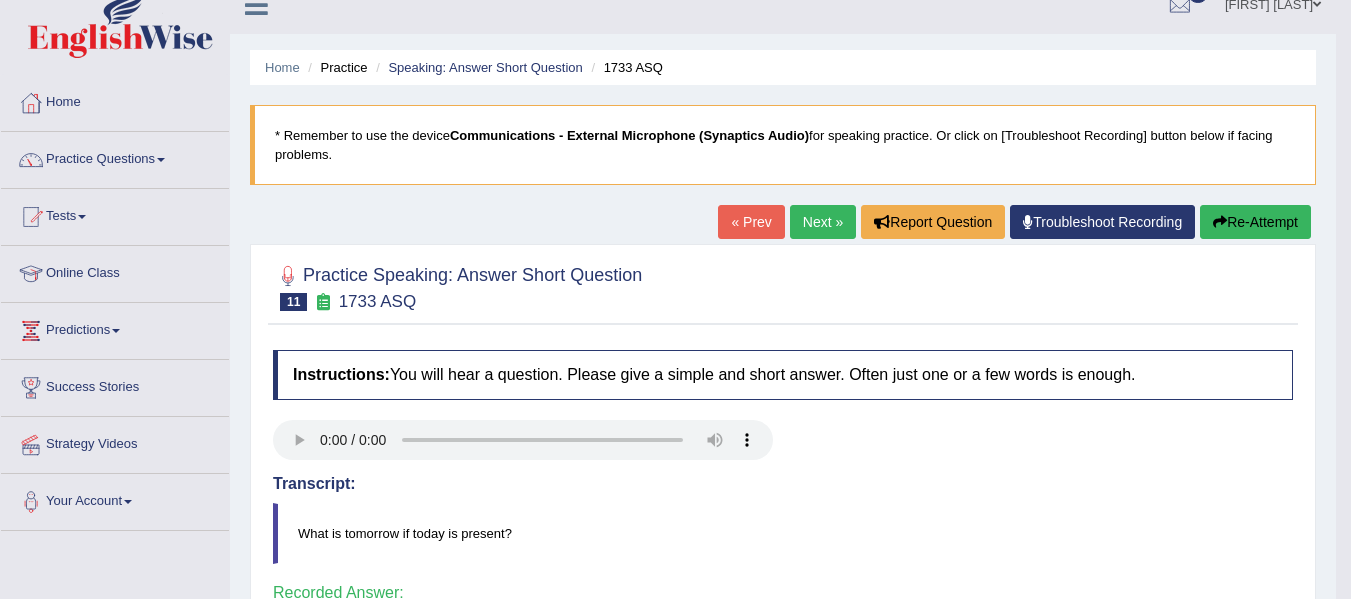 scroll, scrollTop: 0, scrollLeft: 0, axis: both 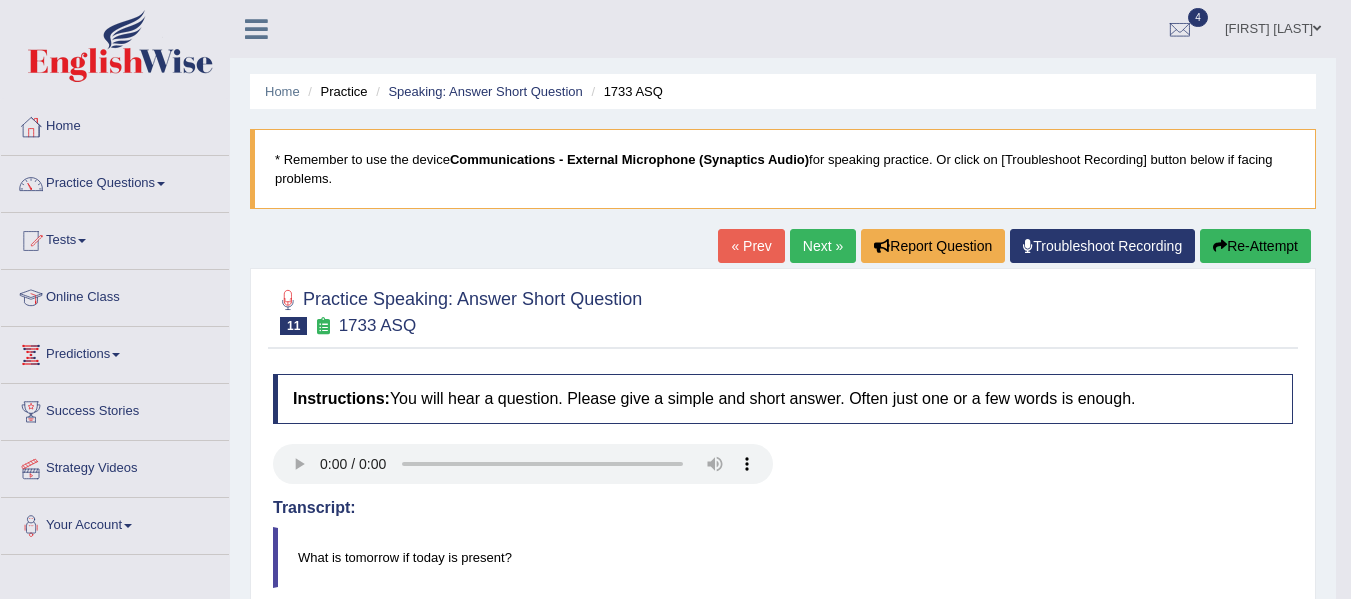 click on "Next »" at bounding box center [823, 246] 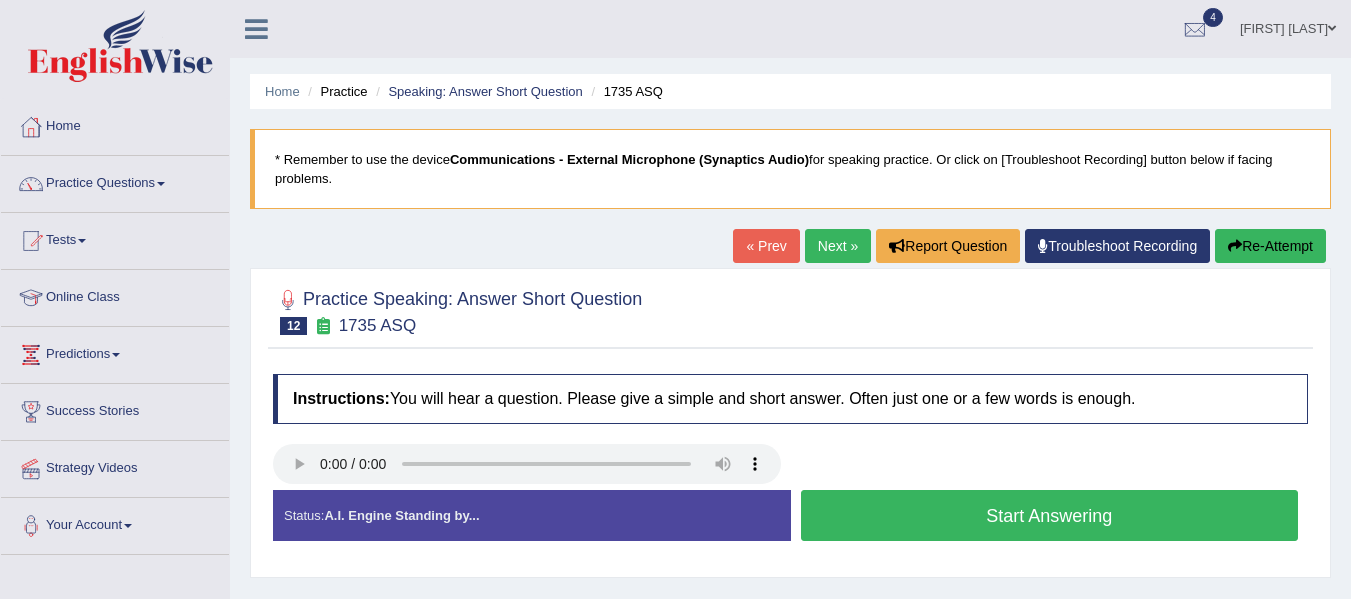 scroll, scrollTop: 0, scrollLeft: 0, axis: both 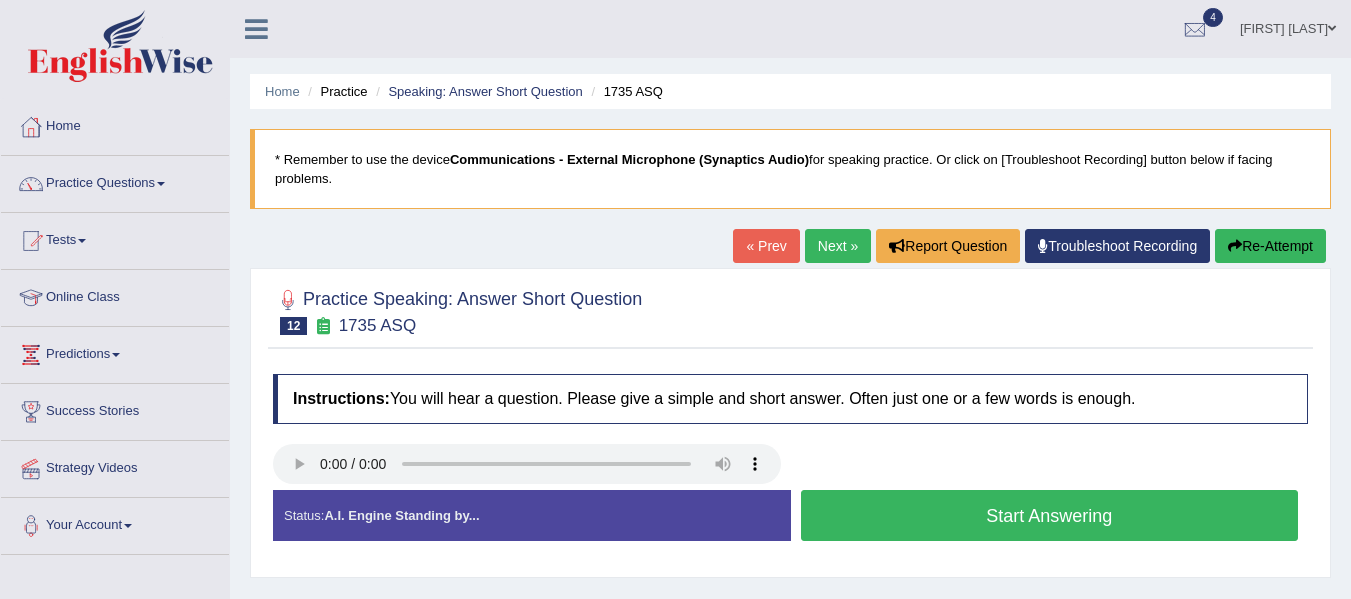 click on "Start Answering" at bounding box center (1050, 515) 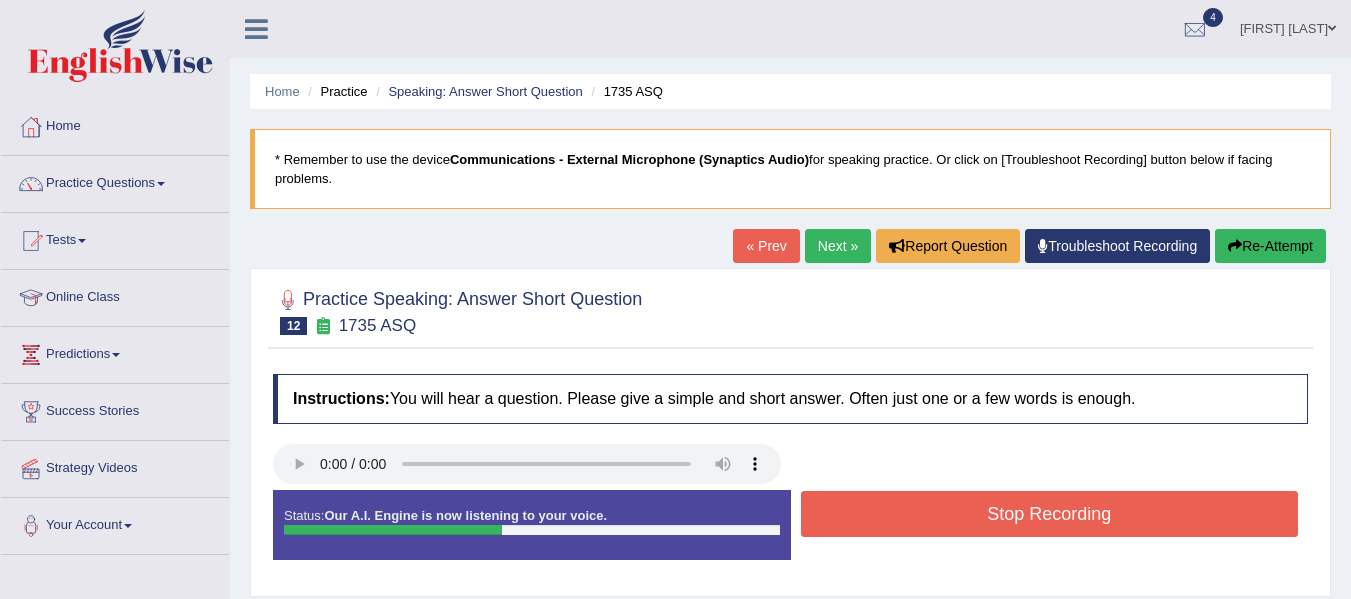 click on "Stop Recording" at bounding box center (1050, 514) 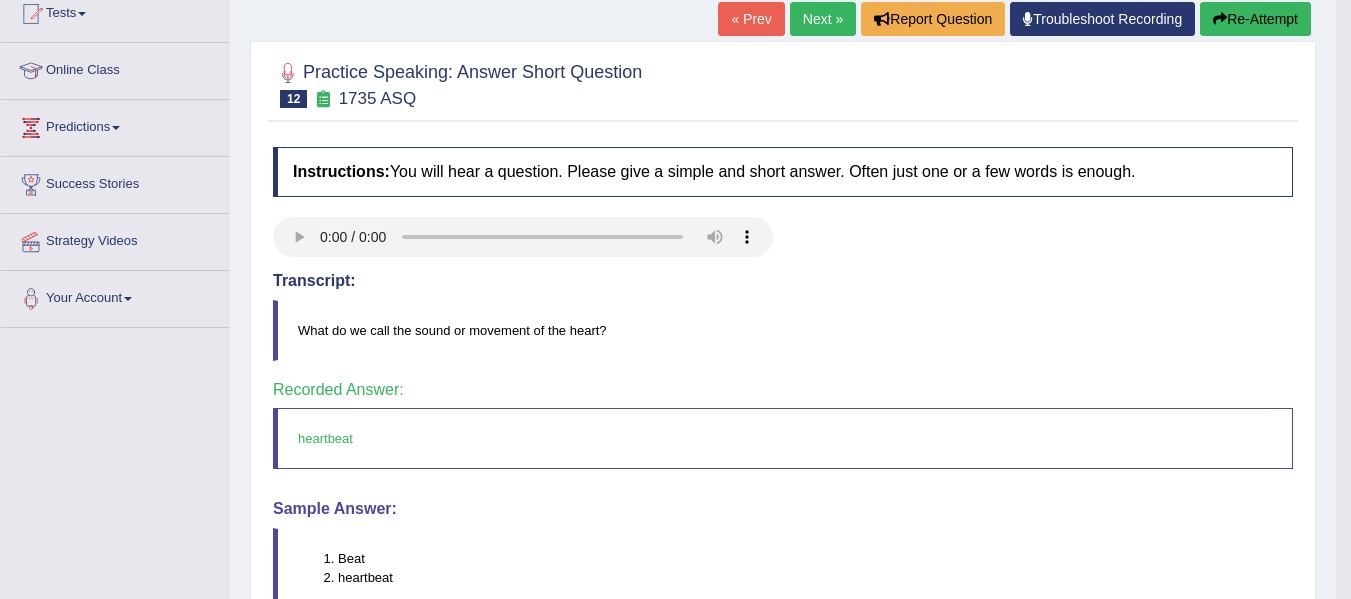 scroll, scrollTop: 0, scrollLeft: 0, axis: both 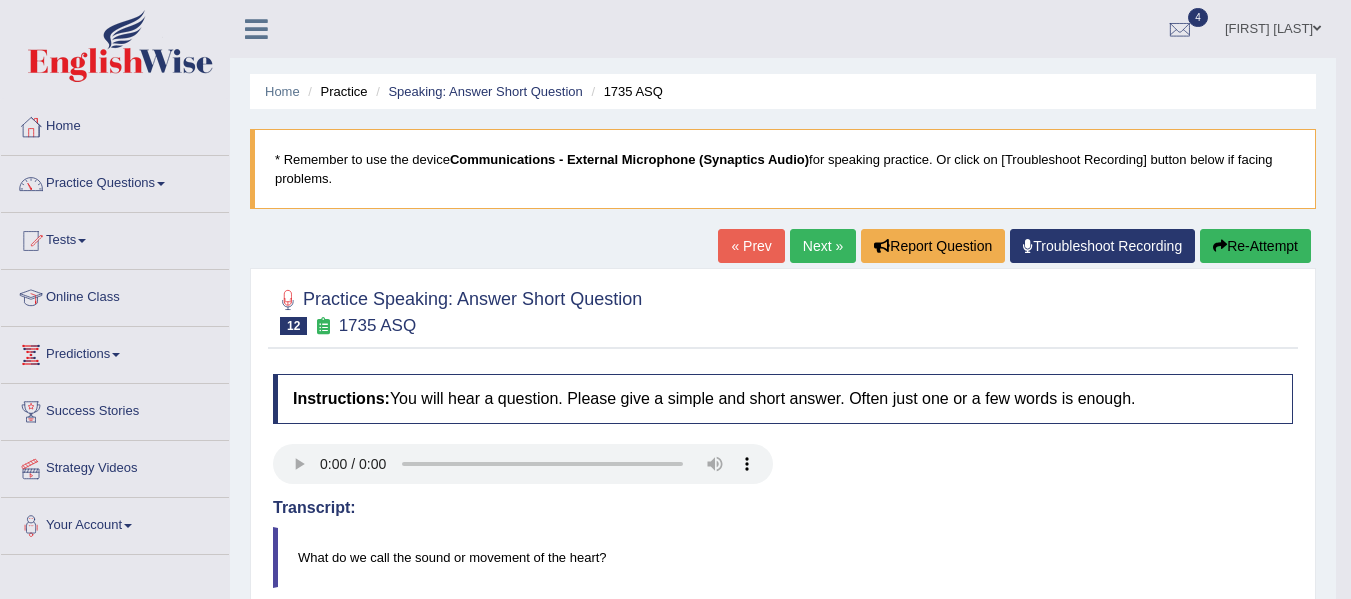 click on "Next »" at bounding box center [823, 246] 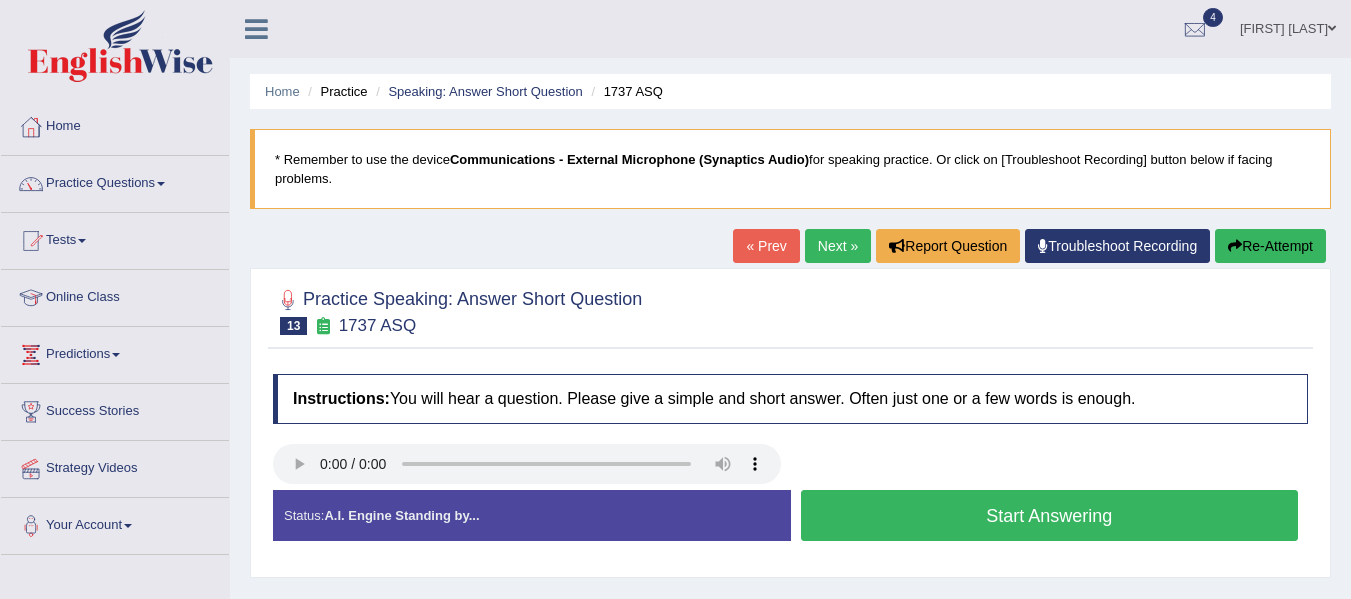 scroll, scrollTop: 0, scrollLeft: 0, axis: both 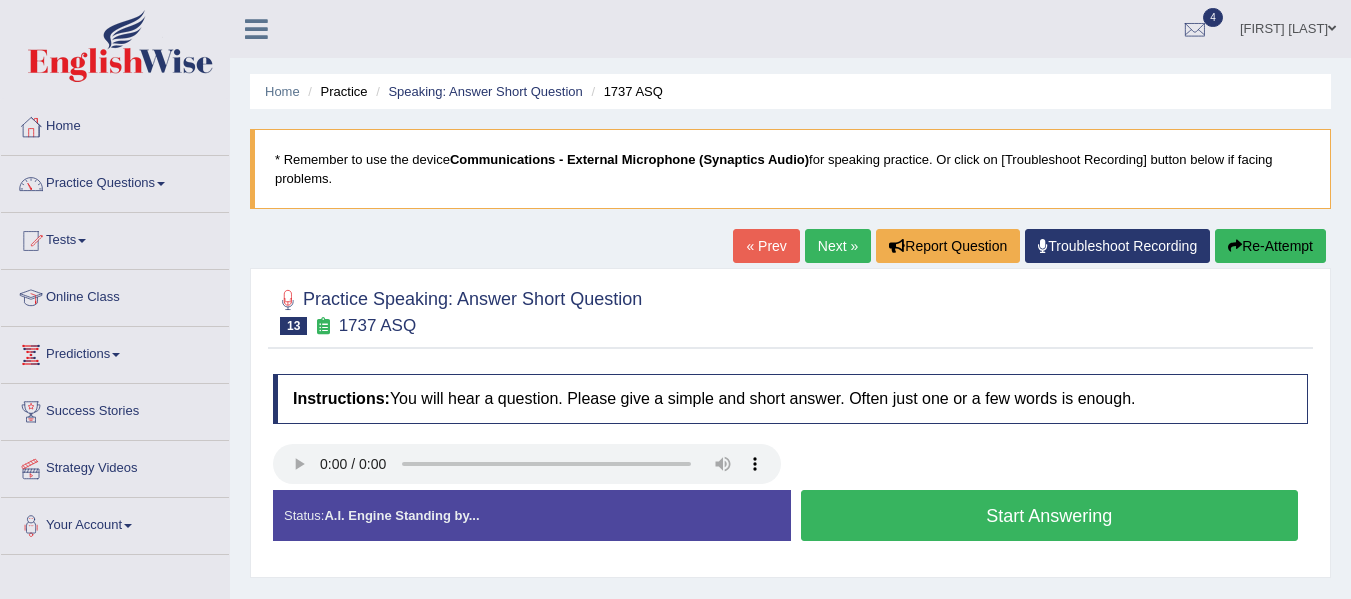 click on "Status:  A.I. Engine Standing by..." at bounding box center [532, 515] 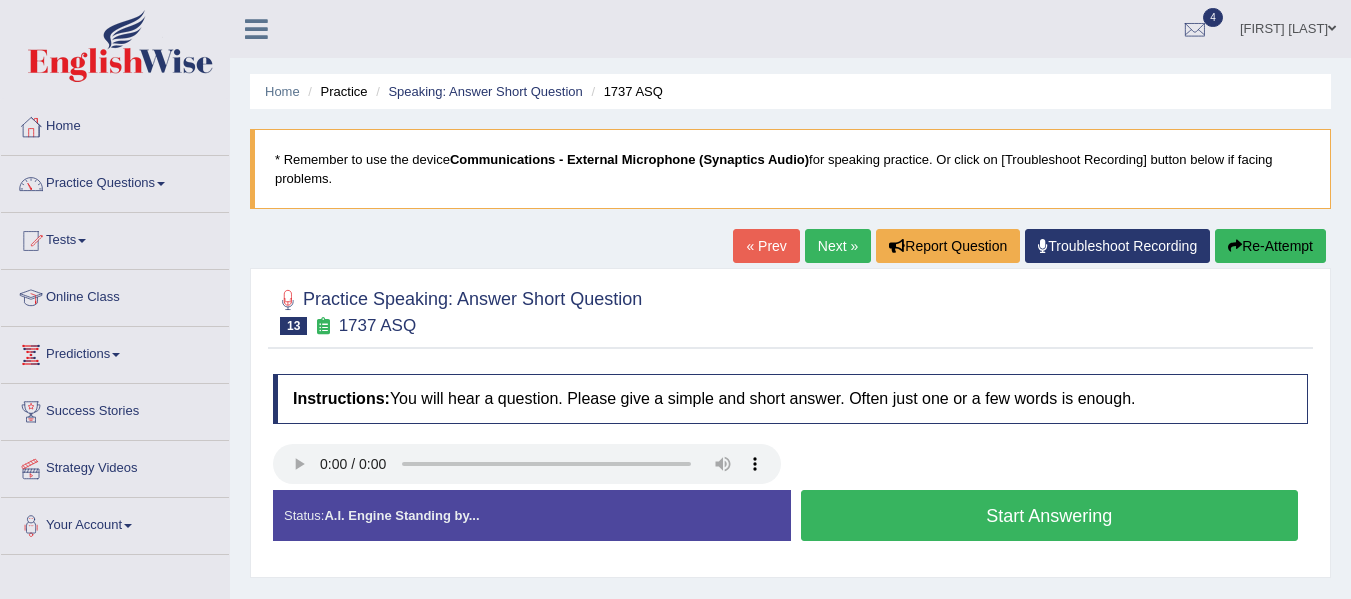 click on "Start Answering" at bounding box center [1050, 515] 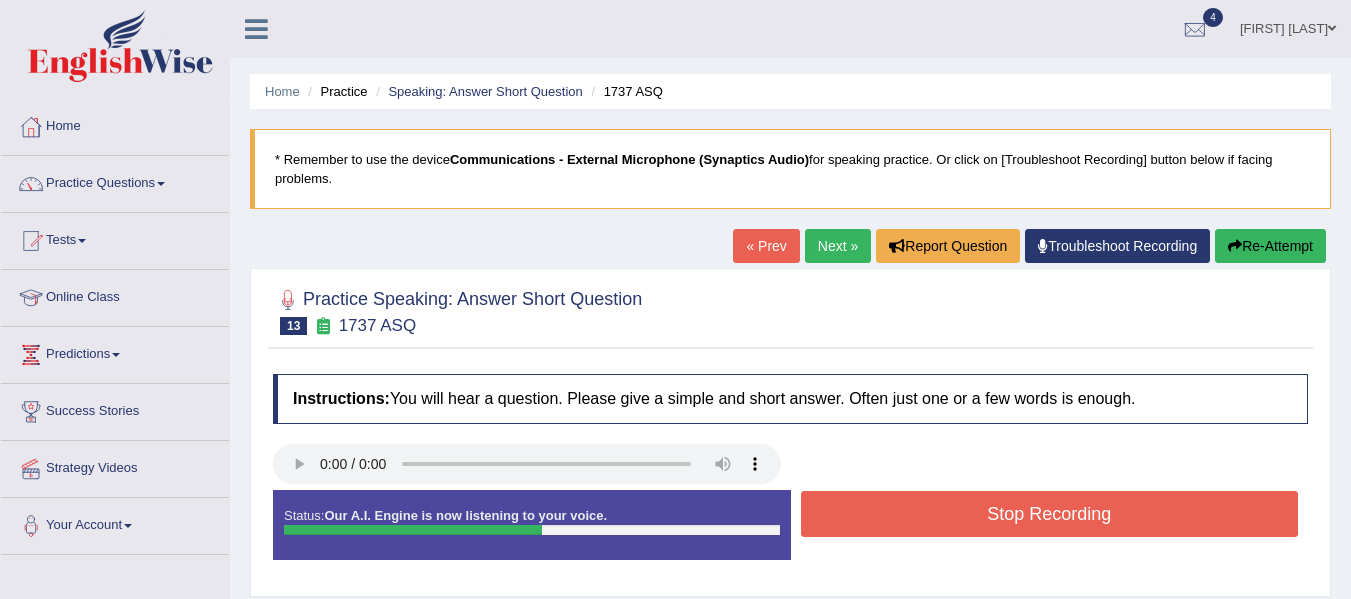 click on "Stop Recording" at bounding box center [1050, 514] 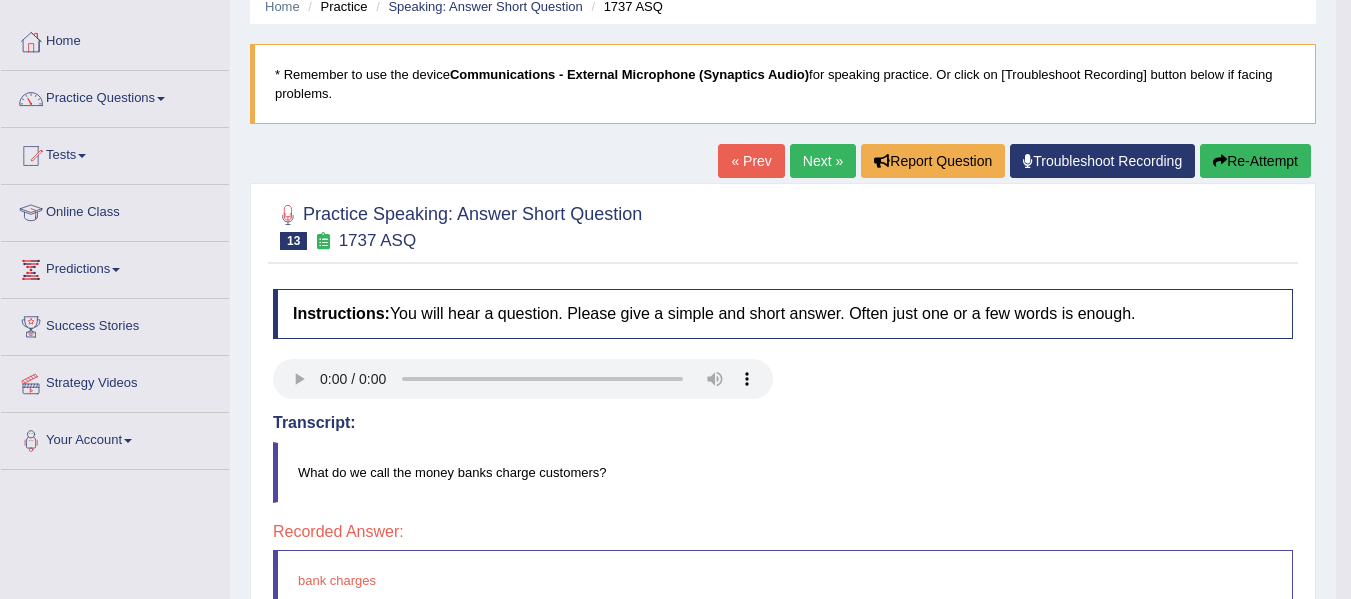 scroll, scrollTop: 79, scrollLeft: 0, axis: vertical 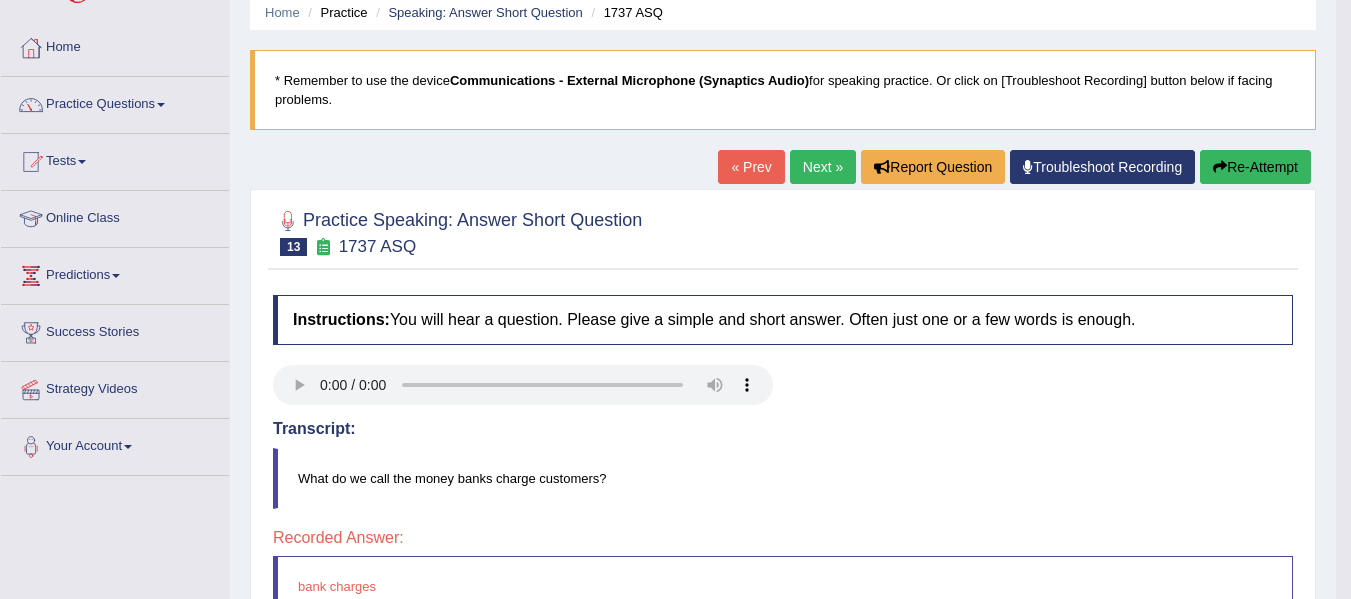 click on "Next »" at bounding box center [823, 167] 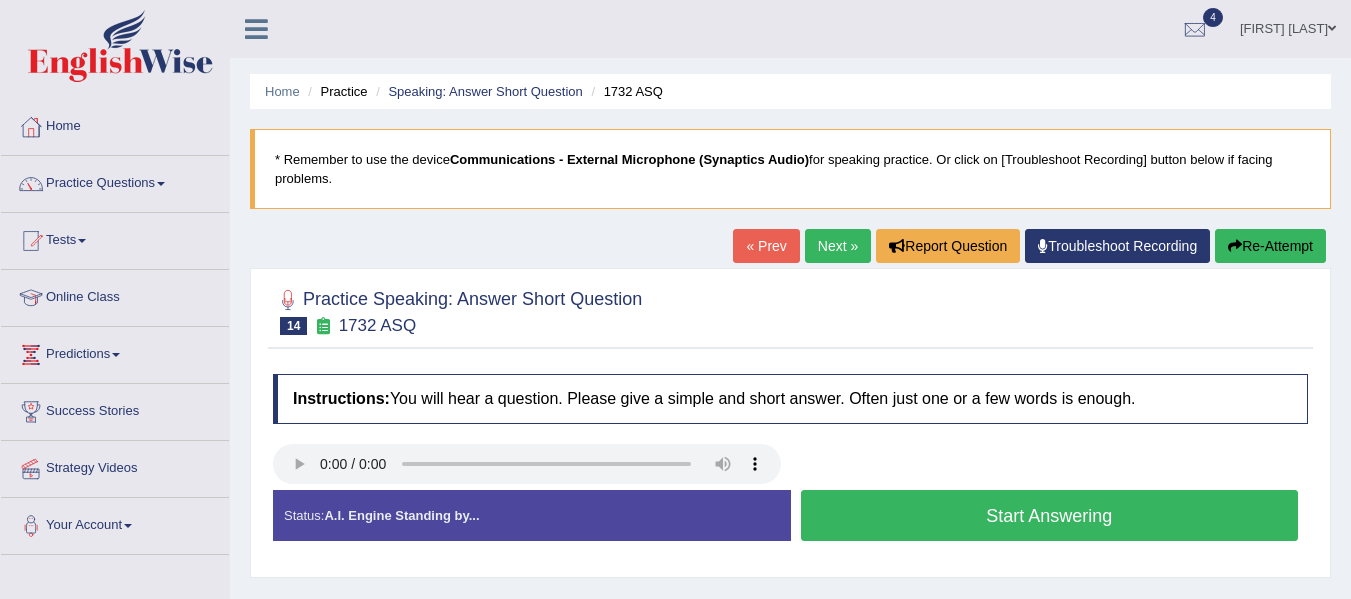 scroll, scrollTop: 0, scrollLeft: 0, axis: both 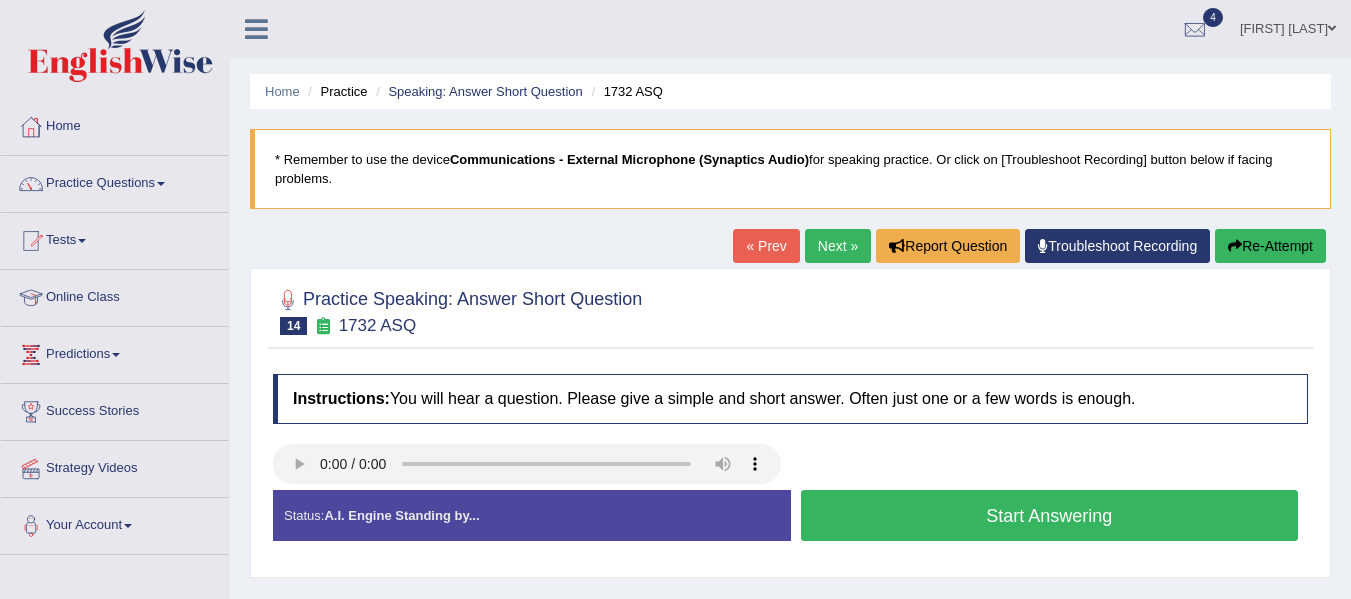 click at bounding box center (161, 184) 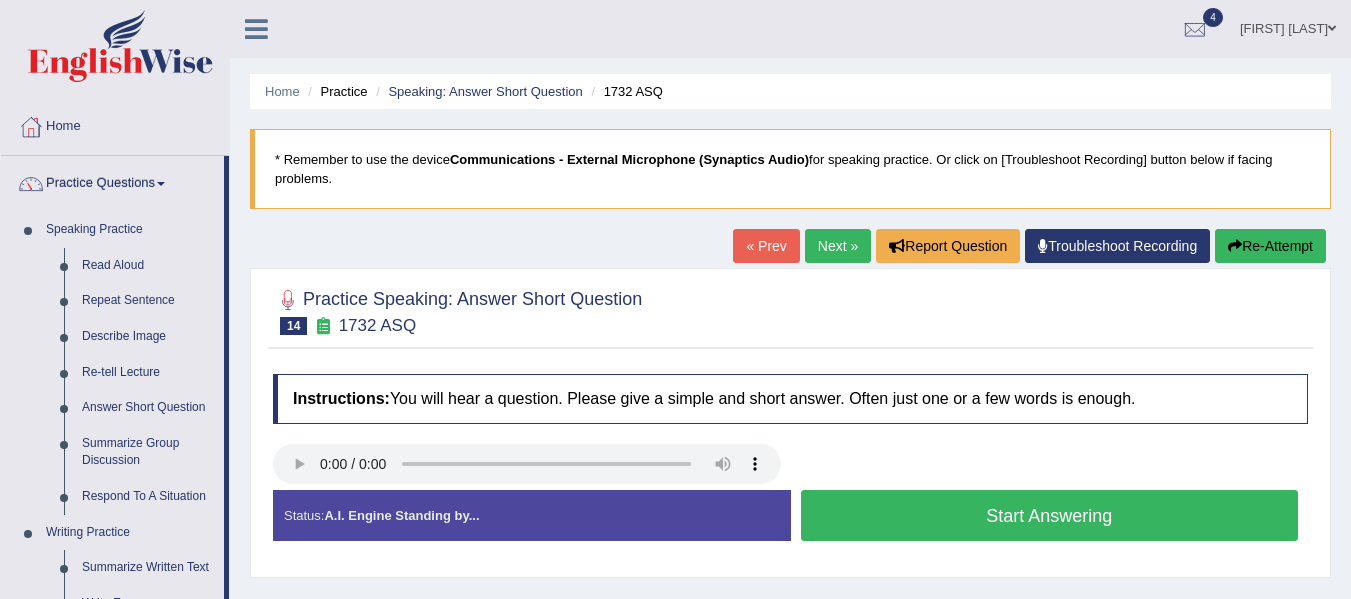 click on "Summarize Group Discussion" at bounding box center [148, 452] 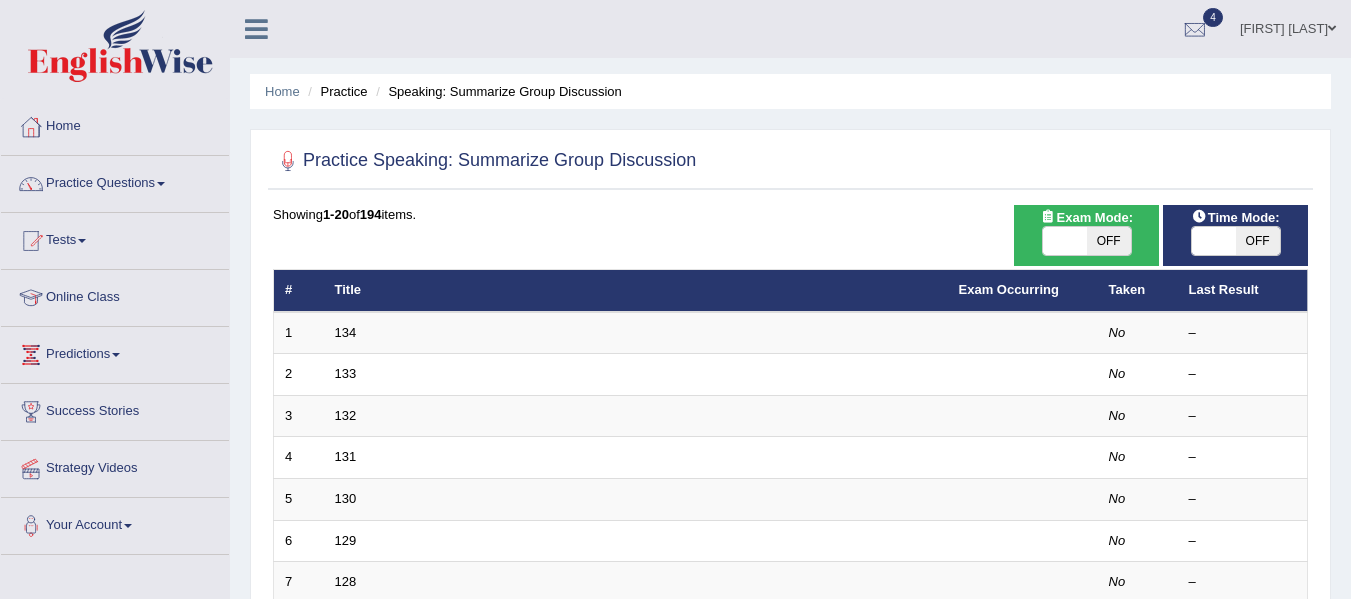 click on "1" at bounding box center (299, 333) 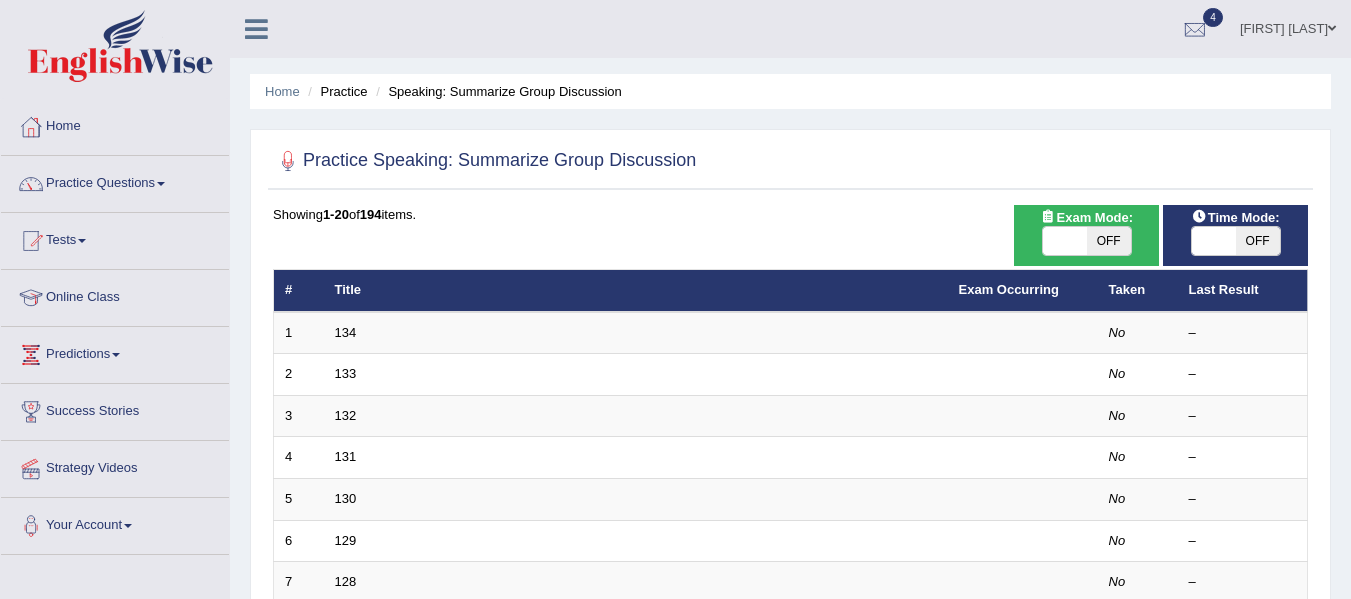 click at bounding box center (1023, 333) 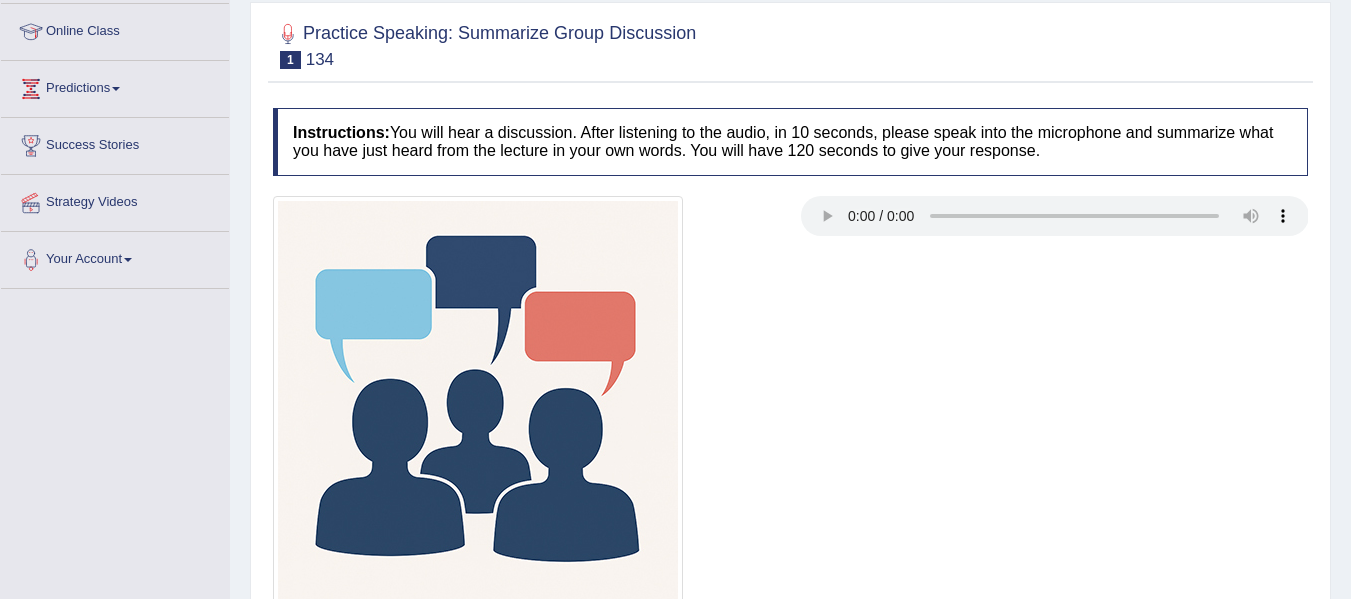 scroll, scrollTop: 423, scrollLeft: 0, axis: vertical 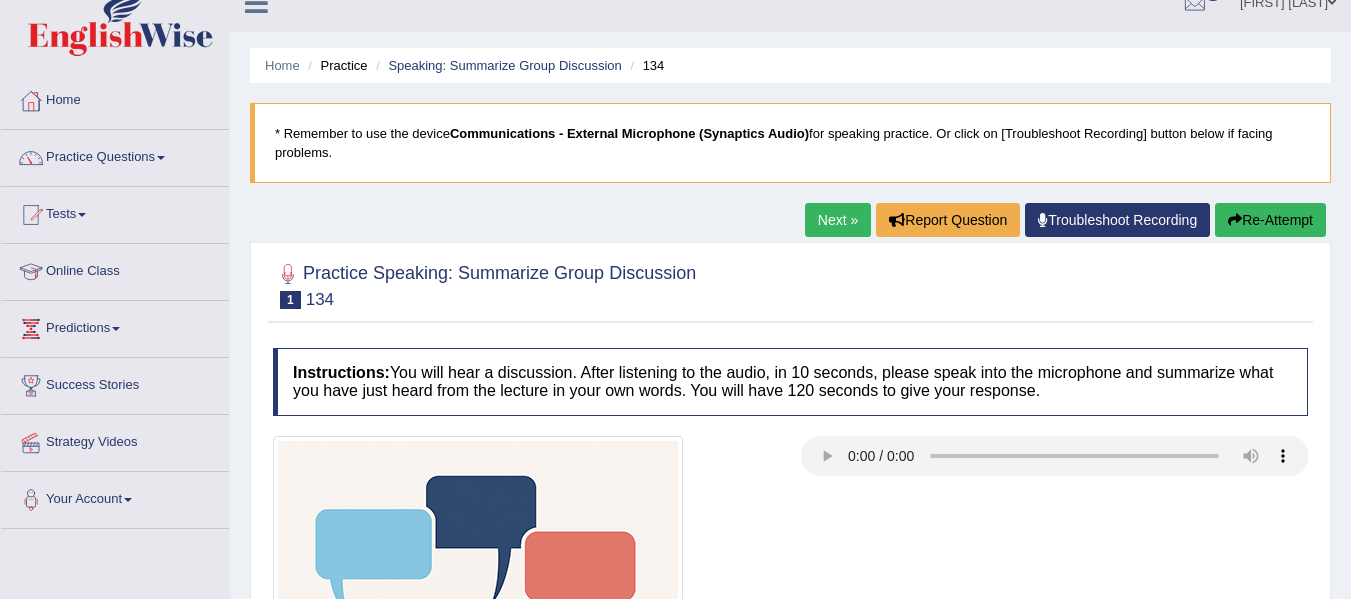 click at bounding box center (161, 158) 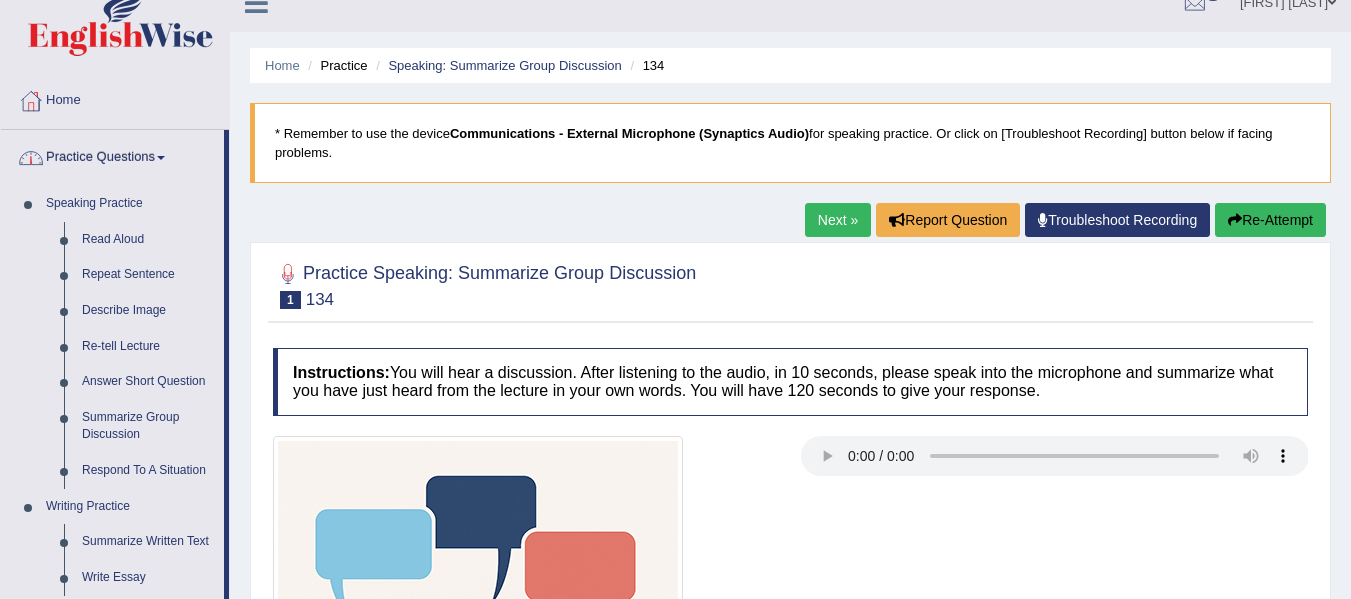 click on "Respond To A Situation" at bounding box center (148, 471) 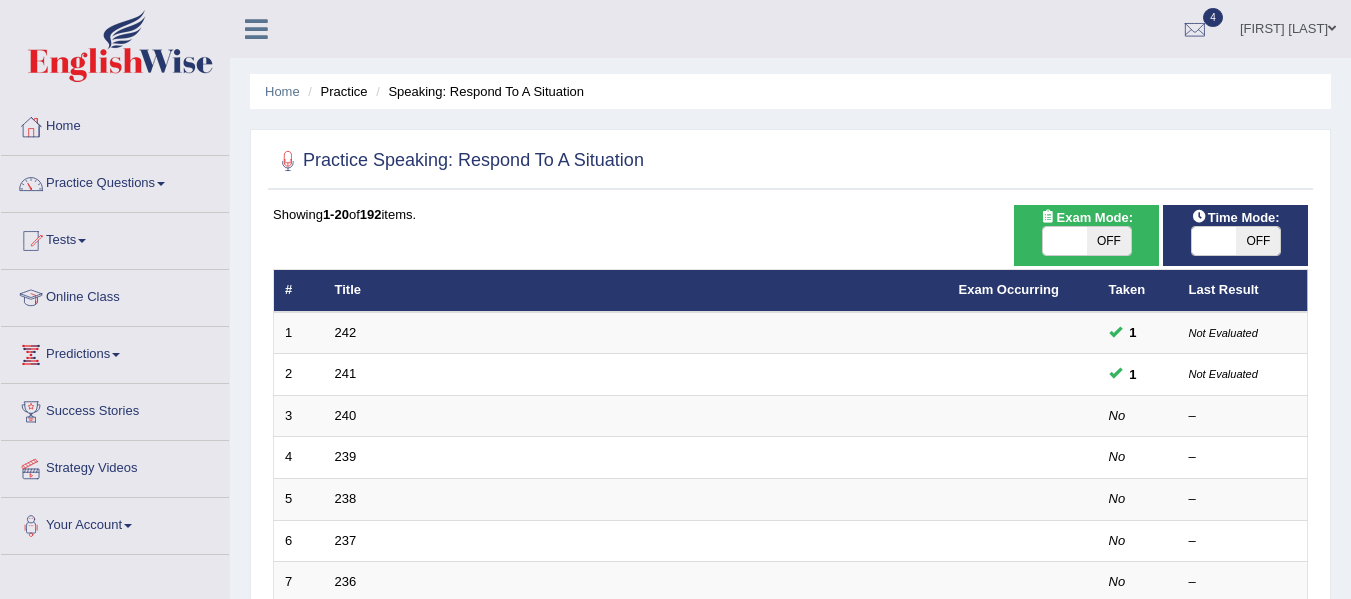 click on "1" at bounding box center [299, 333] 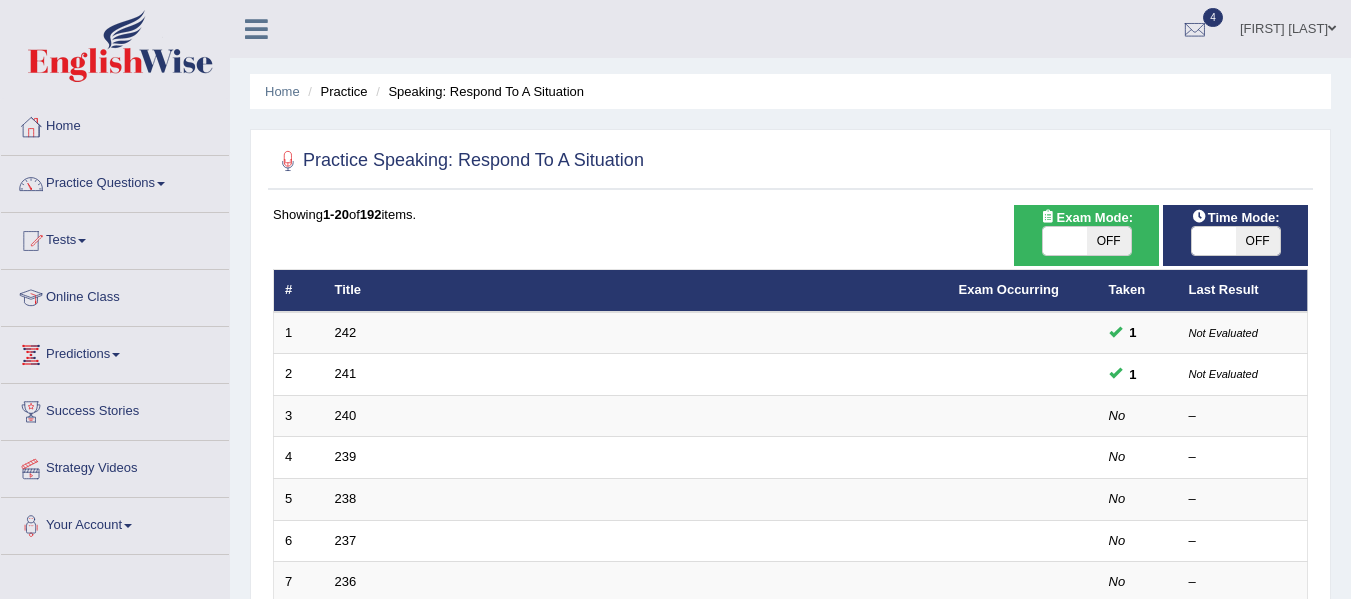 click on "1" at bounding box center (299, 333) 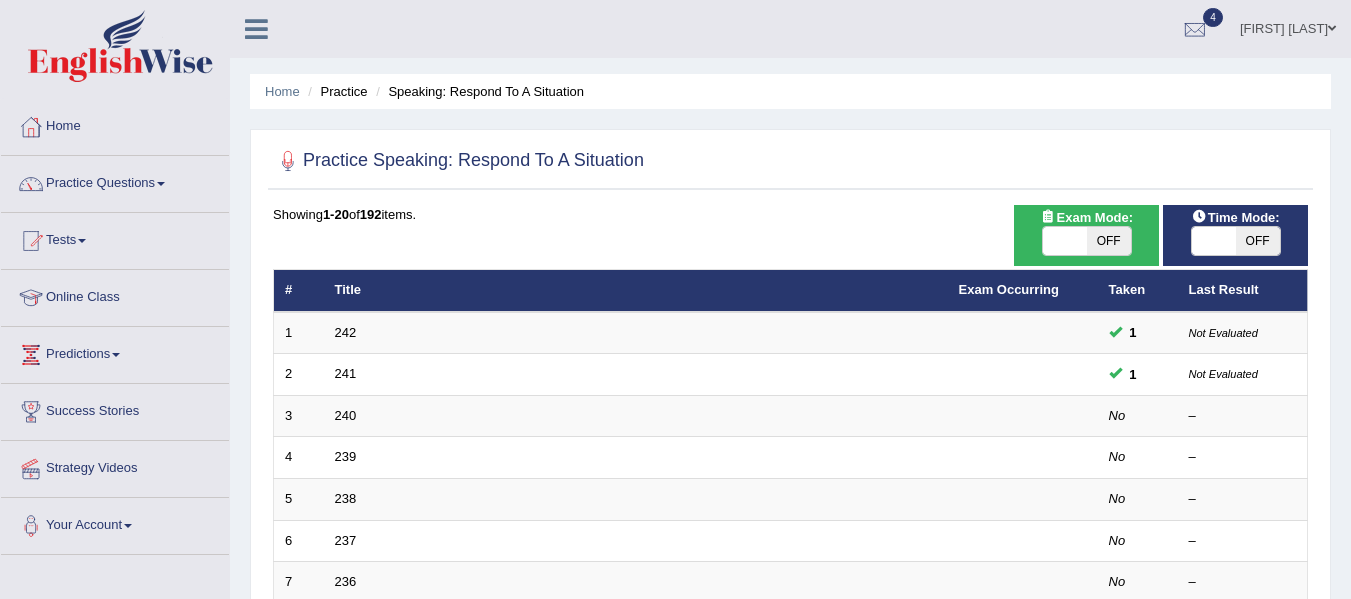 click at bounding box center (161, 184) 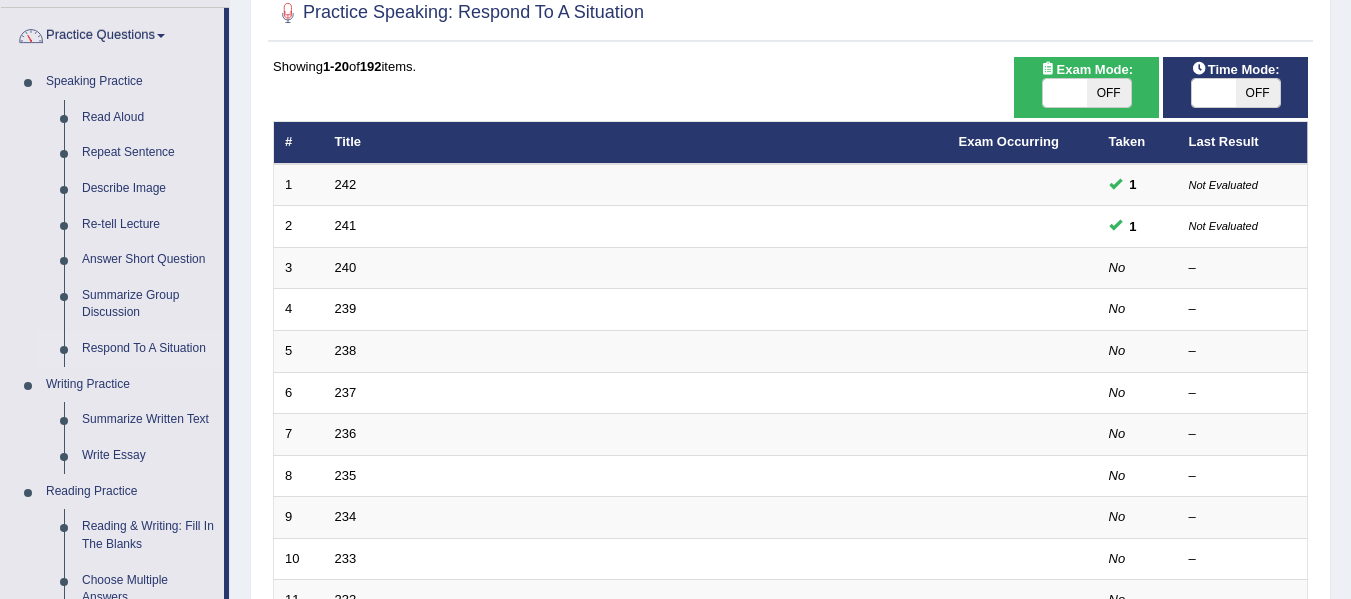 scroll, scrollTop: 180, scrollLeft: 0, axis: vertical 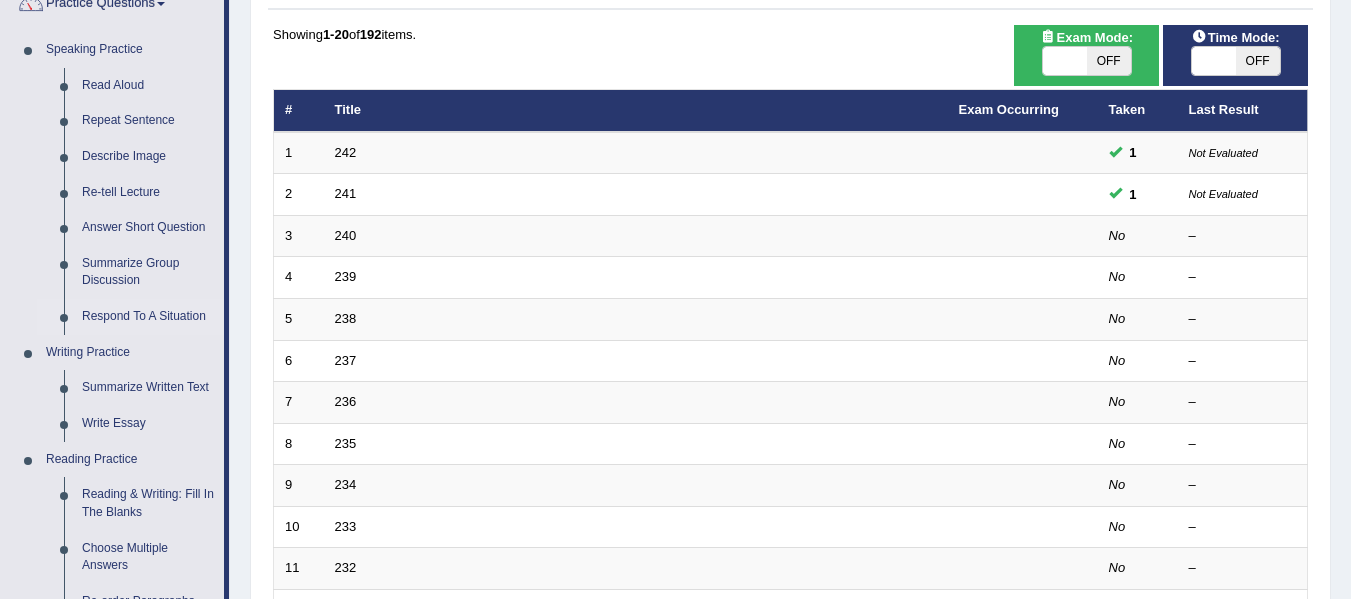 click on "Summarize Written Text" at bounding box center (148, 388) 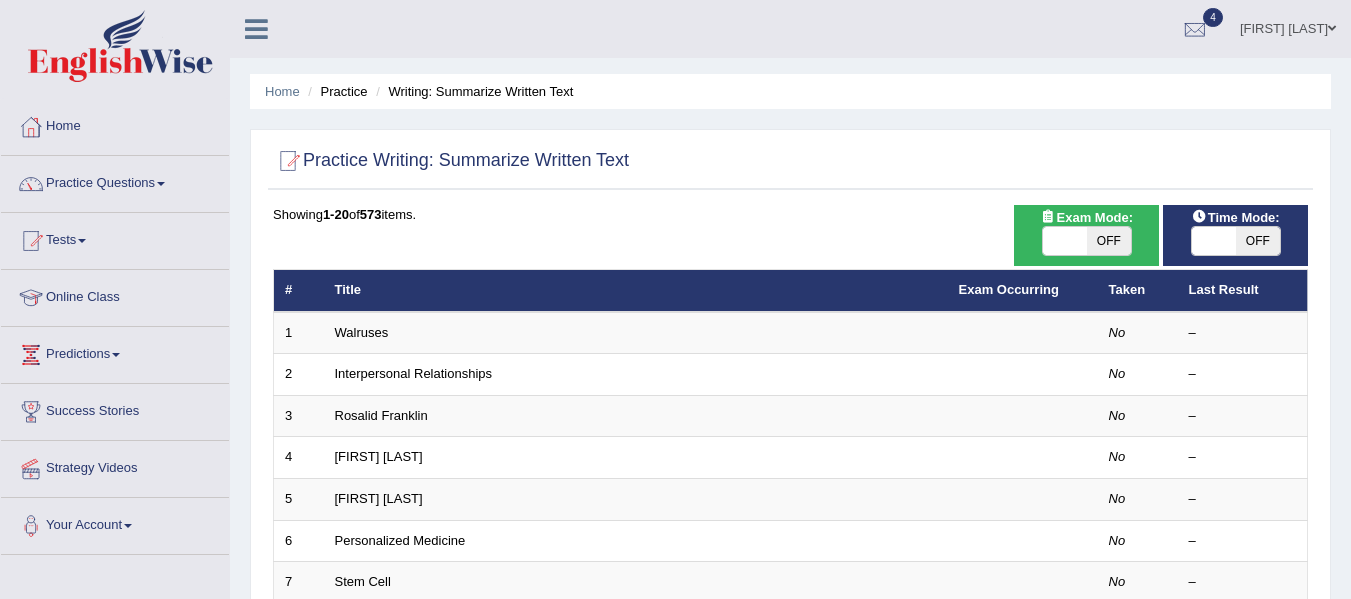 scroll, scrollTop: 0, scrollLeft: 0, axis: both 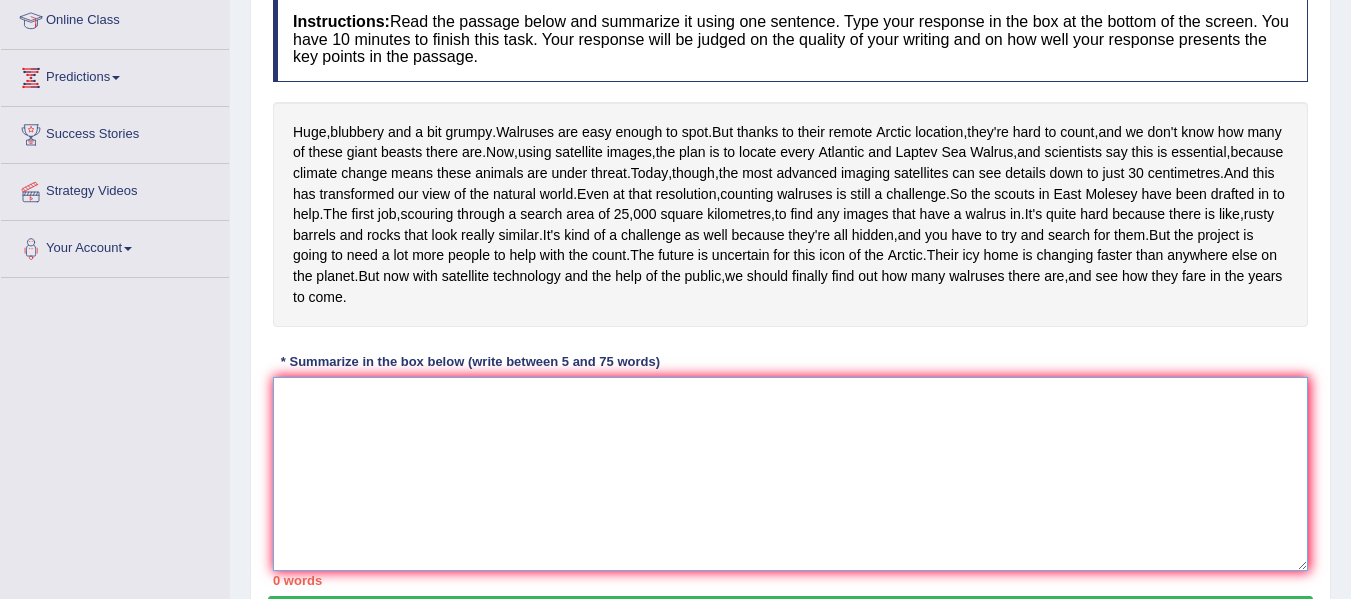 click at bounding box center [790, 474] 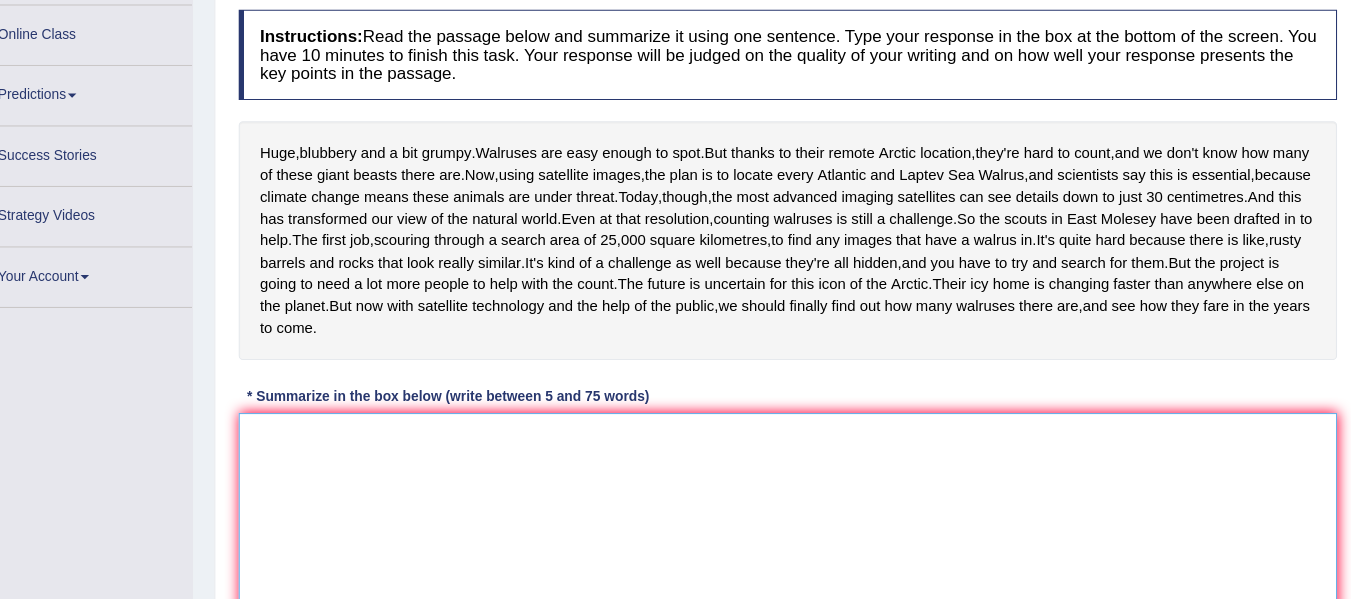 scroll, scrollTop: 260, scrollLeft: 0, axis: vertical 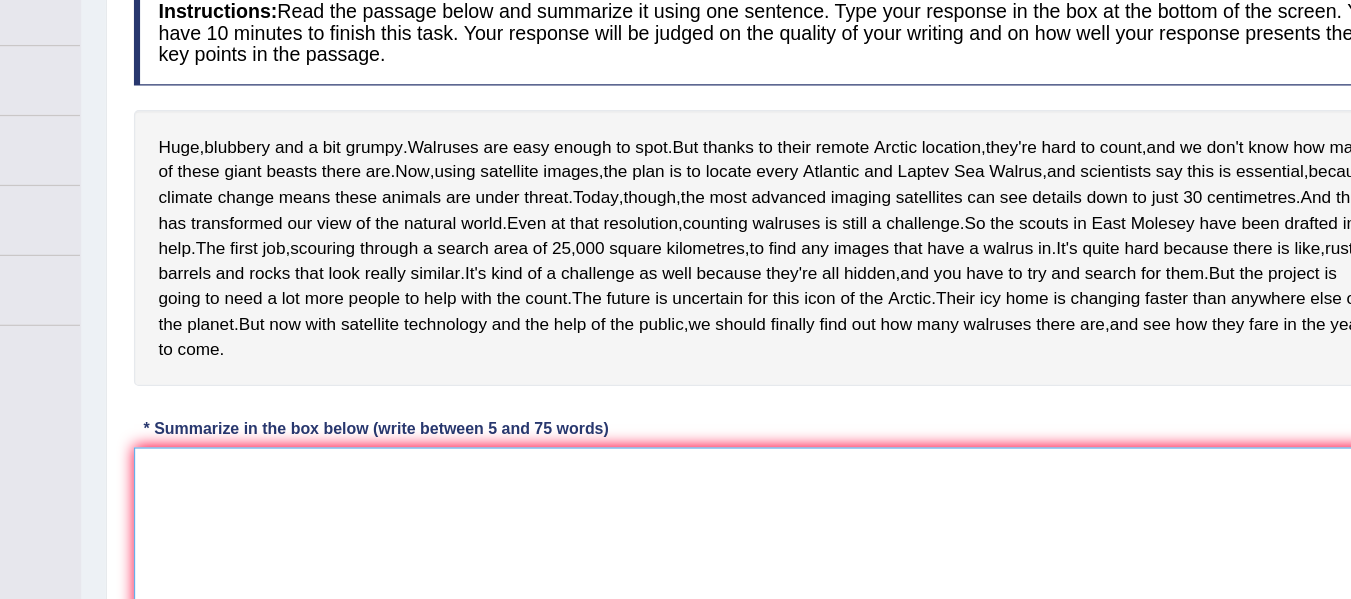 click at bounding box center [790, 491] 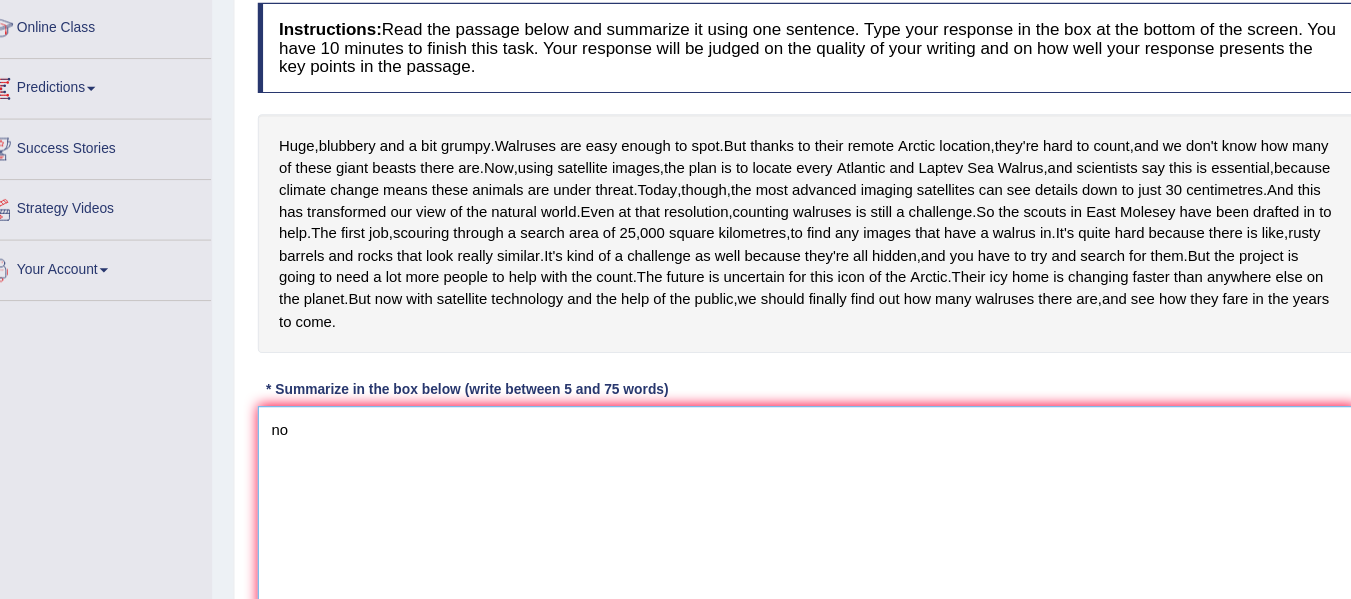 type on "n" 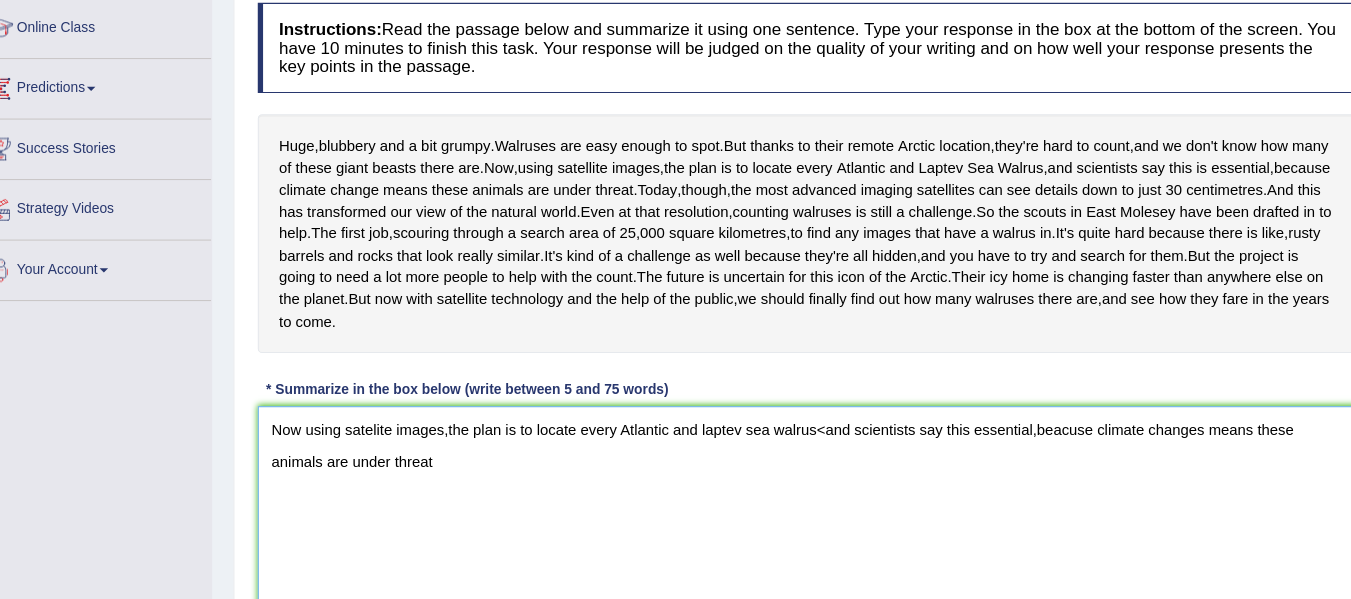 click on "Now using satelite images,the plan is to locate every Atlantic and laptev sea walrus<and scientists say this essential,beacuse climate changes means these animals are under threat" at bounding box center (790, 491) 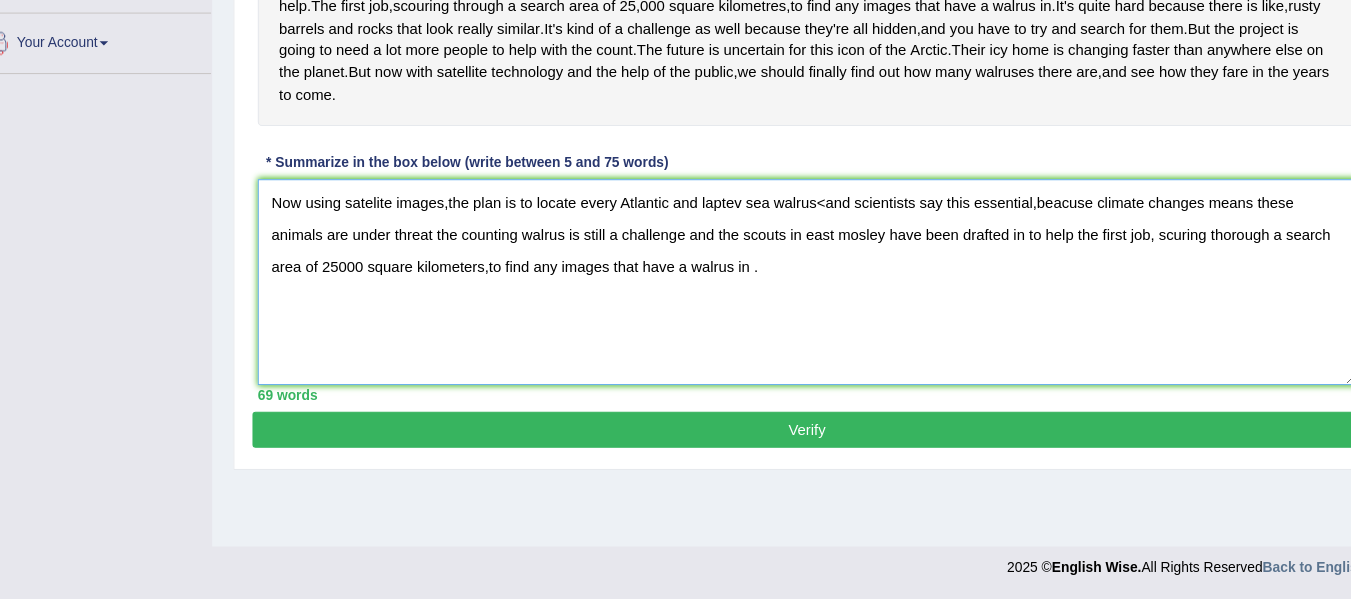 scroll, scrollTop: 476, scrollLeft: 0, axis: vertical 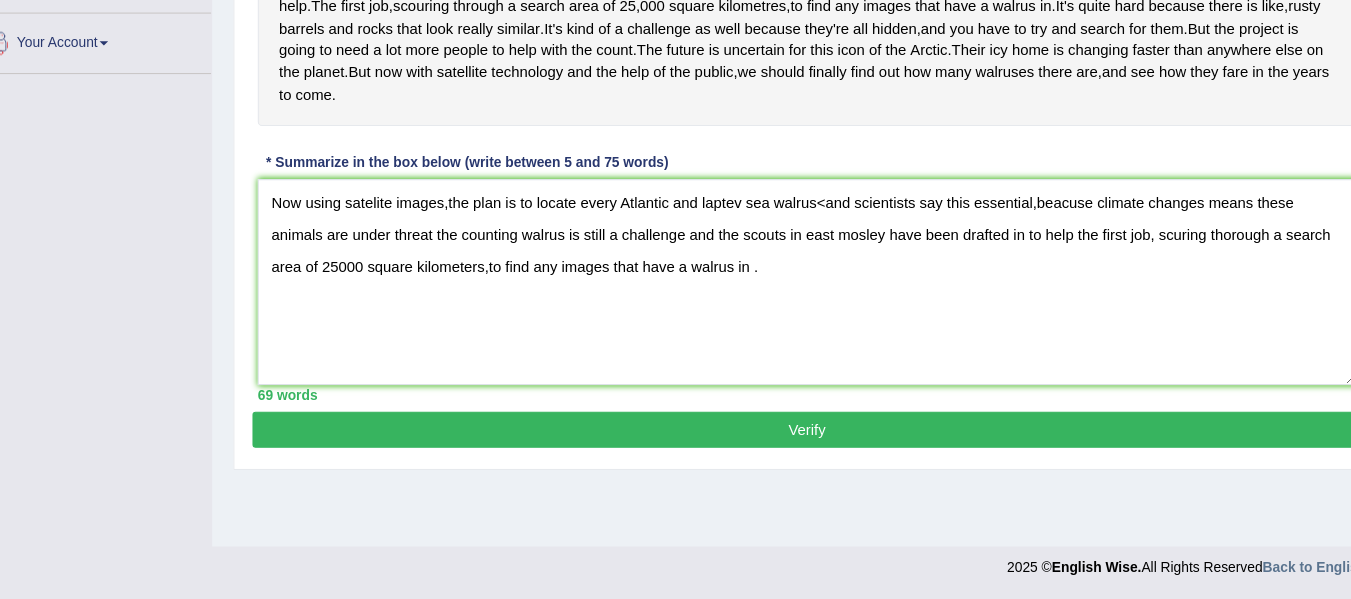 click on "Verify" at bounding box center (790, 439) 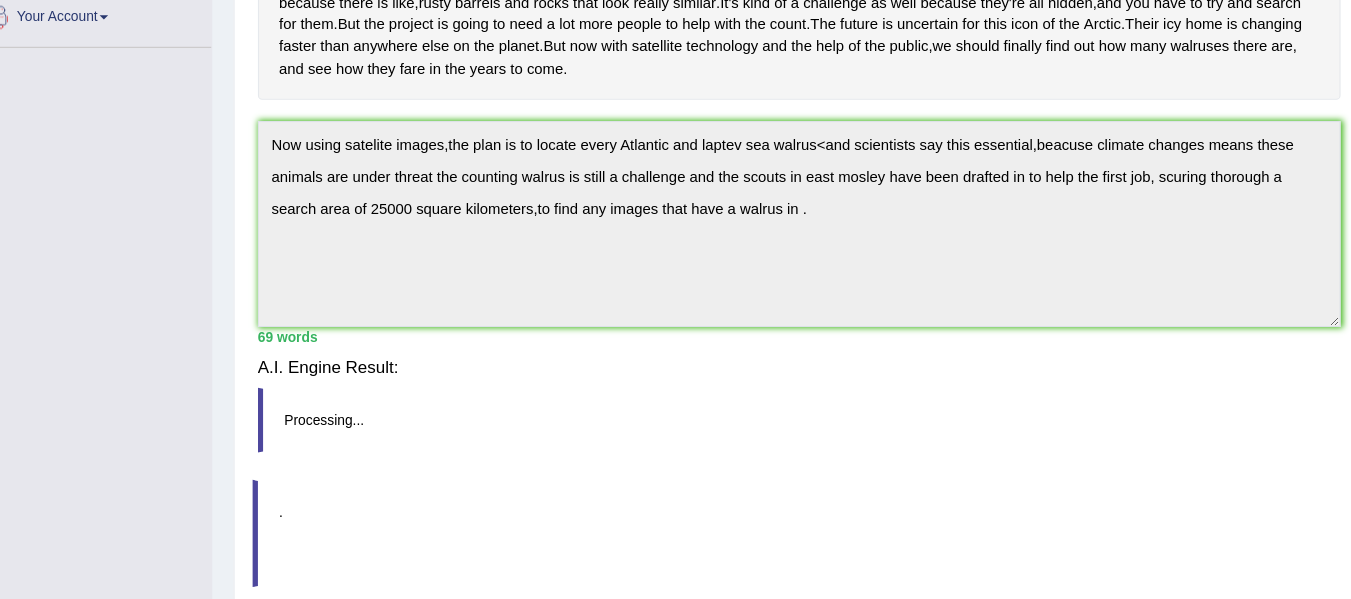 scroll, scrollTop: 465, scrollLeft: 0, axis: vertical 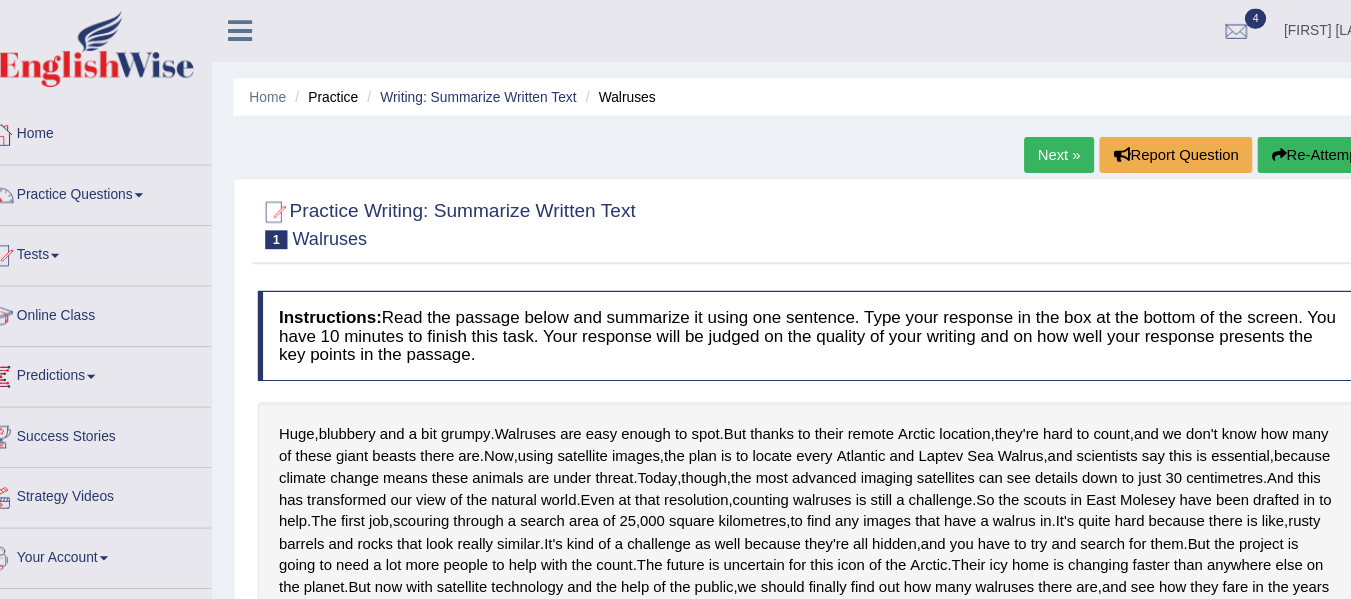 click on "Next »" at bounding box center [1028, 146] 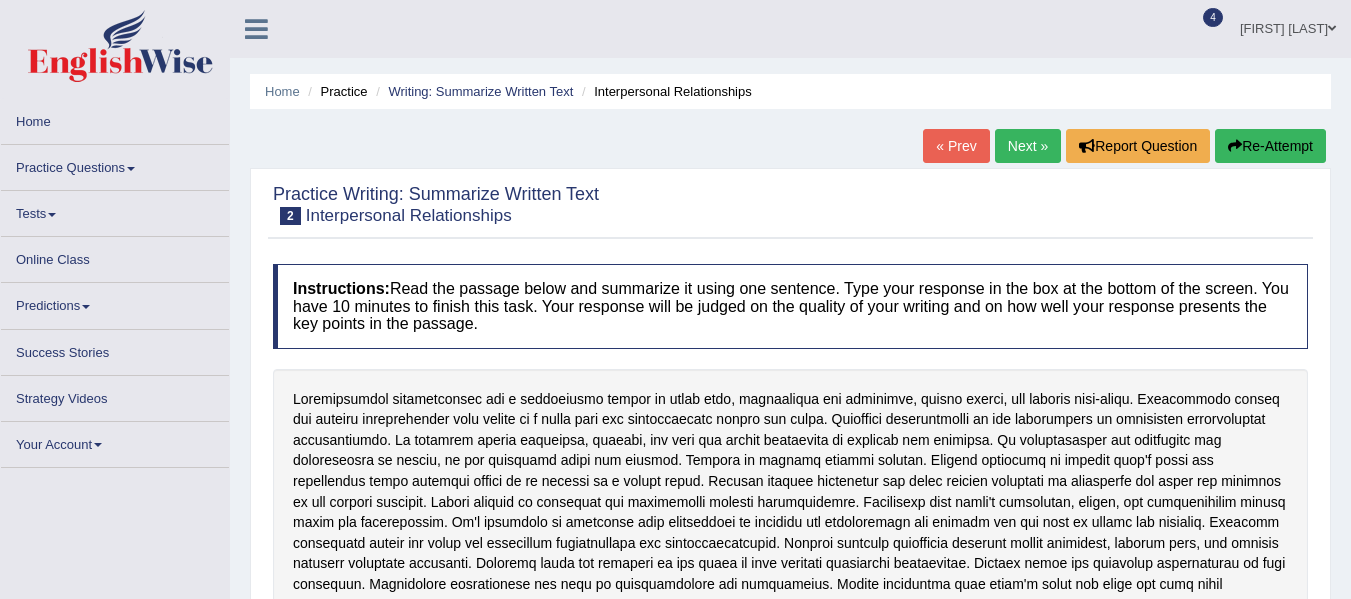 scroll, scrollTop: 0, scrollLeft: 0, axis: both 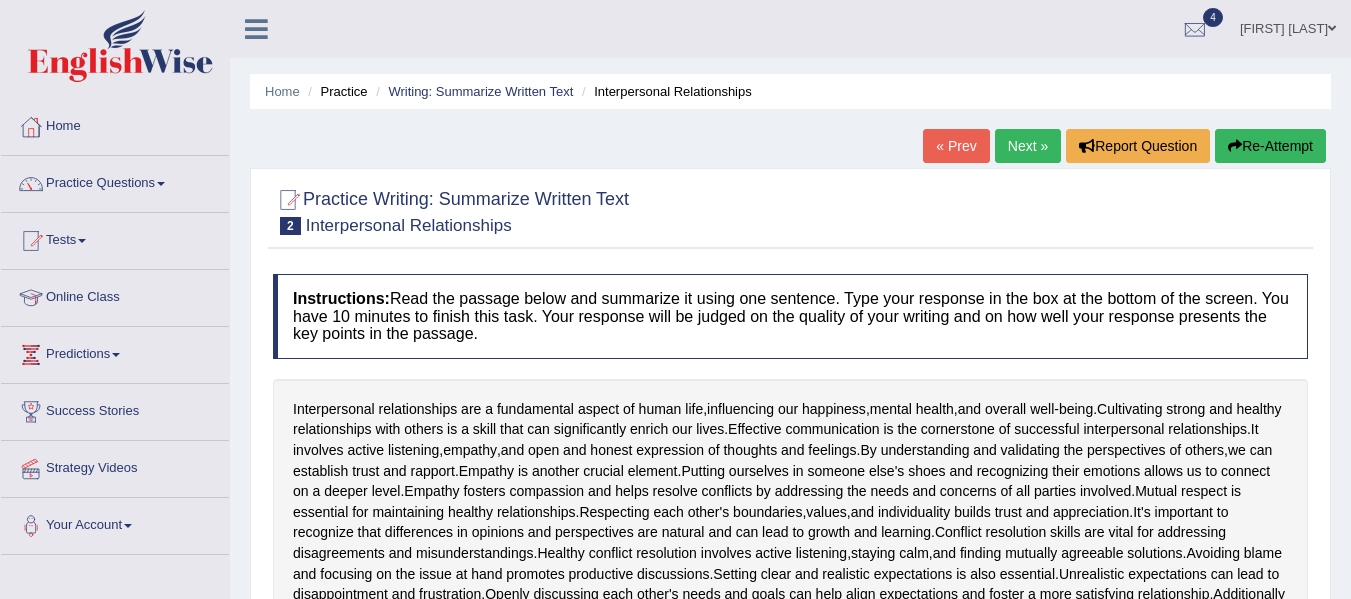 click on "Practice Questions" at bounding box center (115, 181) 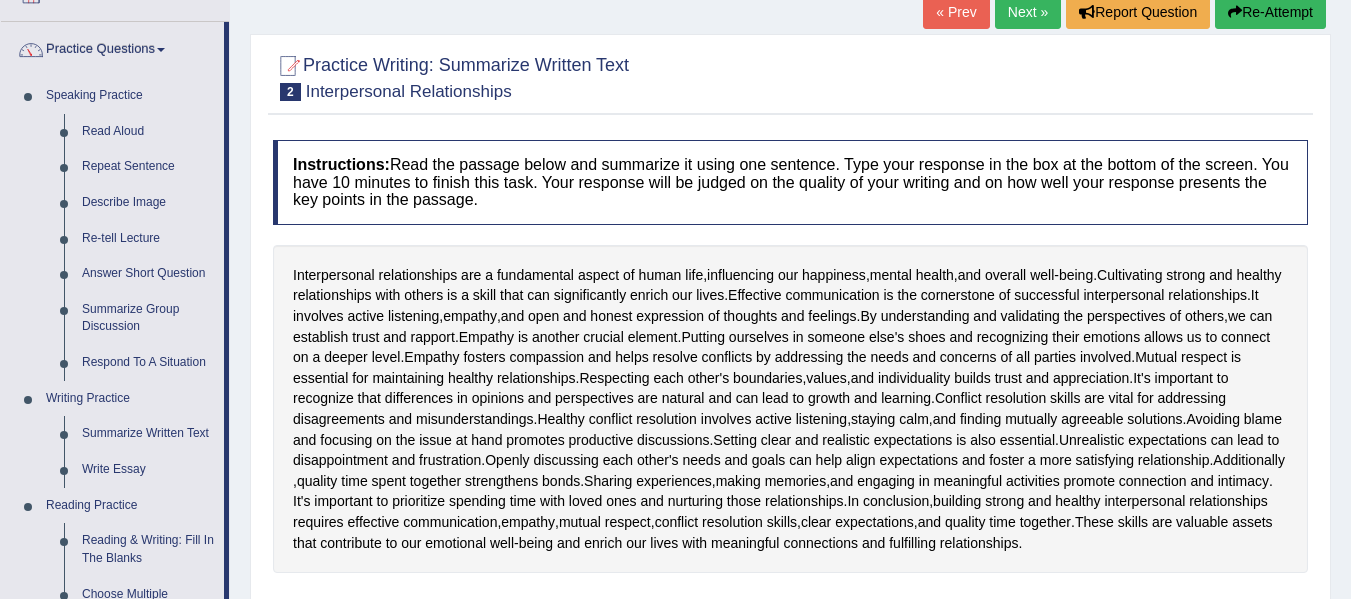 scroll, scrollTop: 137, scrollLeft: 0, axis: vertical 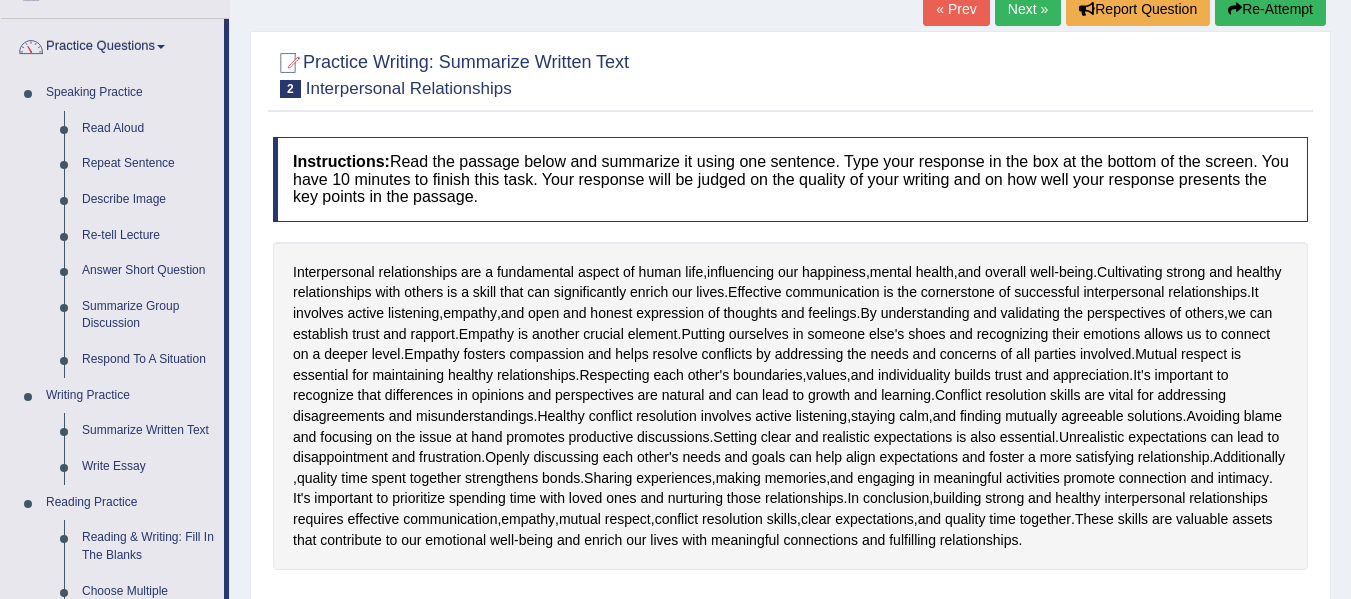 click on "Write Essay" at bounding box center [148, 467] 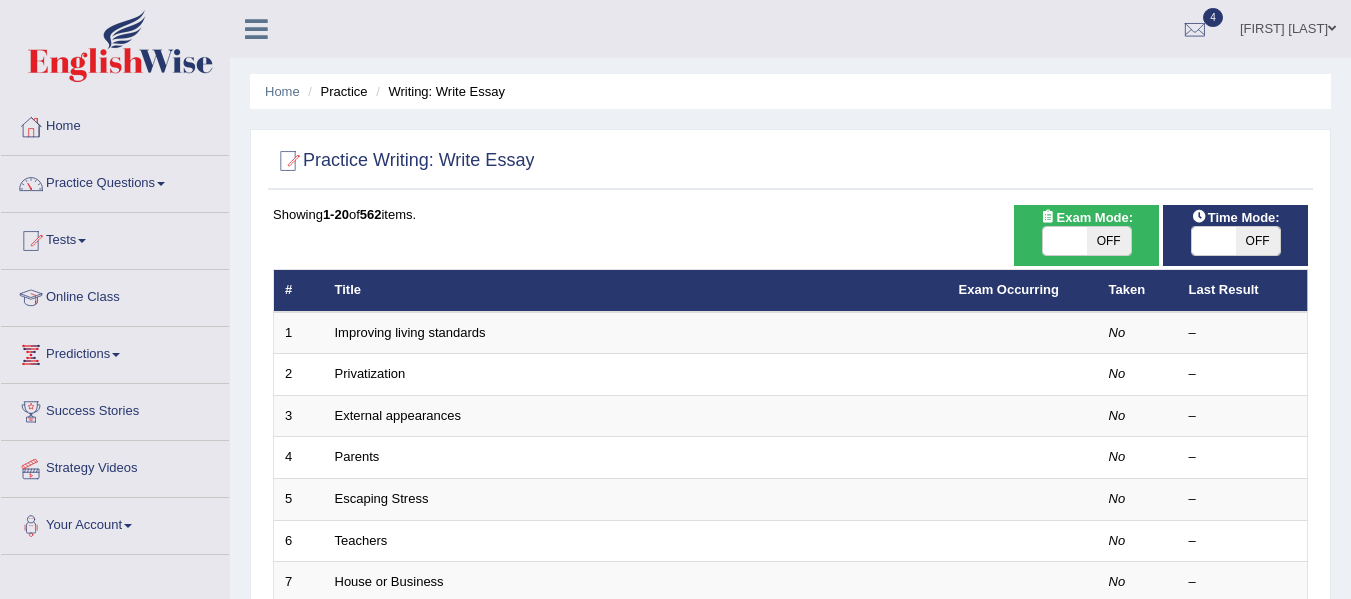 scroll, scrollTop: 0, scrollLeft: 0, axis: both 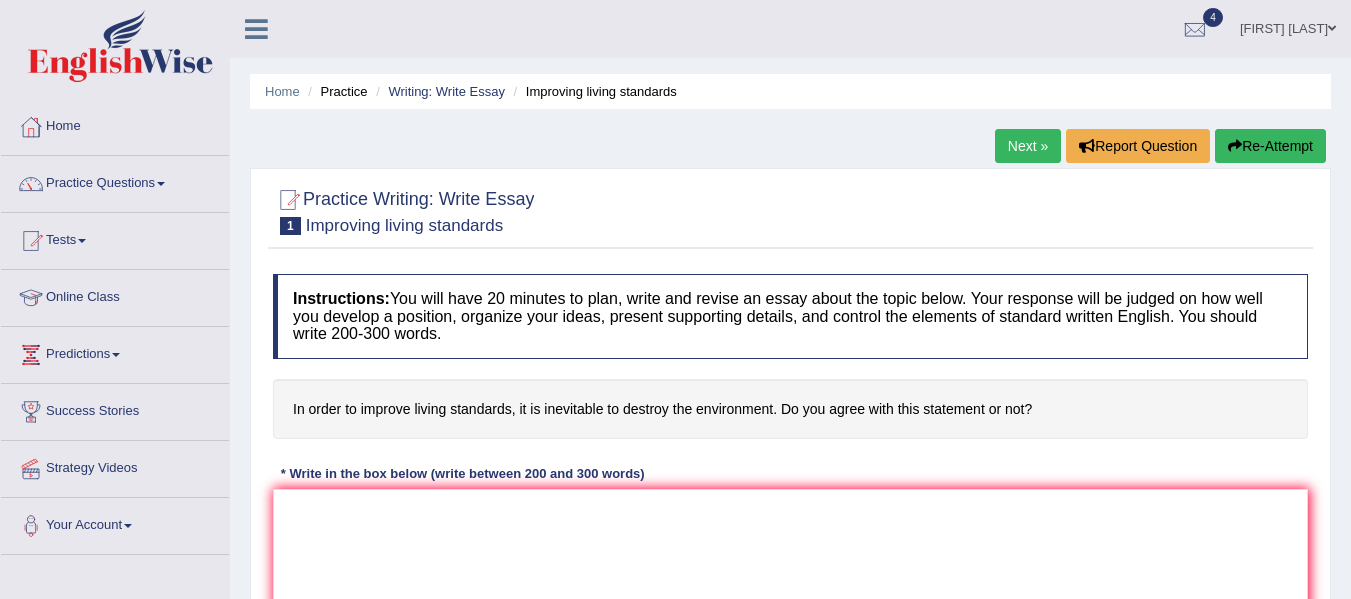 click at bounding box center [161, 184] 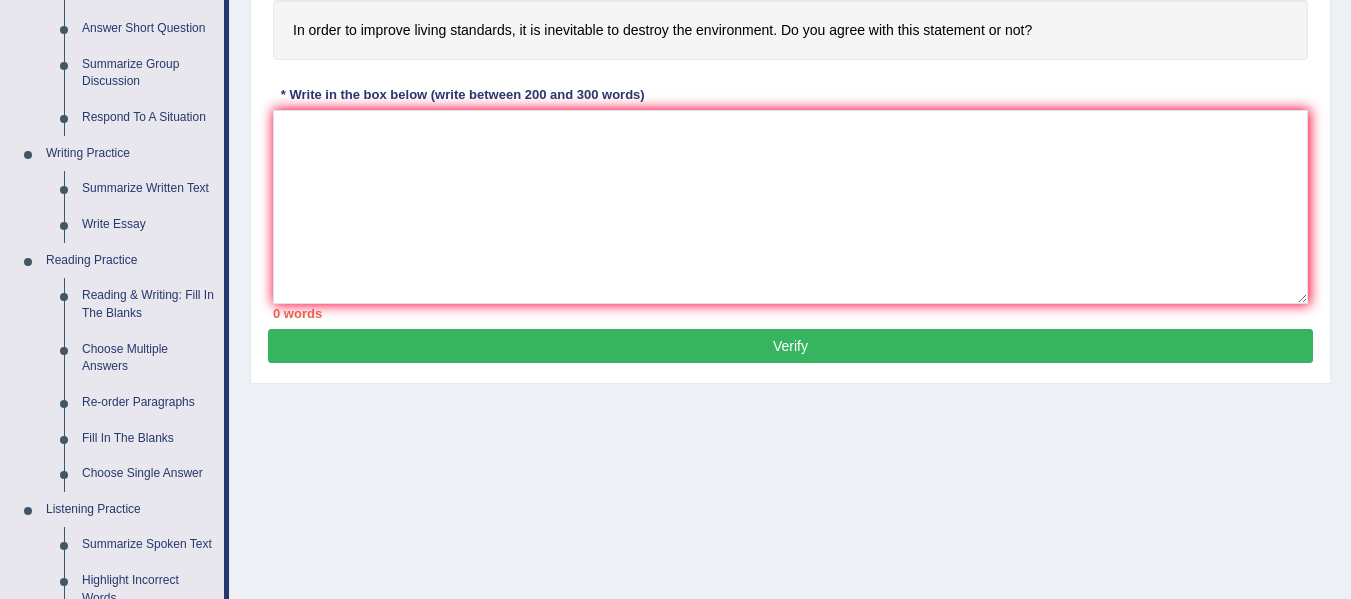 scroll, scrollTop: 403, scrollLeft: 0, axis: vertical 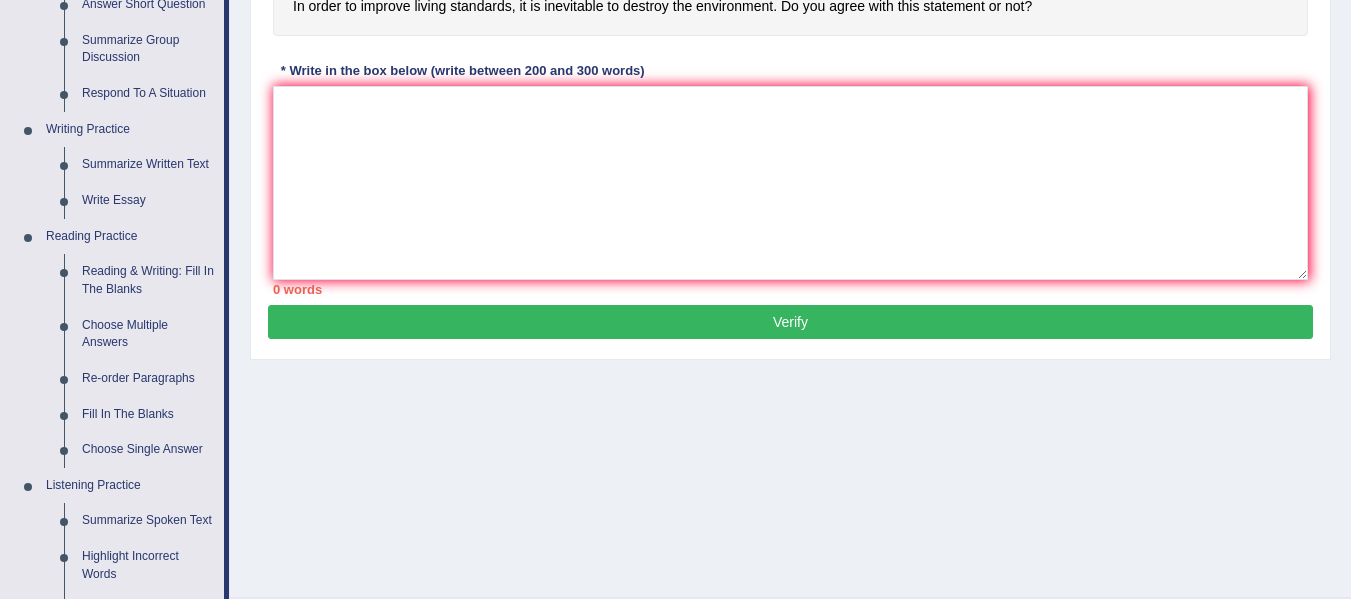 click on "Reading & Writing: Fill In The Blanks" at bounding box center (148, 280) 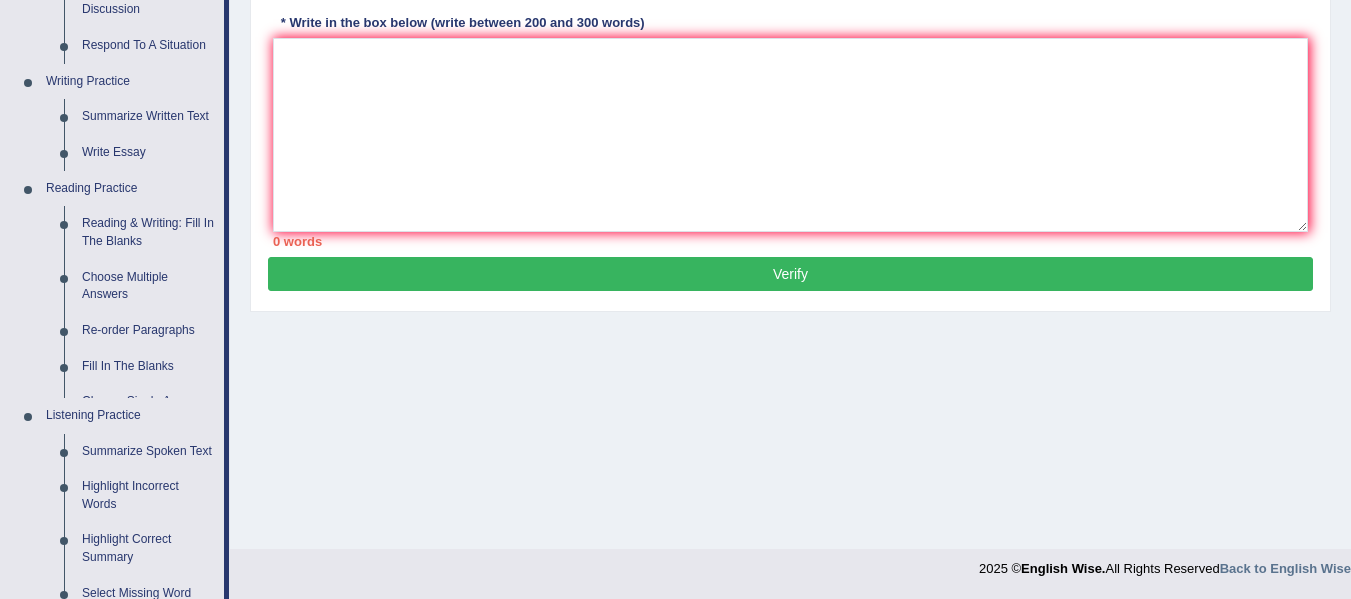 scroll, scrollTop: 891, scrollLeft: 0, axis: vertical 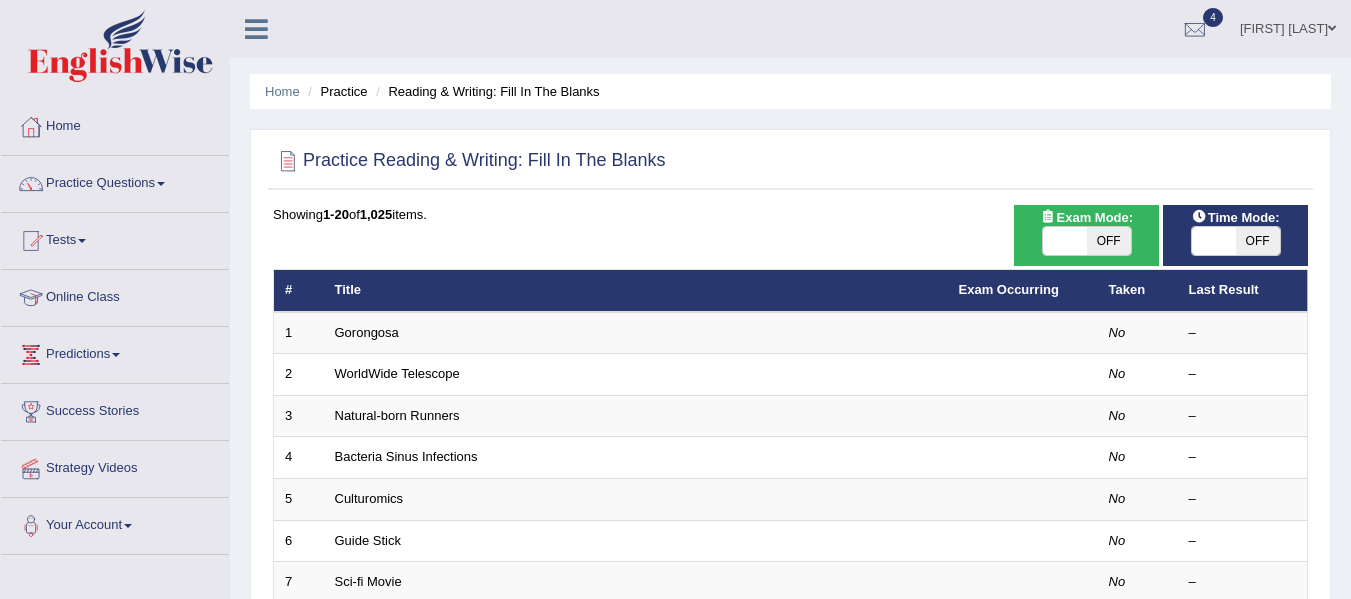 click on "Gorongosa" at bounding box center (367, 332) 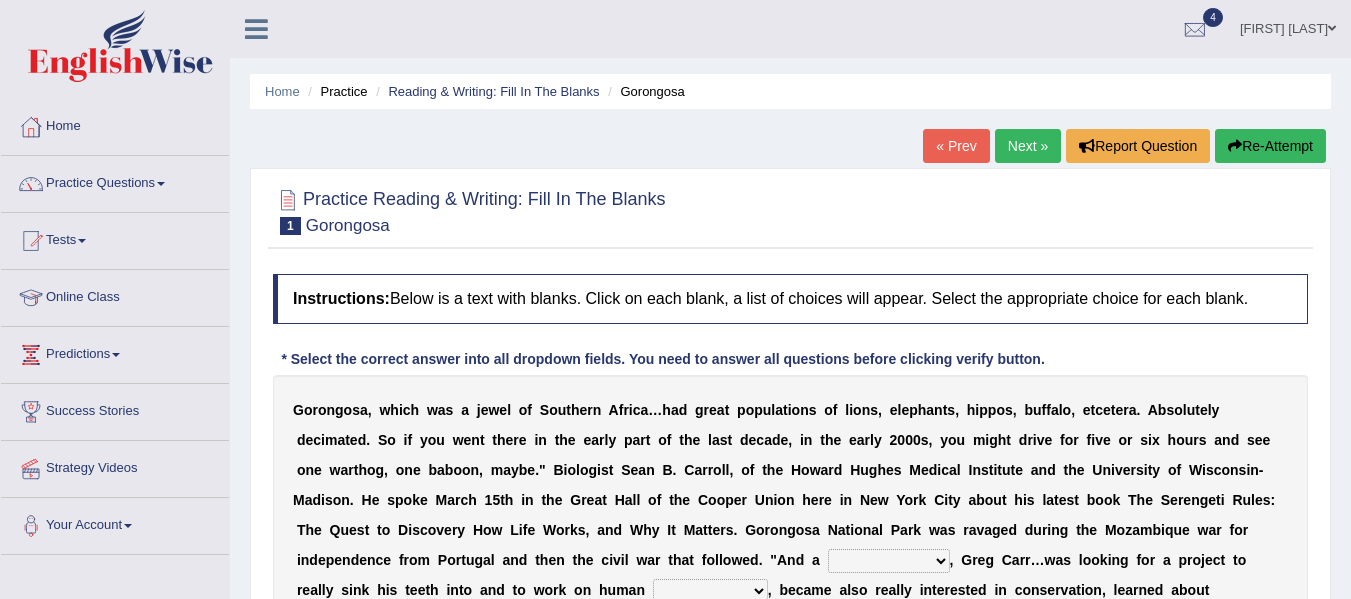 scroll, scrollTop: 0, scrollLeft: 0, axis: both 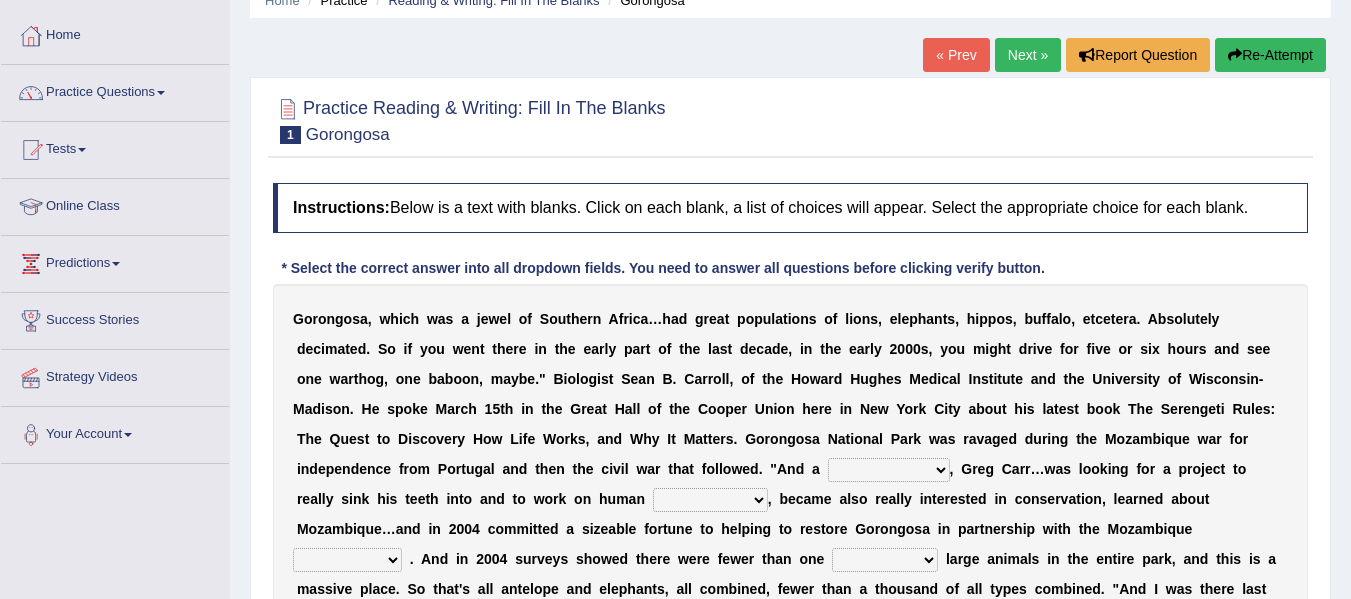 click on "passion solstice ballast philanthropist" at bounding box center [889, 470] 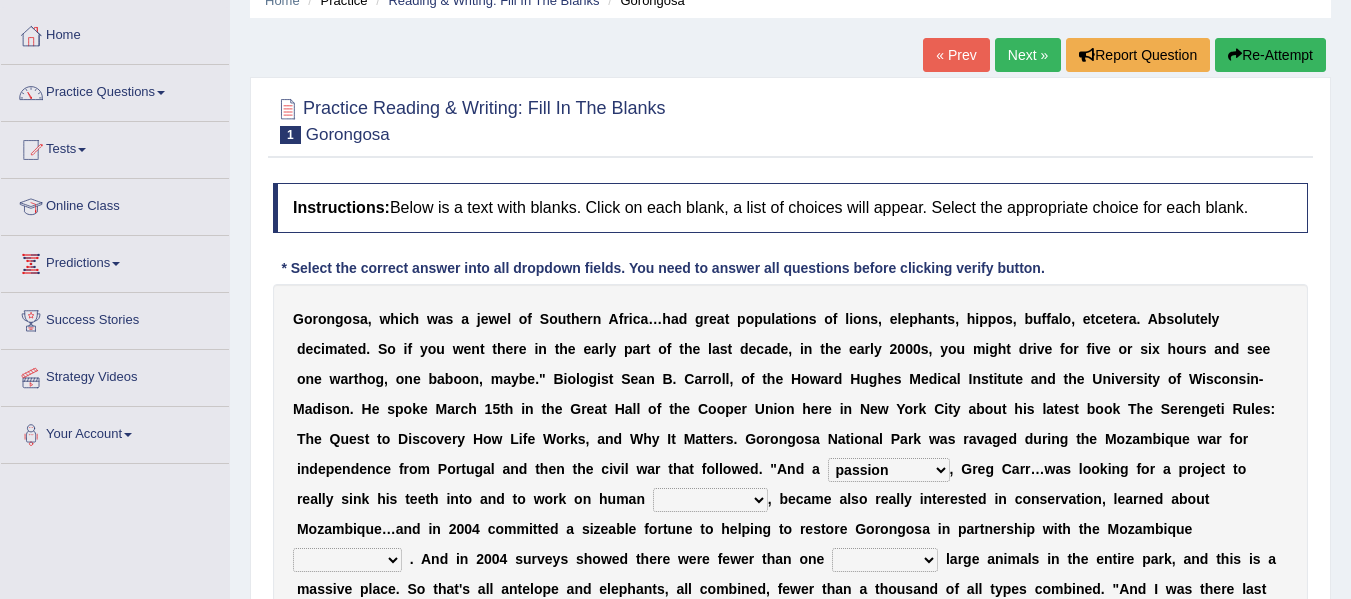 click on "passion solstice ballast philanthropist" at bounding box center (889, 470) 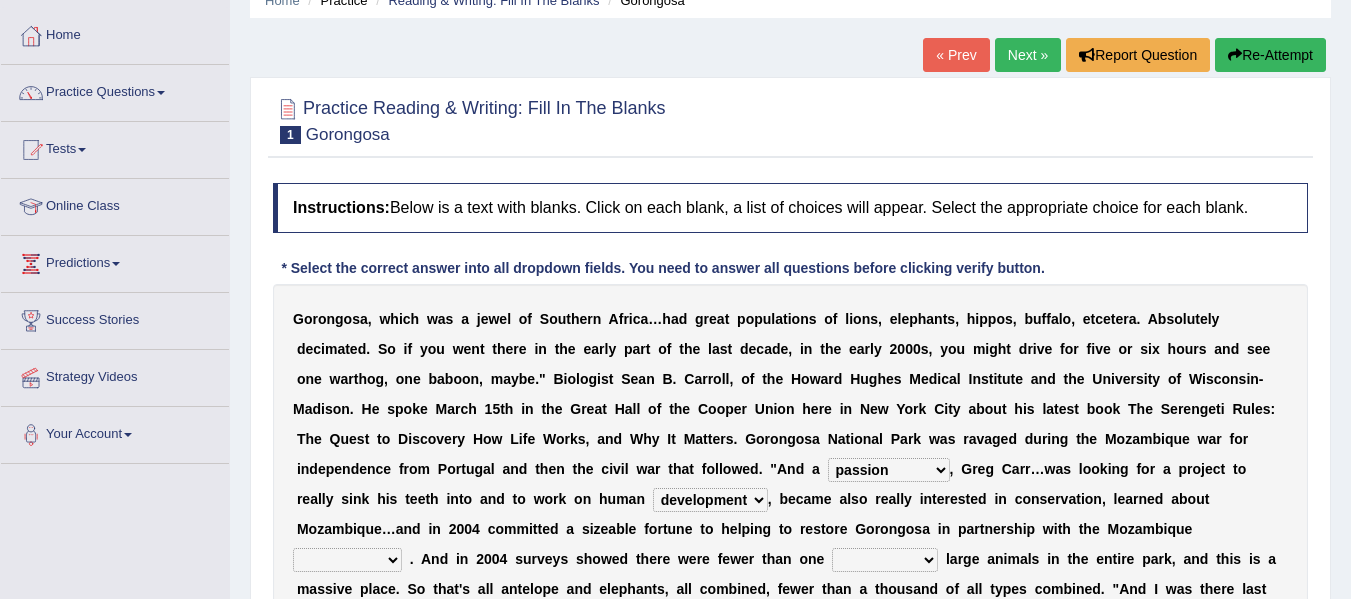 click on "negligence prevalence development malevolence" at bounding box center (710, 500) 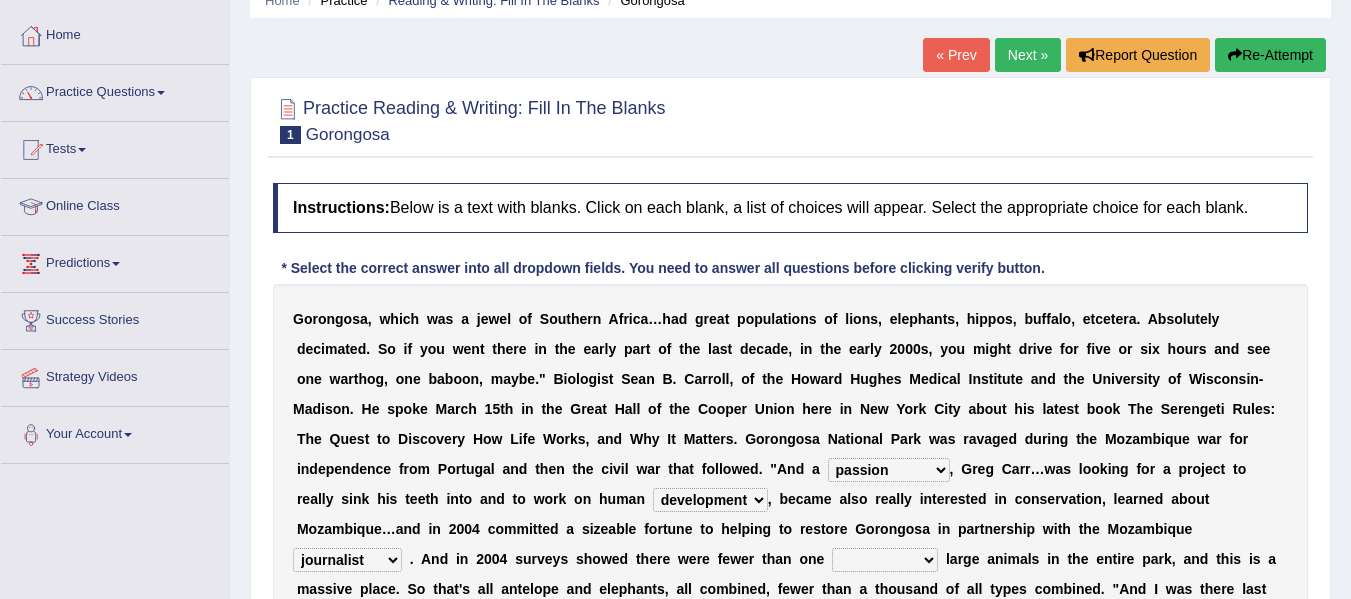 click on "parliament semanticist government journalist" at bounding box center [347, 560] 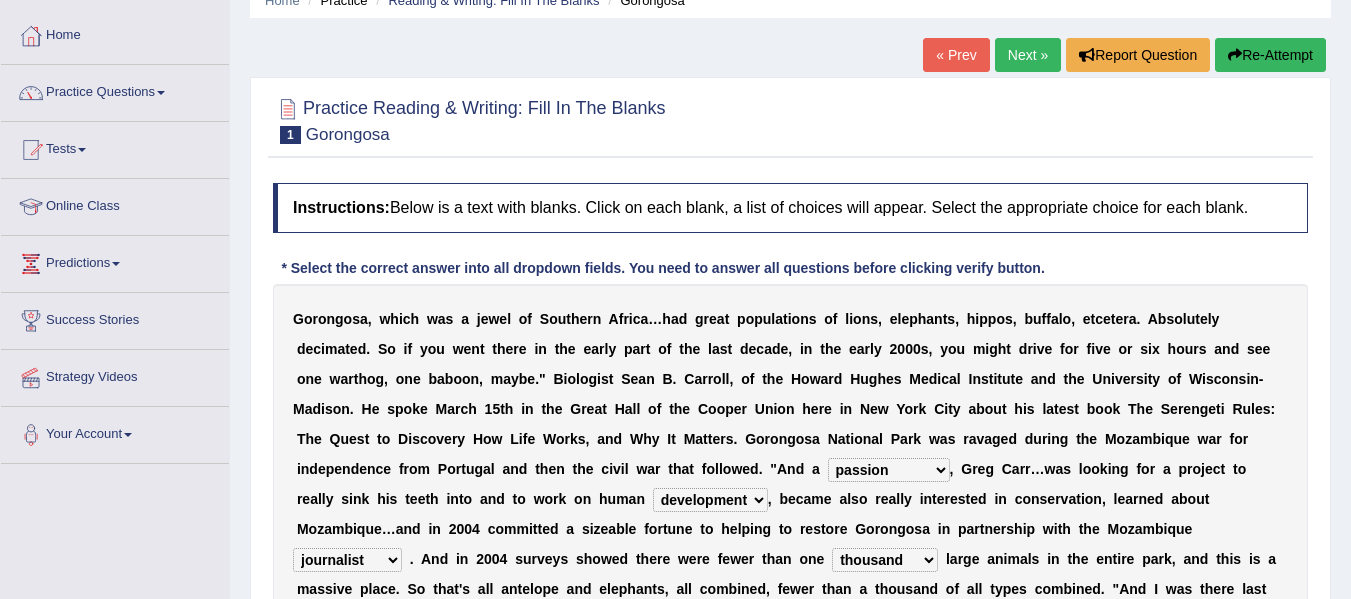 click on "deflowered embowered roundest thousand" at bounding box center [885, 560] 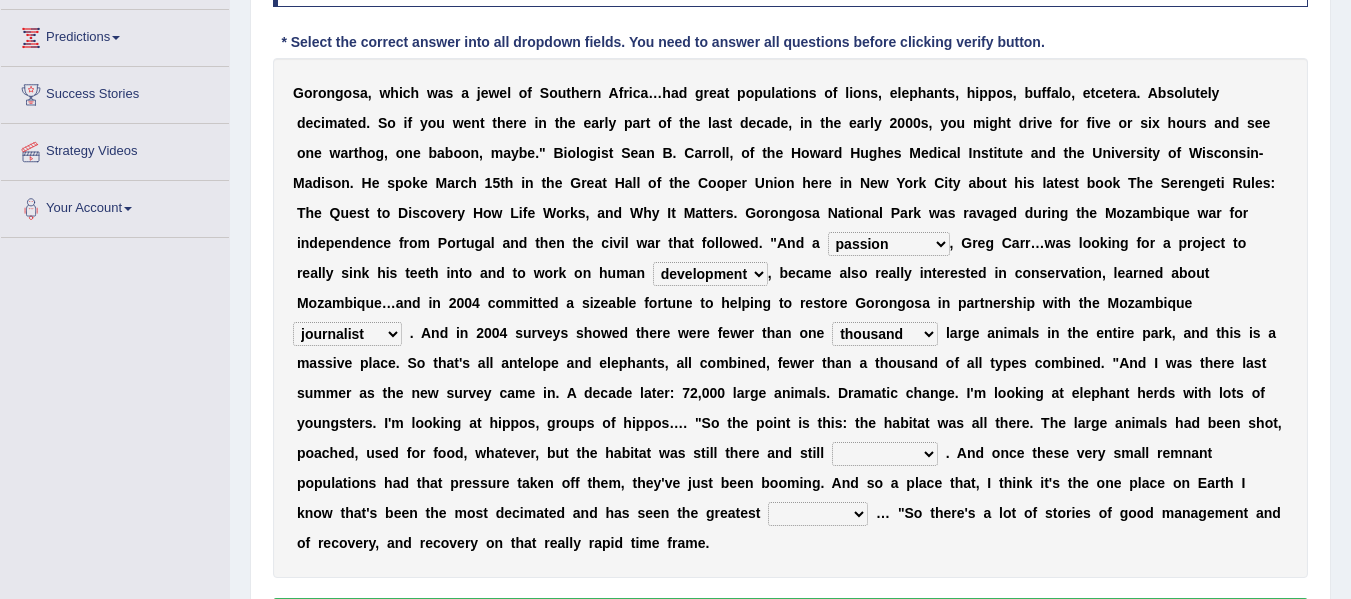 scroll, scrollTop: 319, scrollLeft: 0, axis: vertical 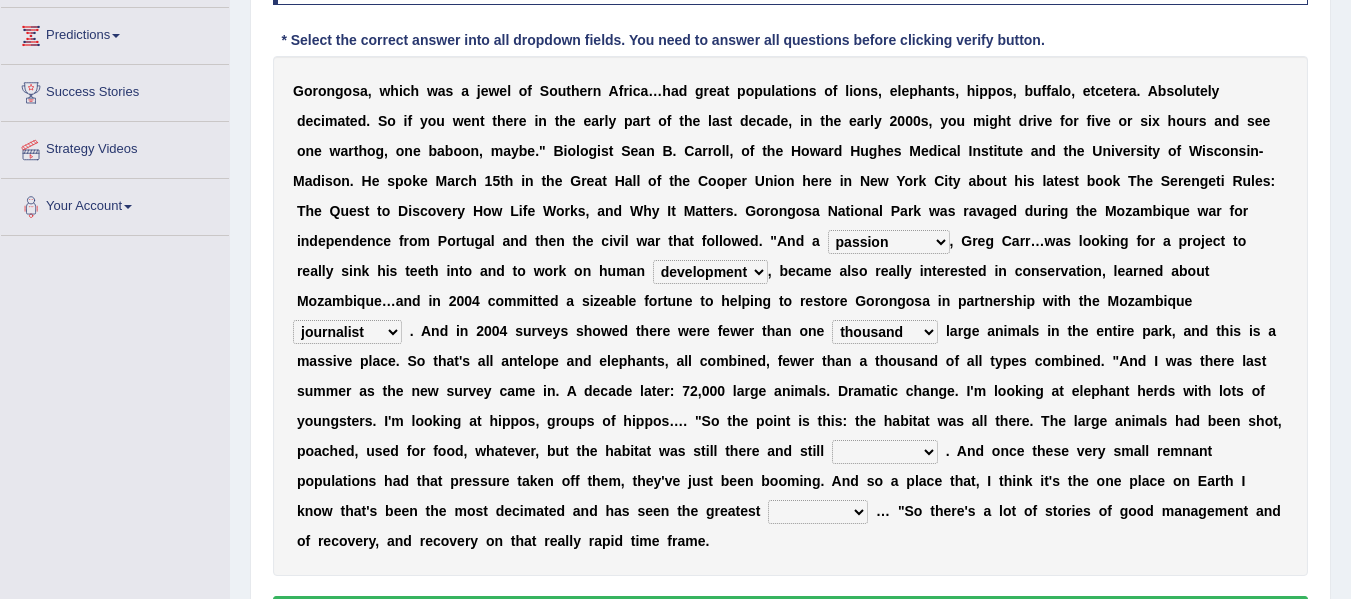 click on "assertive incidental compulsive productive" at bounding box center (885, 452) 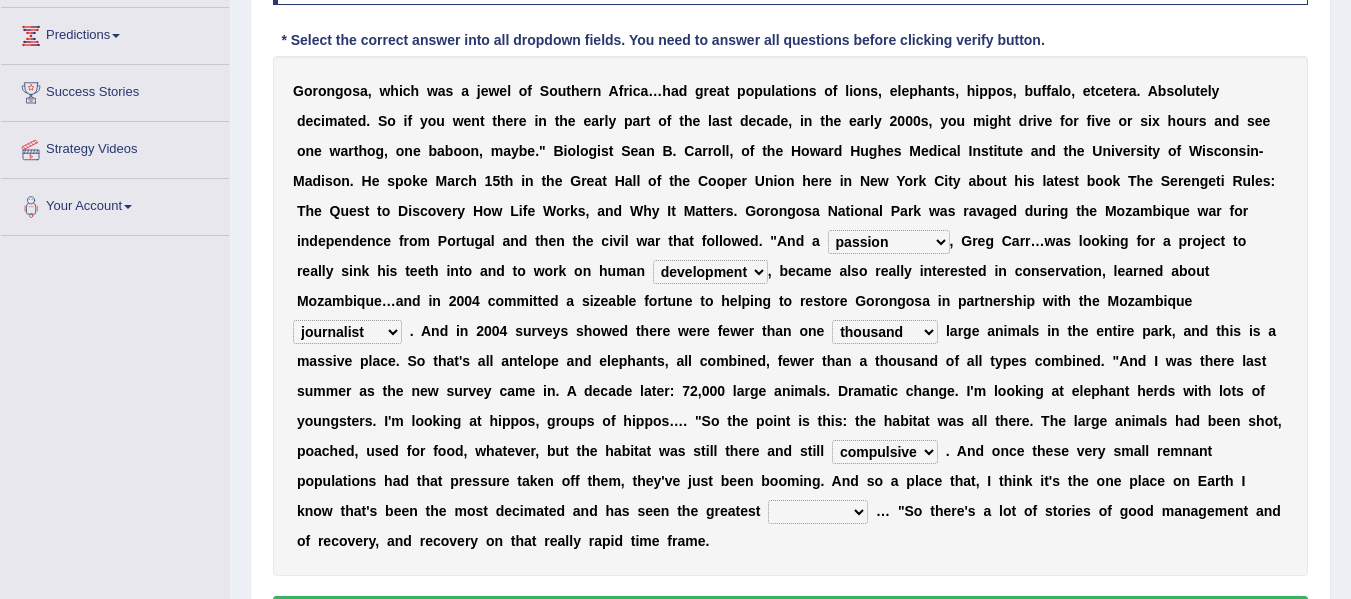 click on "assertive incidental compulsive productive" at bounding box center (885, 452) 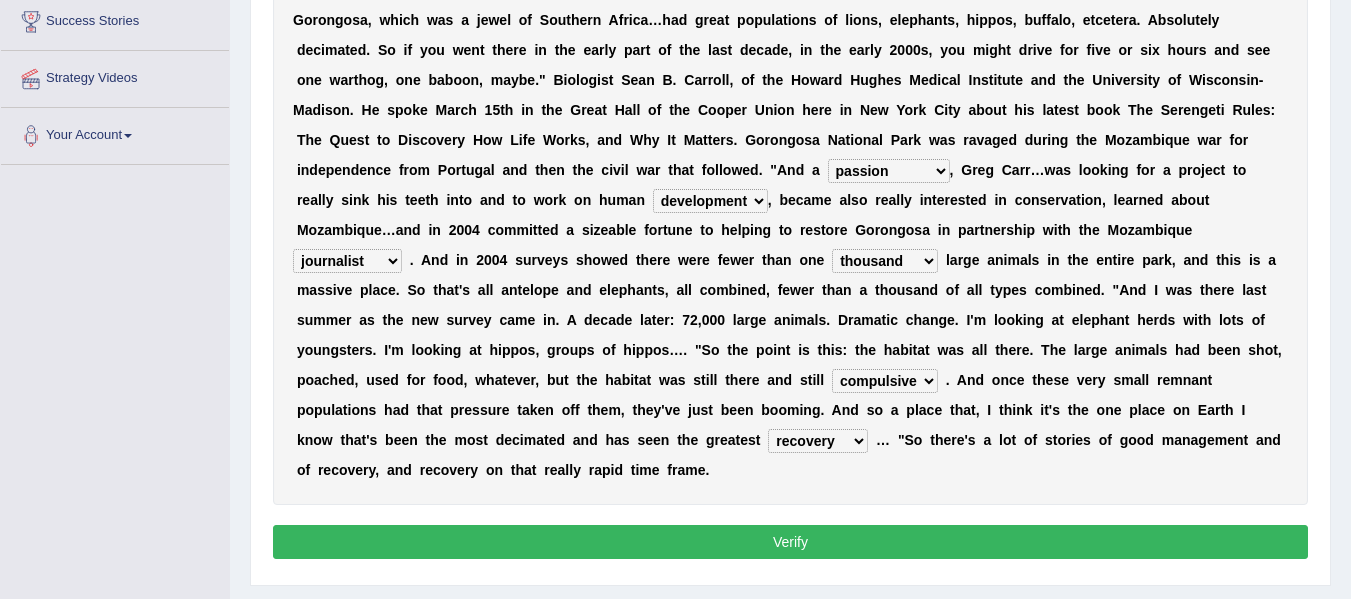 scroll, scrollTop: 451, scrollLeft: 0, axis: vertical 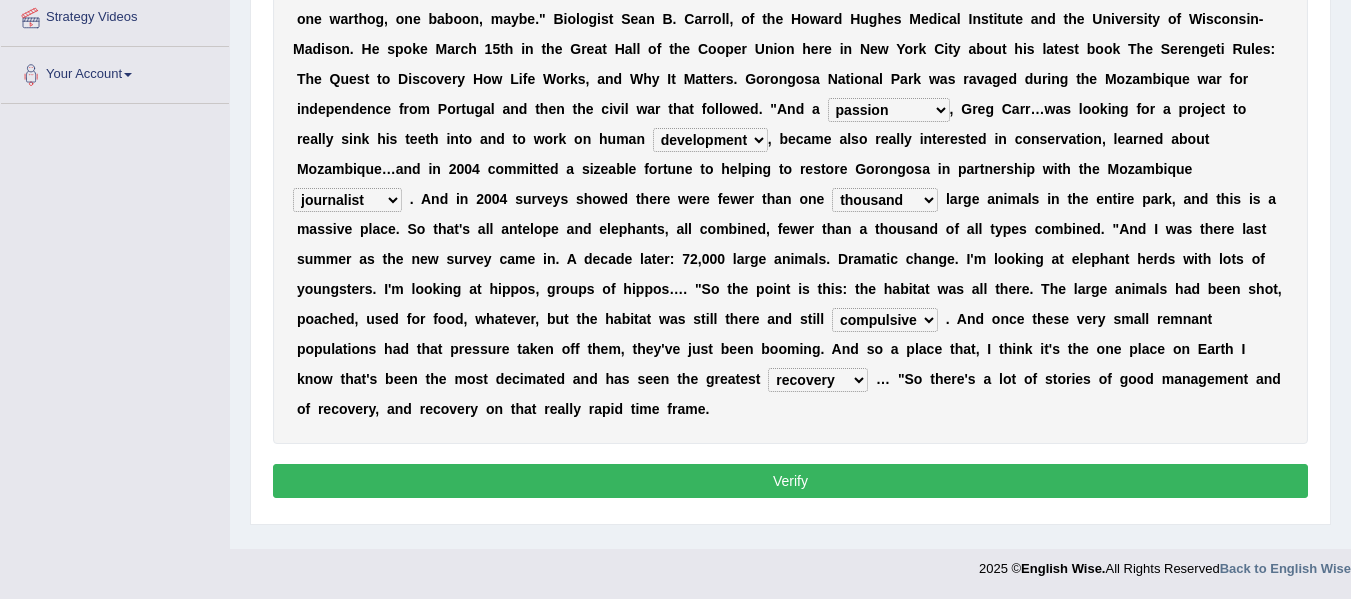 click on "Verify" at bounding box center [790, 481] 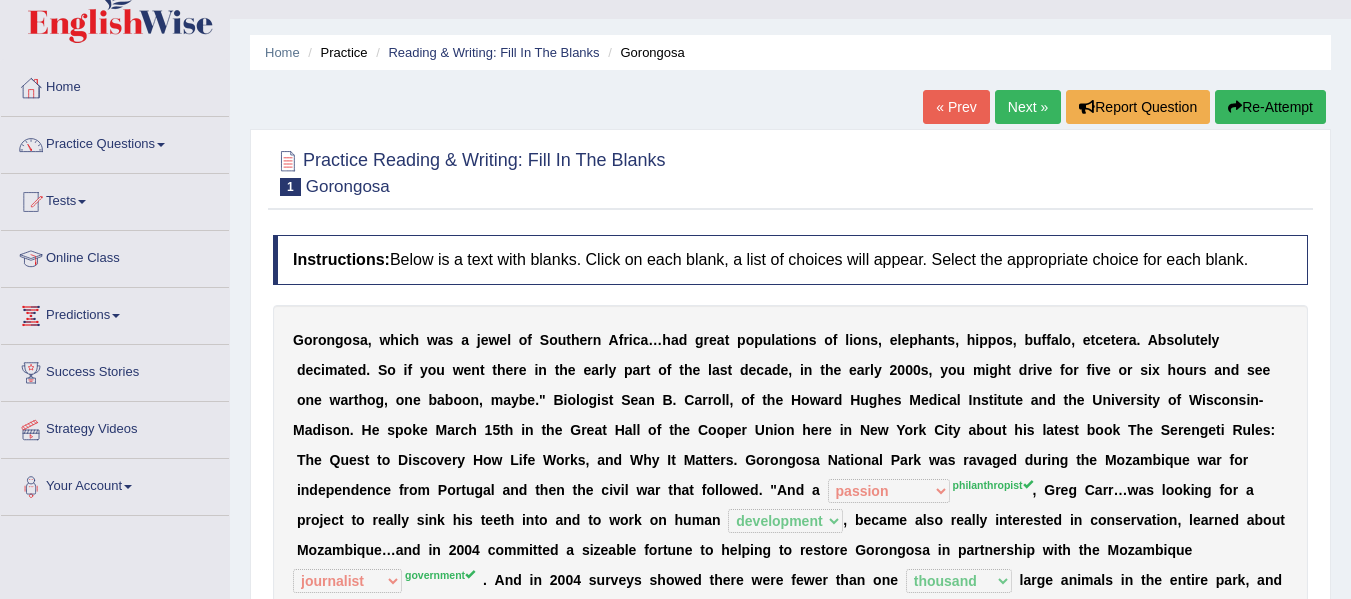 scroll, scrollTop: 0, scrollLeft: 0, axis: both 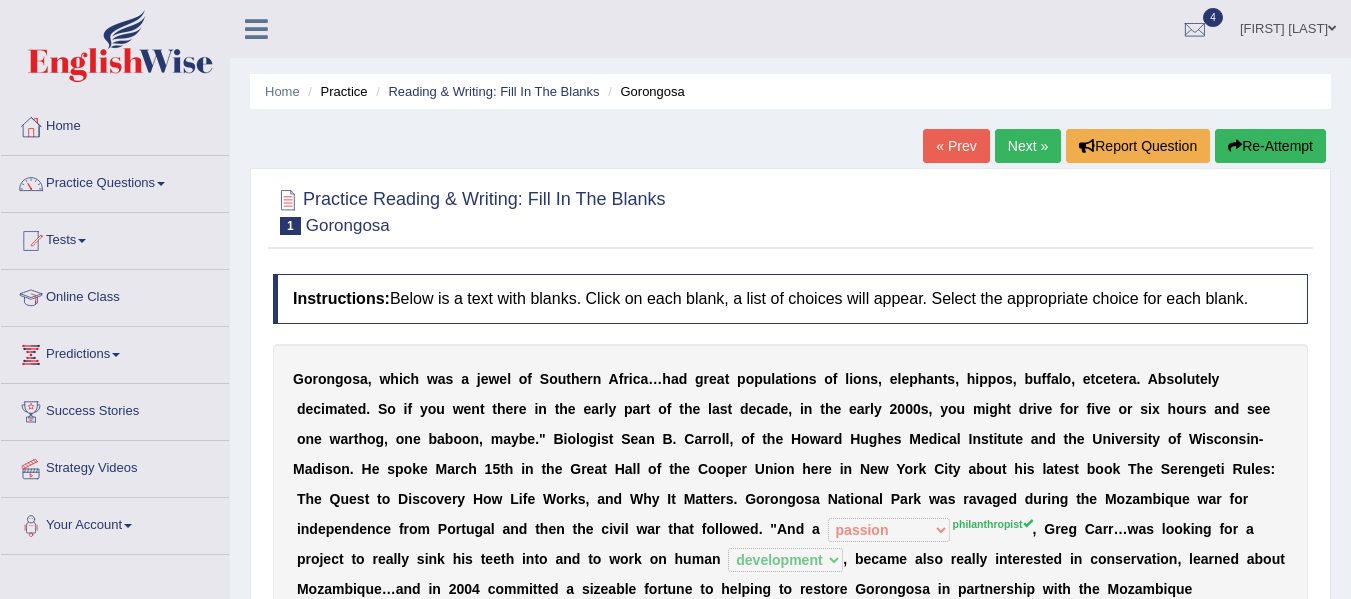 click on "Next »" at bounding box center (1028, 146) 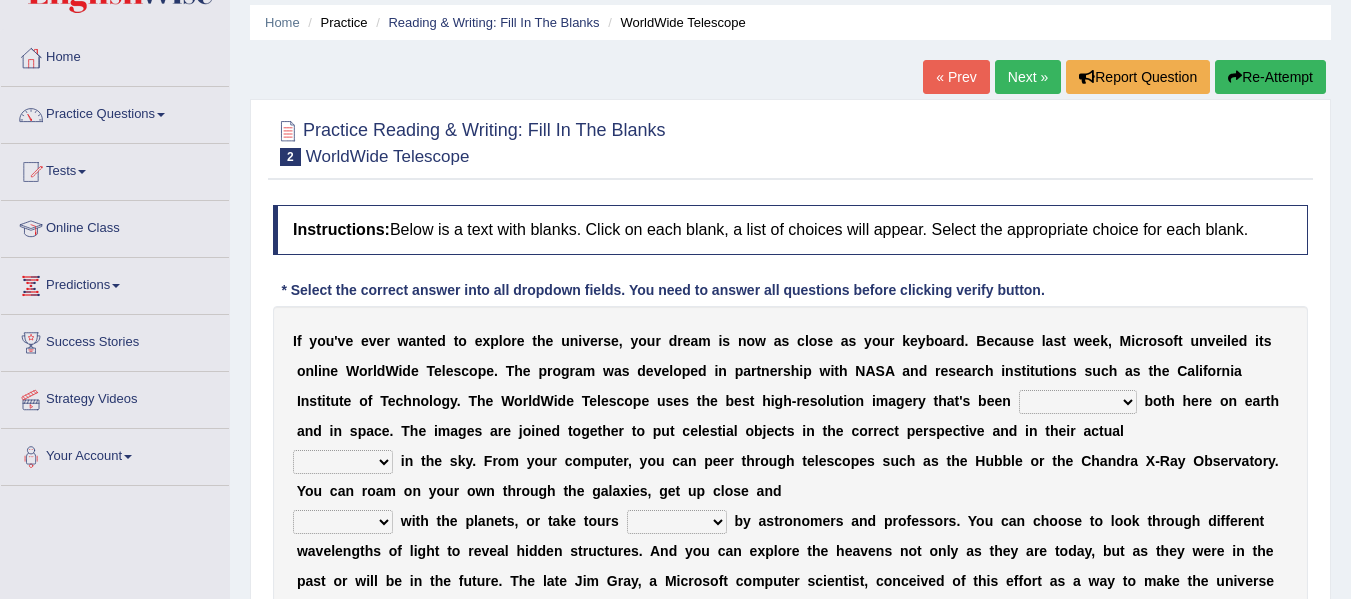 scroll, scrollTop: 0, scrollLeft: 0, axis: both 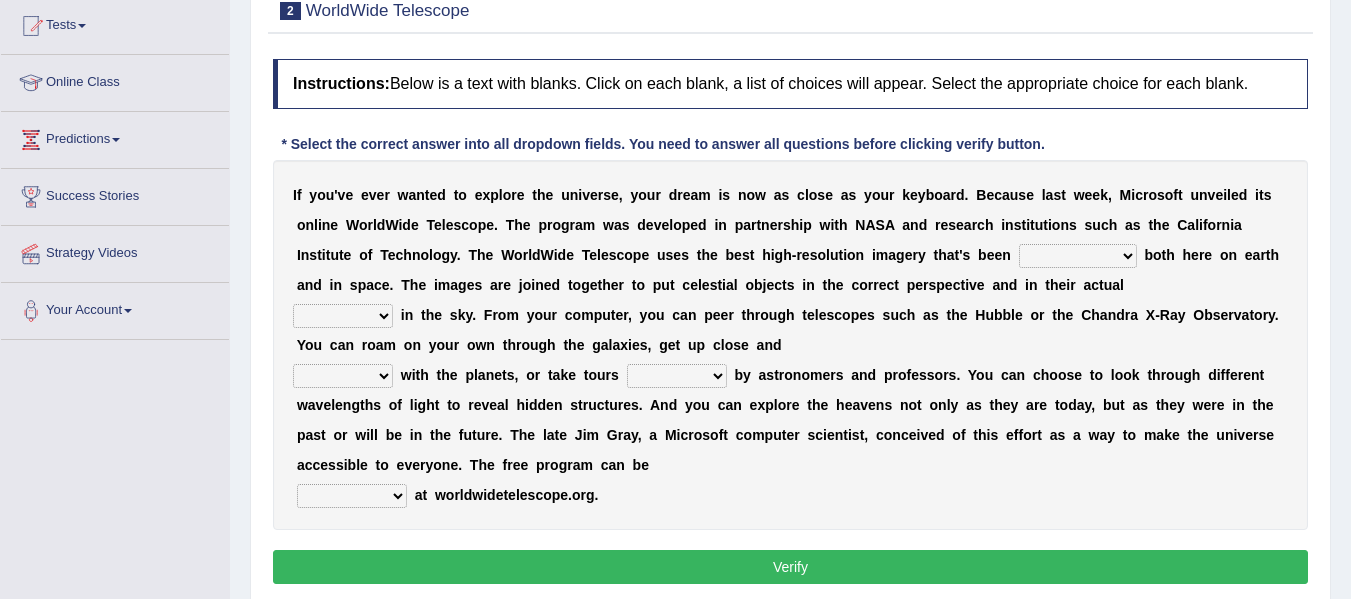 click on "degraded ascended remonstrated generated" at bounding box center (1078, 256) 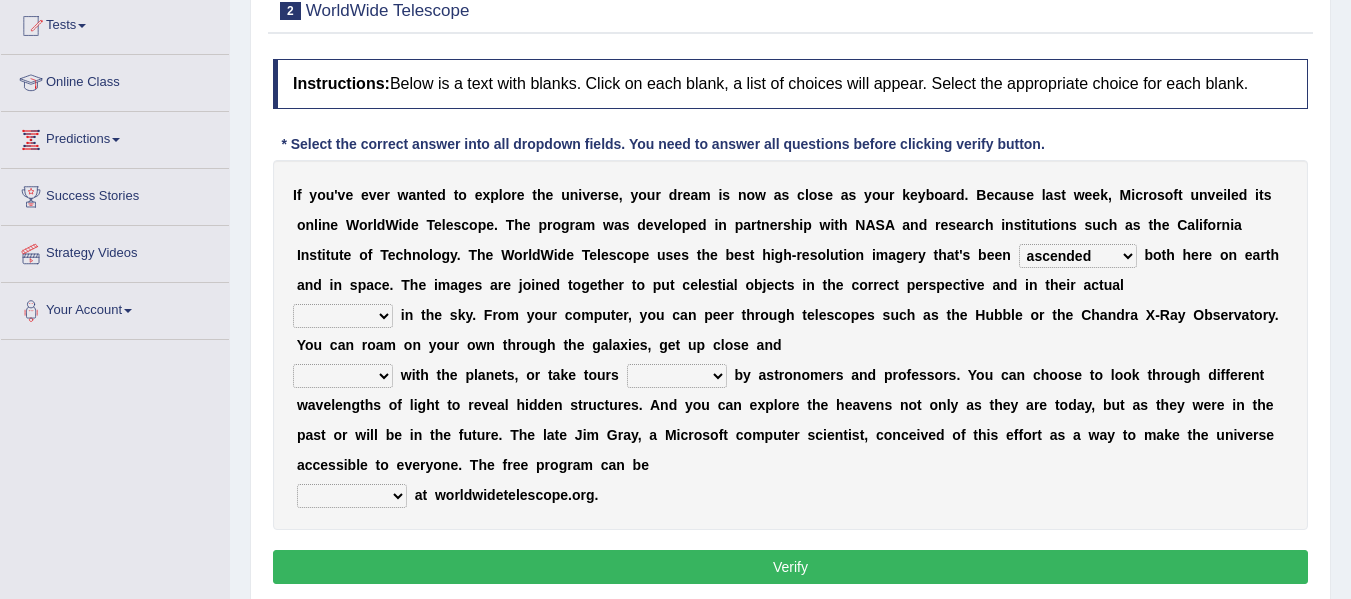 click on "degraded ascended remonstrated generated" at bounding box center (1078, 256) 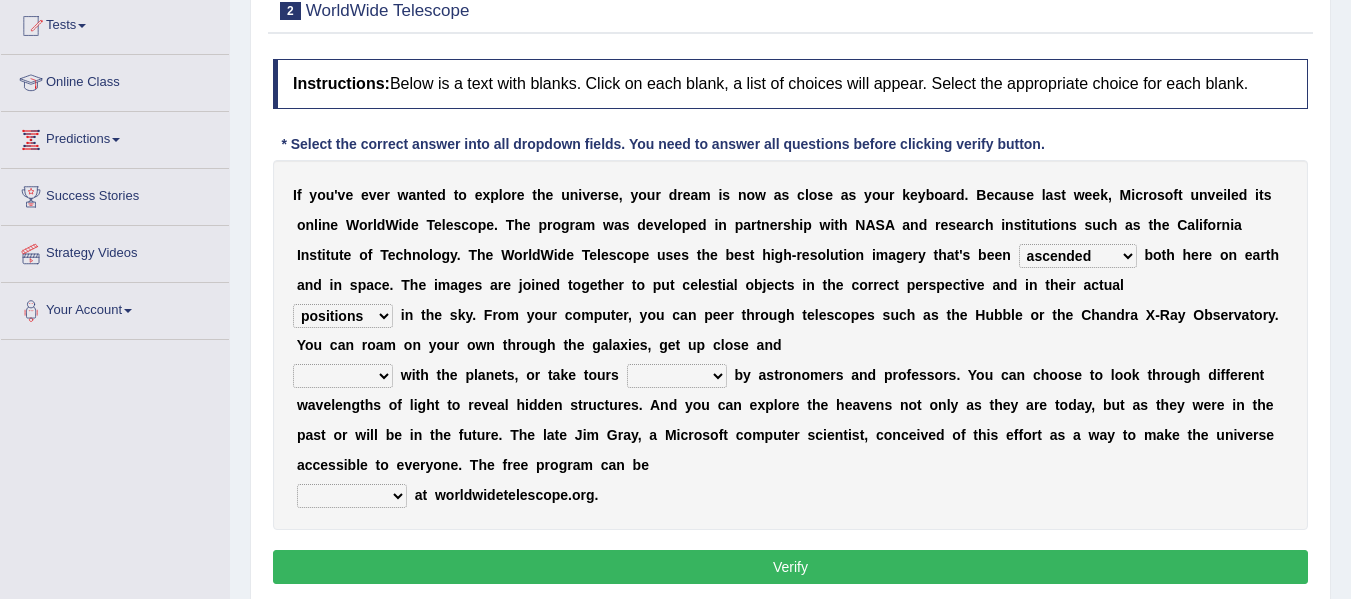 click on "aspects parts conditions positions" at bounding box center (343, 316) 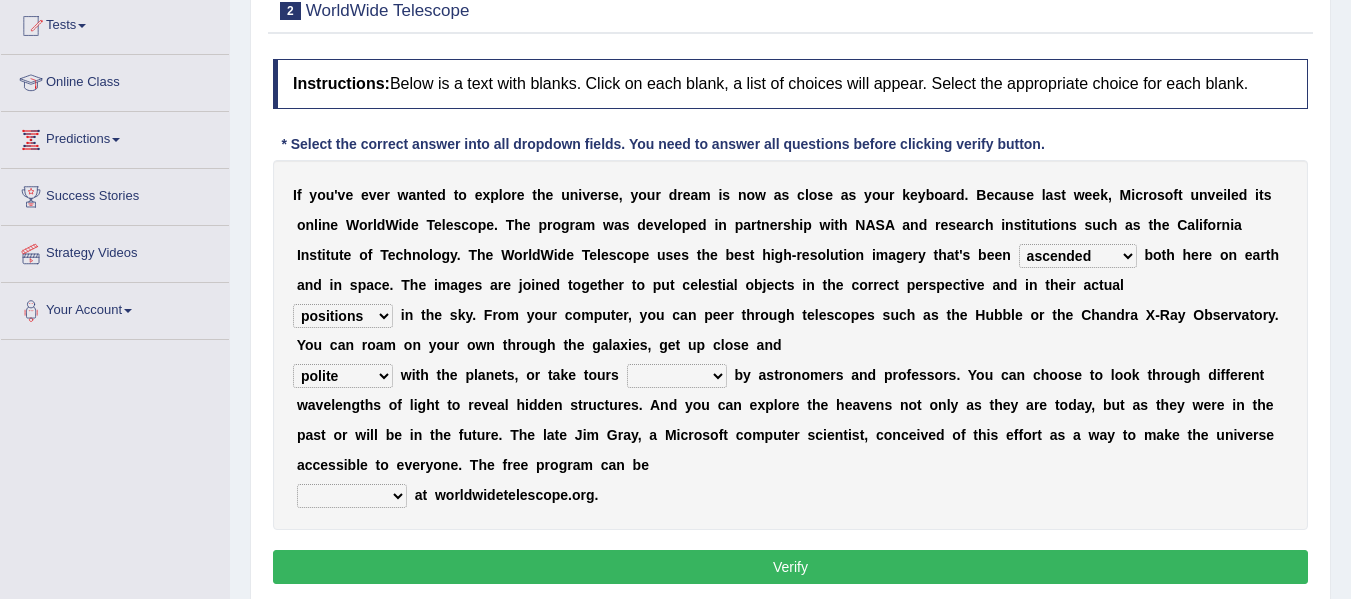 click on "personal individual apart polite" at bounding box center [343, 376] 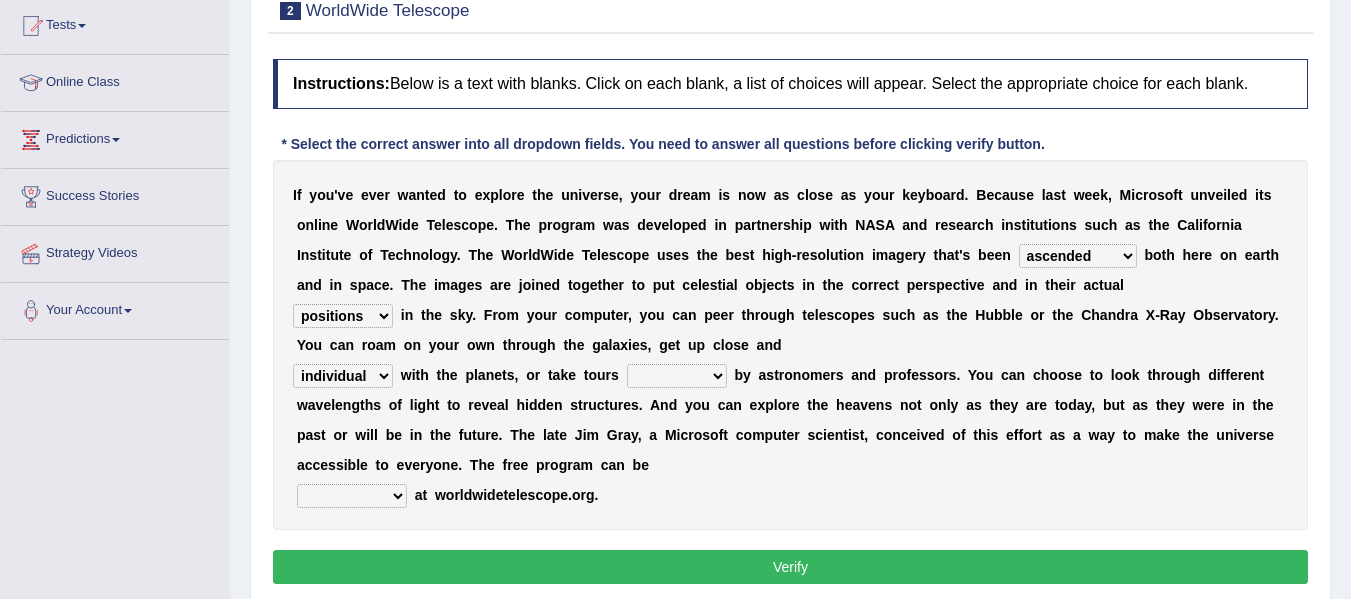 click on "personal individual apart polite" at bounding box center (343, 376) 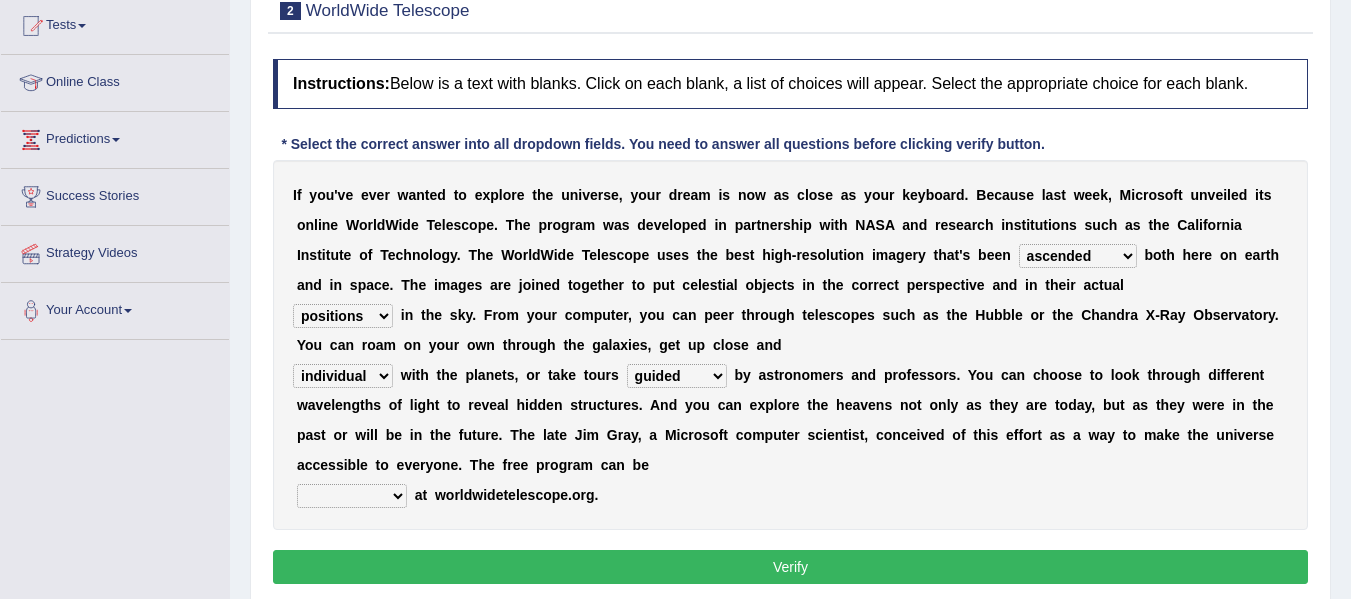 click on "guide guided guiding to guide" at bounding box center [677, 376] 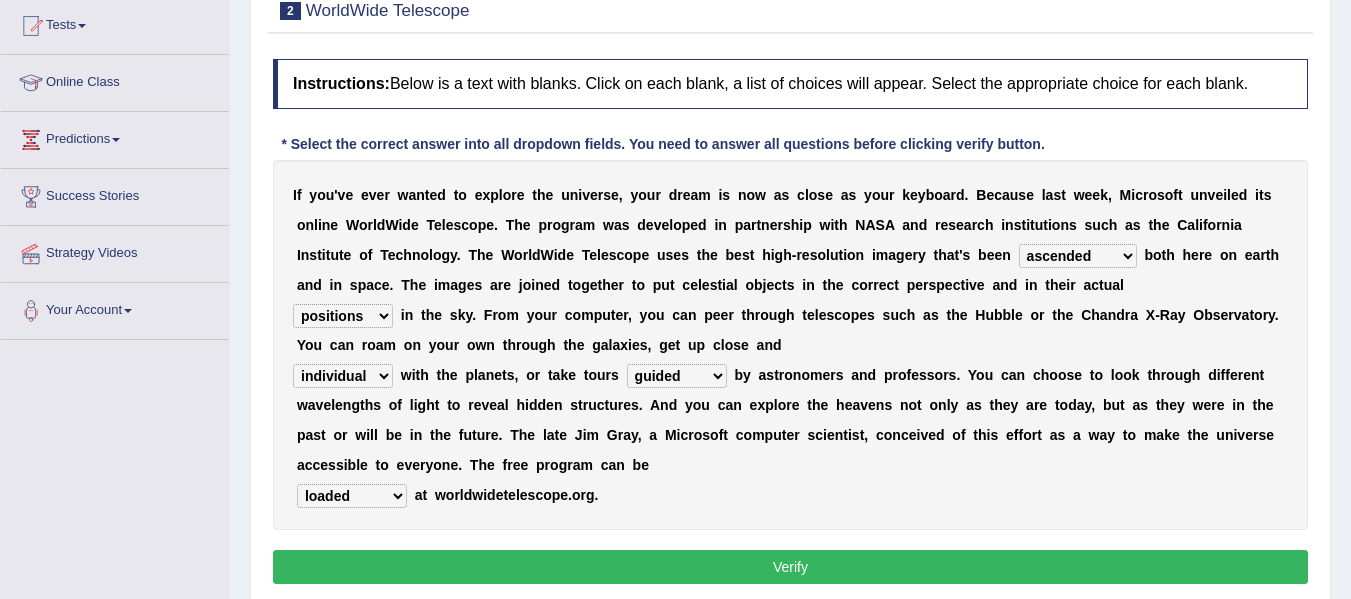 click on "upheld downloaded loaded posted" at bounding box center [352, 496] 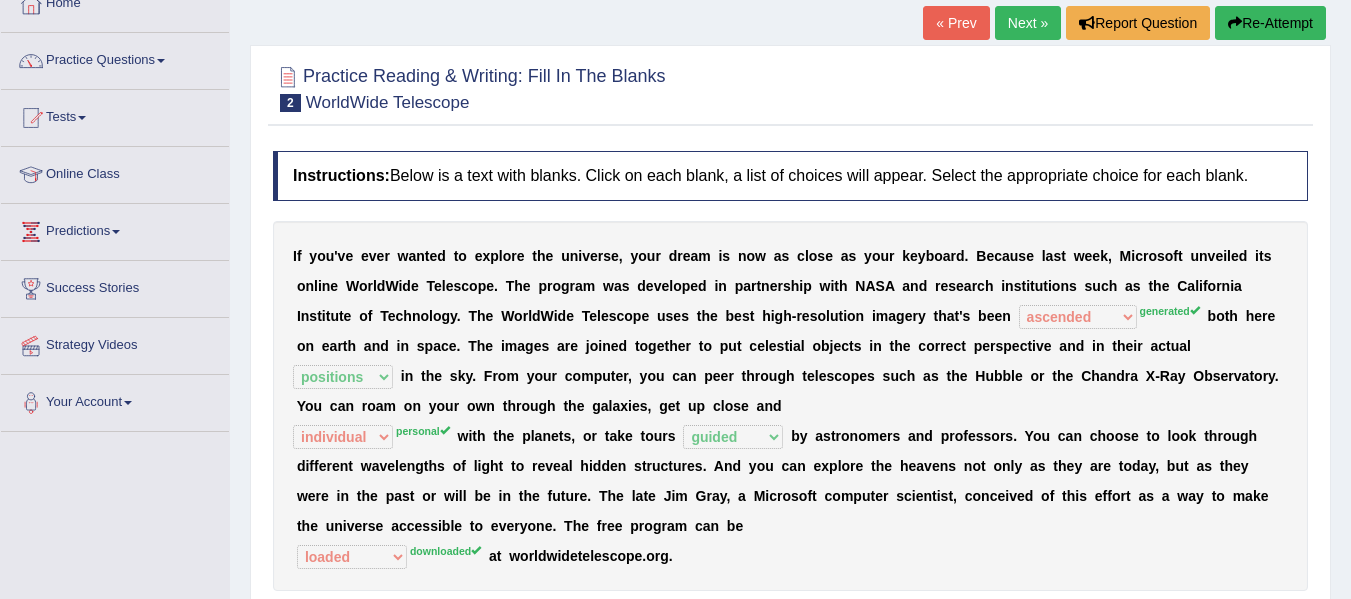 scroll, scrollTop: 122, scrollLeft: 0, axis: vertical 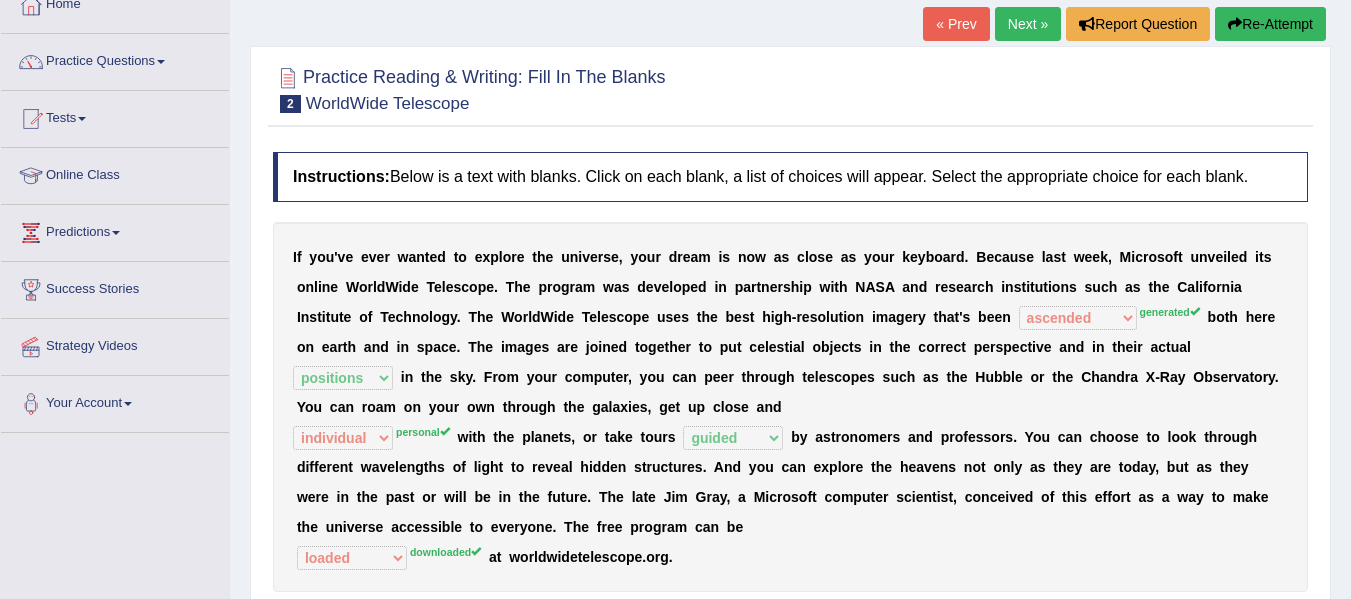 click on "Next »" at bounding box center [1028, 24] 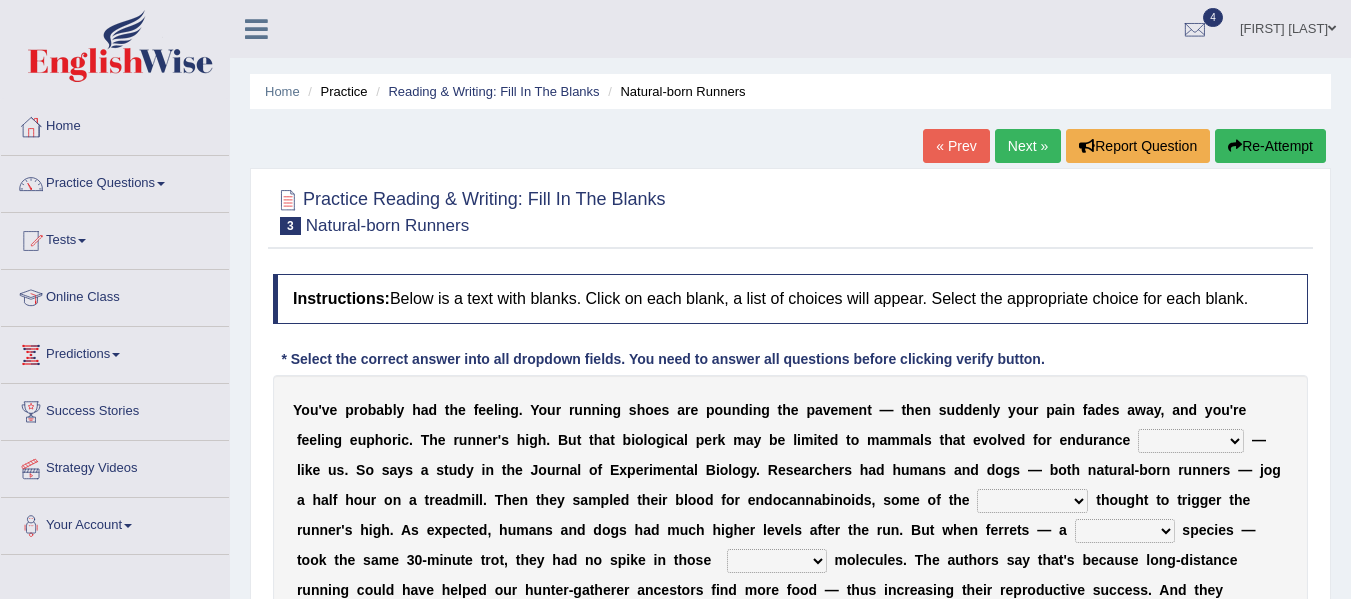 scroll, scrollTop: 0, scrollLeft: 0, axis: both 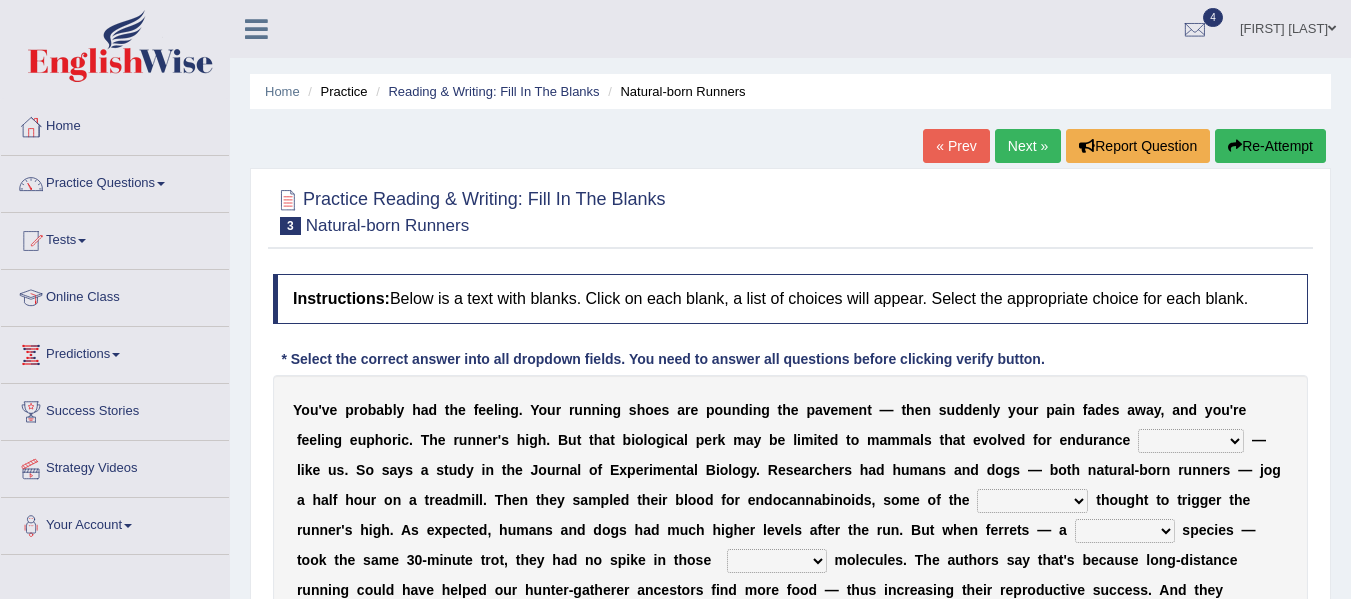 click on "dykes personalize classifies exercise" at bounding box center [1191, 441] 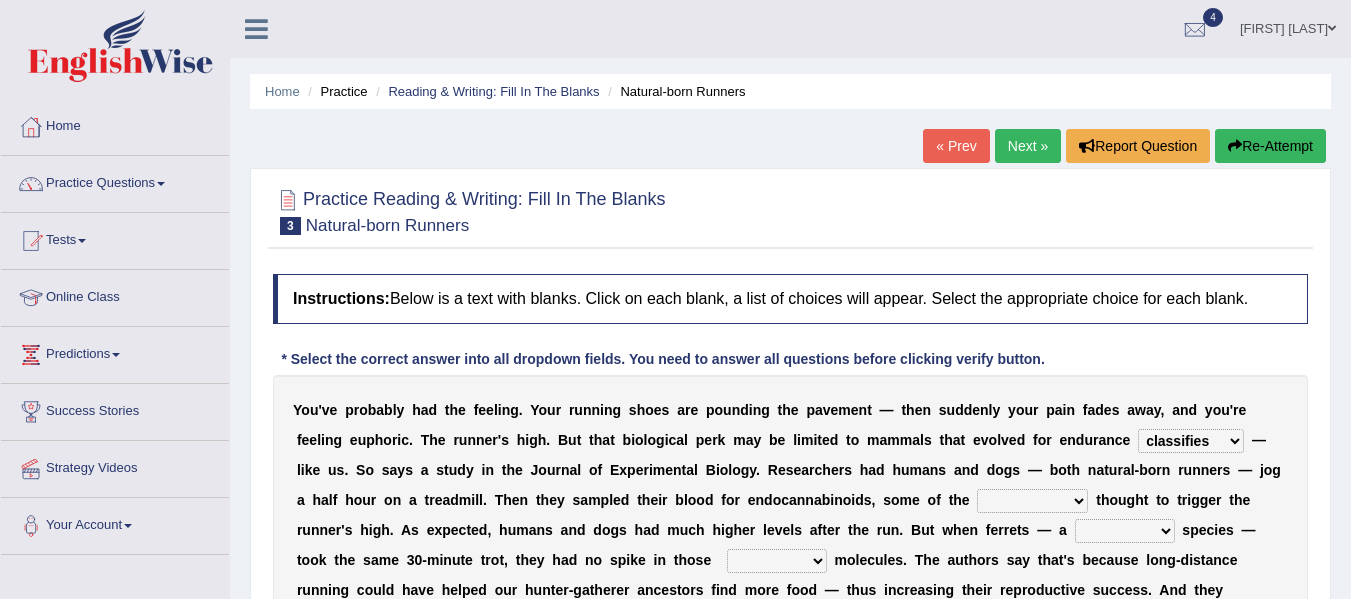 click on "dykes personalize classifies exercise" at bounding box center (1191, 441) 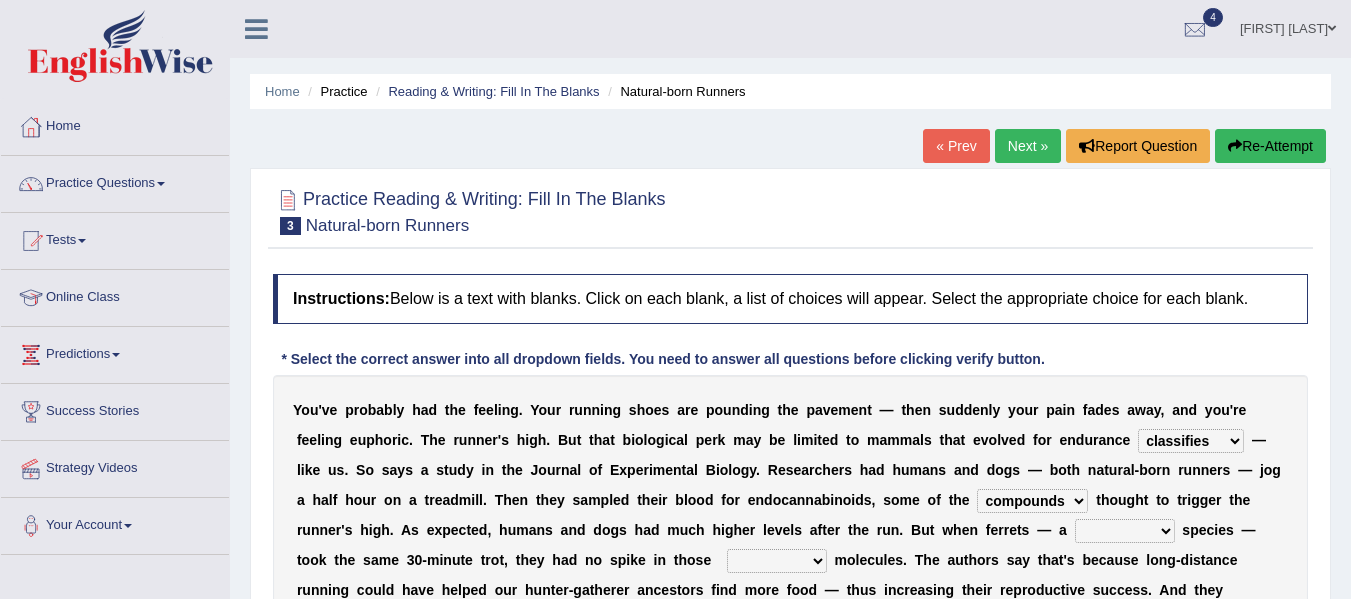 click on "almshouse turnarounds compounds foxhounds" at bounding box center (1032, 501) 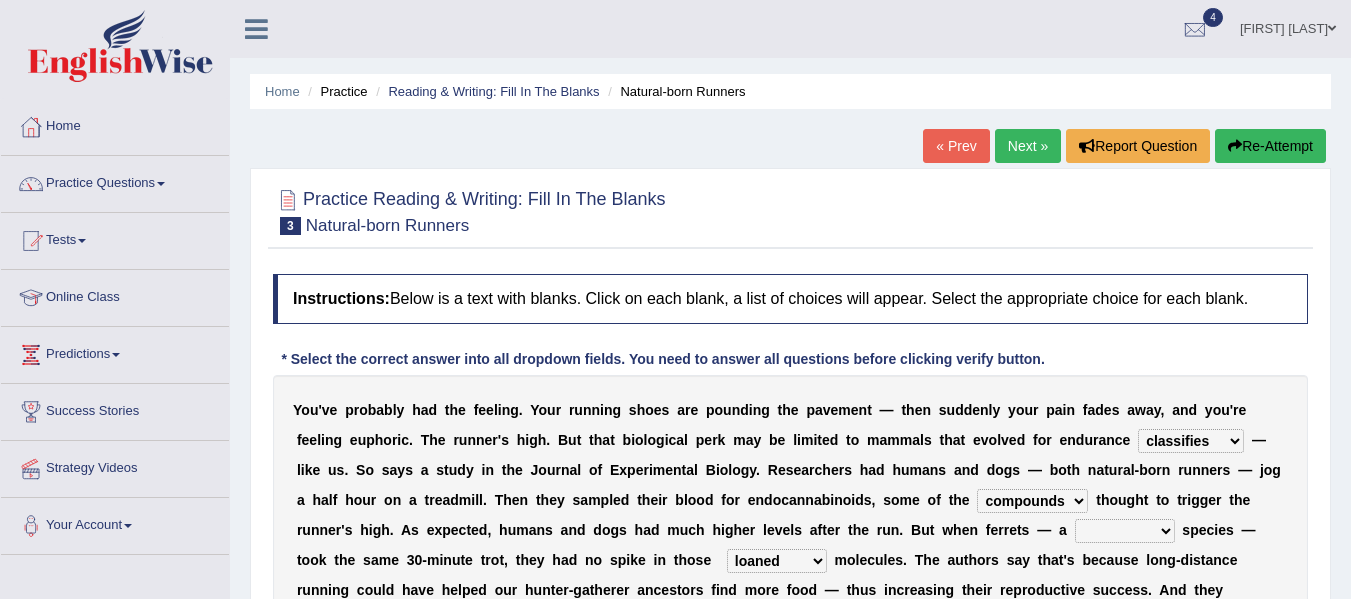 click on "groaned feel-good inchoate loaned" at bounding box center (777, 561) 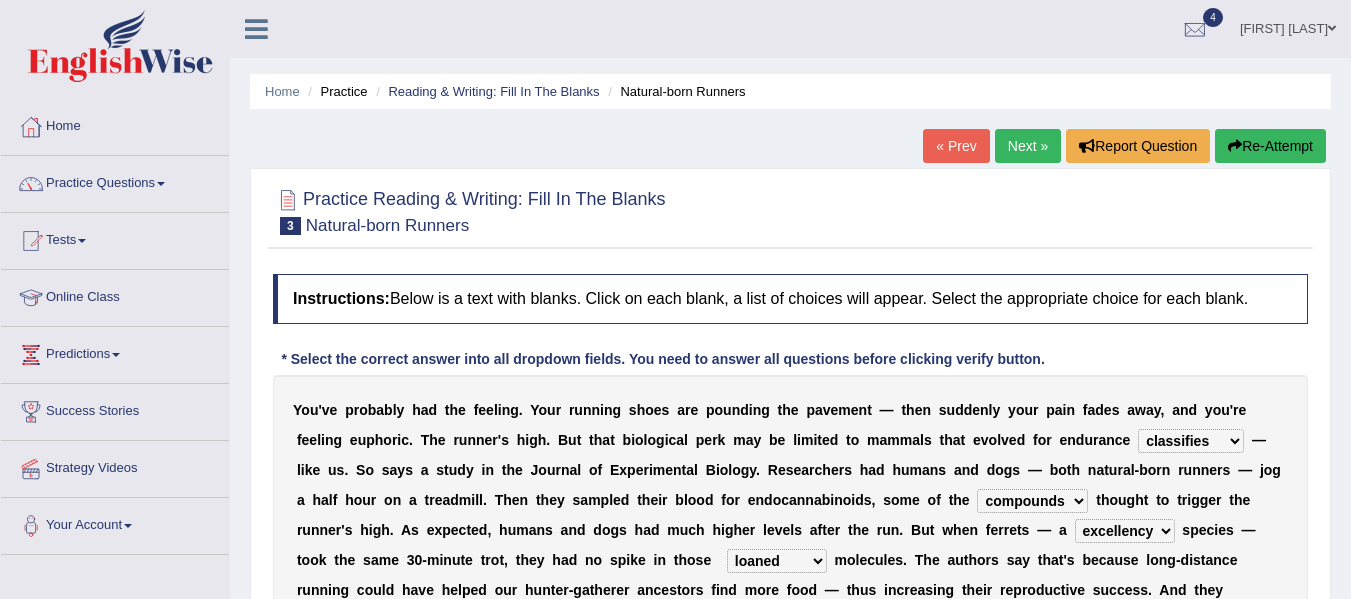 click on "excellency merely faerie sedentary" at bounding box center [1125, 531] 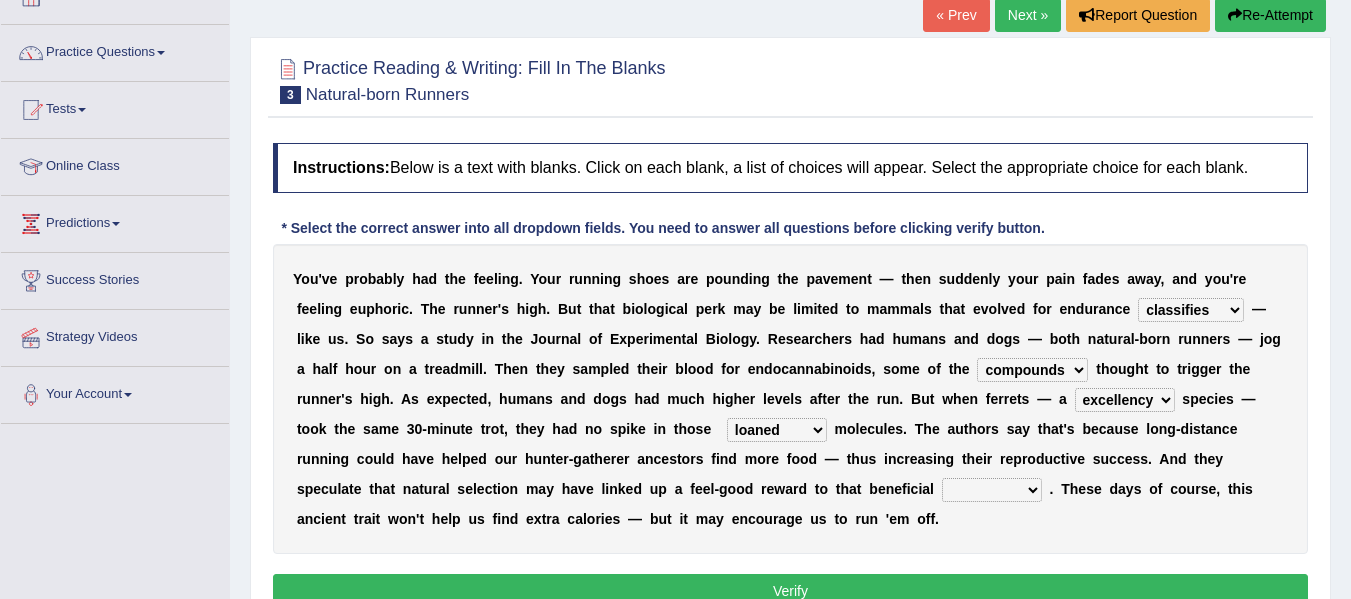 scroll, scrollTop: 133, scrollLeft: 0, axis: vertical 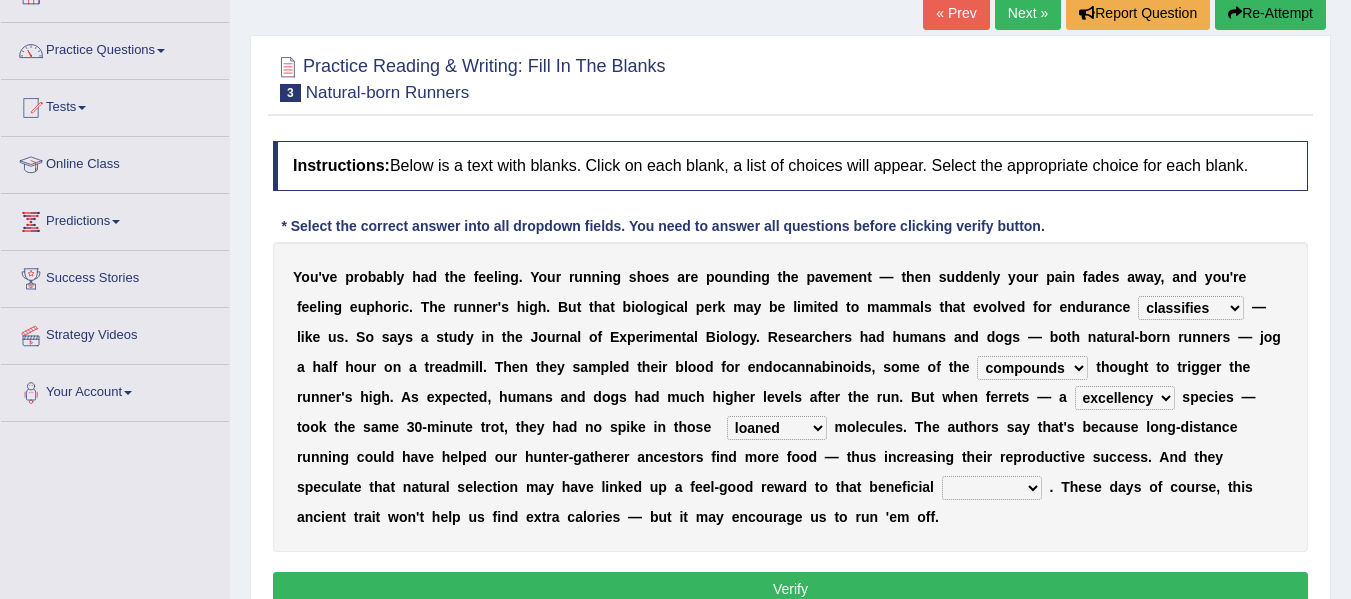 click on "wager exchanger behavior regulator" at bounding box center [992, 488] 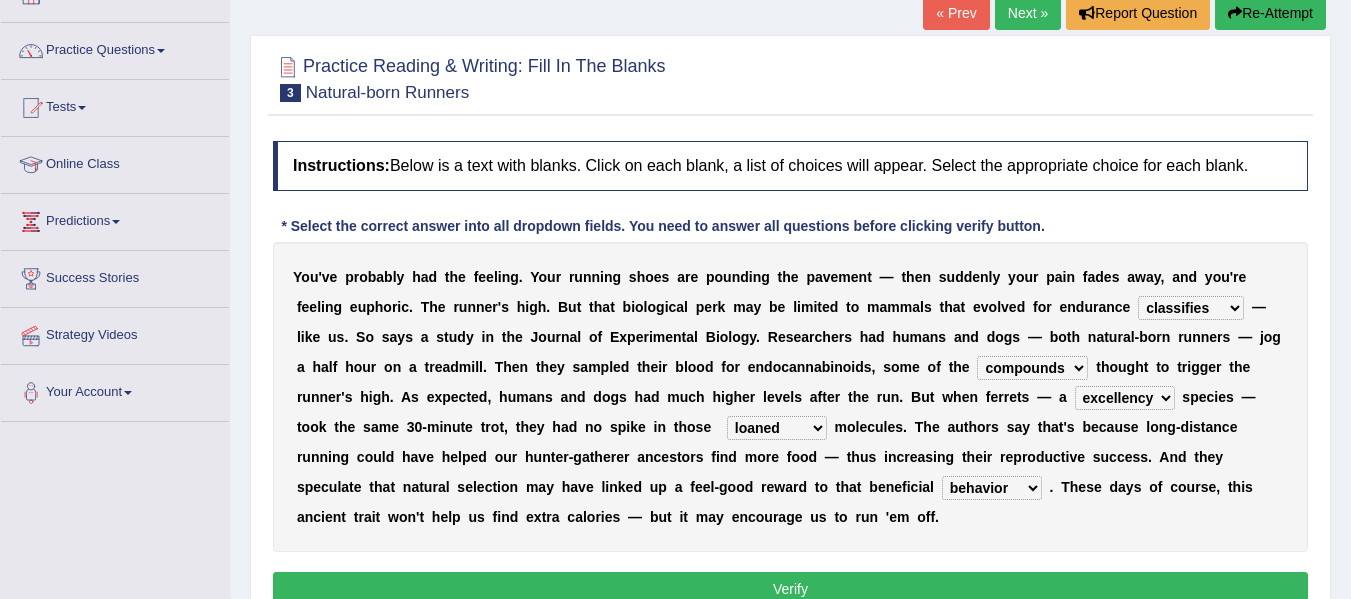 click on "wager exchanger behavior regulator" at bounding box center [992, 488] 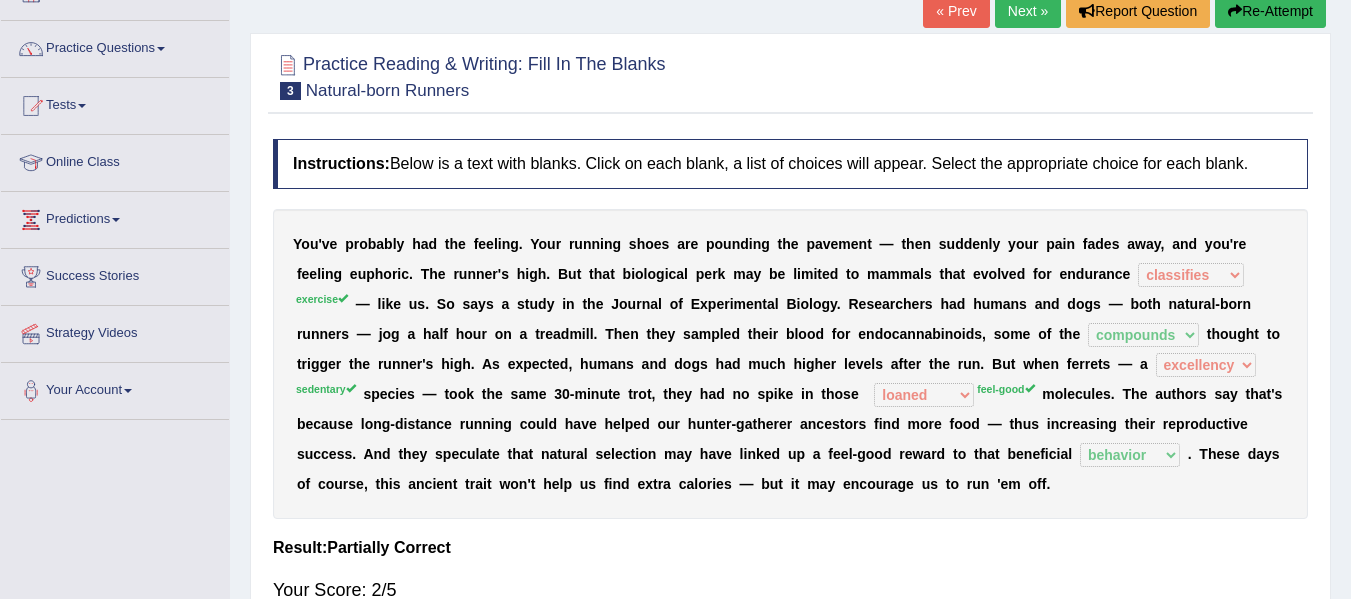 scroll, scrollTop: 133, scrollLeft: 0, axis: vertical 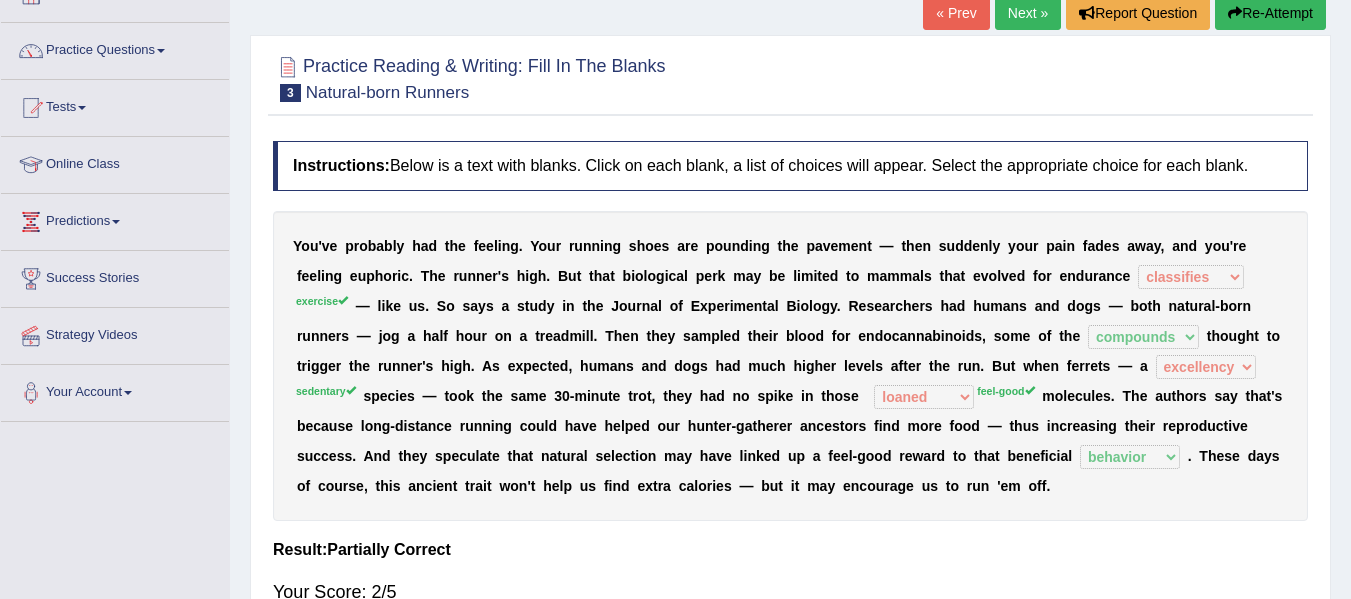 click at bounding box center [161, 51] 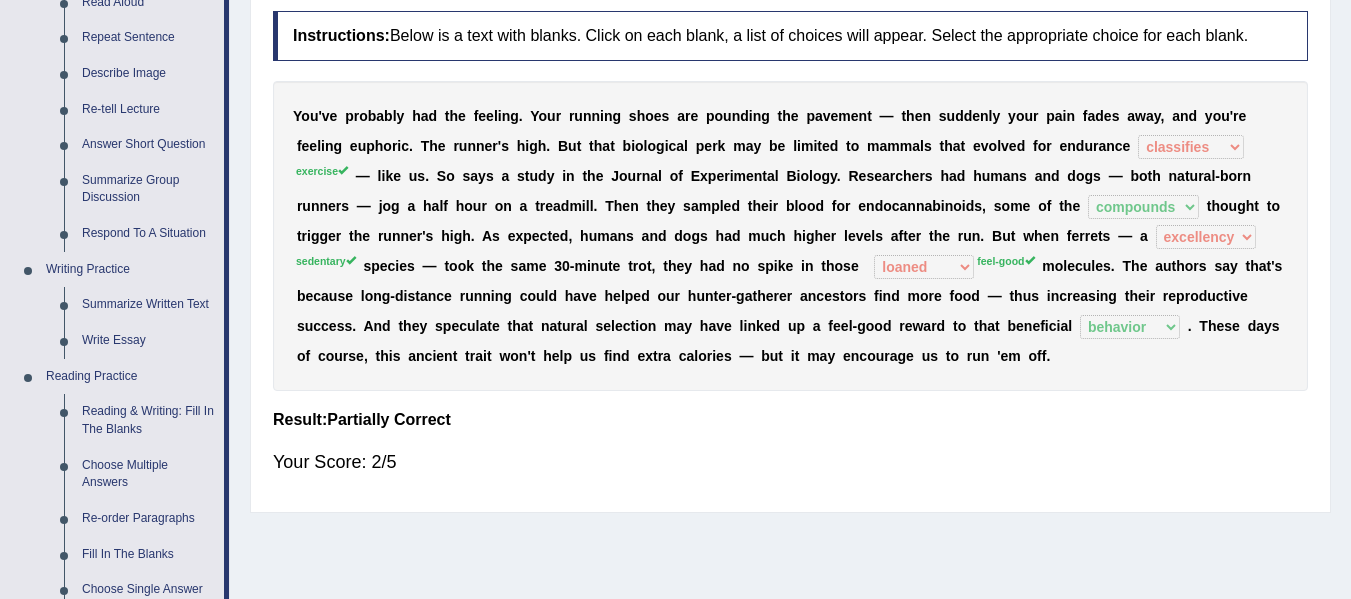scroll, scrollTop: 266, scrollLeft: 0, axis: vertical 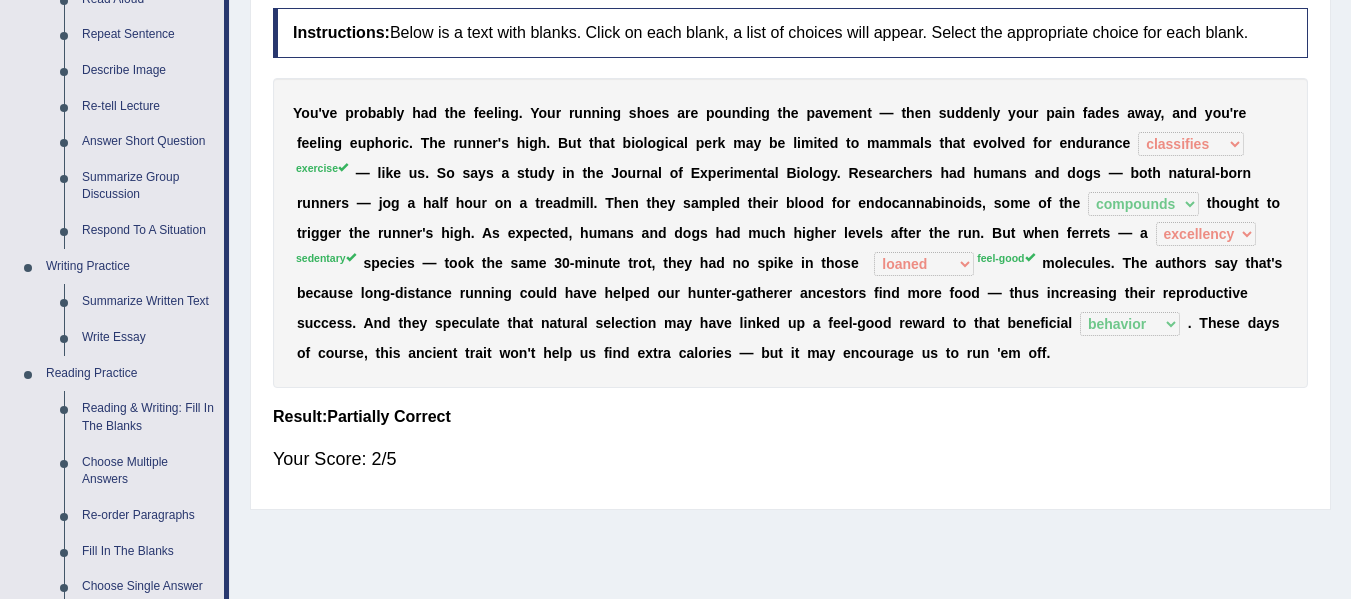 click on "Choose Multiple Answers" at bounding box center (148, 471) 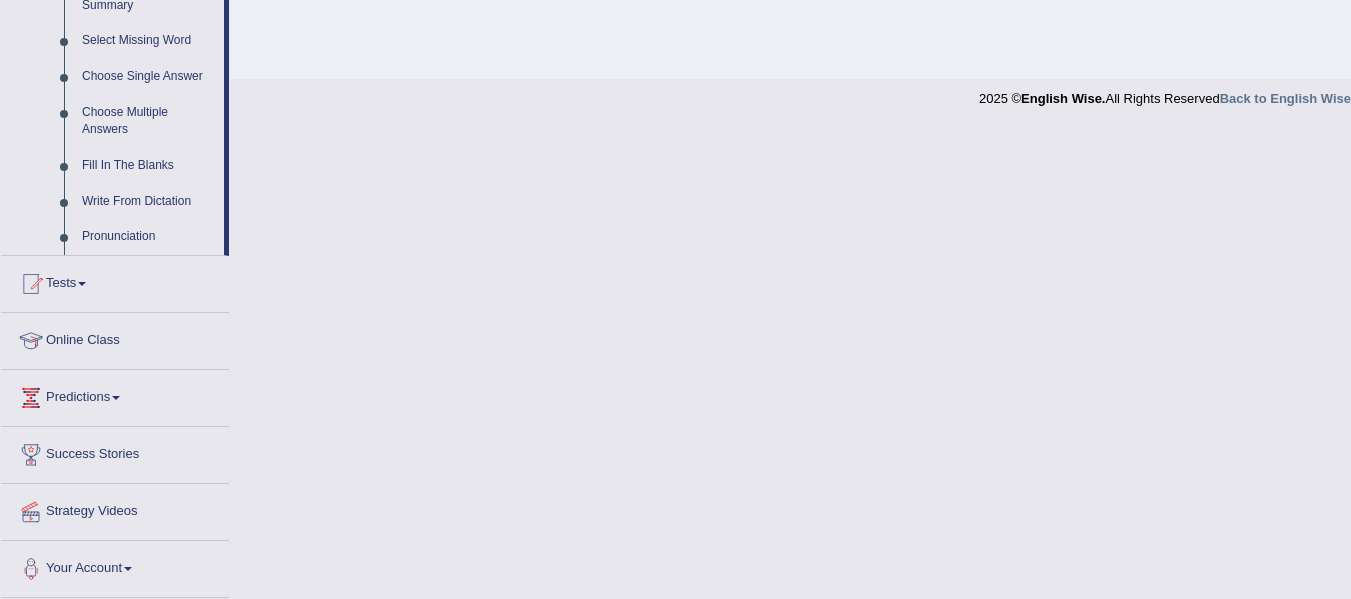 scroll, scrollTop: 1022, scrollLeft: 0, axis: vertical 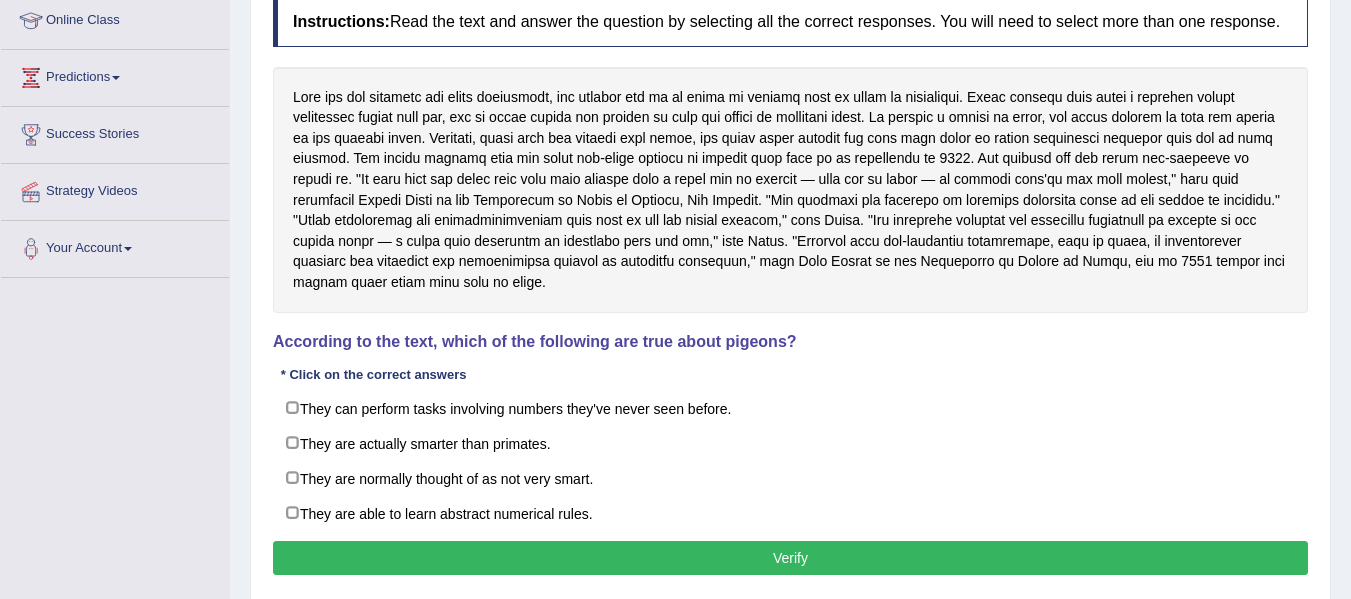 drag, startPoint x: 303, startPoint y: 479, endPoint x: 290, endPoint y: 414, distance: 66.287254 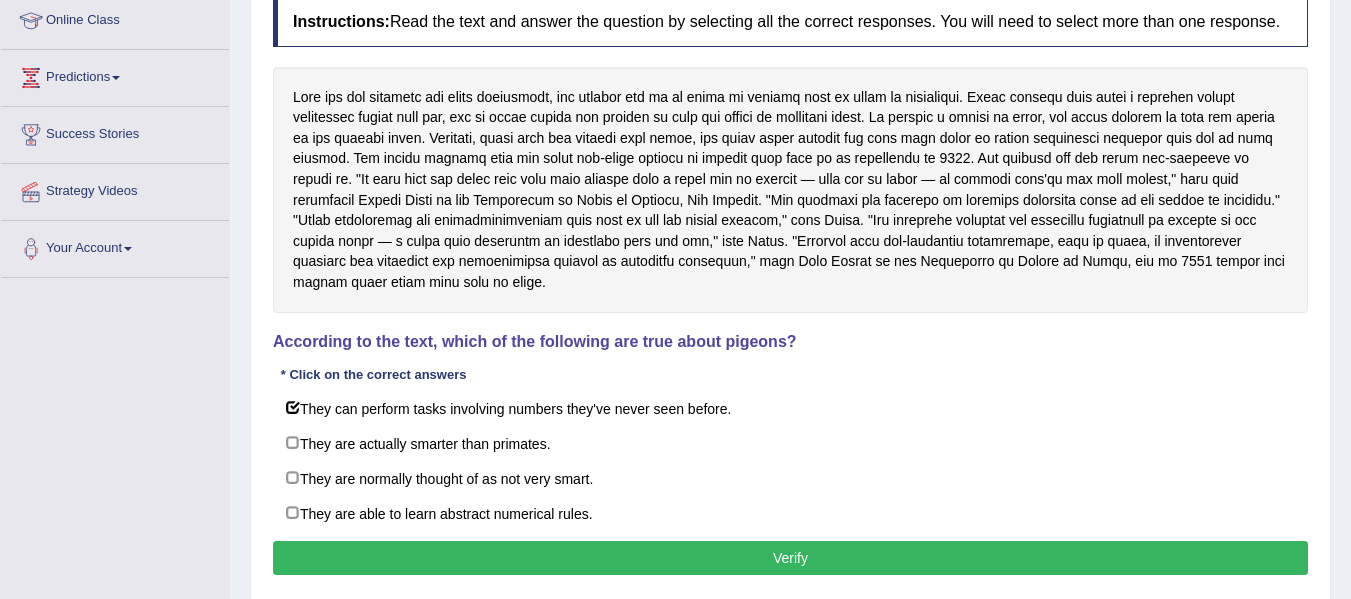 click on "They are normally thought of as not very smart." at bounding box center (790, 478) 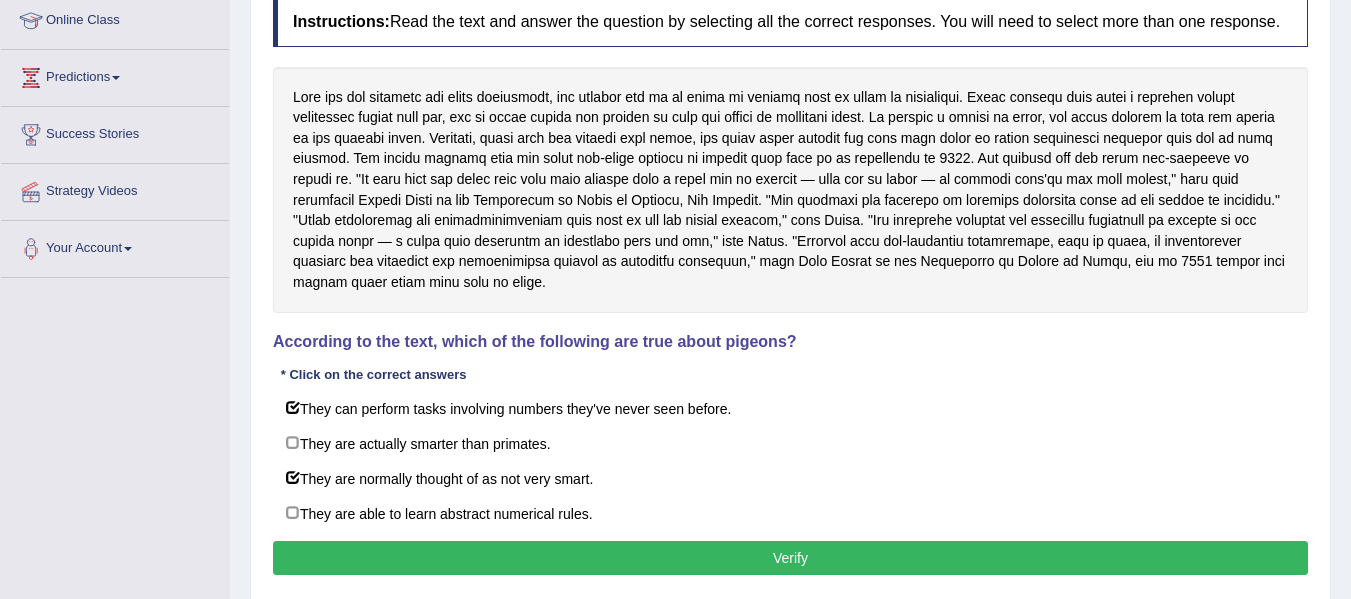 click on "Verify" at bounding box center [790, 558] 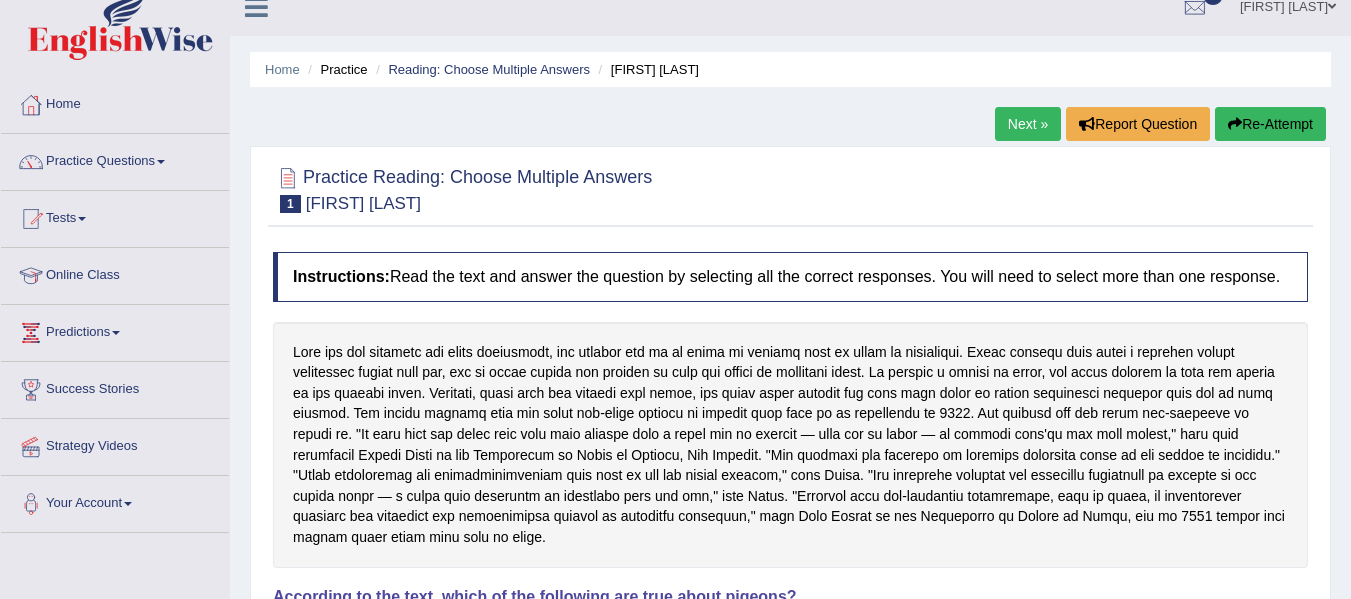scroll, scrollTop: 13, scrollLeft: 0, axis: vertical 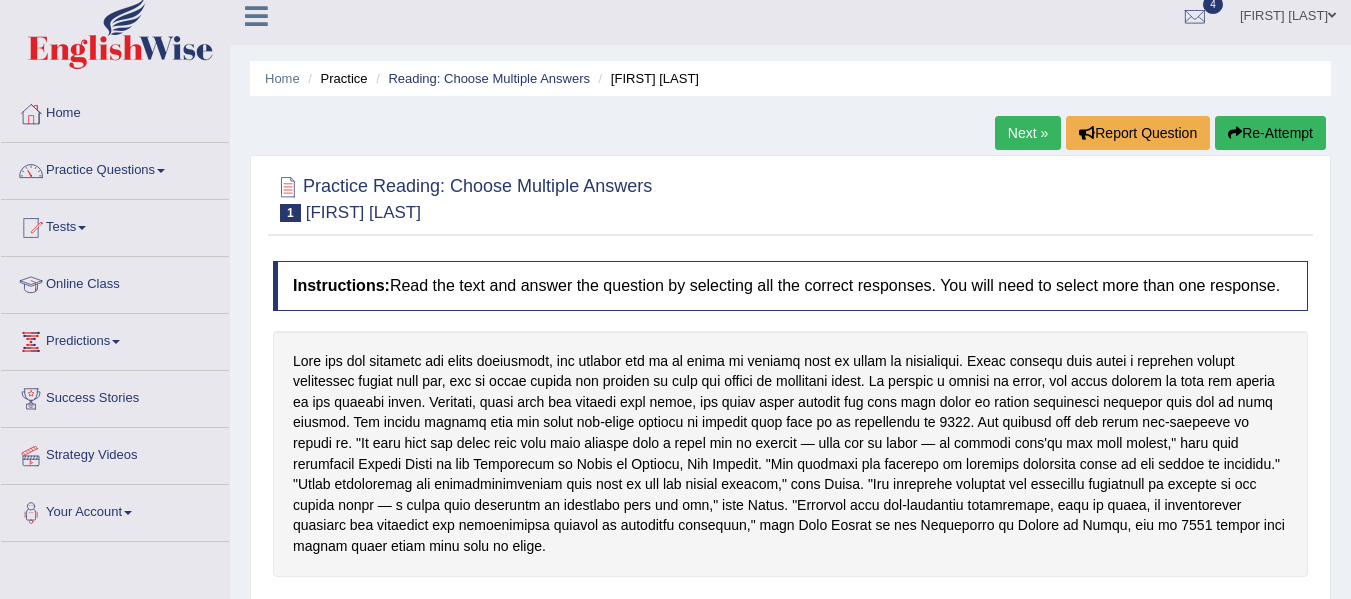 click on "Next »" at bounding box center [1028, 133] 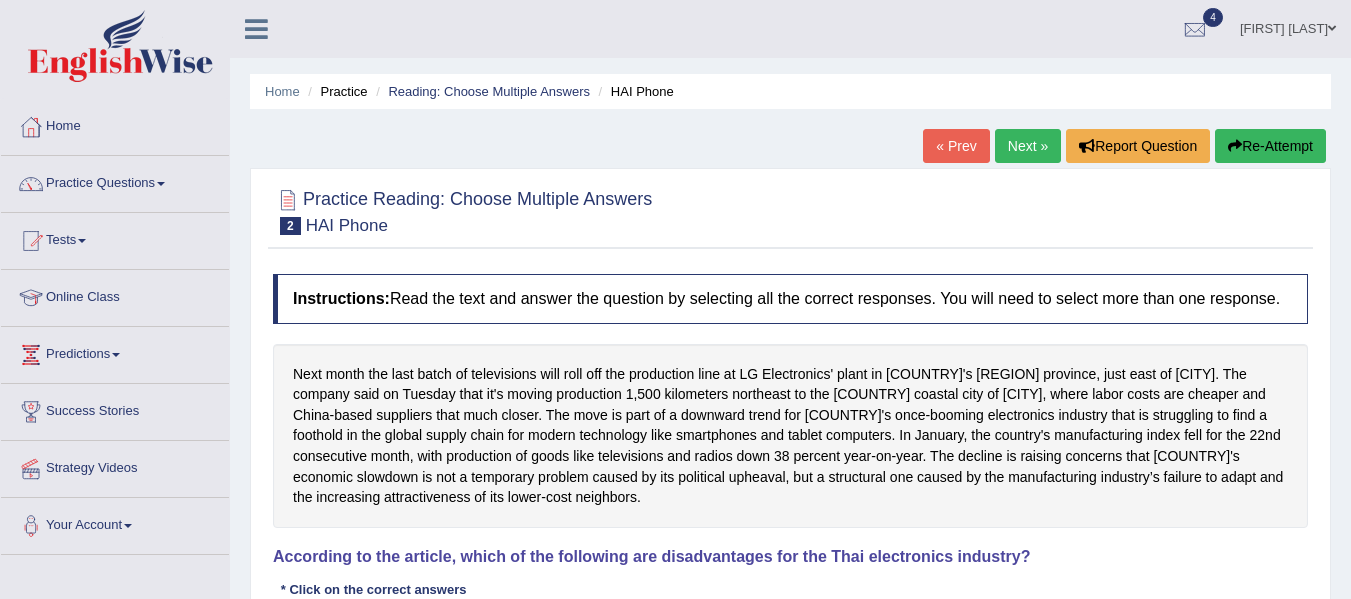 scroll, scrollTop: 324, scrollLeft: 0, axis: vertical 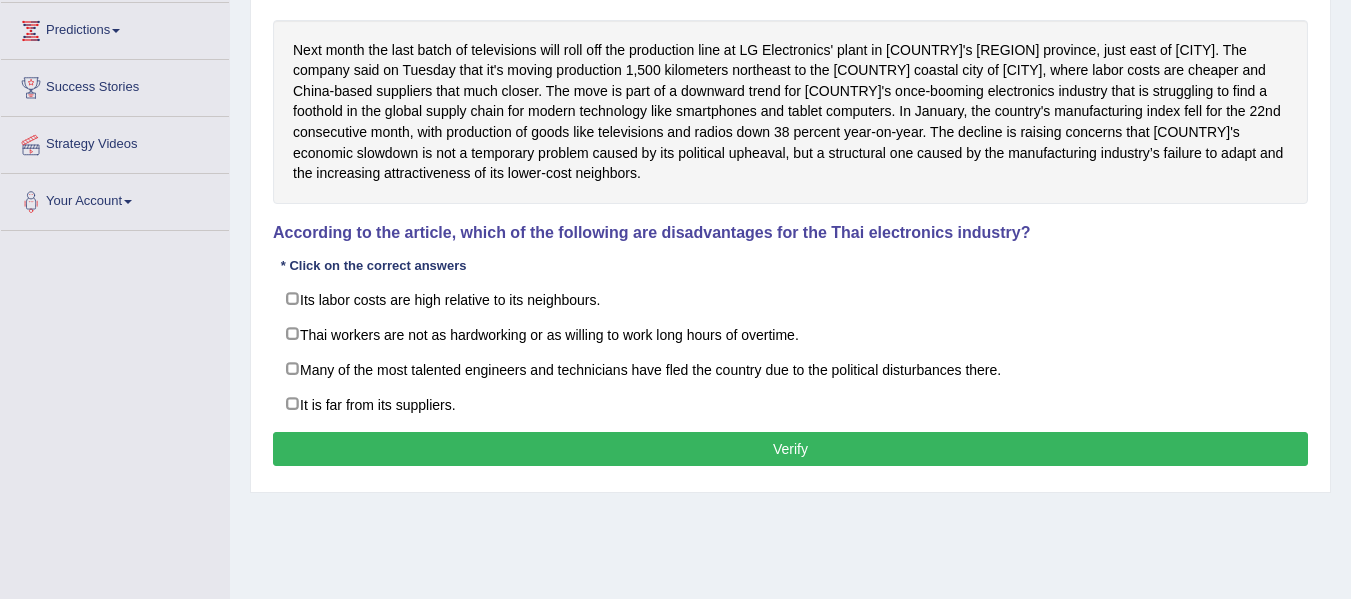 click on "Many of the most talented engineers and technicians have fled the country due to the political disturbances there." at bounding box center (790, 369) 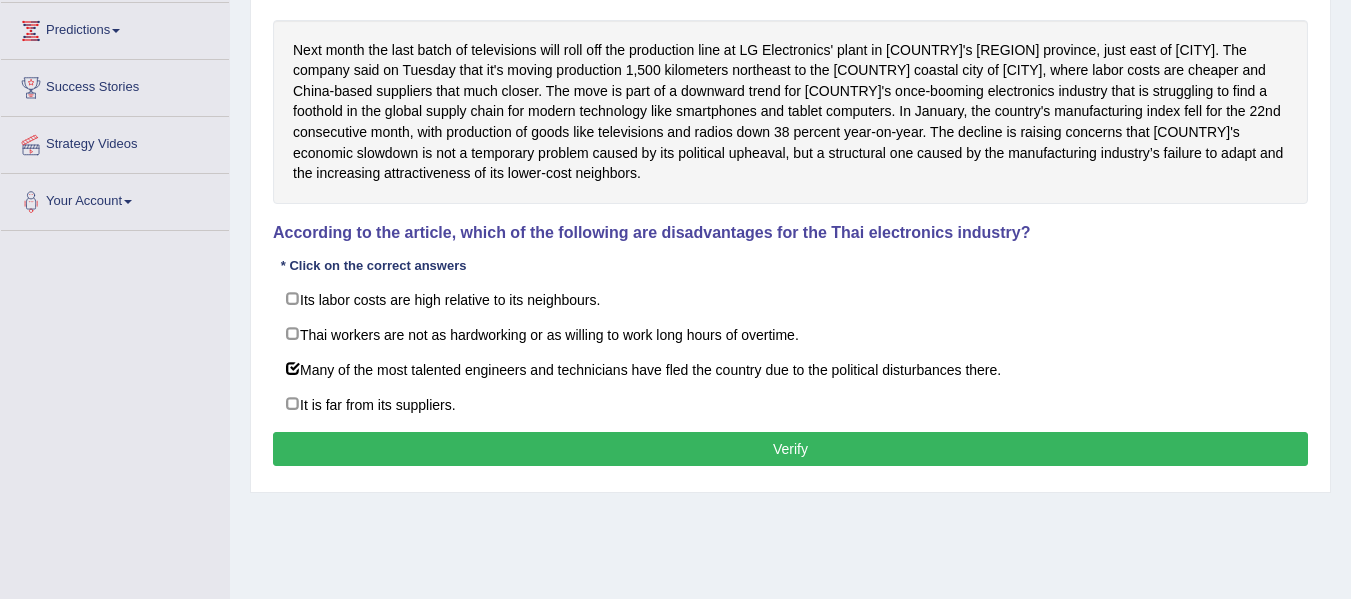 click on "Thai workers are not as hardworking or as willing to work long hours of overtime." at bounding box center [790, 334] 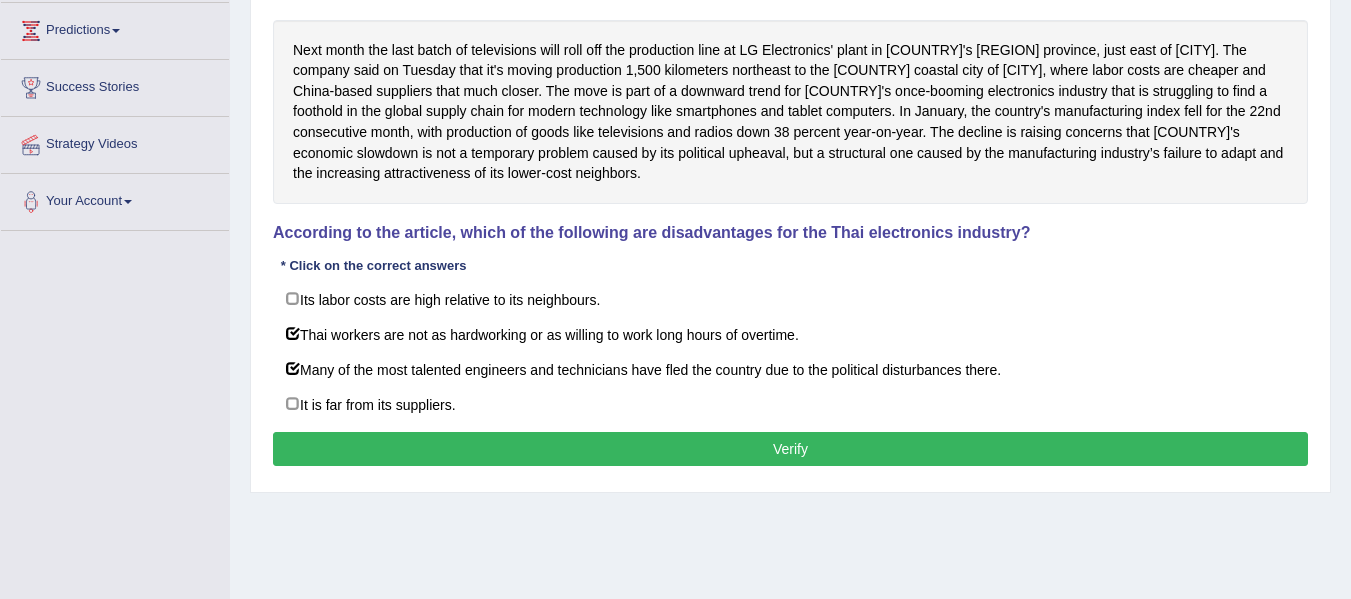 click on "Thai workers are not as hardworking or as willing to work long hours of overtime." at bounding box center (790, 334) 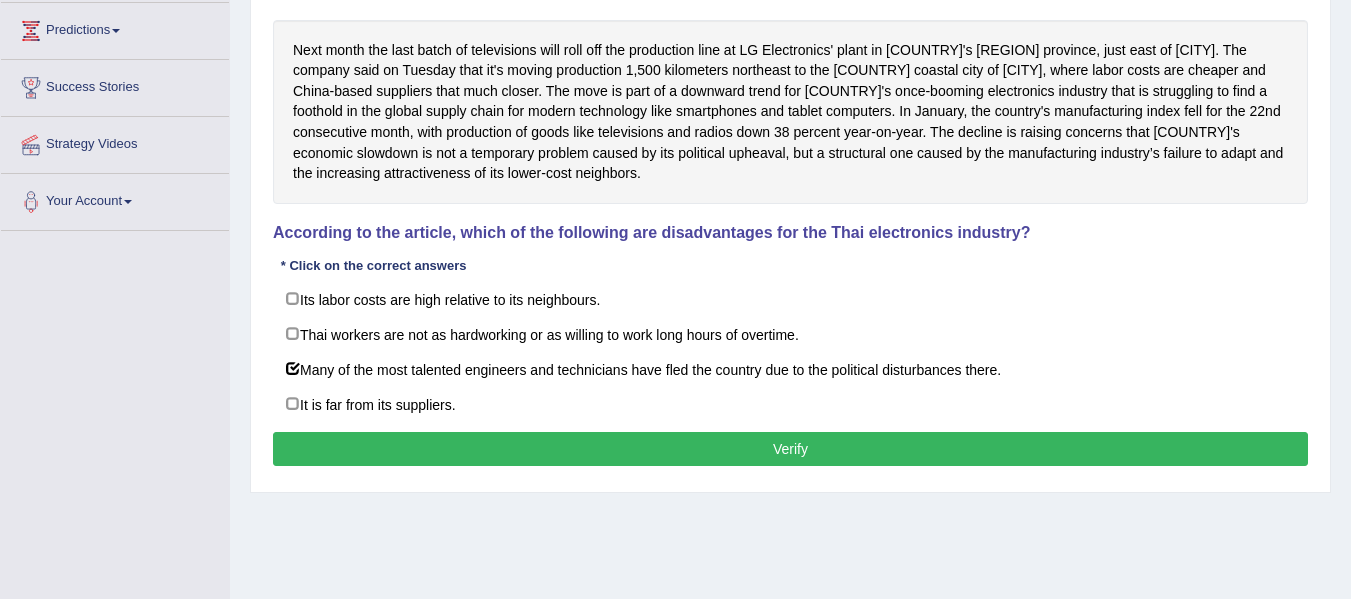 click on "Thai workers are not as hardworking or as willing to work long hours of overtime." at bounding box center [790, 334] 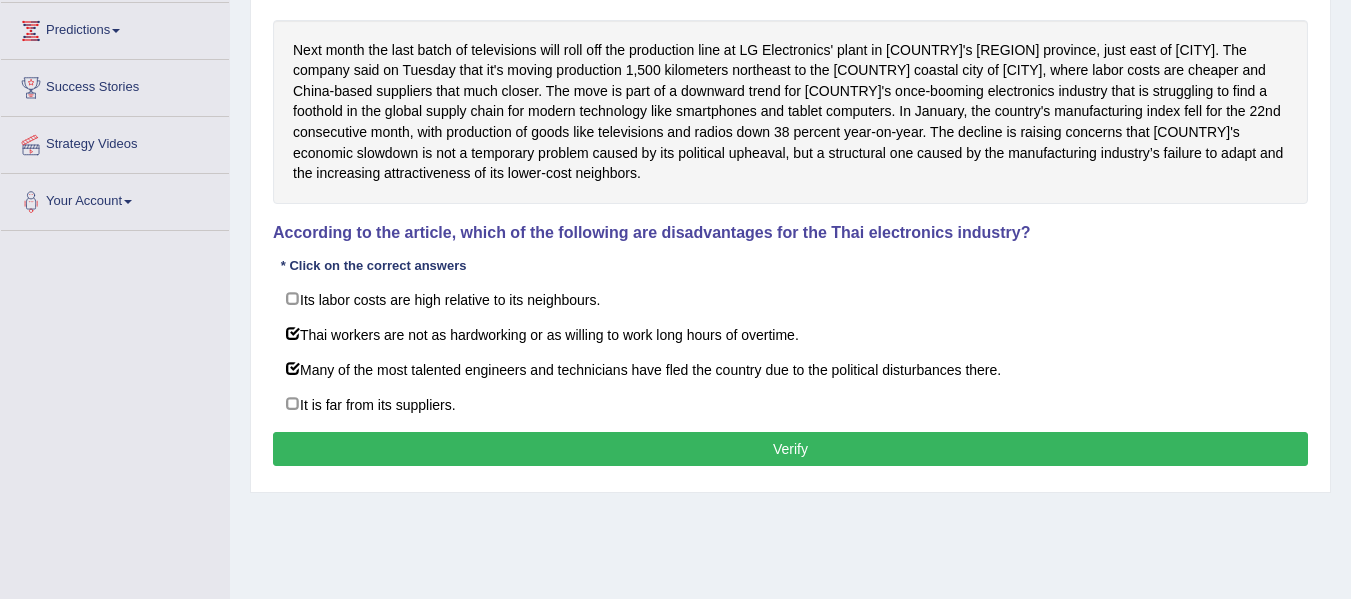 click on "Verify" at bounding box center [790, 449] 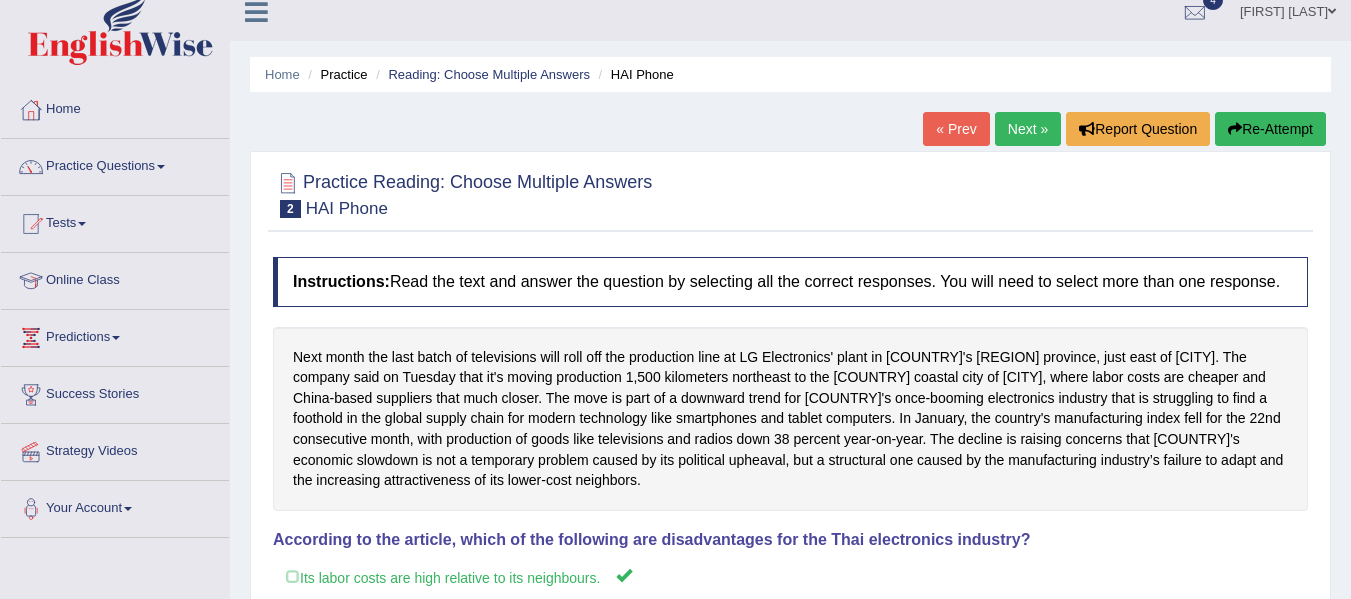 scroll, scrollTop: 11, scrollLeft: 0, axis: vertical 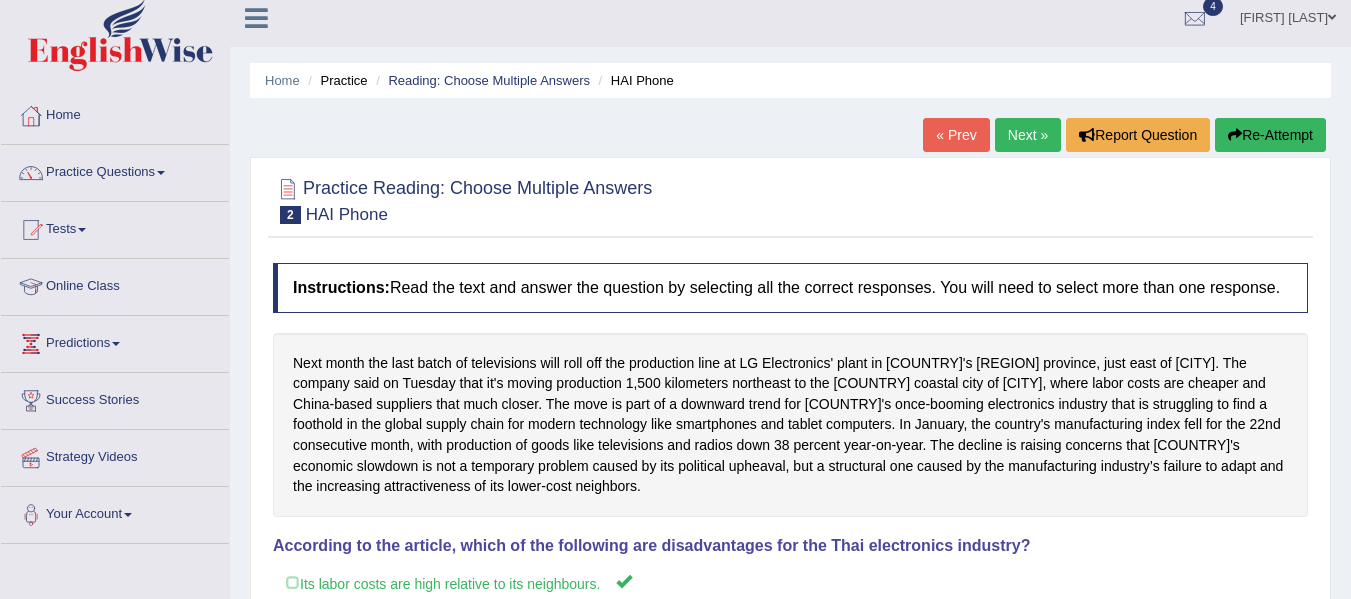 click on "Next »" at bounding box center [1028, 135] 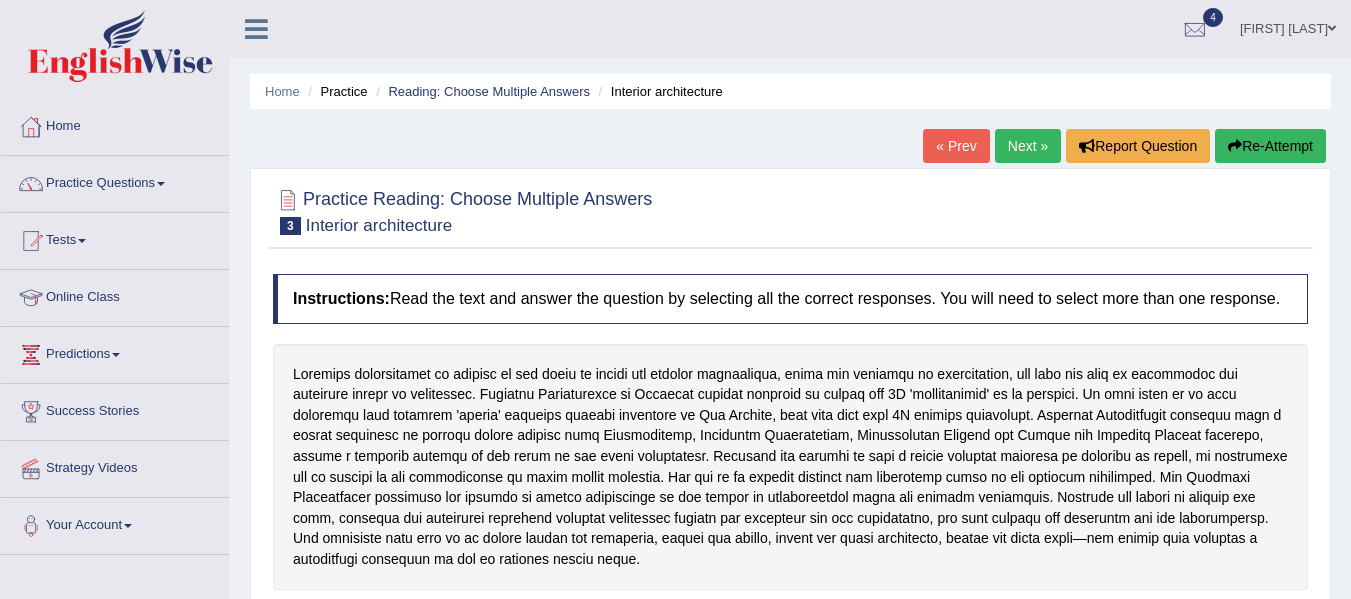 scroll, scrollTop: 0, scrollLeft: 0, axis: both 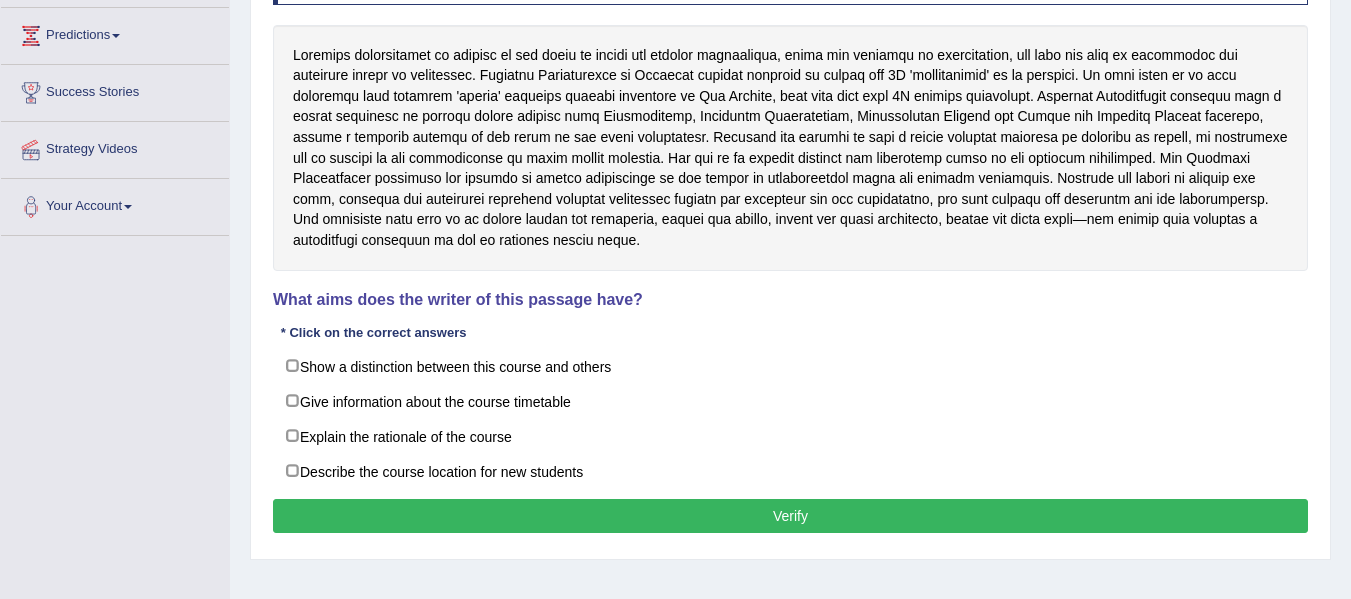 drag, startPoint x: 295, startPoint y: 365, endPoint x: 289, endPoint y: 463, distance: 98.1835 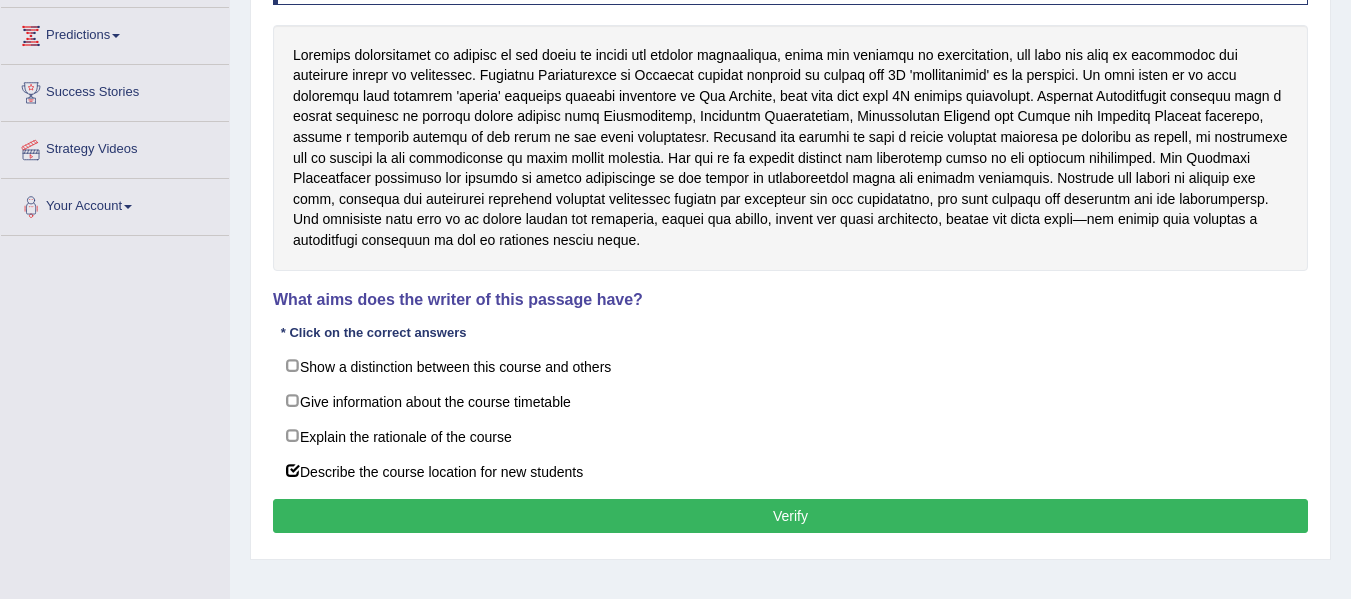 click on "Show a distinction between this course and others" at bounding box center (790, 366) 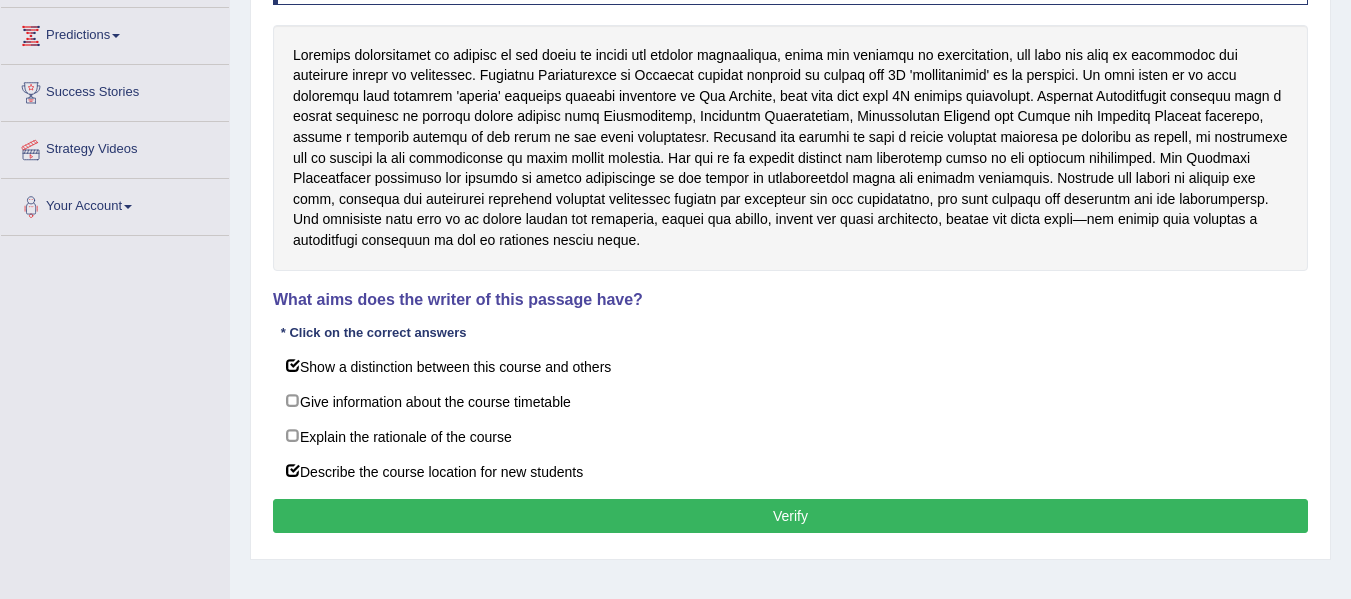 click on "Verify" at bounding box center (790, 516) 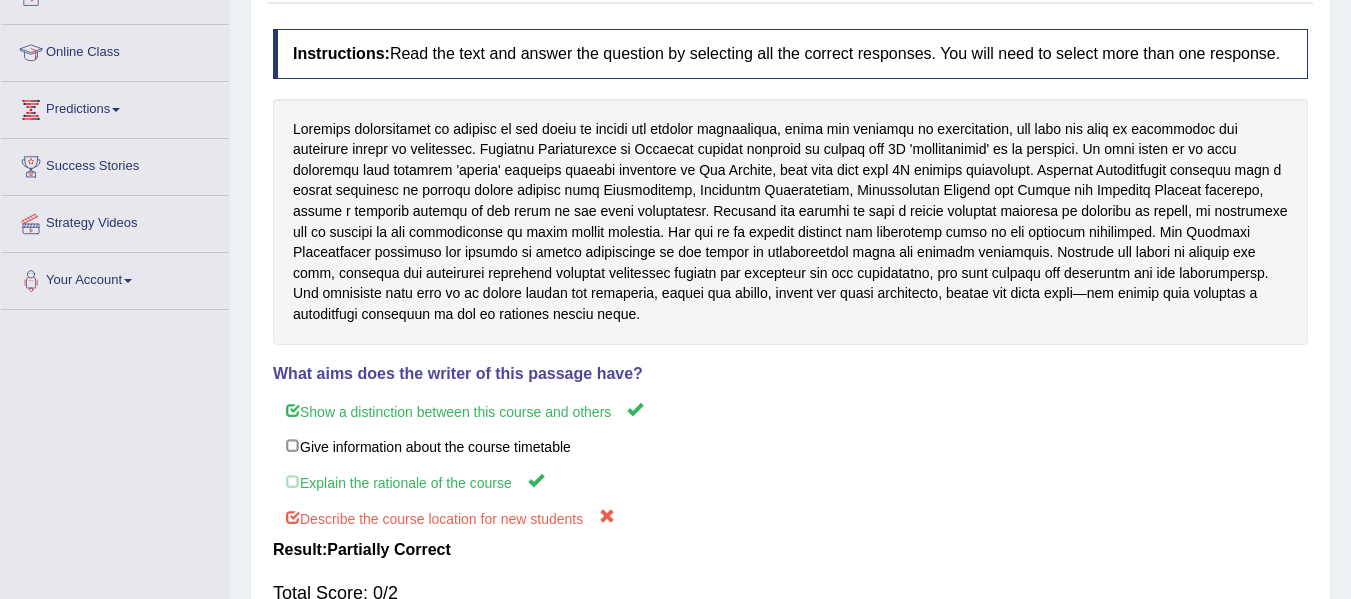scroll, scrollTop: 147, scrollLeft: 0, axis: vertical 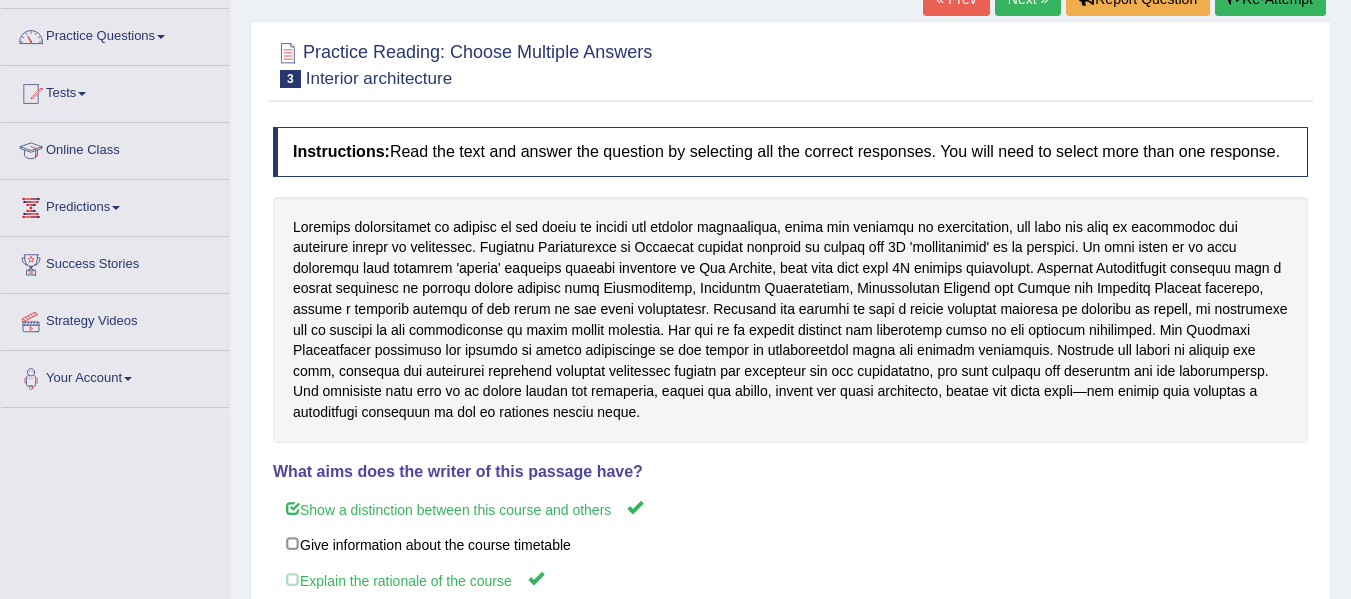 click at bounding box center [161, 37] 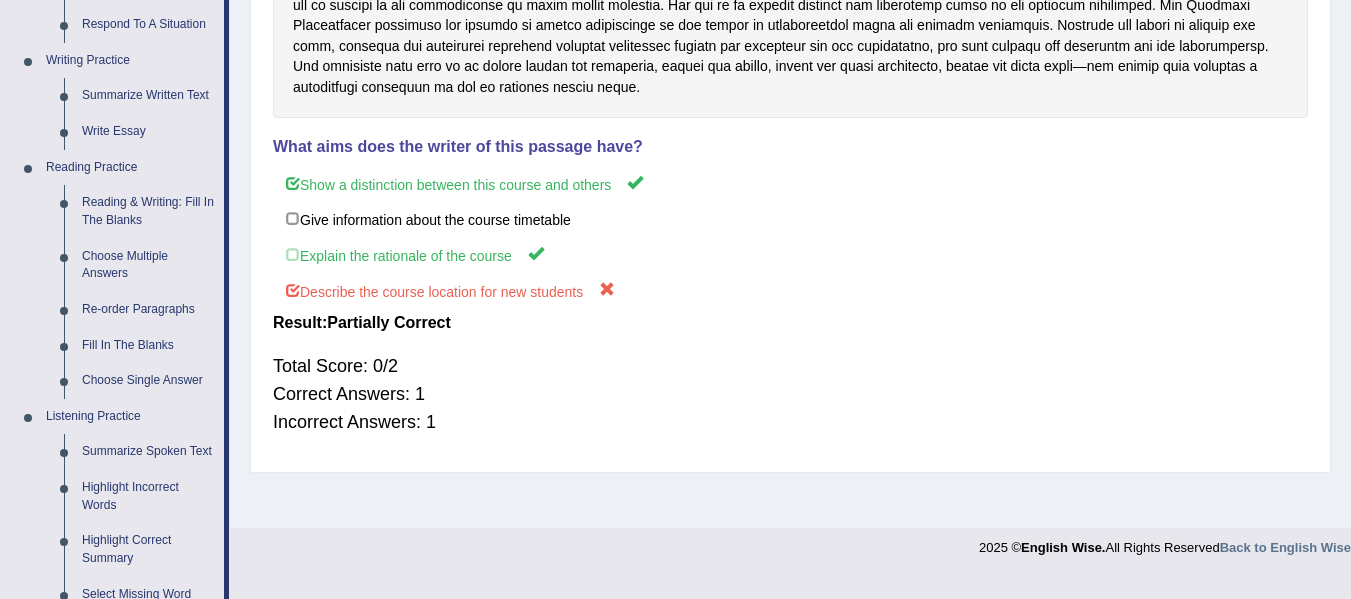 scroll, scrollTop: 473, scrollLeft: 0, axis: vertical 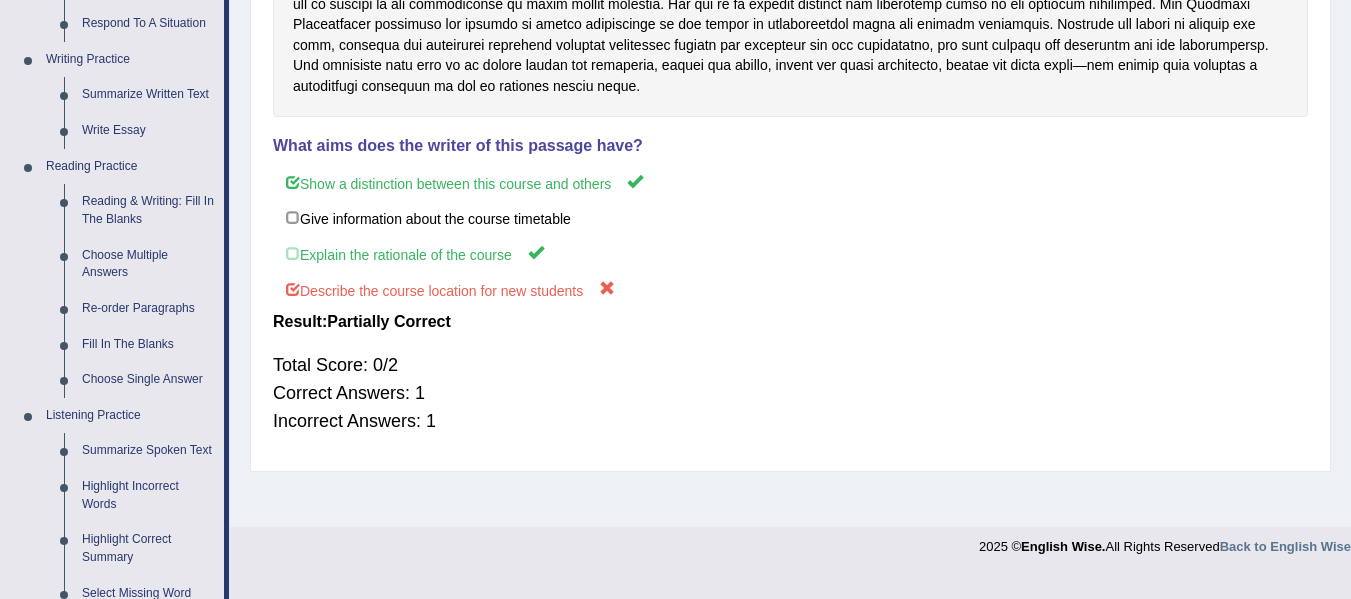 click on "Re-order Paragraphs" at bounding box center [148, 309] 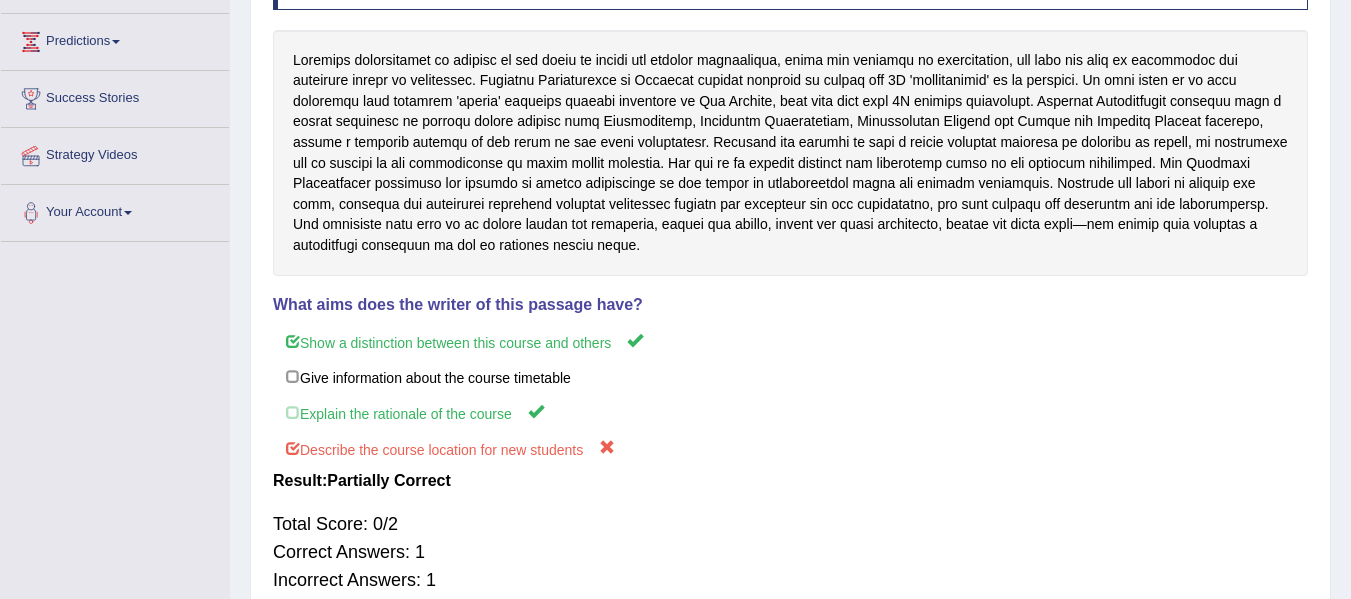 scroll, scrollTop: 237, scrollLeft: 0, axis: vertical 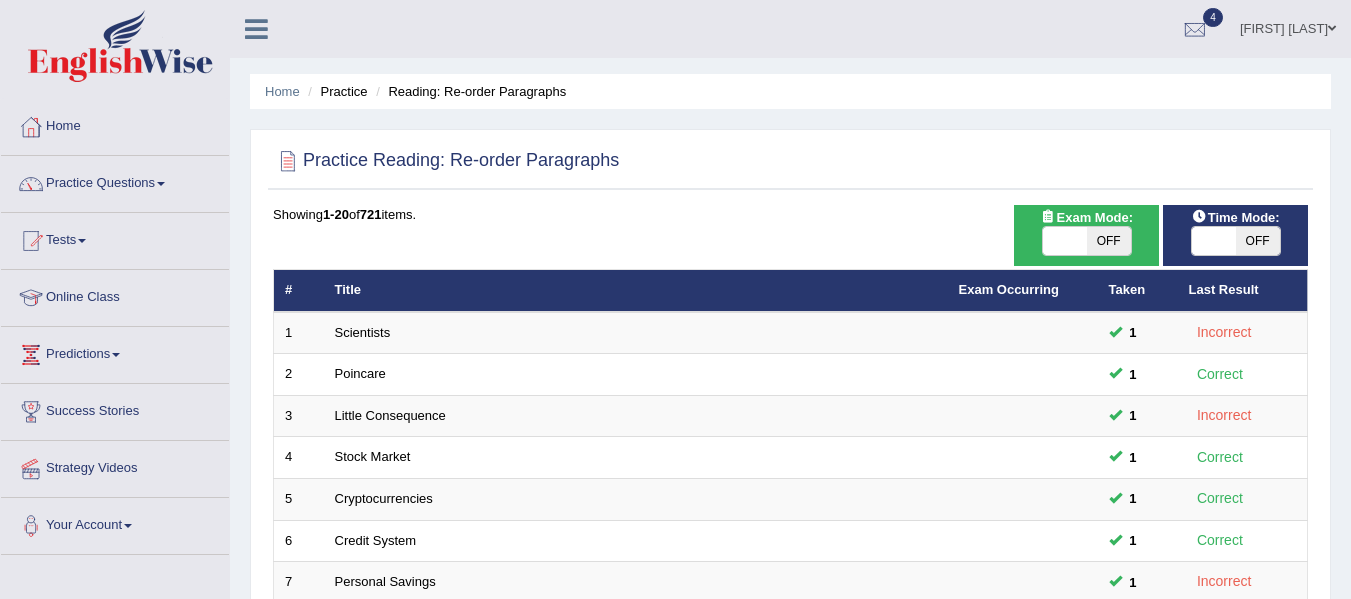 click on "Scientists" at bounding box center (636, 333) 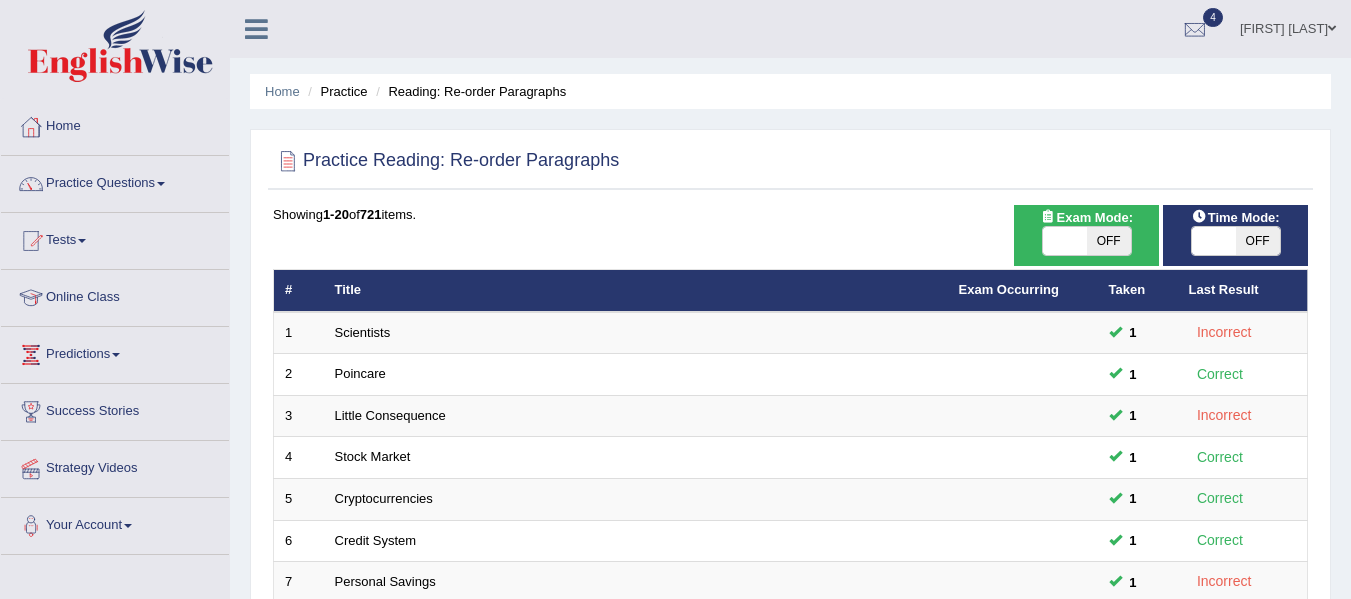 click on "Poincare" at bounding box center (360, 373) 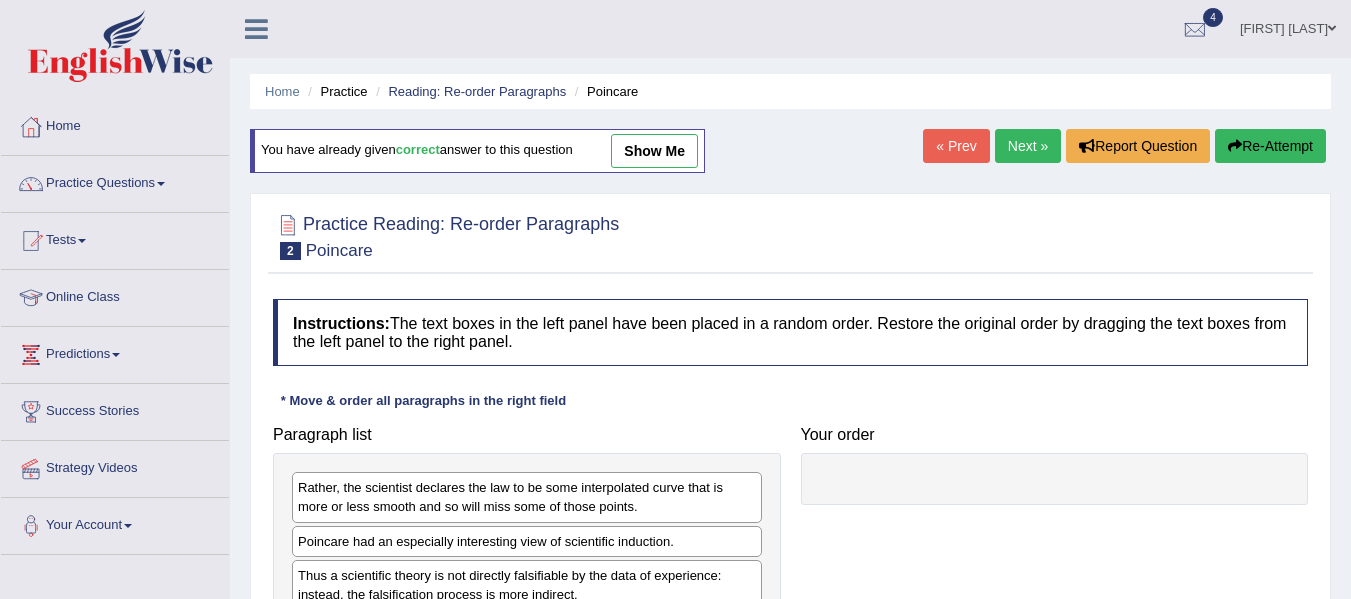 scroll, scrollTop: 0, scrollLeft: 0, axis: both 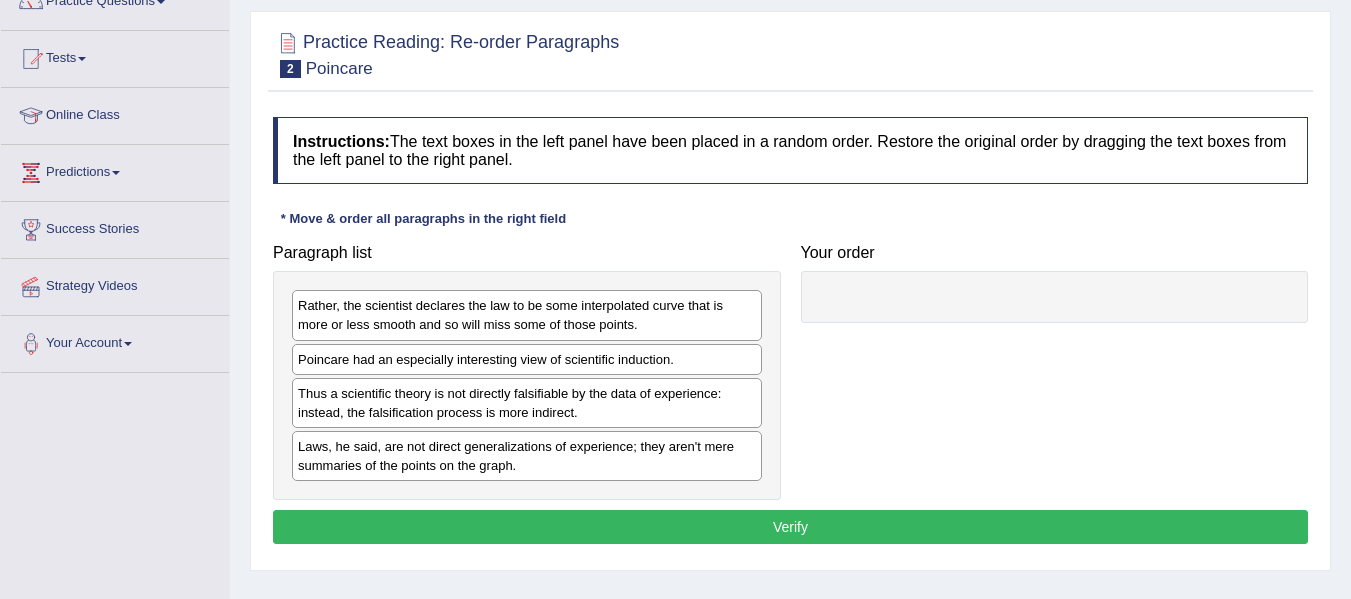 click on "Laws, he said, are not direct generalizations of experience; they aren't mere summaries of the points on the graph." at bounding box center [527, 456] 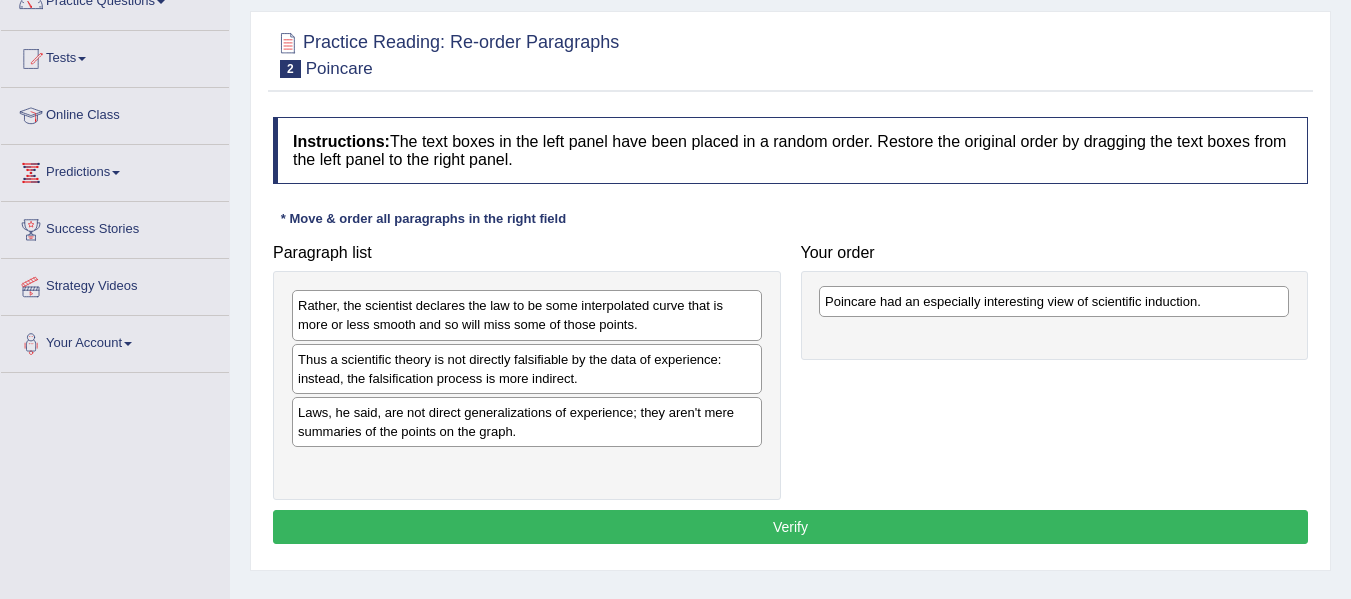 drag, startPoint x: 386, startPoint y: 353, endPoint x: 912, endPoint y: 295, distance: 529.18805 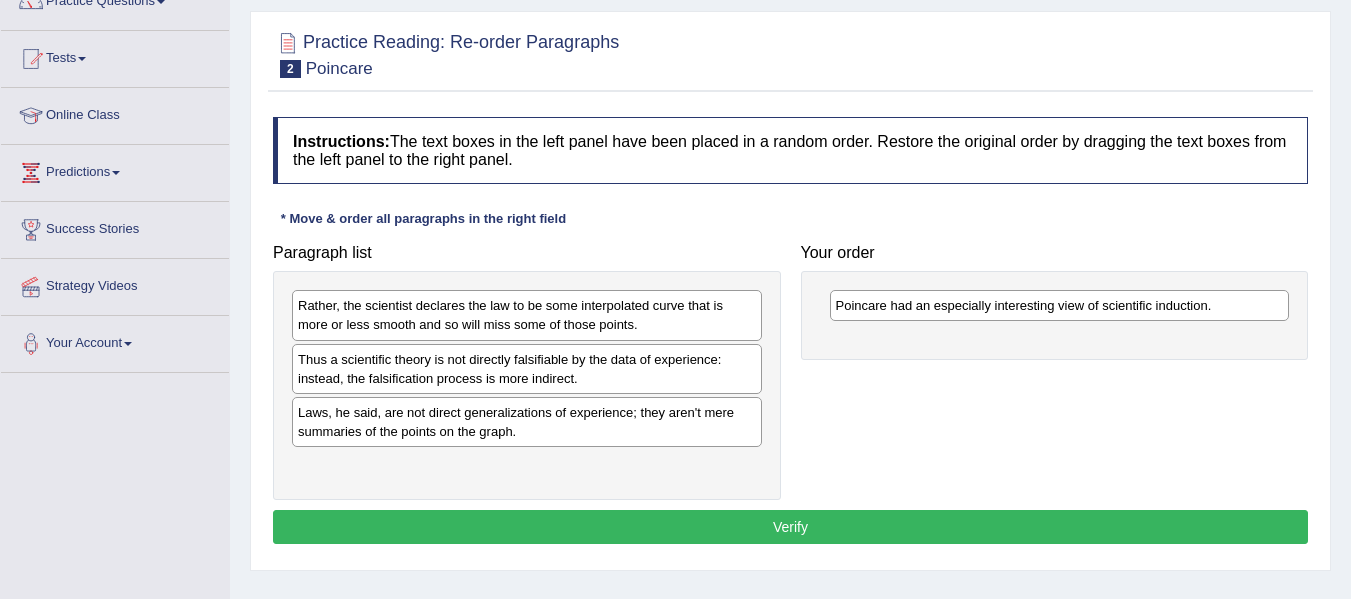 click on "Poincare had an especially interesting view of scientific induction." at bounding box center (1055, 315) 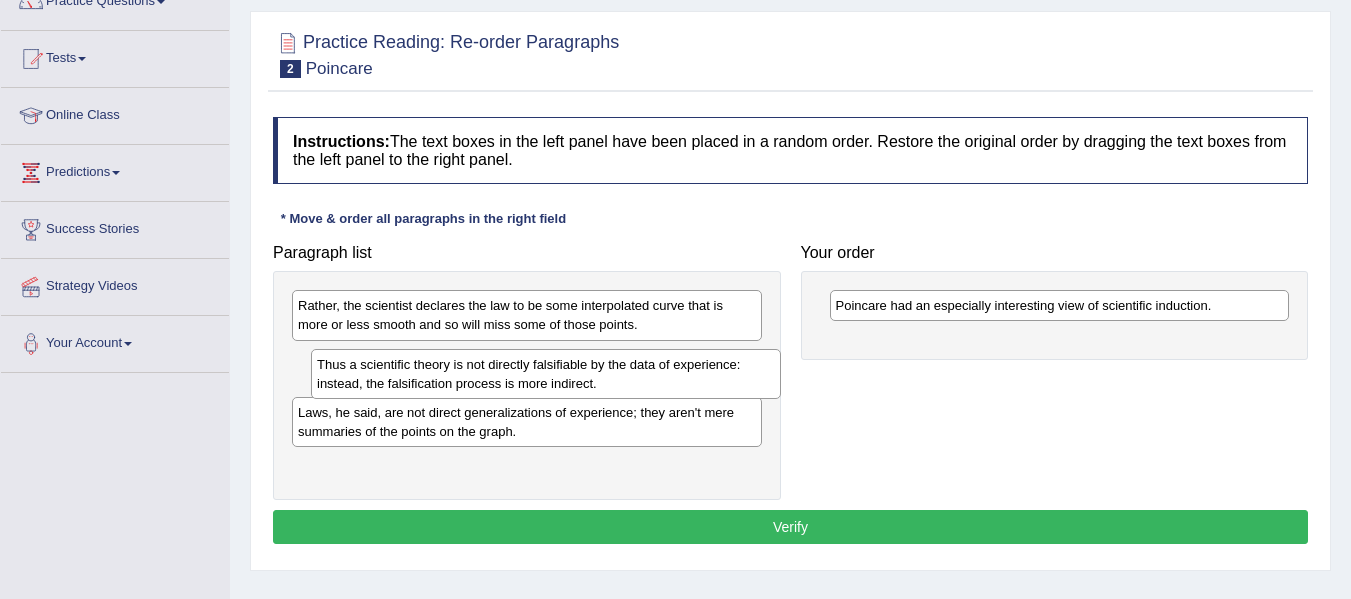 drag, startPoint x: 412, startPoint y: 375, endPoint x: 431, endPoint y: 380, distance: 19.646883 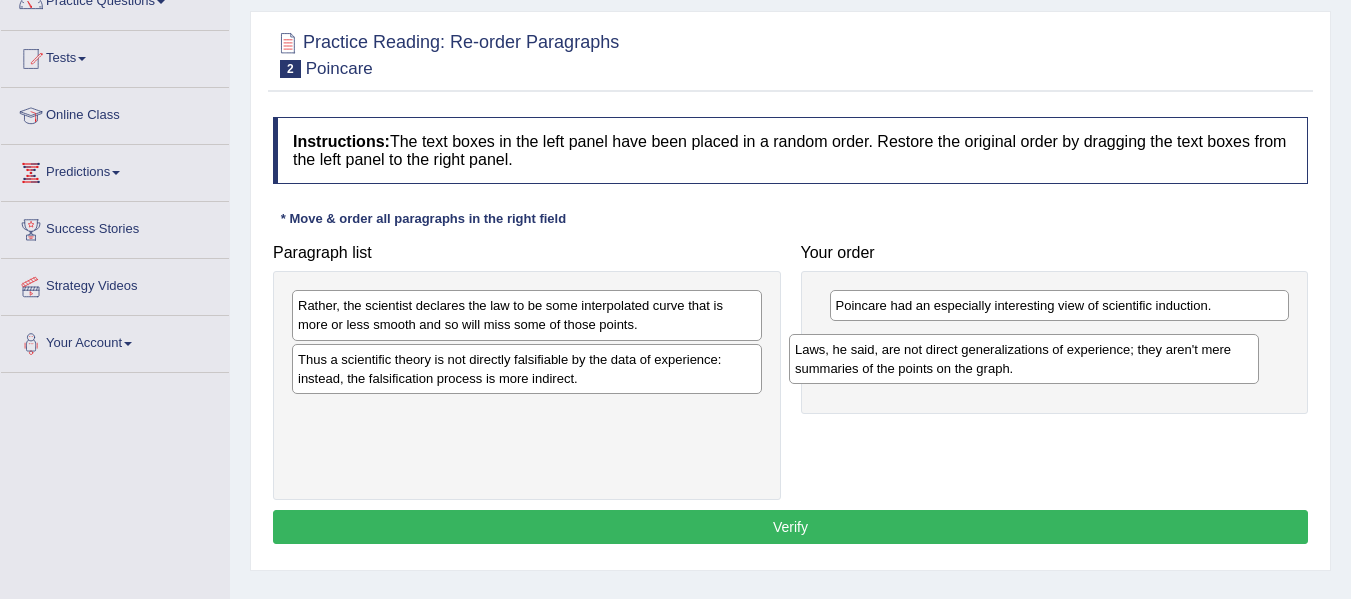 drag, startPoint x: 524, startPoint y: 430, endPoint x: 1024, endPoint y: 367, distance: 503.95337 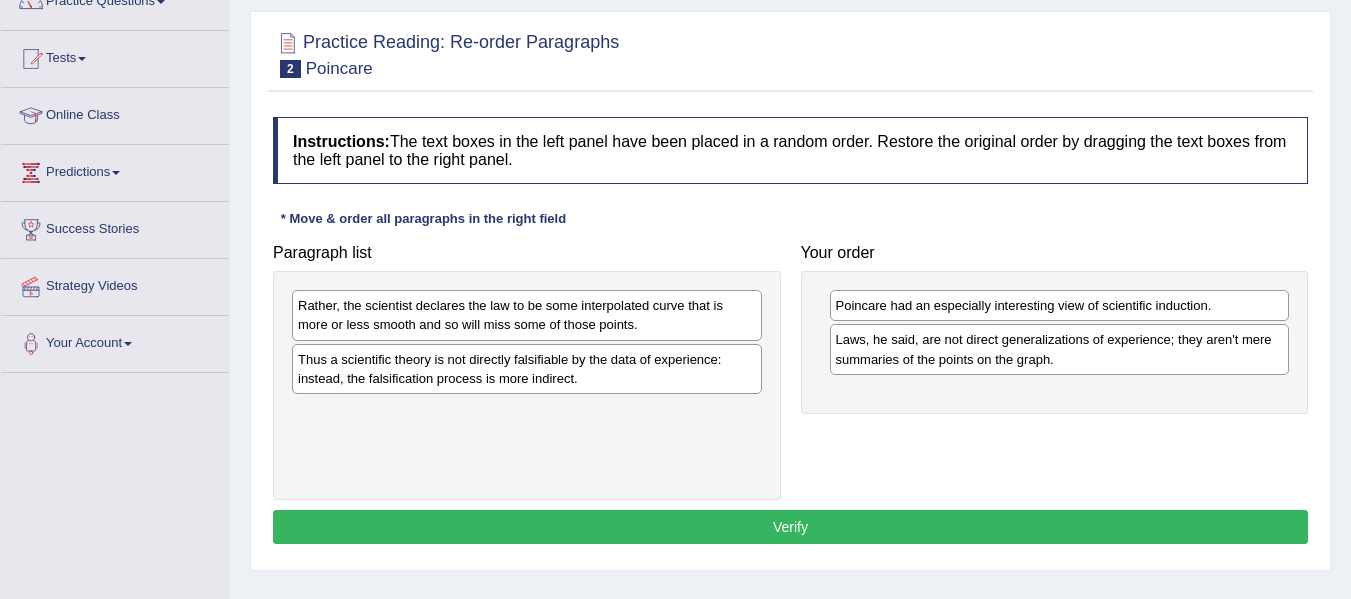 click on "Paragraph list
Rather, the scientist declares the law to be some interpolated curve that is more or less smooth and so will miss some of those points. Thus a scientific theory is not directly falsifiable by the data of experience: instead, the falsification process is more indirect.
Correct order
Poincare had an especially interesting view of scientific induction. Laws, he said, are not direct generalizations of experience; they aren't mere summaries of the points on the graph. Rather, the scientist declares the law to be some interpolated curve that is more or less smooth and so will miss some of those points. Thus a scientific theory is not directly falsifiable by the data of experience: instead, the falsification process is more indirect.
Your order
Poincare had an especially interesting view of scientific induction. Laws, he said, are not direct generalizations of experience; they aren't mere summaries of the points on the graph." at bounding box center (790, 367) 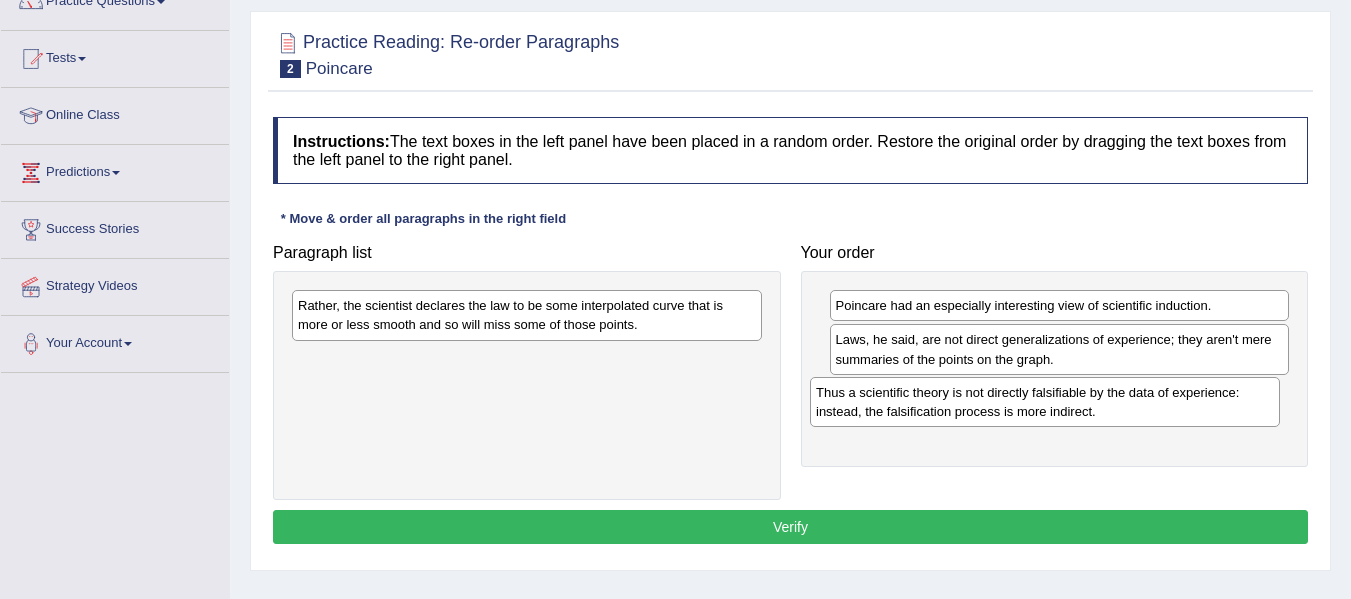 drag, startPoint x: 572, startPoint y: 373, endPoint x: 1130, endPoint y: 405, distance: 558.9168 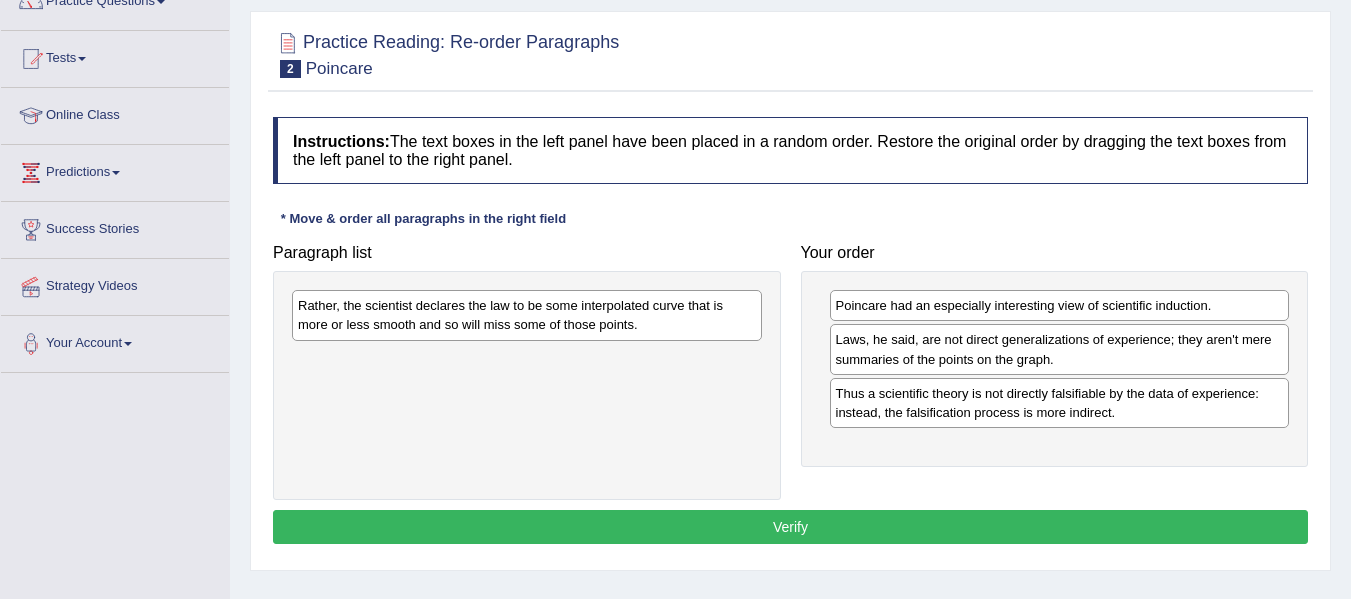 click on "Thus a scientific theory is not directly falsifiable by the data of experience: instead, the falsification process is more indirect." at bounding box center (1060, 403) 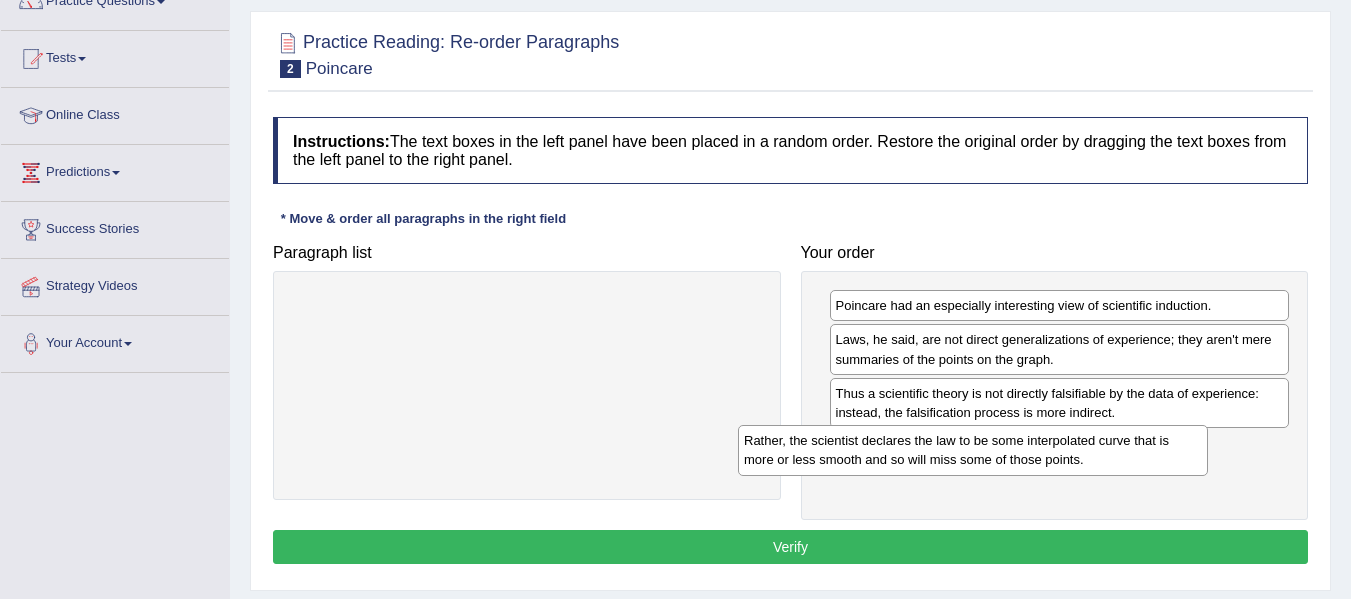 drag, startPoint x: 668, startPoint y: 327, endPoint x: 1166, endPoint y: 460, distance: 515.45416 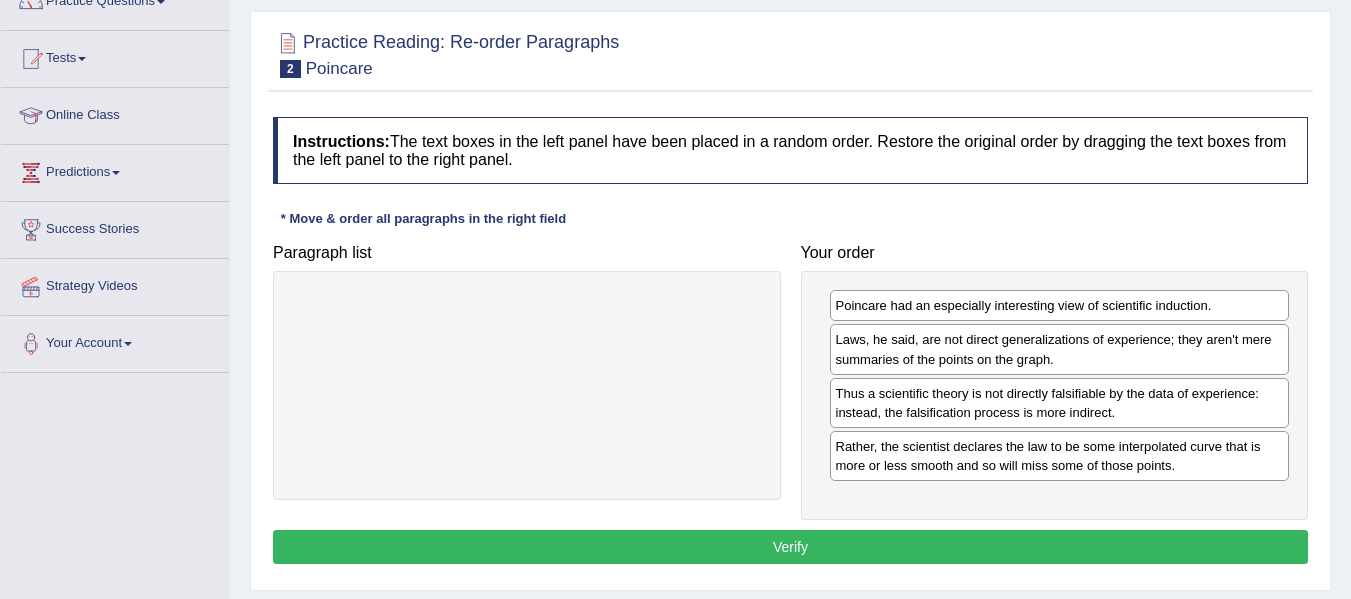 click on "Verify" at bounding box center (790, 547) 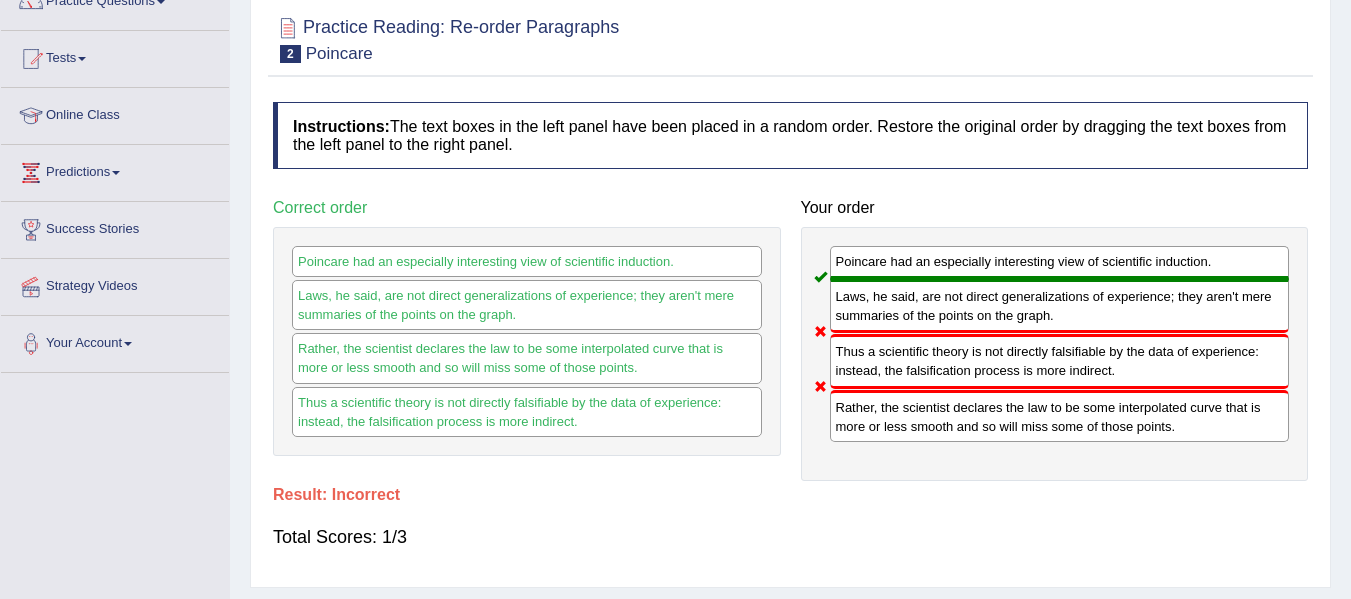 click on "Laws, he said, are not direct generalizations of experience; they aren't mere summaries of the points on the graph." at bounding box center [1060, 306] 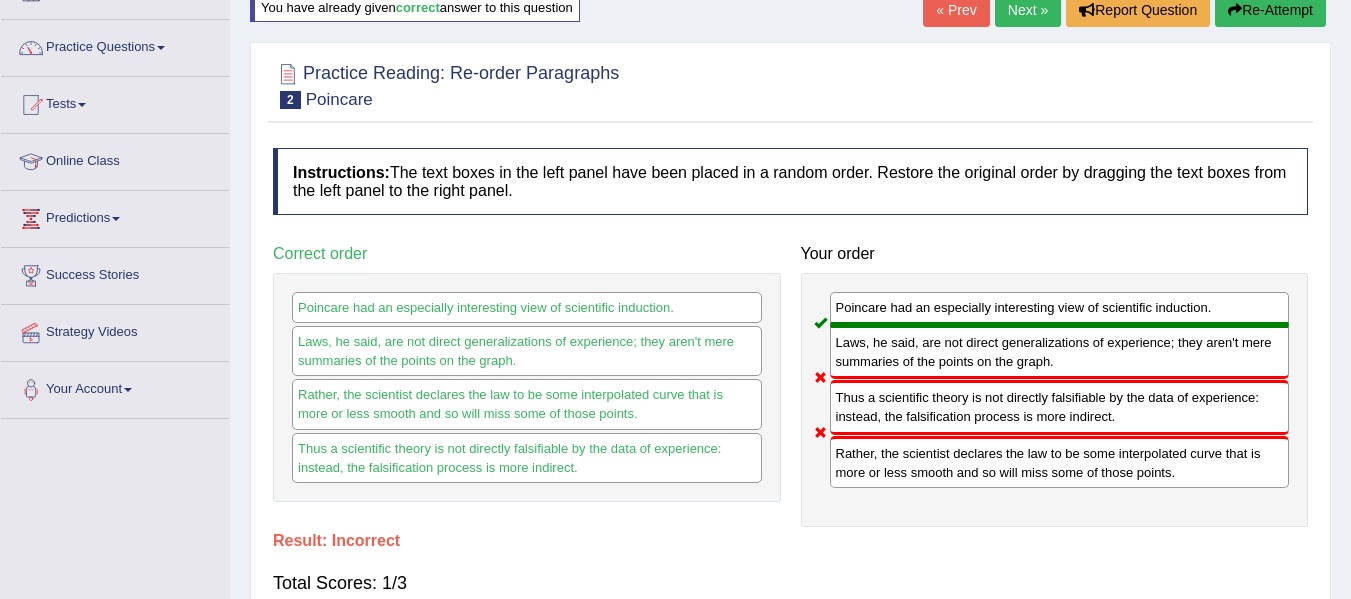 scroll, scrollTop: 0, scrollLeft: 0, axis: both 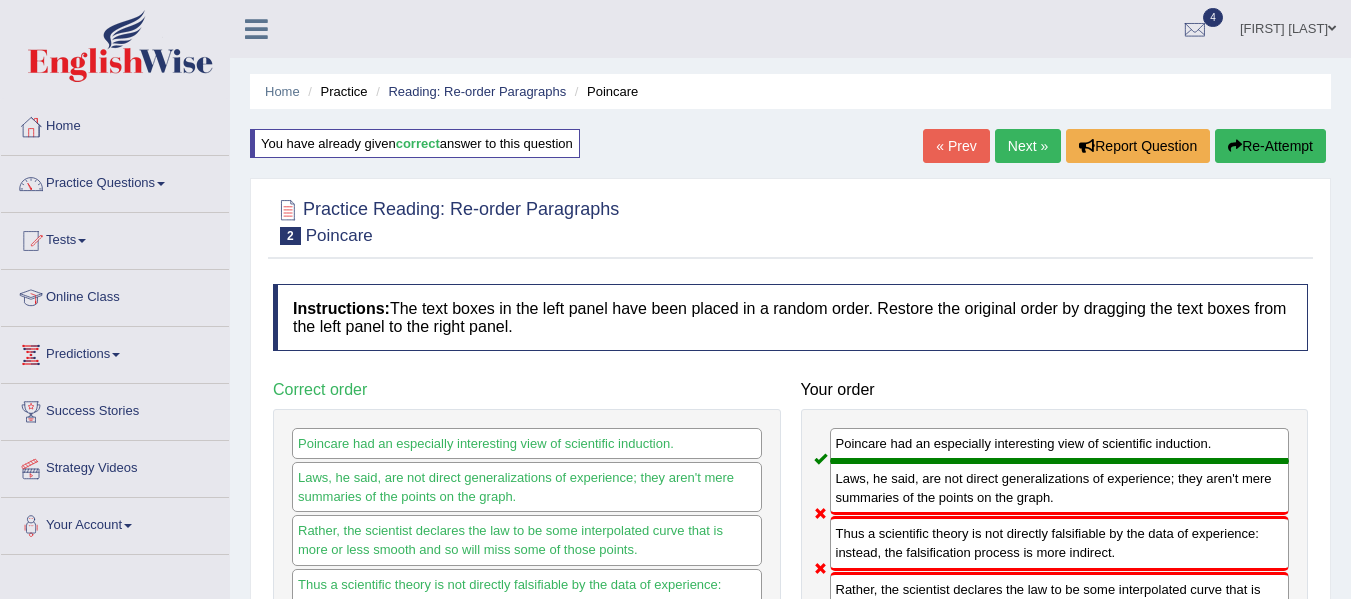 click on "Next »" at bounding box center (1028, 146) 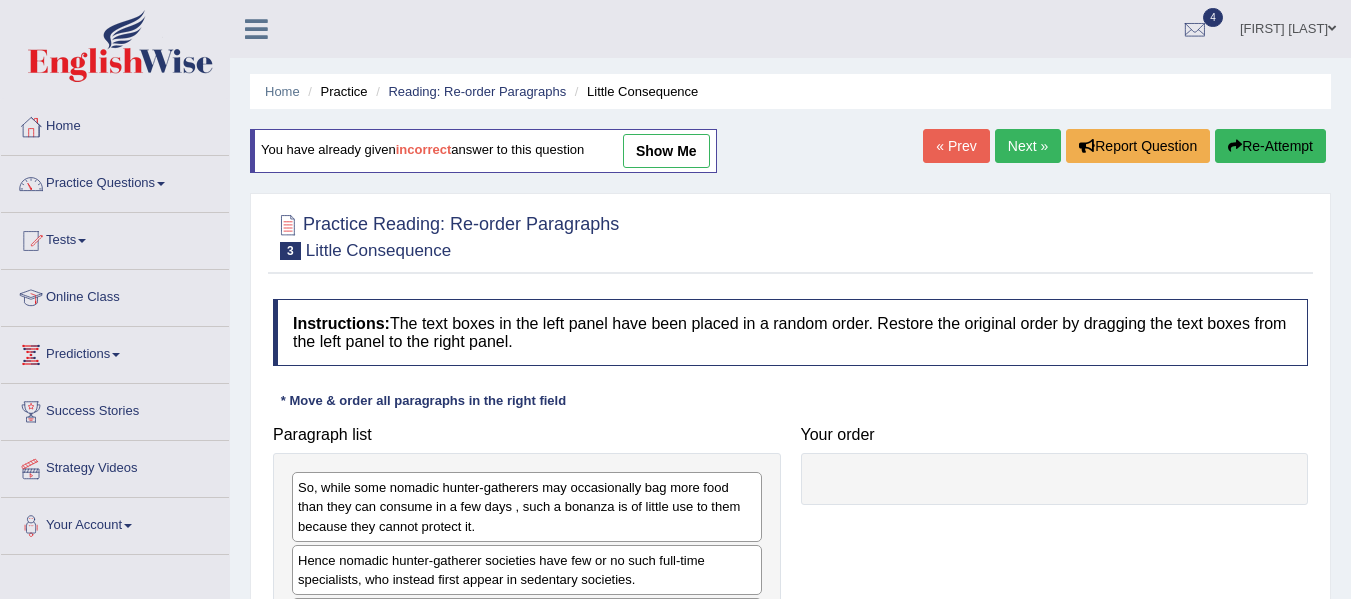 scroll, scrollTop: 102, scrollLeft: 0, axis: vertical 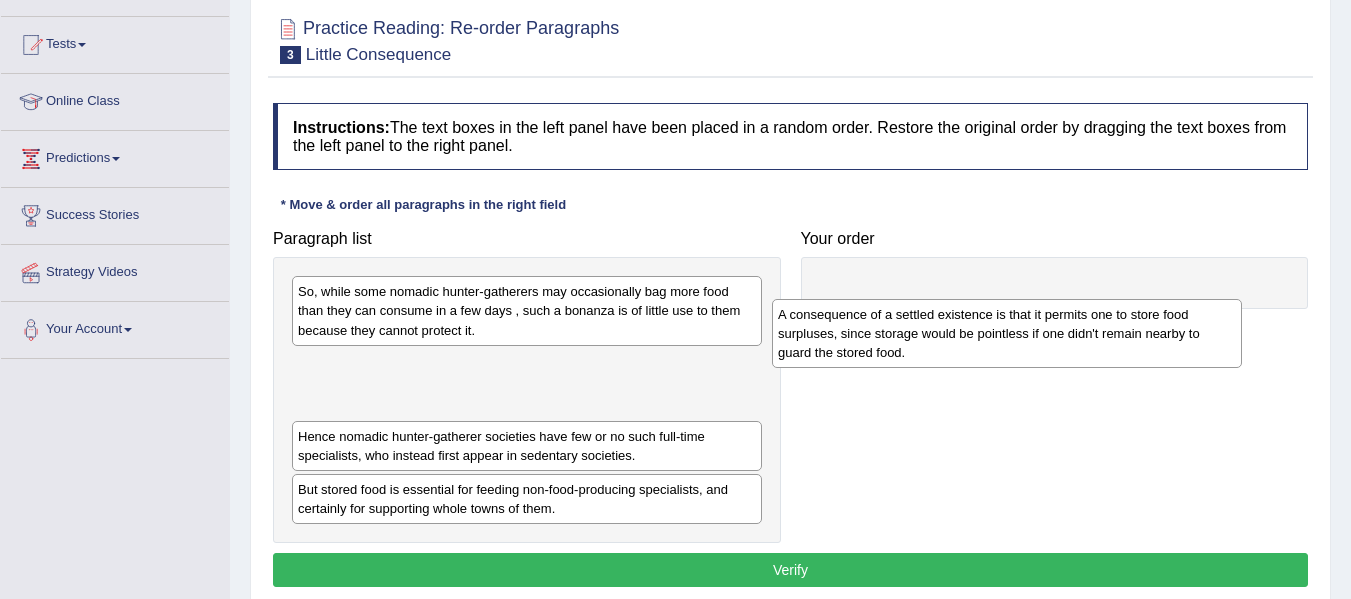 drag, startPoint x: 367, startPoint y: 438, endPoint x: 865, endPoint y: 335, distance: 508.54007 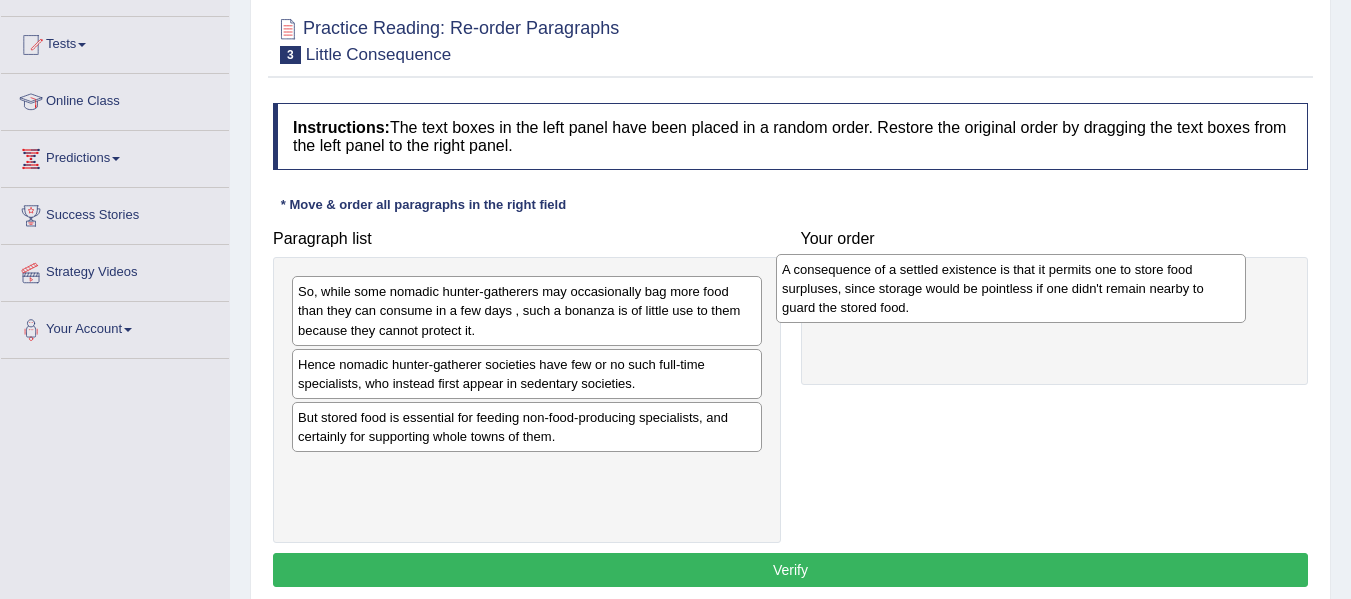 drag, startPoint x: 571, startPoint y: 372, endPoint x: 1061, endPoint y: 277, distance: 499.12424 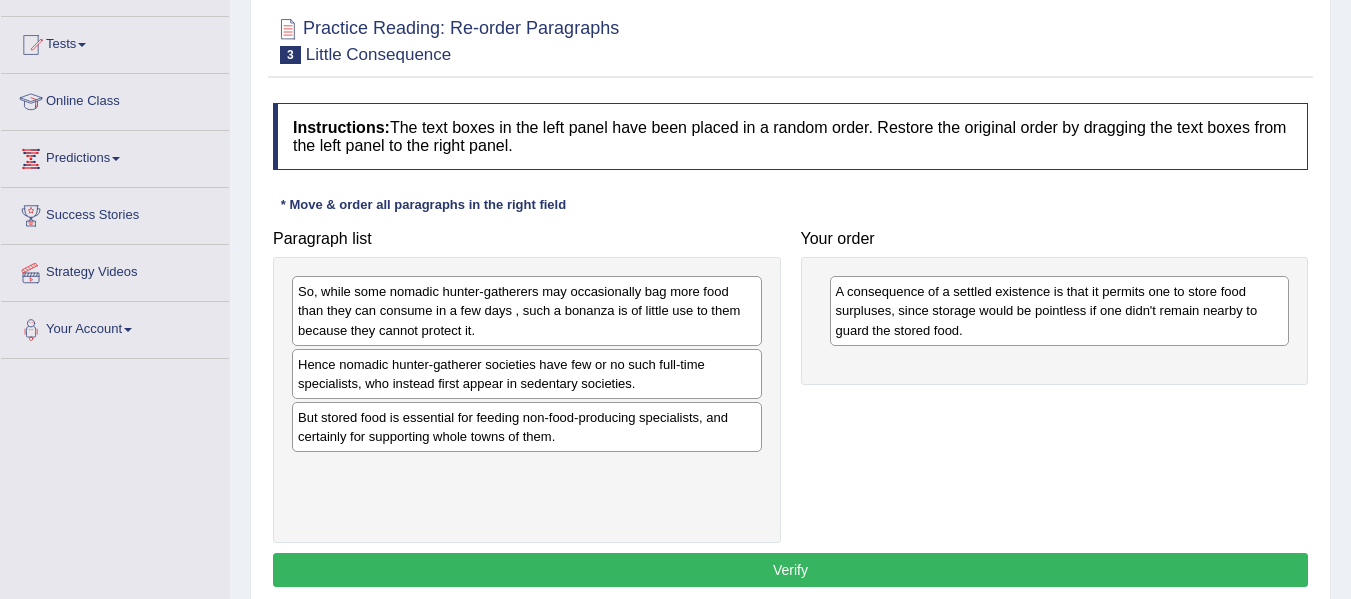 click on "Paragraph list
So, while some nomadic hunter-gatherers may occasionally bag more food than they can consume in a few days
, such a bonanza is of little use to them because they cannot protect it. Hence nomadic hunter-gatherer societies have few or no such full-time specialists, who instead first appear in
sedentary societies. But stored food is essential for feeding non-food-producing specialists, and certainly for supporting whole
towns of them.
Correct order
A consequence of a settled existence is that it permits one to store food surpluses, since storage would be
pointless if one didn't remain nearby to guard the stored food. So, while some nomadic hunter-gatherers may occasionally bag more food than they can consume in a few days
, such a bonanza is of little use to them because they cannot protect it. But stored food is essential for feeding non-food-producing specialists, and certainly for supporting whole
towns of them.
Your order" at bounding box center (790, 382) 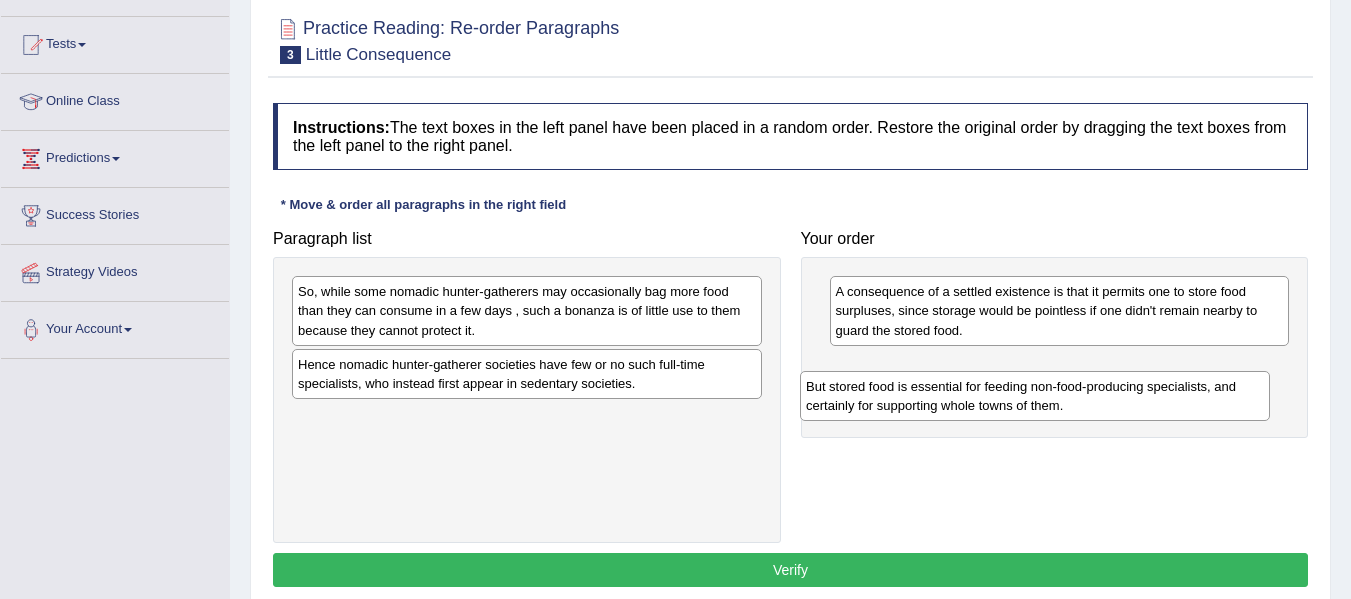 drag, startPoint x: 378, startPoint y: 434, endPoint x: 886, endPoint y: 394, distance: 509.57236 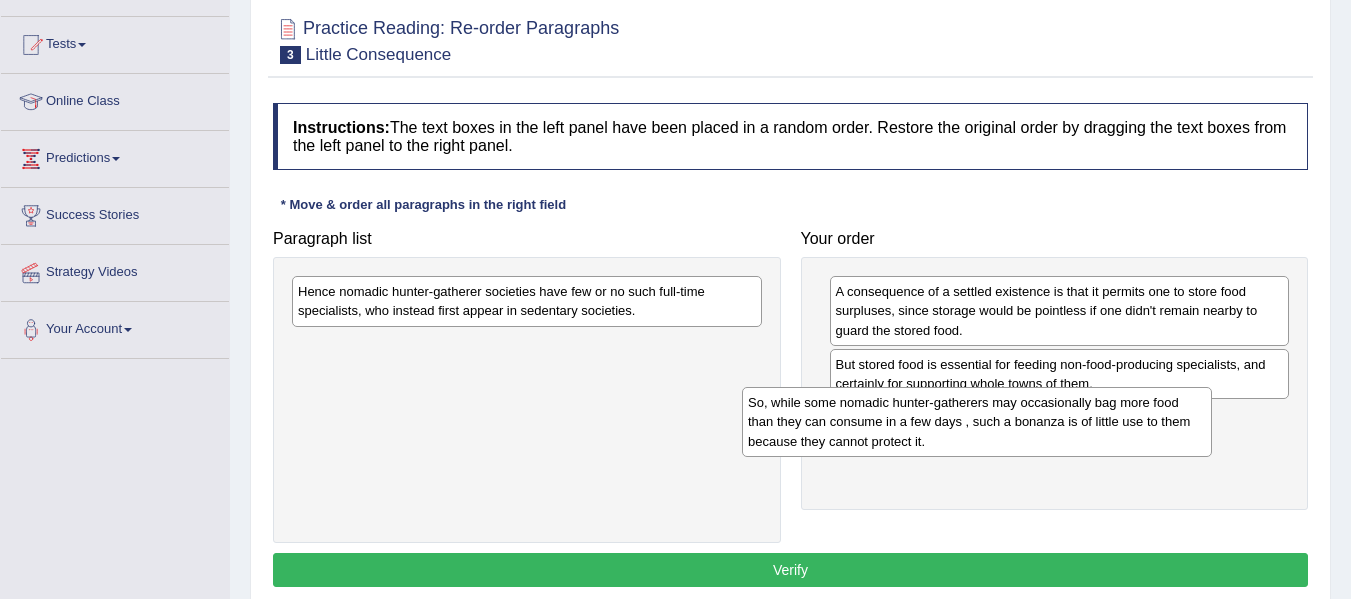 drag, startPoint x: 503, startPoint y: 314, endPoint x: 956, endPoint y: 423, distance: 465.92917 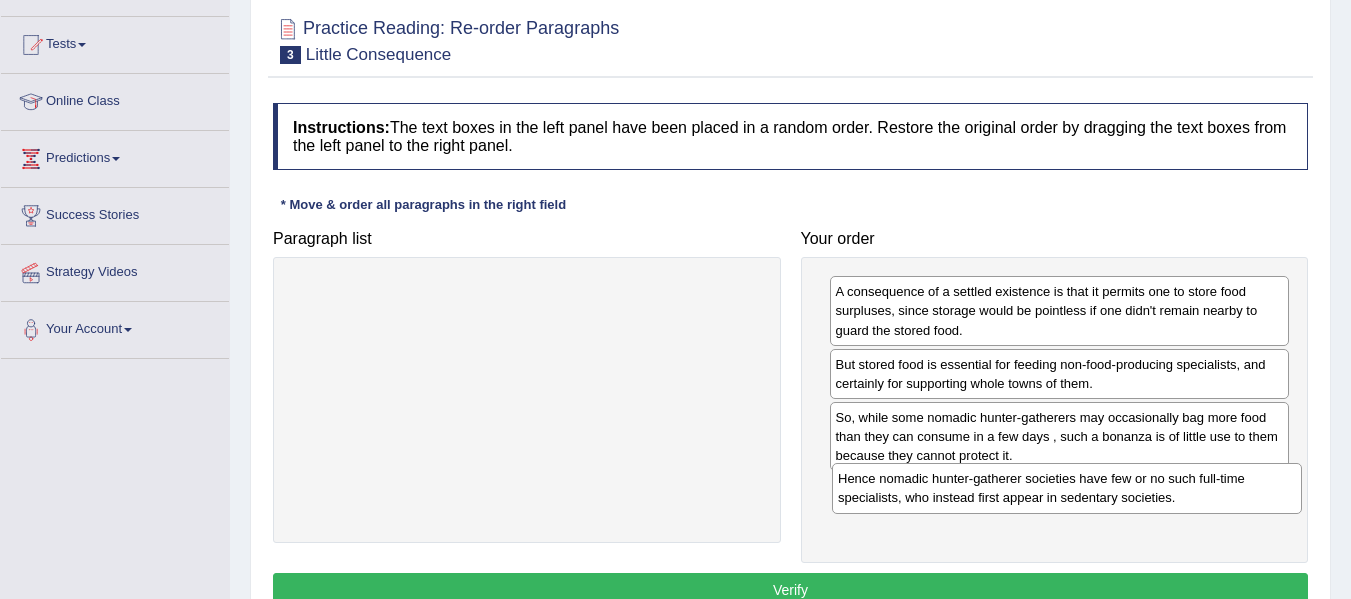 drag, startPoint x: 700, startPoint y: 303, endPoint x: 1234, endPoint y: 490, distance: 565.7959 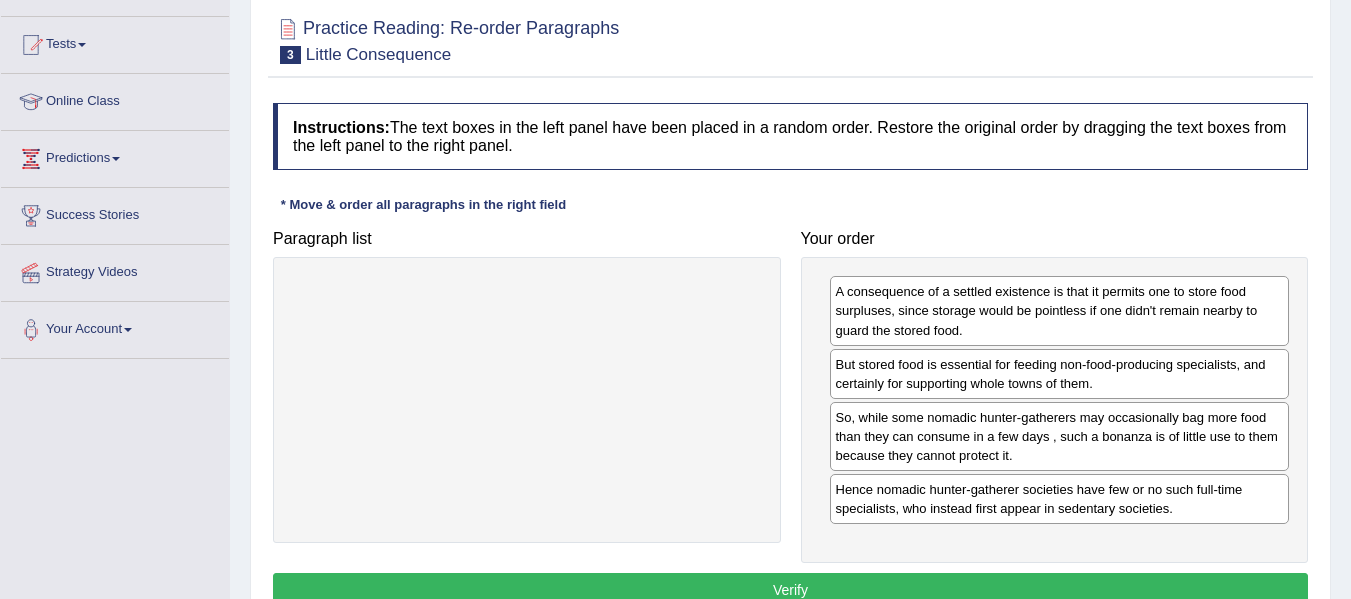 click on "Verify" at bounding box center [790, 590] 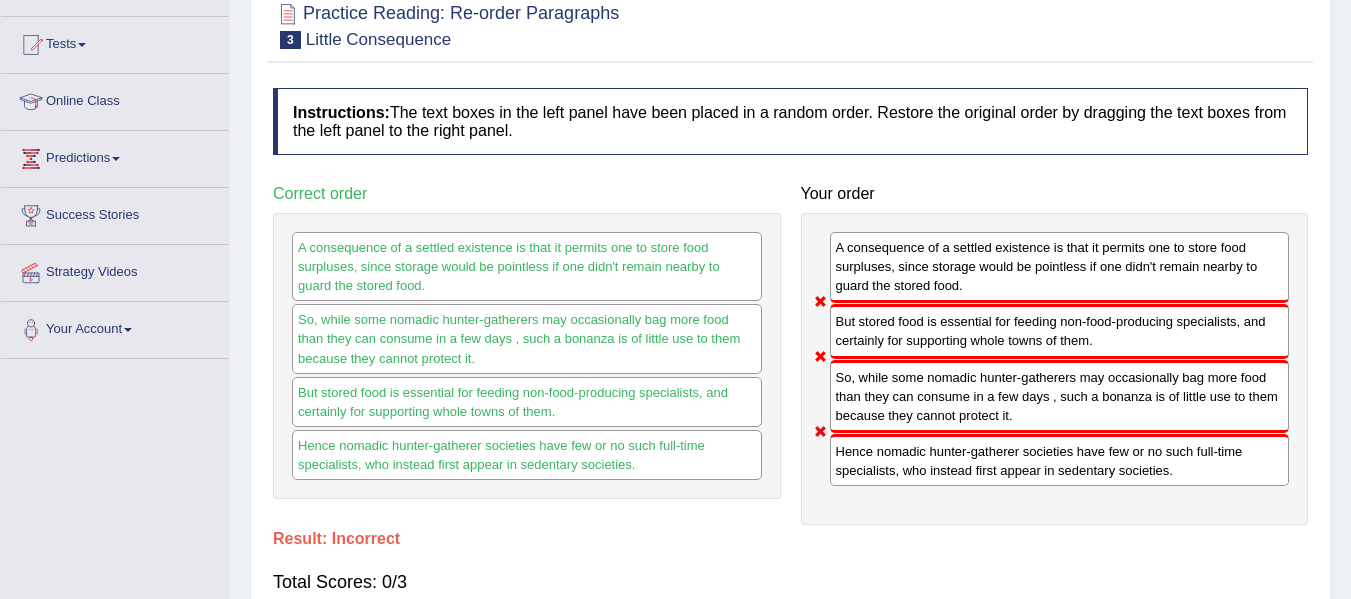 scroll, scrollTop: 156, scrollLeft: 0, axis: vertical 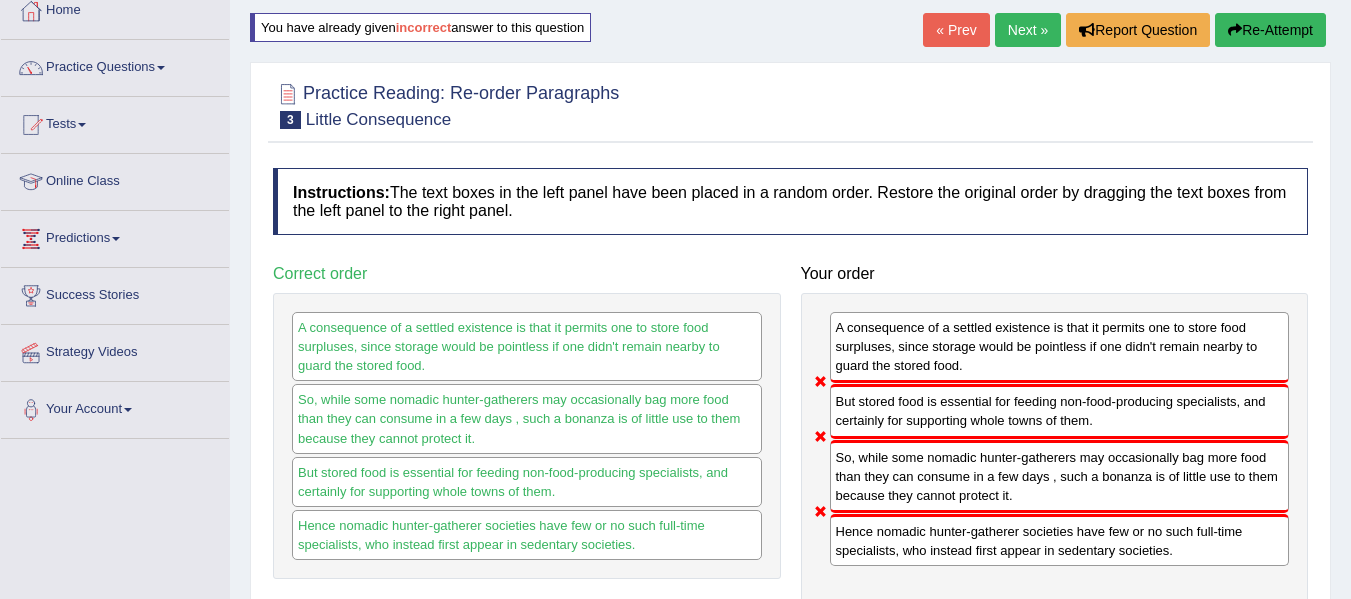 click on "Next »" at bounding box center [1028, 30] 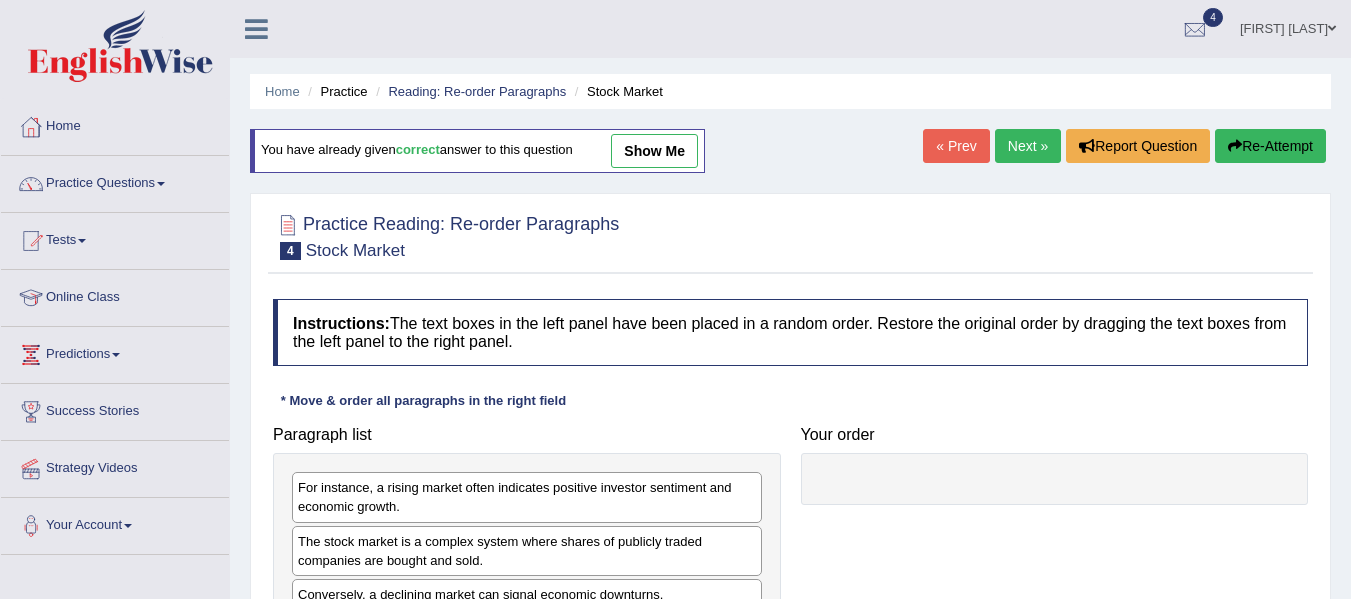 scroll, scrollTop: 117, scrollLeft: 0, axis: vertical 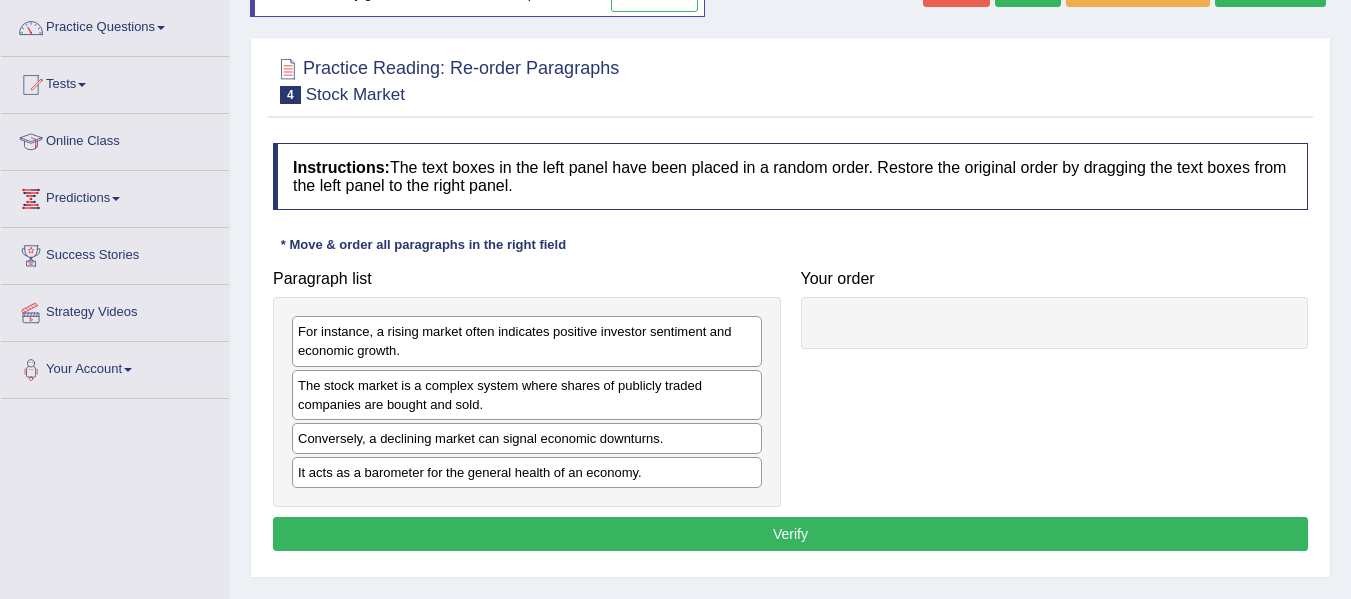 click on "The stock market is a complex system where shares of publicly traded companies are bought and sold." at bounding box center (527, 395) 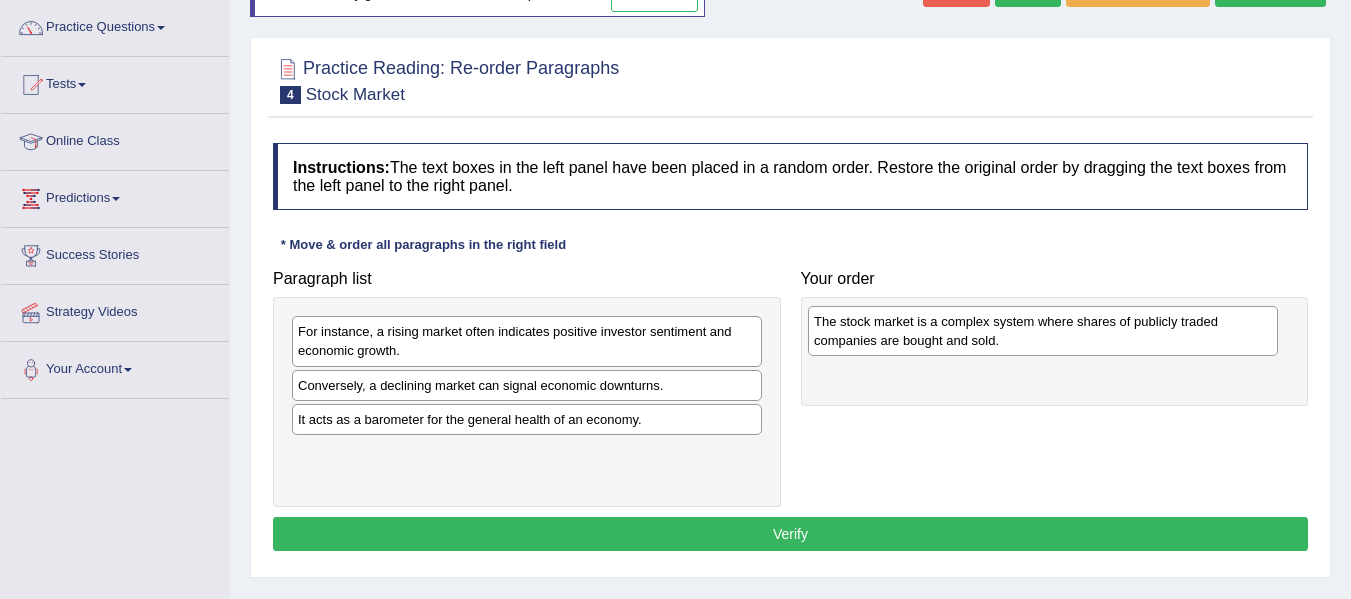 drag, startPoint x: 376, startPoint y: 393, endPoint x: 967, endPoint y: 320, distance: 595.4914 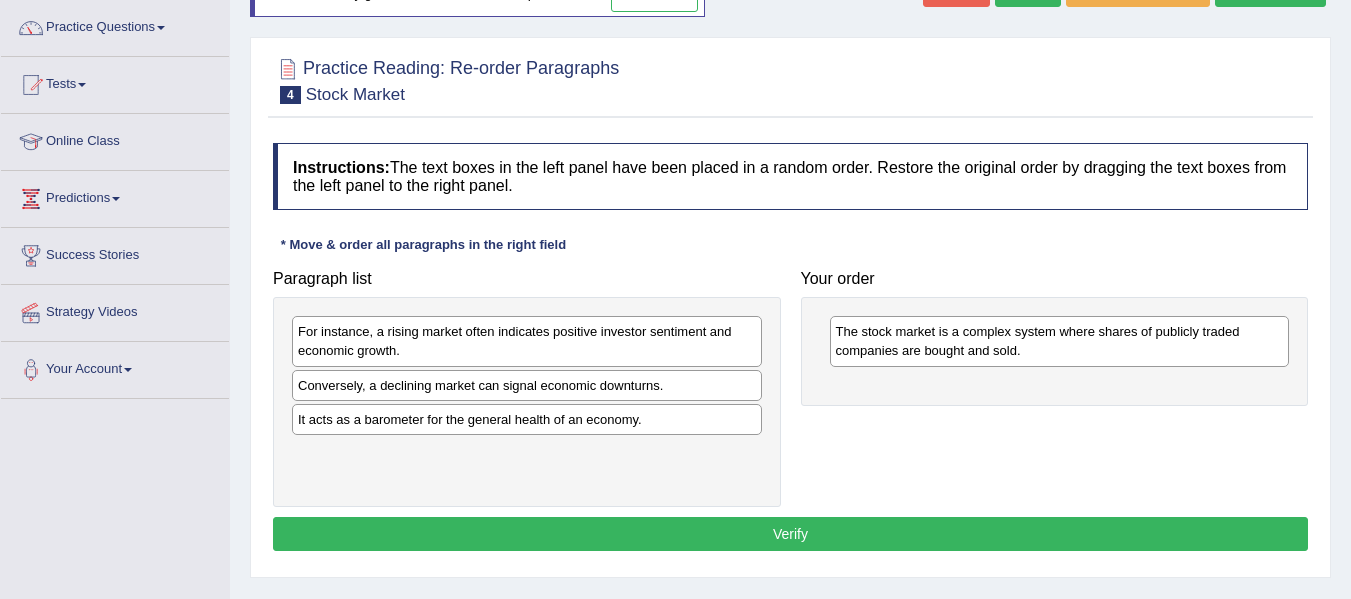 click on "The stock market is a complex system where shares of publicly traded companies are bought and sold." at bounding box center (1055, 351) 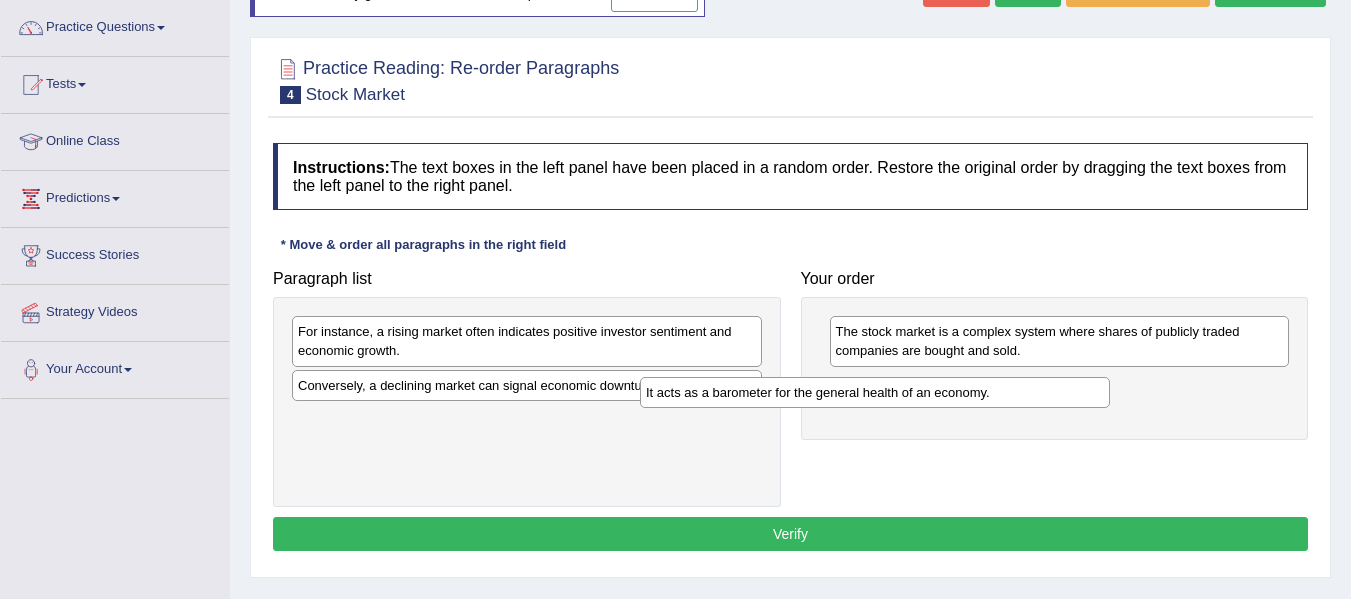 drag, startPoint x: 426, startPoint y: 427, endPoint x: 775, endPoint y: 400, distance: 350.04285 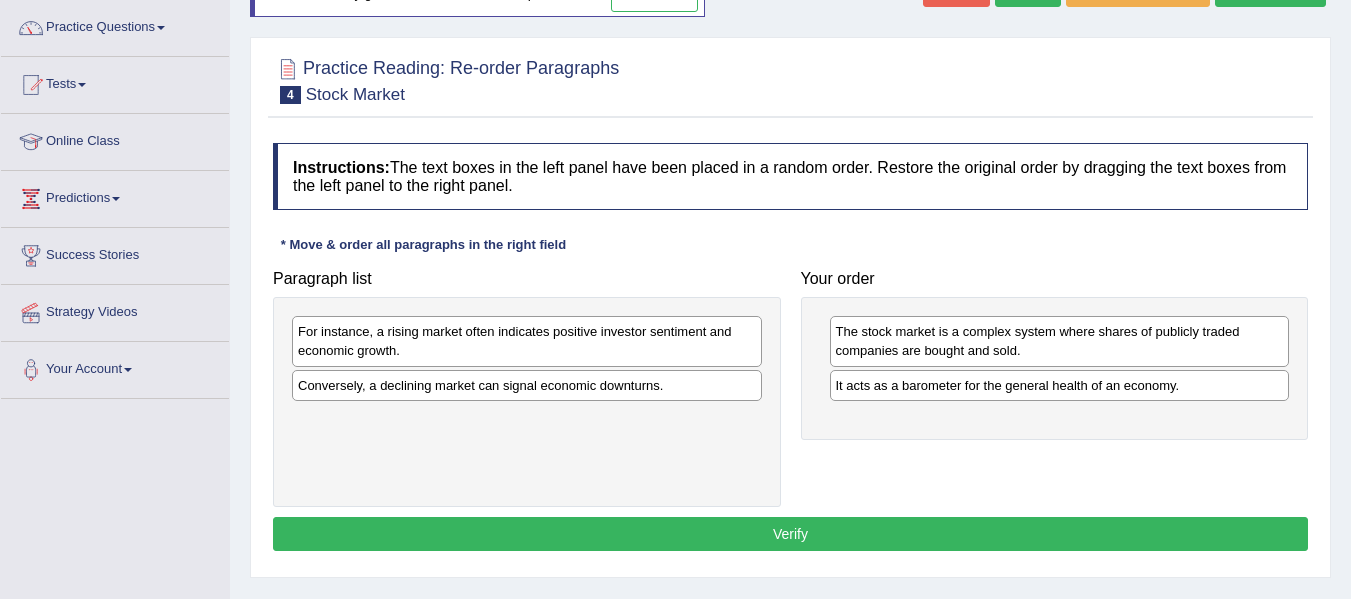 click on "Conversely, a declining market can signal economic downturns." at bounding box center [527, 385] 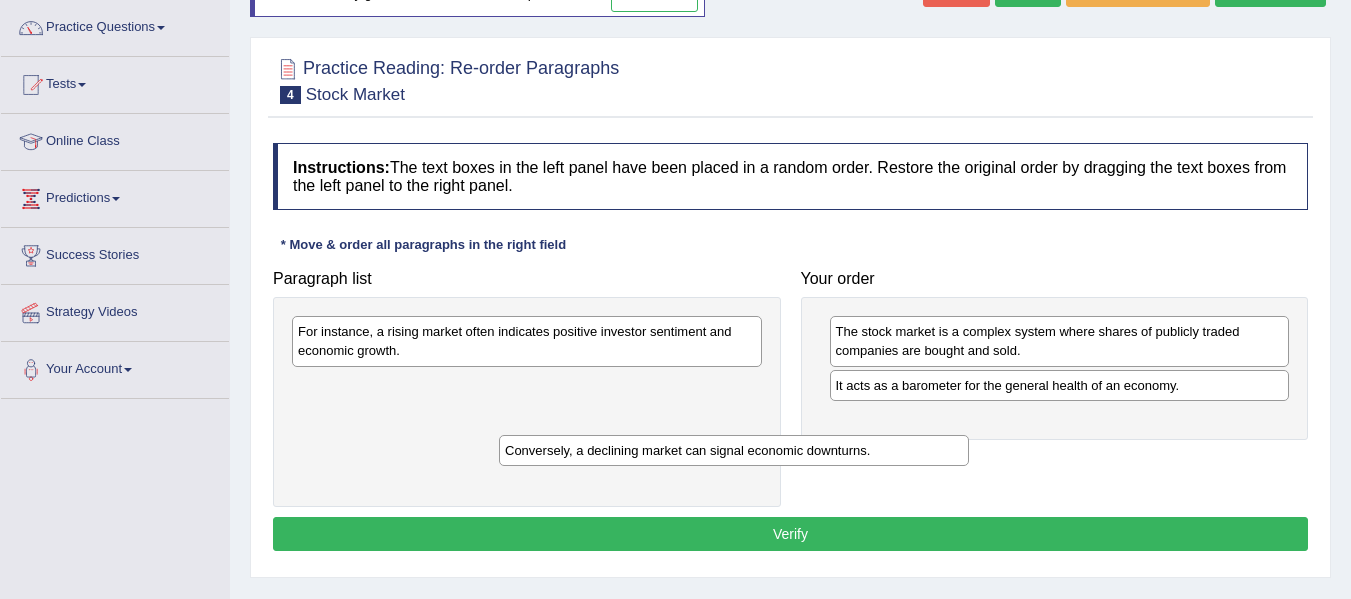 drag, startPoint x: 714, startPoint y: 391, endPoint x: 956, endPoint y: 468, distance: 253.95473 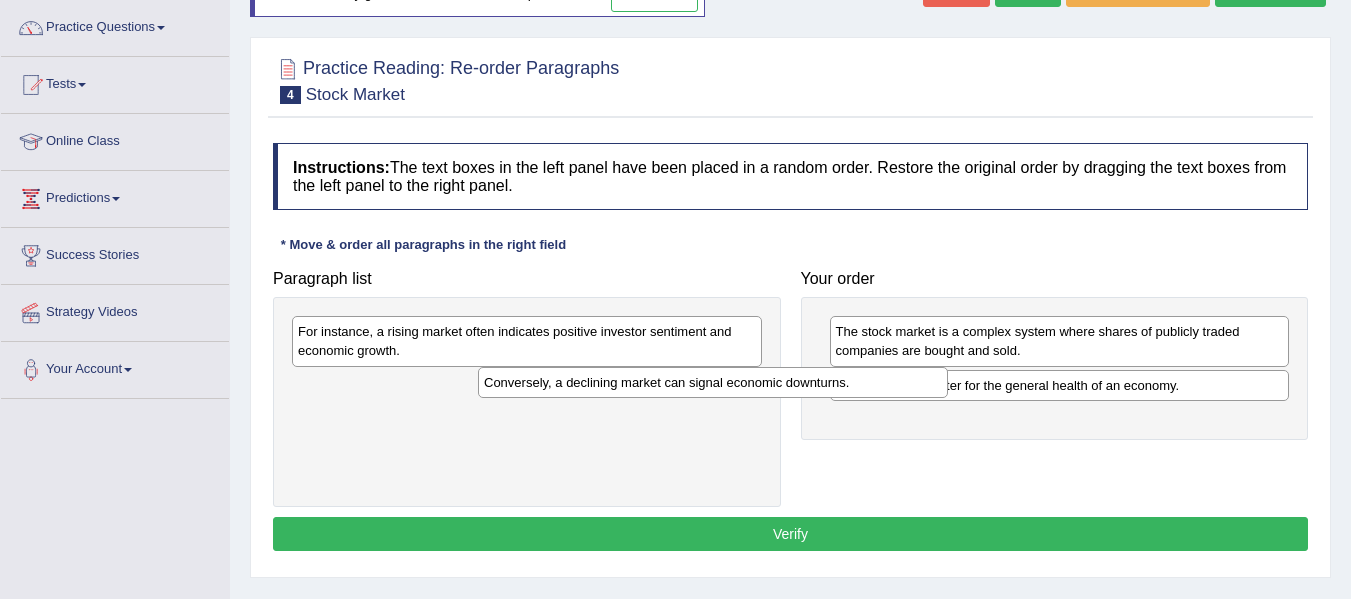 drag, startPoint x: 512, startPoint y: 392, endPoint x: 841, endPoint y: 431, distance: 331.3035 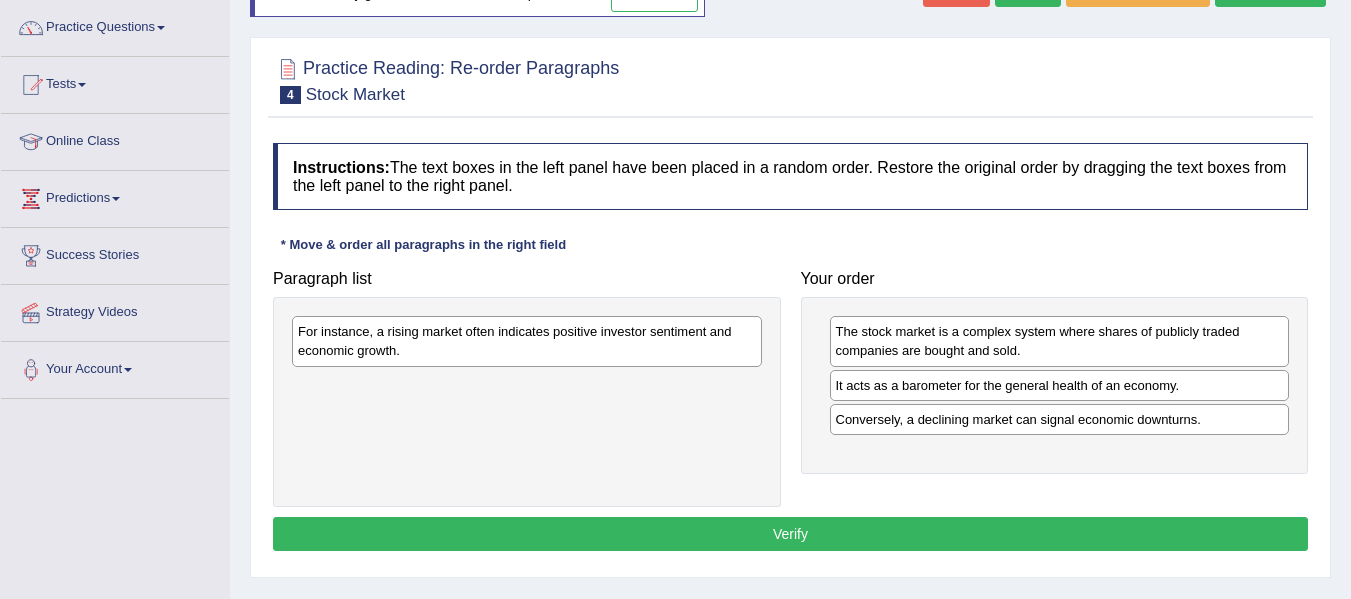 click on "For instance, a rising market often indicates positive investor sentiment and economic growth." at bounding box center [527, 341] 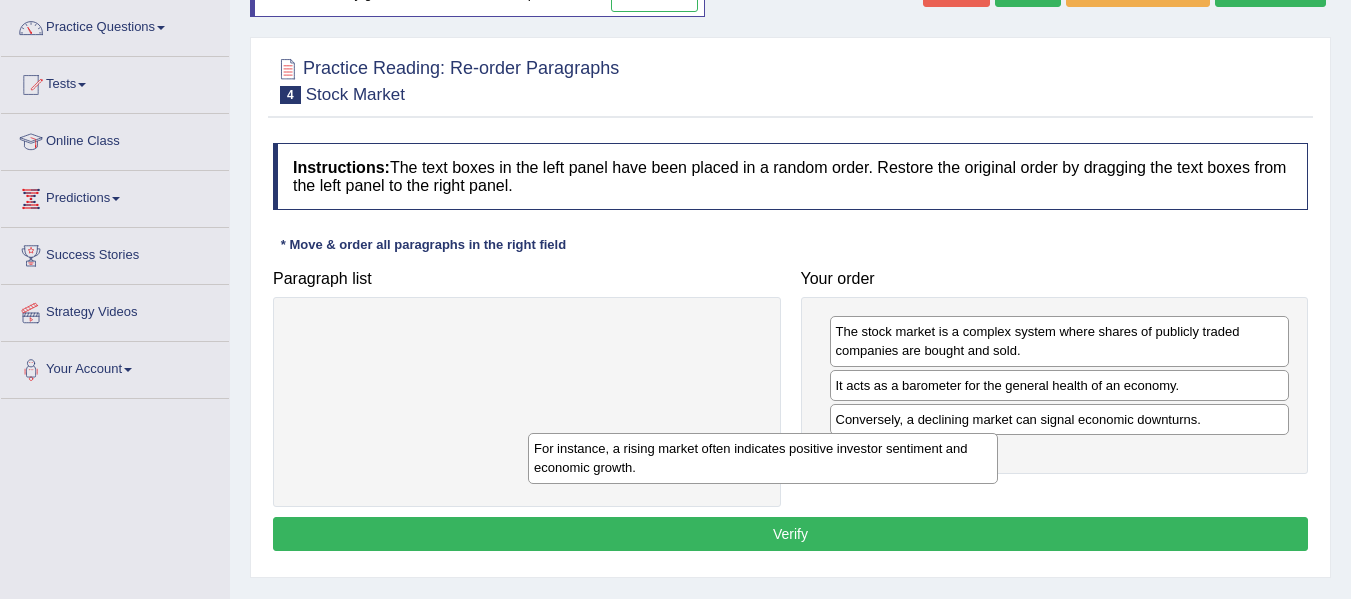 drag, startPoint x: 624, startPoint y: 338, endPoint x: 998, endPoint y: 446, distance: 389.2814 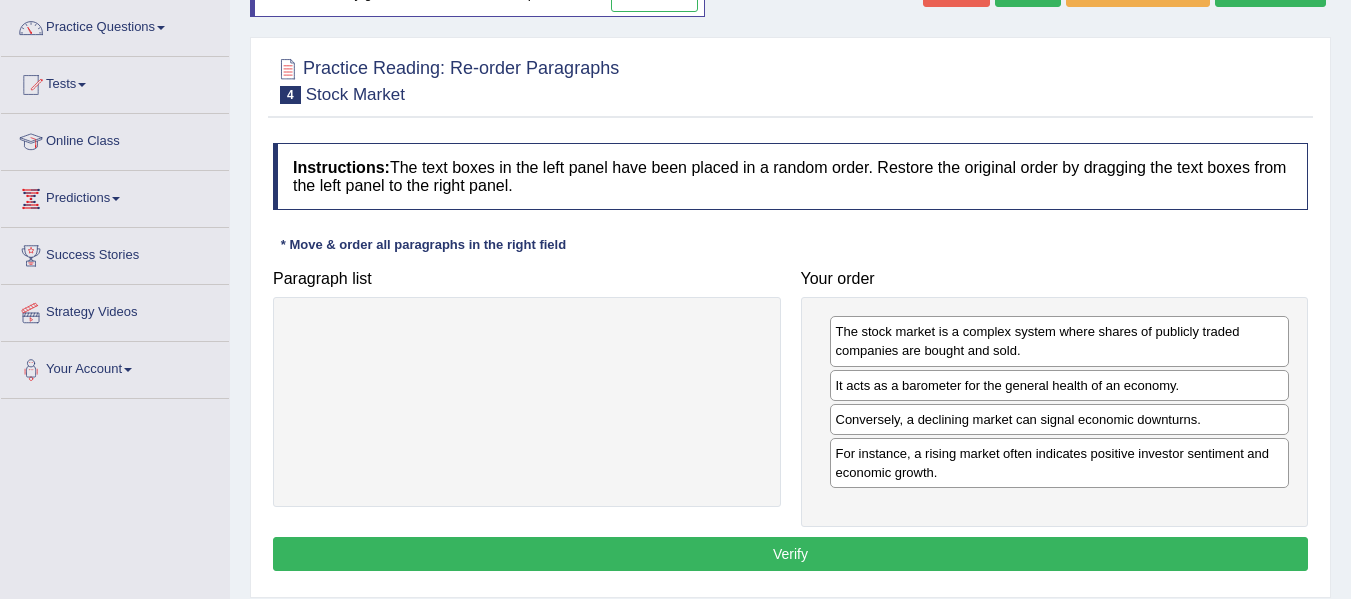 click on "Verify" at bounding box center [790, 554] 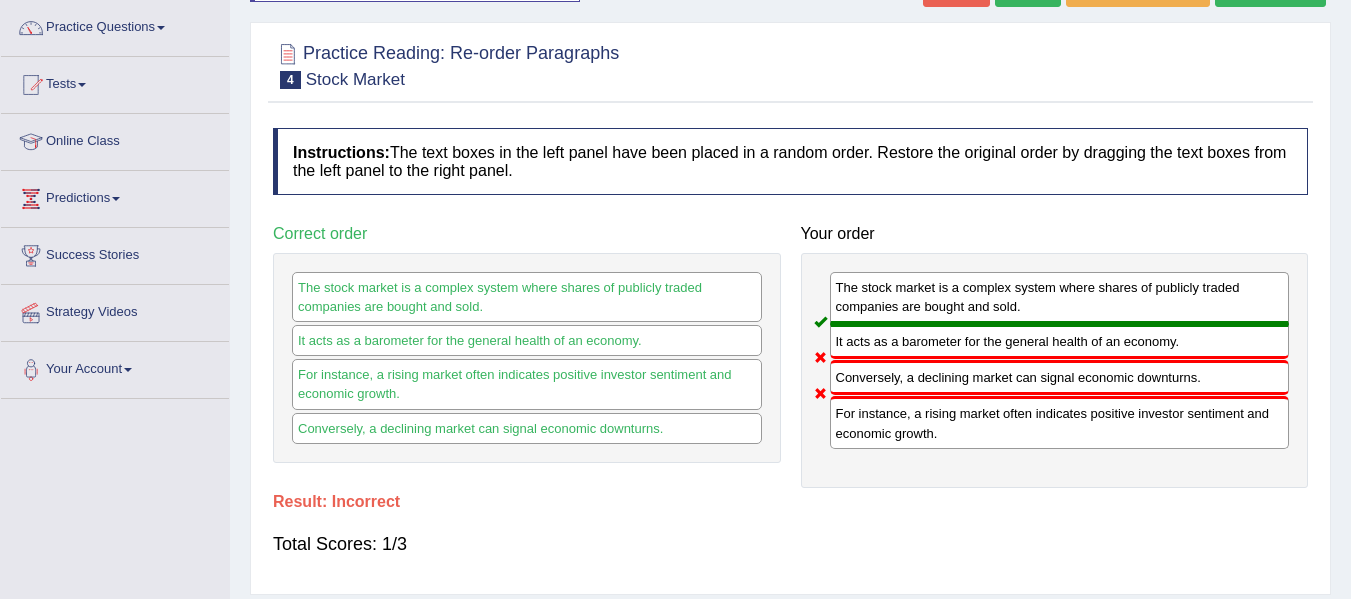scroll, scrollTop: 116, scrollLeft: 0, axis: vertical 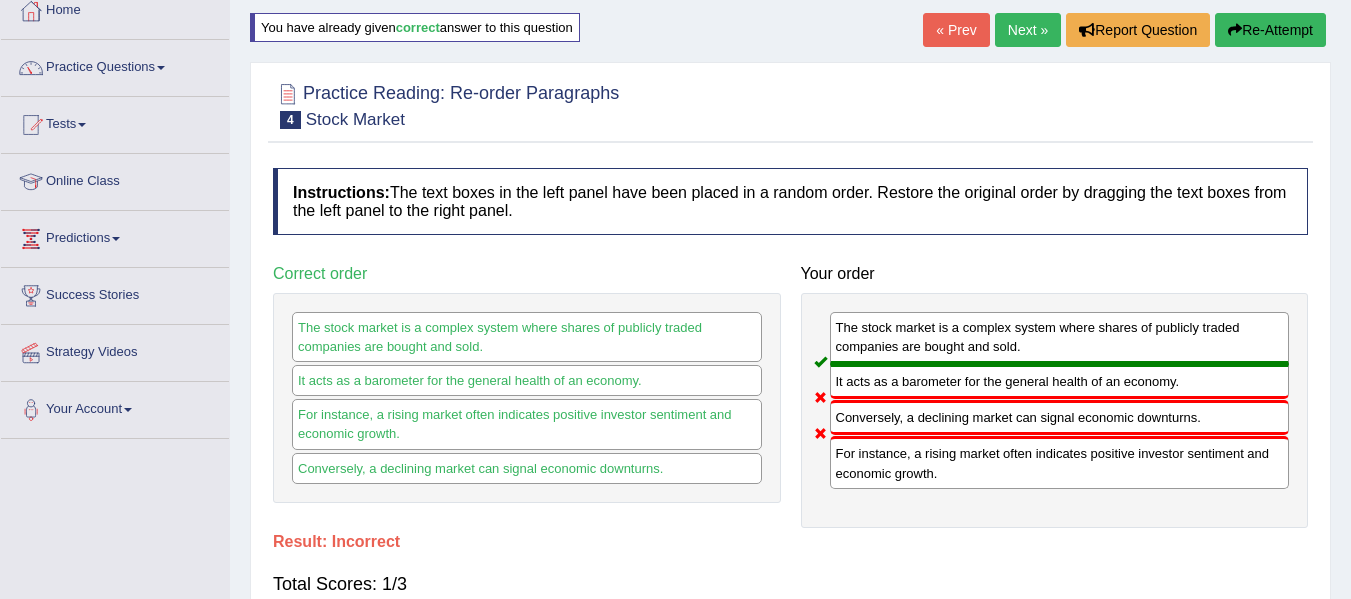 click on "Next »" at bounding box center [1028, 30] 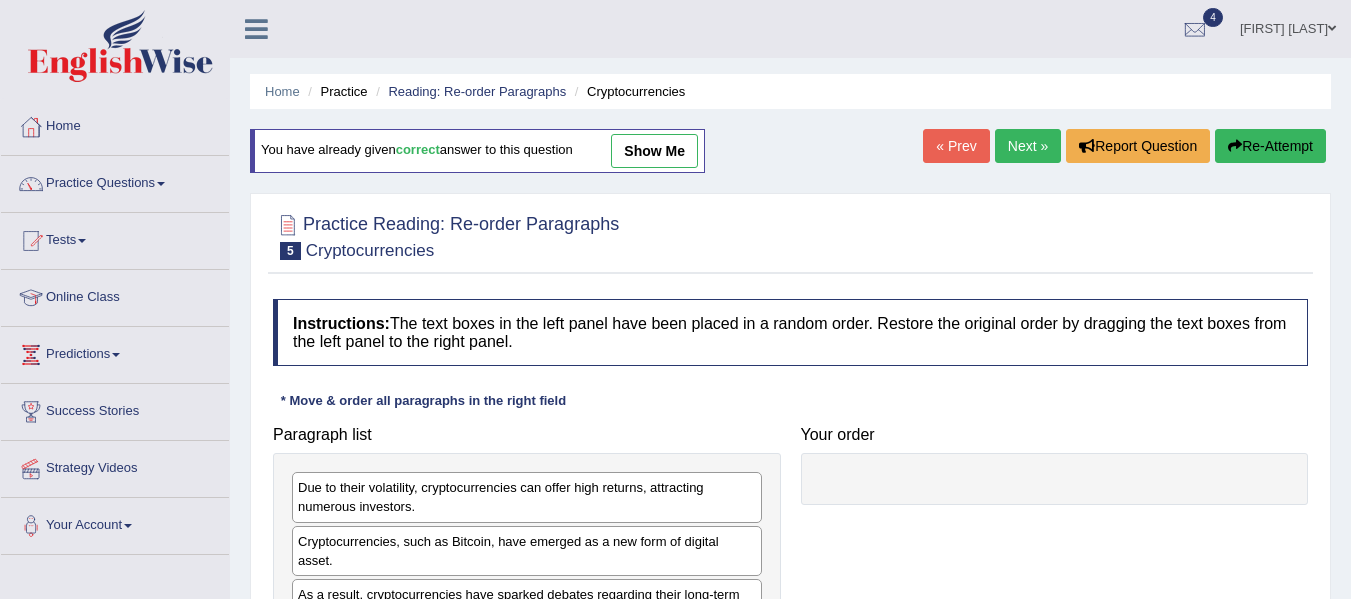 scroll, scrollTop: 0, scrollLeft: 0, axis: both 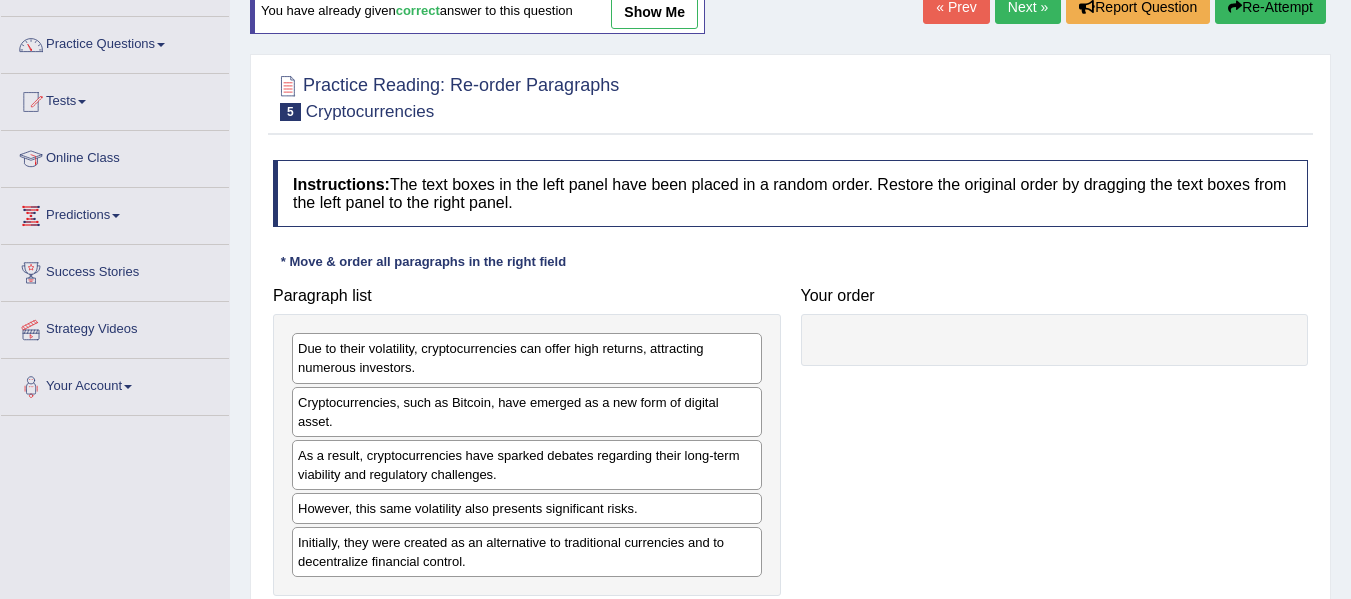 click on "Due to their volatility, cryptocurrencies can offer high returns, attracting numerous investors." at bounding box center (527, 358) 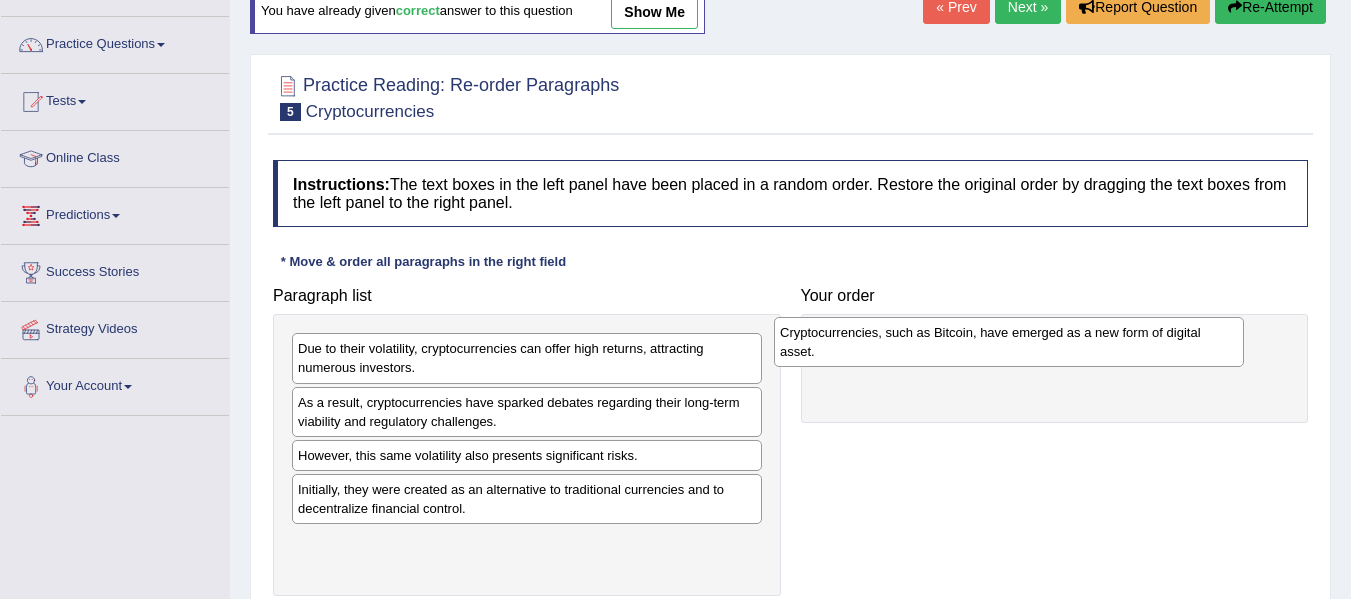 drag, startPoint x: 359, startPoint y: 415, endPoint x: 845, endPoint y: 343, distance: 491.30438 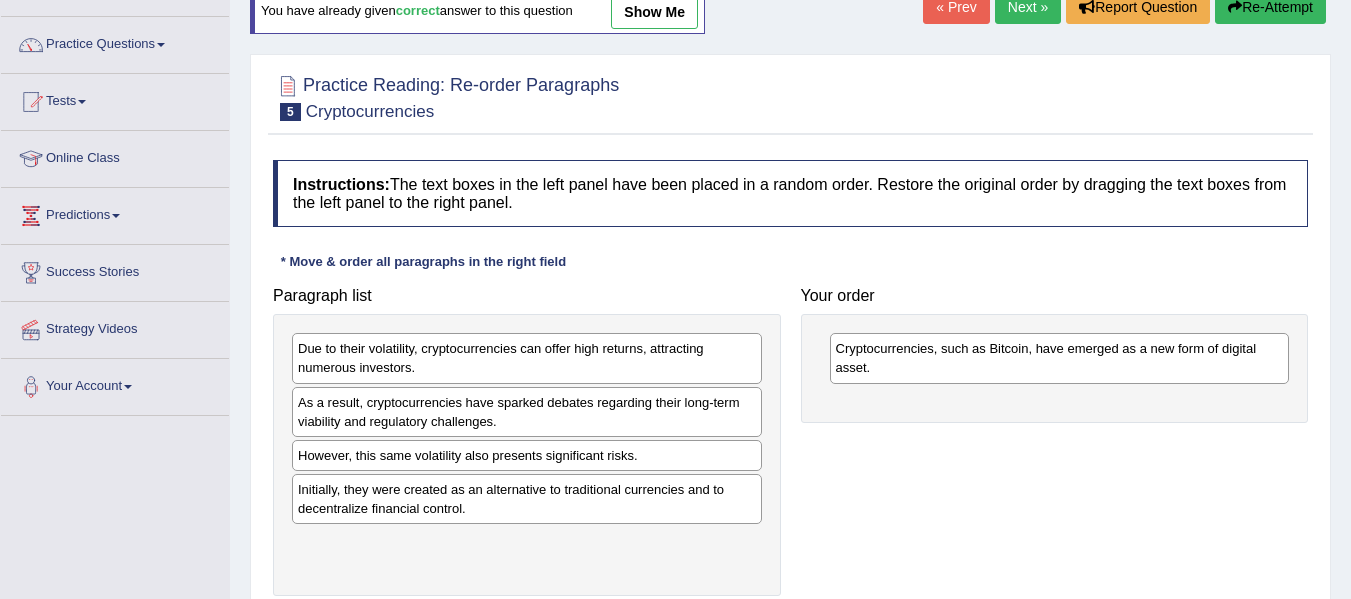 click on "Initially, they were created as an alternative to traditional currencies and to decentralize financial control." at bounding box center (527, 499) 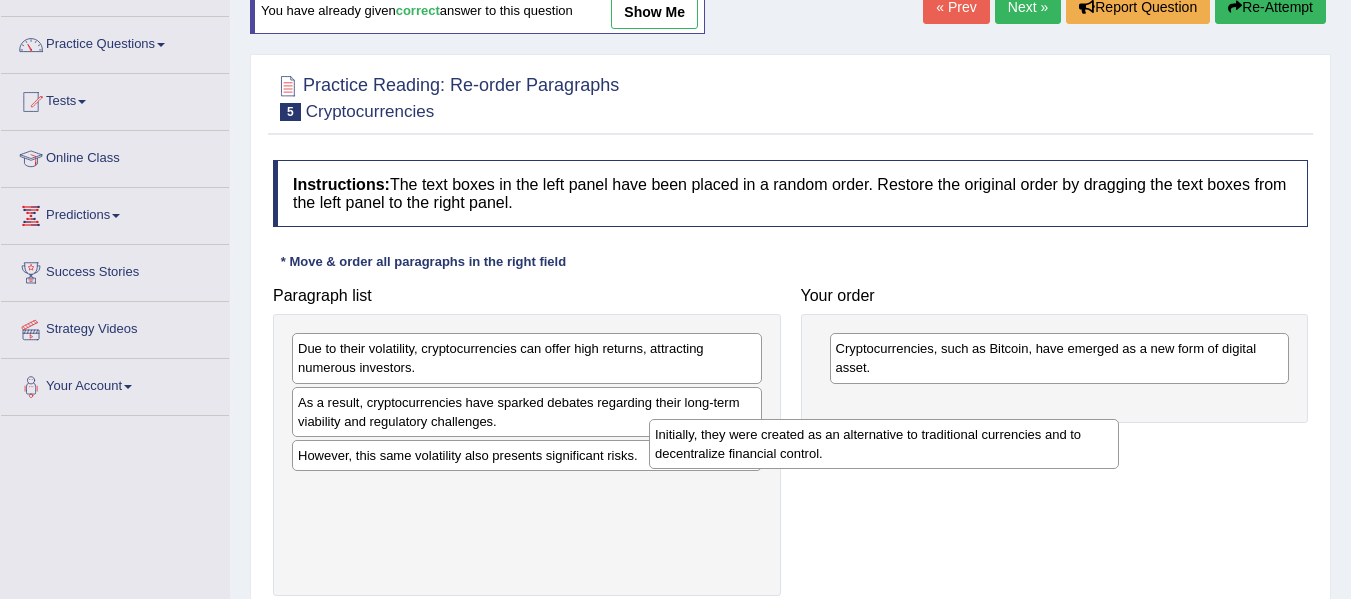 drag, startPoint x: 636, startPoint y: 498, endPoint x: 1047, endPoint y: 430, distance: 416.5873 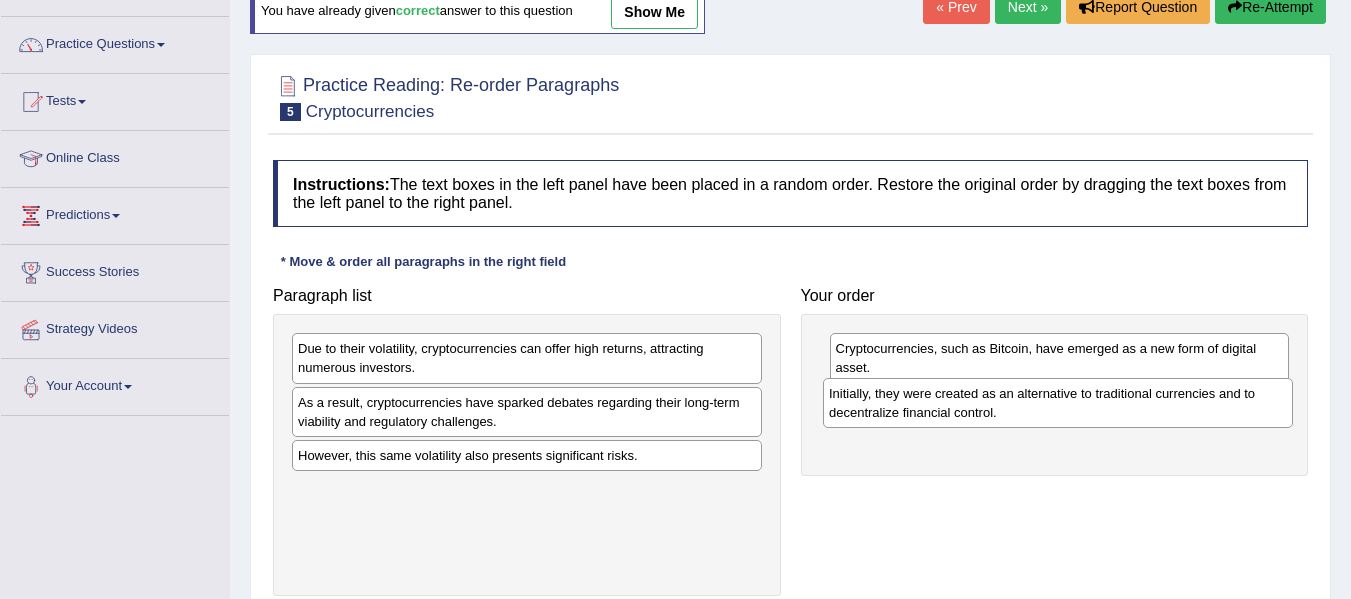 drag, startPoint x: 489, startPoint y: 486, endPoint x: 1020, endPoint y: 390, distance: 539.6082 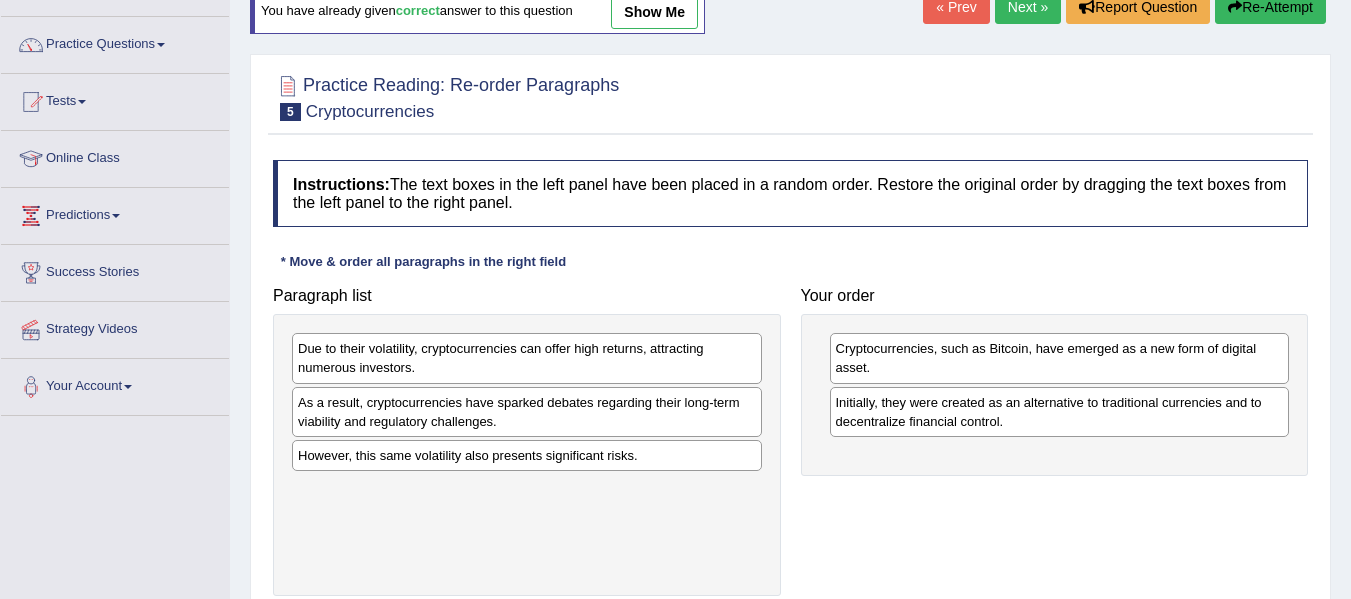 click on "Paragraph list
Due to their volatility, cryptocurrencies can offer high returns, attracting numerous investors. As a result, cryptocurrencies have sparked debates regarding their long-term viability and regulatory challenges. However, this same volatility also presents significant risks.
Correct order
Cryptocurrencies, such as Bitcoin, have emerged as a new form of digital asset. Initially, they were created as an alternative to traditional currencies and to decentralize financial control. Due to their volatility, cryptocurrencies can offer high returns, attracting numerous investors. However, this same volatility also presents significant risks. As a result, cryptocurrencies have sparked debates regarding their long-term viability and regulatory challenges.
Your order
Cryptocurrencies, such as Bitcoin, have emerged as a new form of digital asset." at bounding box center [790, 437] 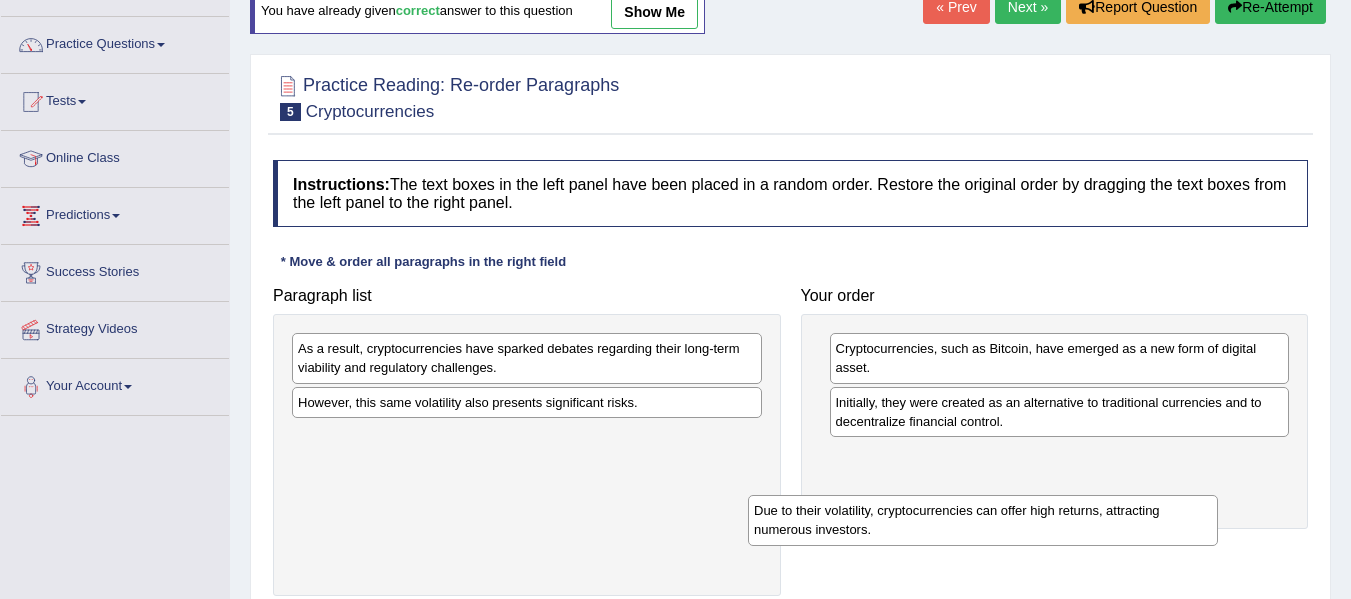 drag, startPoint x: 493, startPoint y: 359, endPoint x: 958, endPoint y: 502, distance: 486.49152 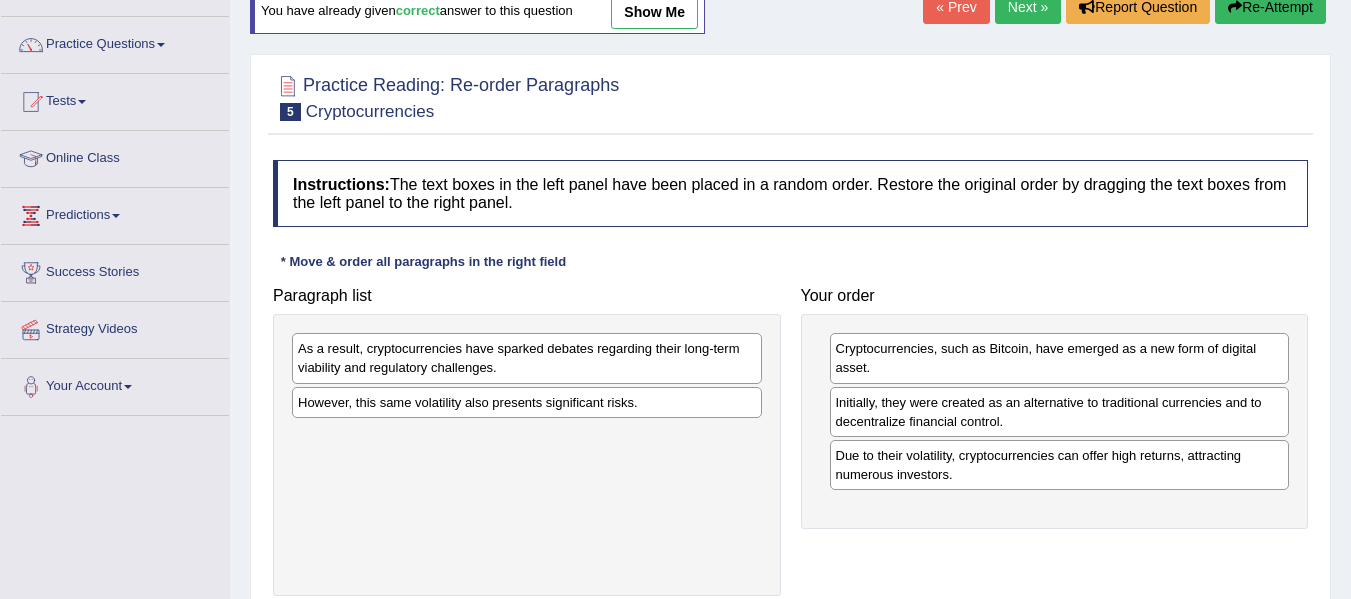 click on "However, this same volatility also presents significant risks." at bounding box center [527, 402] 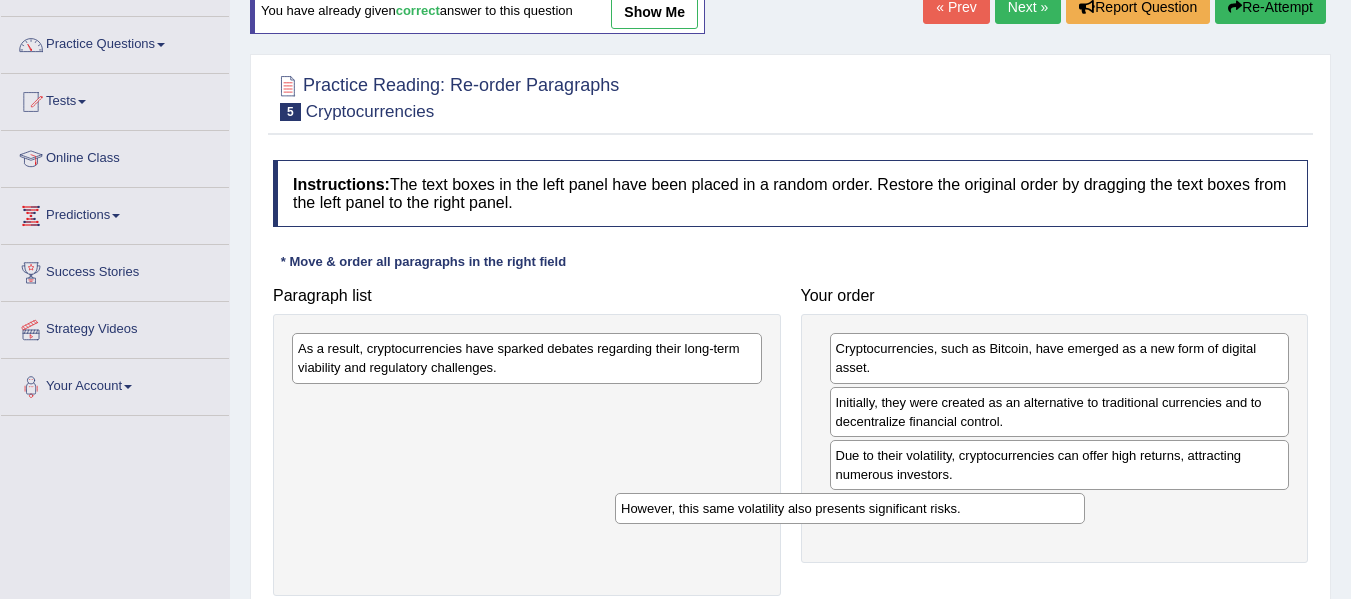 drag, startPoint x: 515, startPoint y: 398, endPoint x: 892, endPoint y: 527, distance: 398.45953 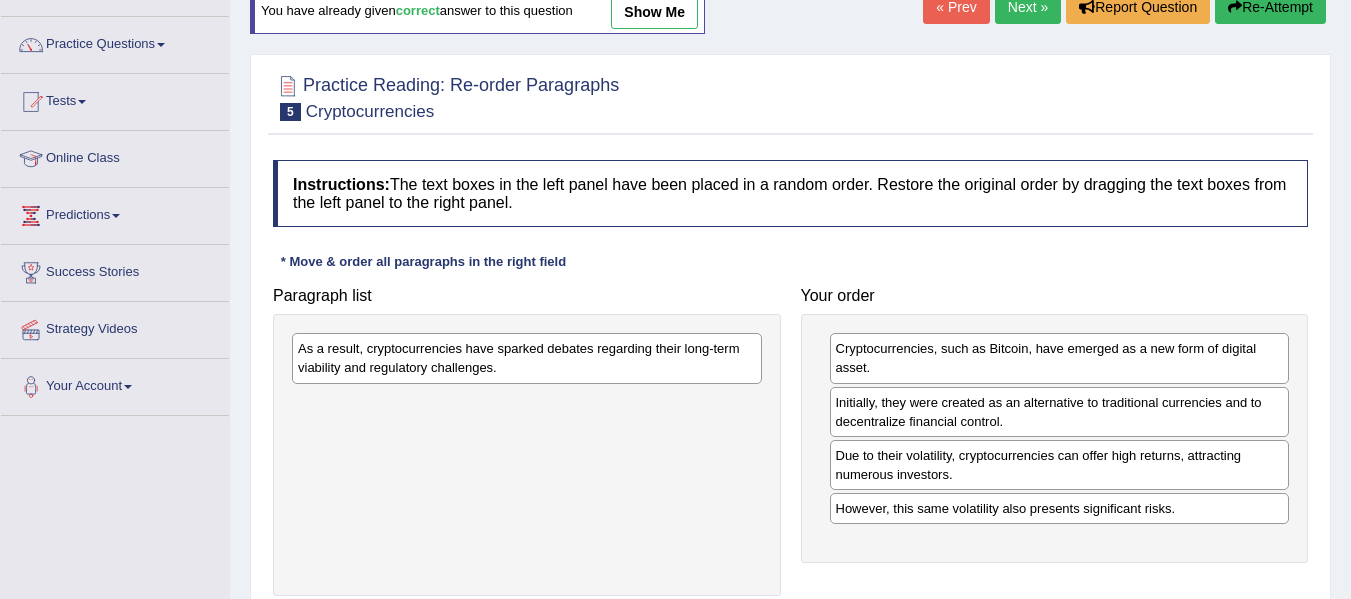 click on "As a result, cryptocurrencies have sparked debates regarding their long-term viability and regulatory challenges." at bounding box center [527, 358] 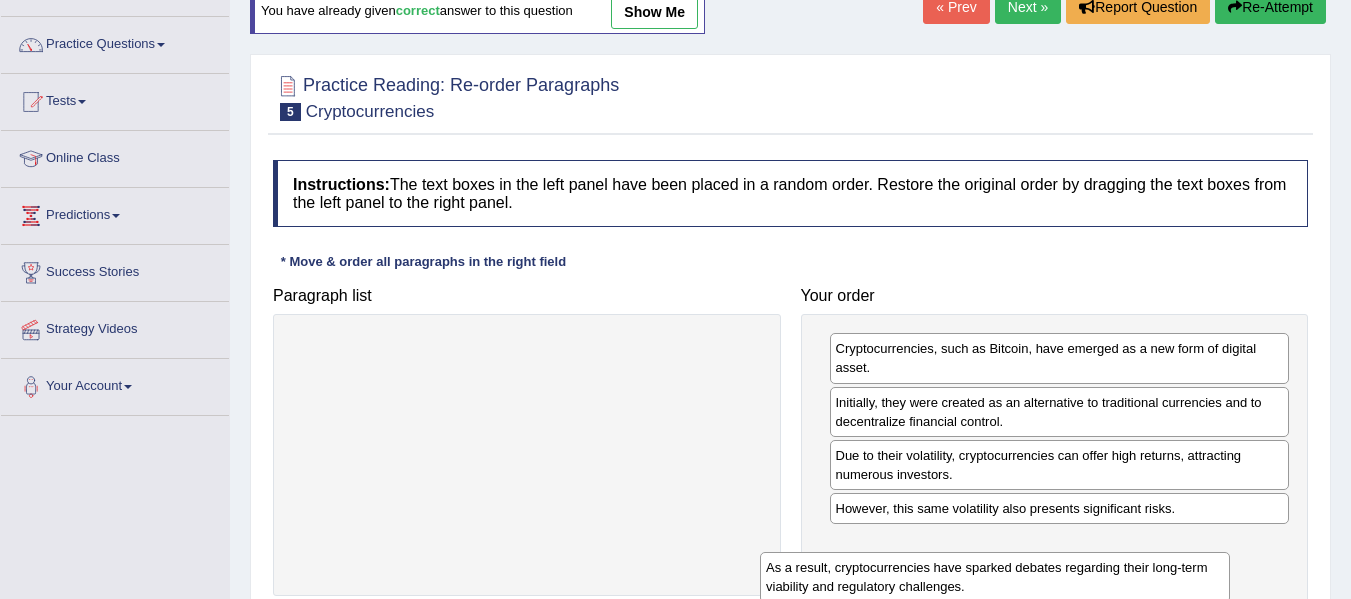 drag, startPoint x: 503, startPoint y: 357, endPoint x: 976, endPoint y: 577, distance: 521.65985 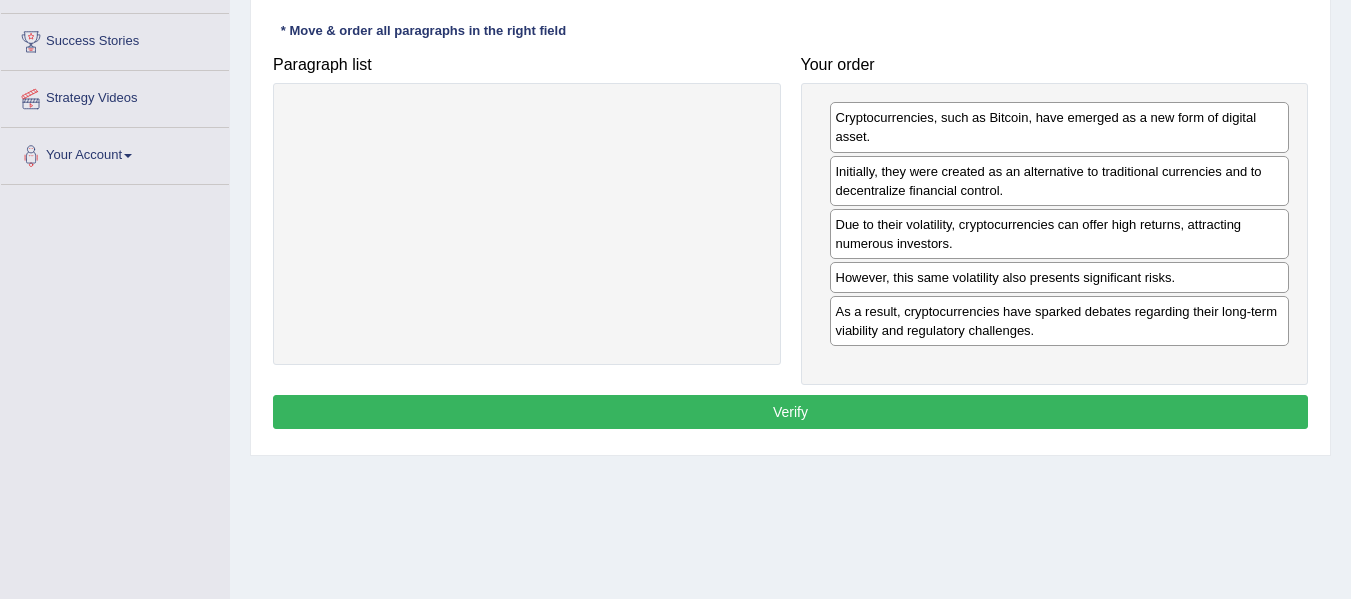 scroll, scrollTop: 371, scrollLeft: 0, axis: vertical 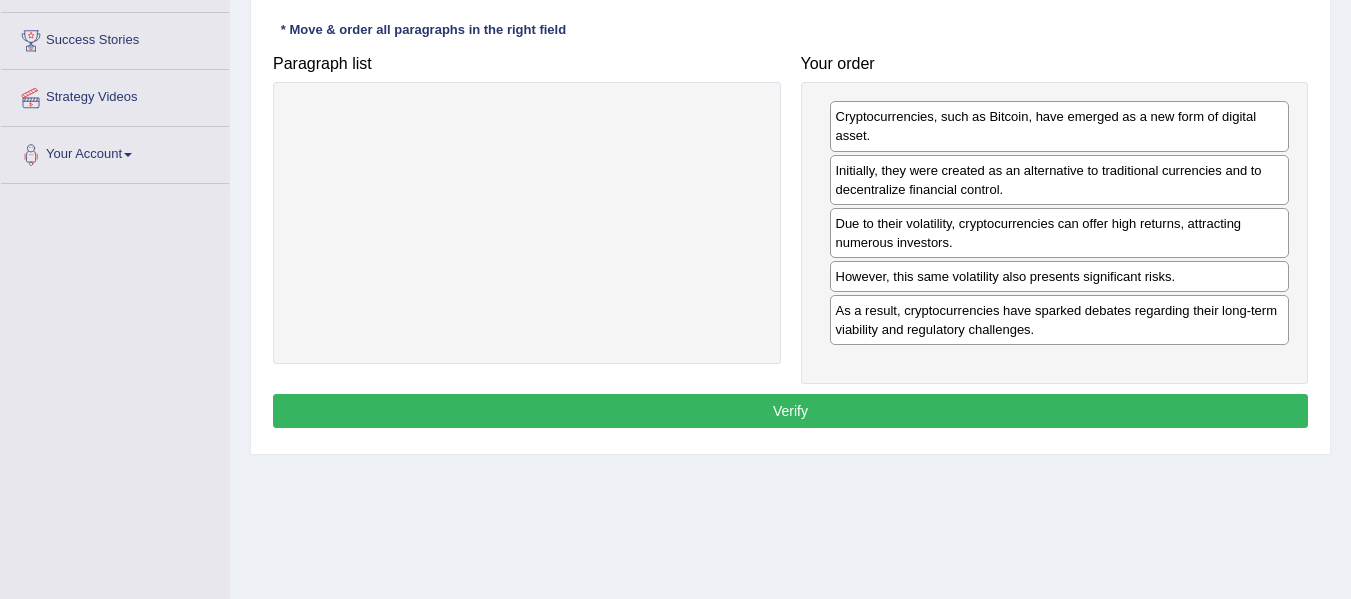 click on "Verify" at bounding box center [790, 411] 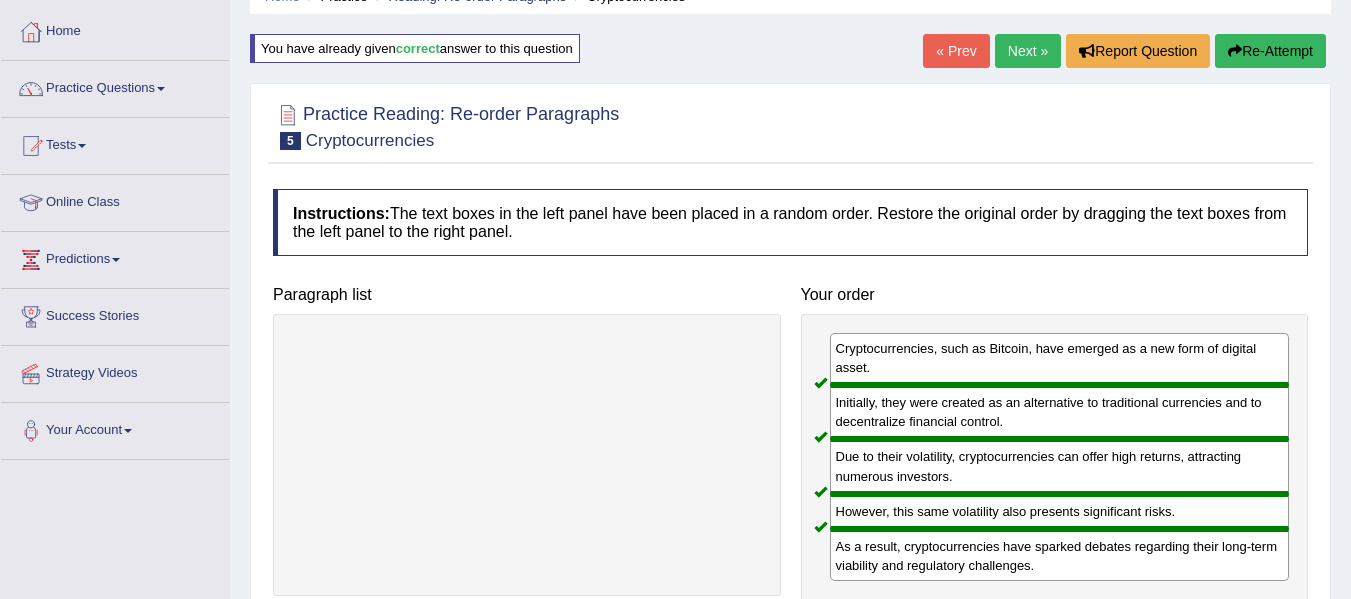 scroll, scrollTop: 0, scrollLeft: 0, axis: both 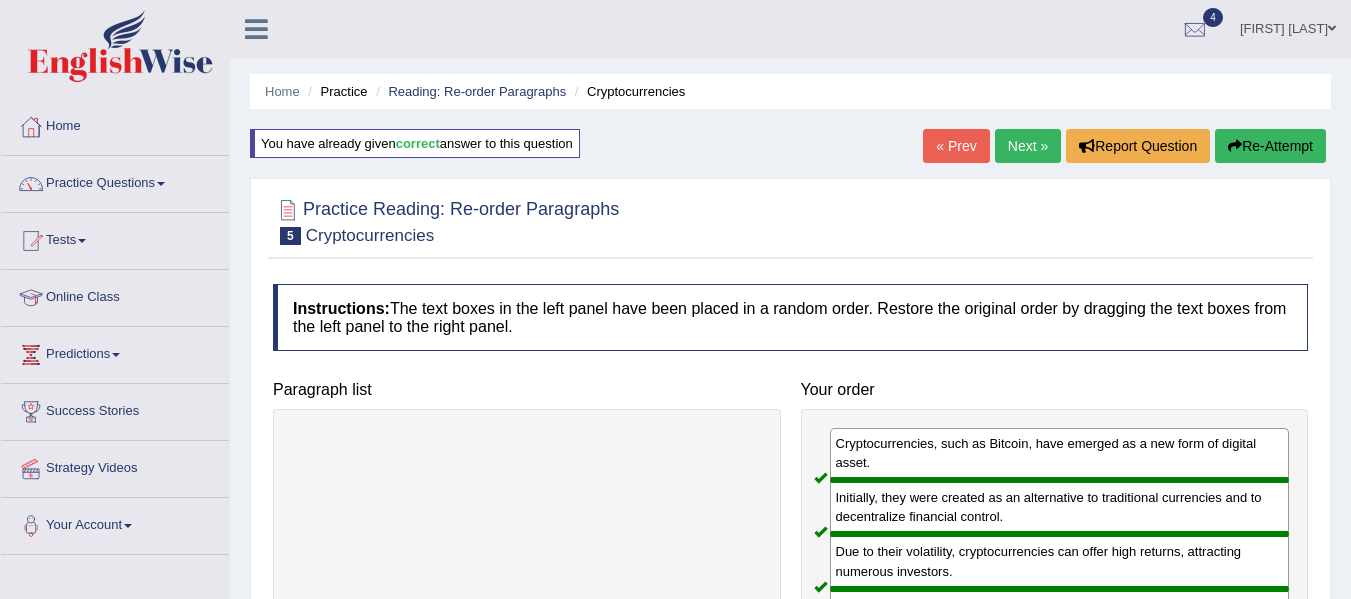 click on "Next »" at bounding box center (1028, 146) 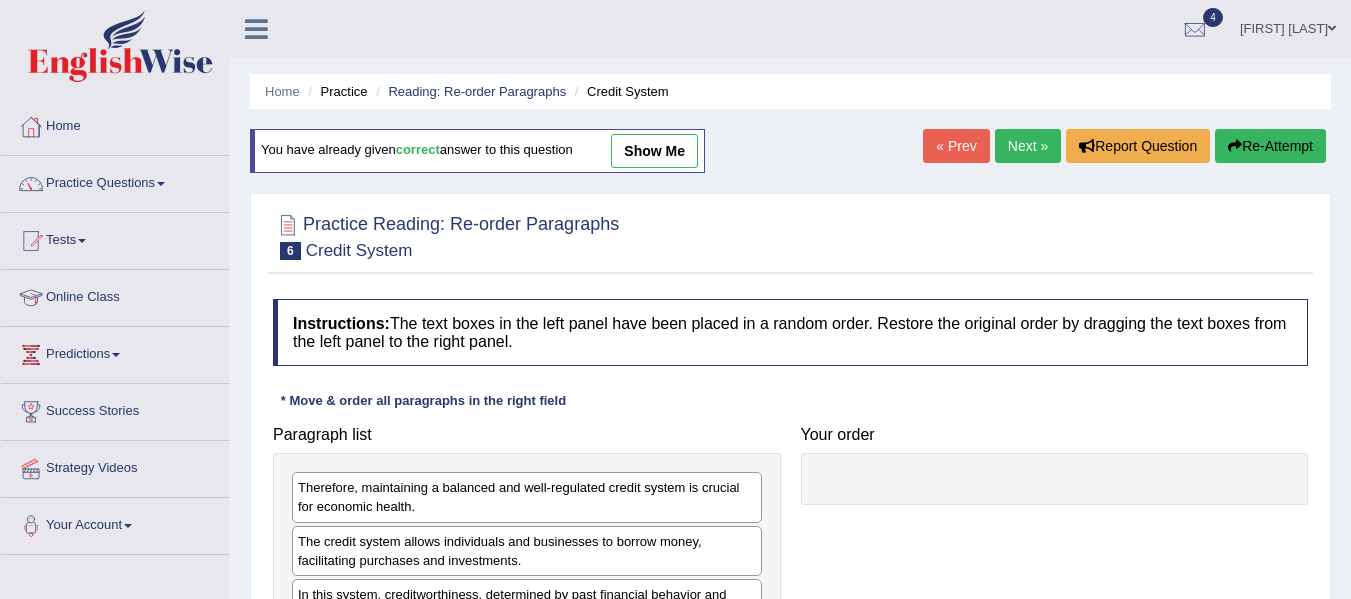 scroll, scrollTop: 162, scrollLeft: 0, axis: vertical 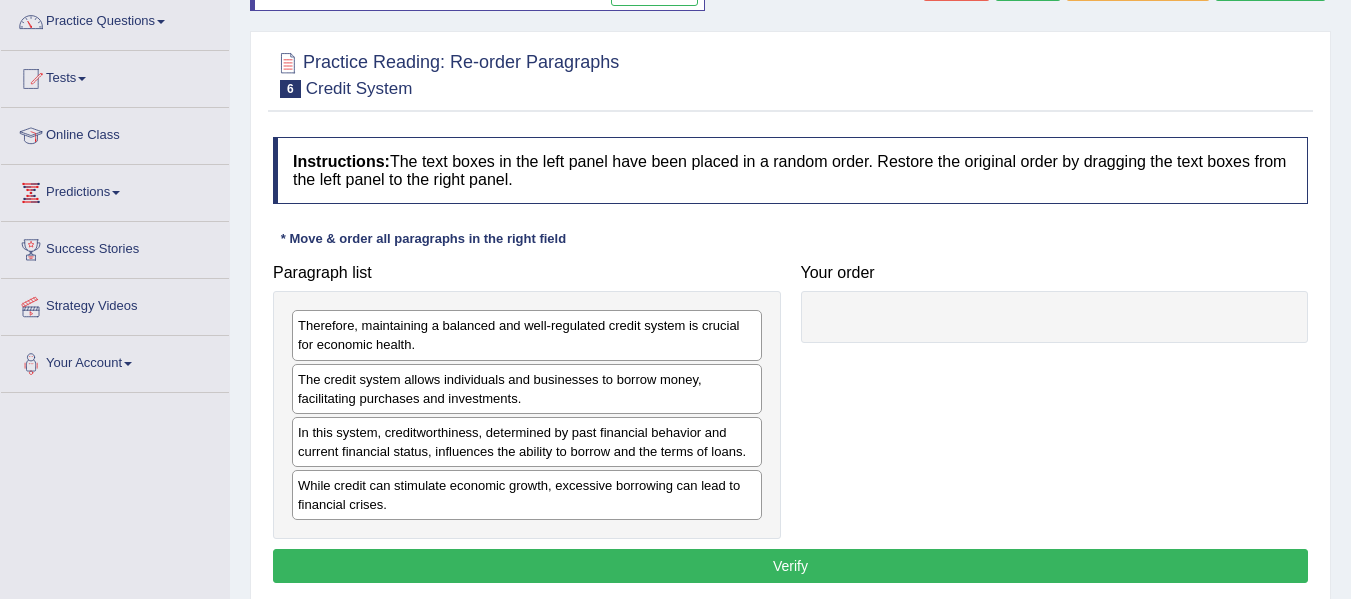 click on "The credit system allows individuals and businesses to borrow money, facilitating purchases and investments." at bounding box center [527, 389] 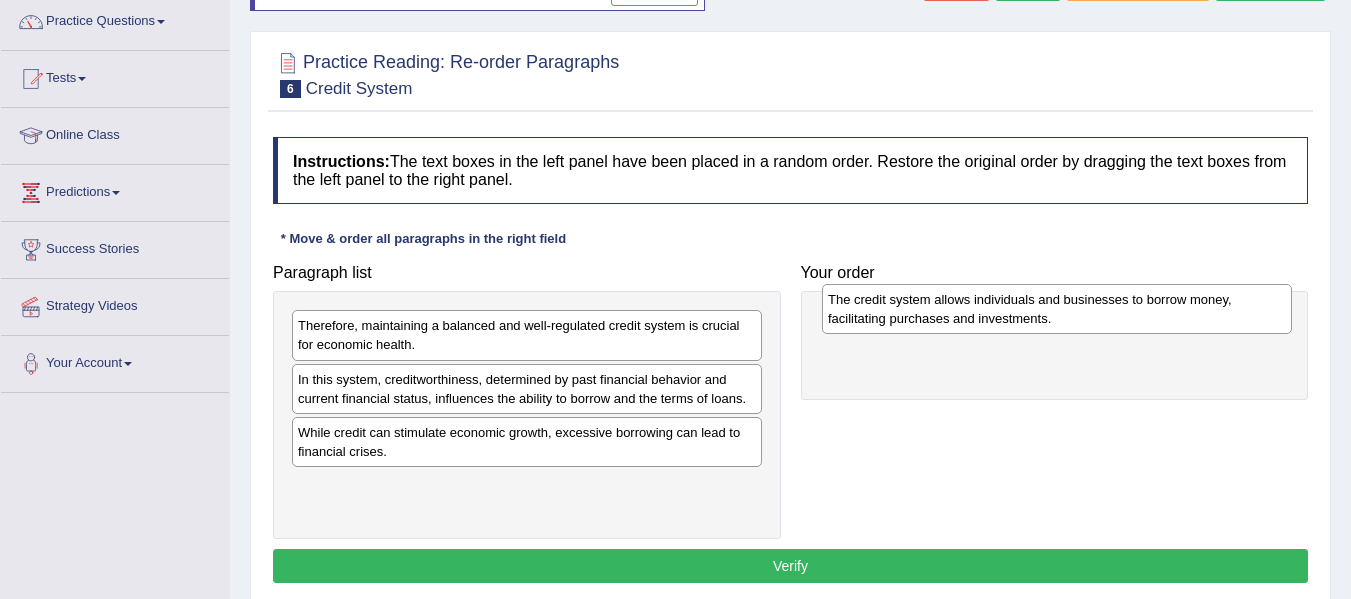 drag, startPoint x: 361, startPoint y: 395, endPoint x: 887, endPoint y: 315, distance: 532.0489 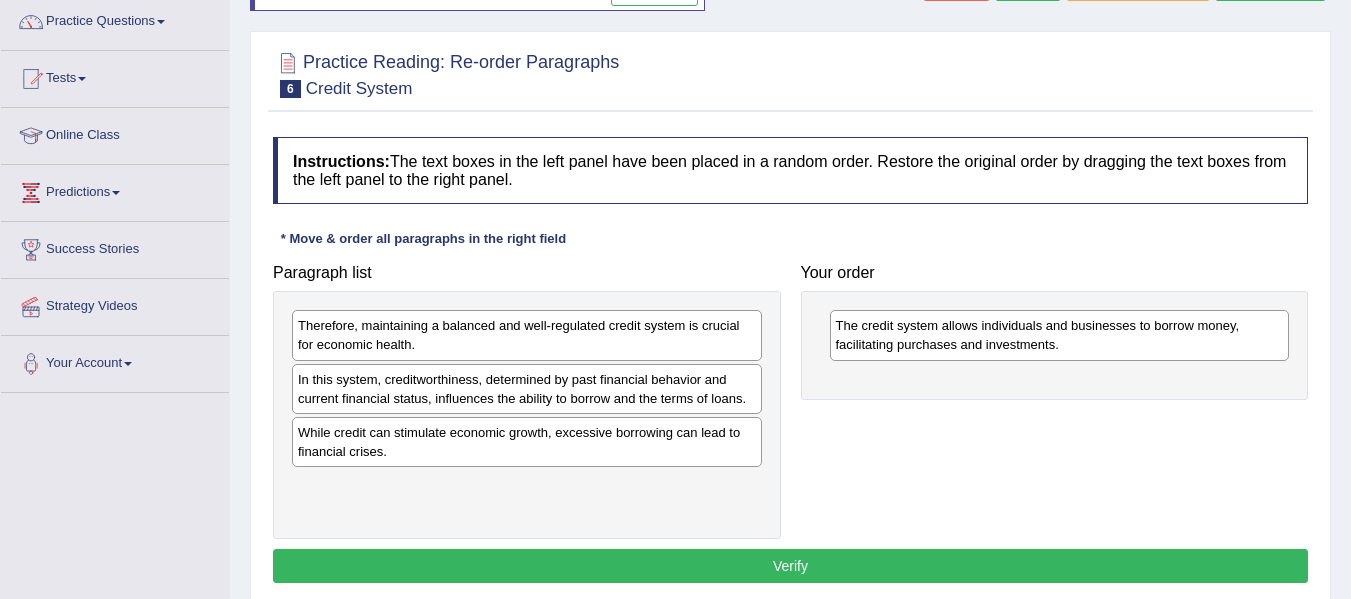 click on "Paragraph list
Therefore, maintaining a balanced and well-regulated credit system is crucial for economic health. In this system, creditworthiness, determined by past financial behavior and current financial status, influences the
ability to borrow and the terms of loans. While credit can stimulate economic growth, excessive borrowing can lead to financial crises.
Correct order
The credit system allows individuals and businesses to borrow money, facilitating purchases and investments. In this system, creditworthiness, determined by past financial behavior and current financial status, influences the
ability to borrow and the terms of loans. While credit can stimulate economic growth, excessive borrowing can lead to financial crises. Therefore, maintaining a balanced and well-regulated credit system is crucial for economic health.
Your order
The credit system allows individuals and businesses to borrow money, facilitating purchases and investments." at bounding box center [790, 396] 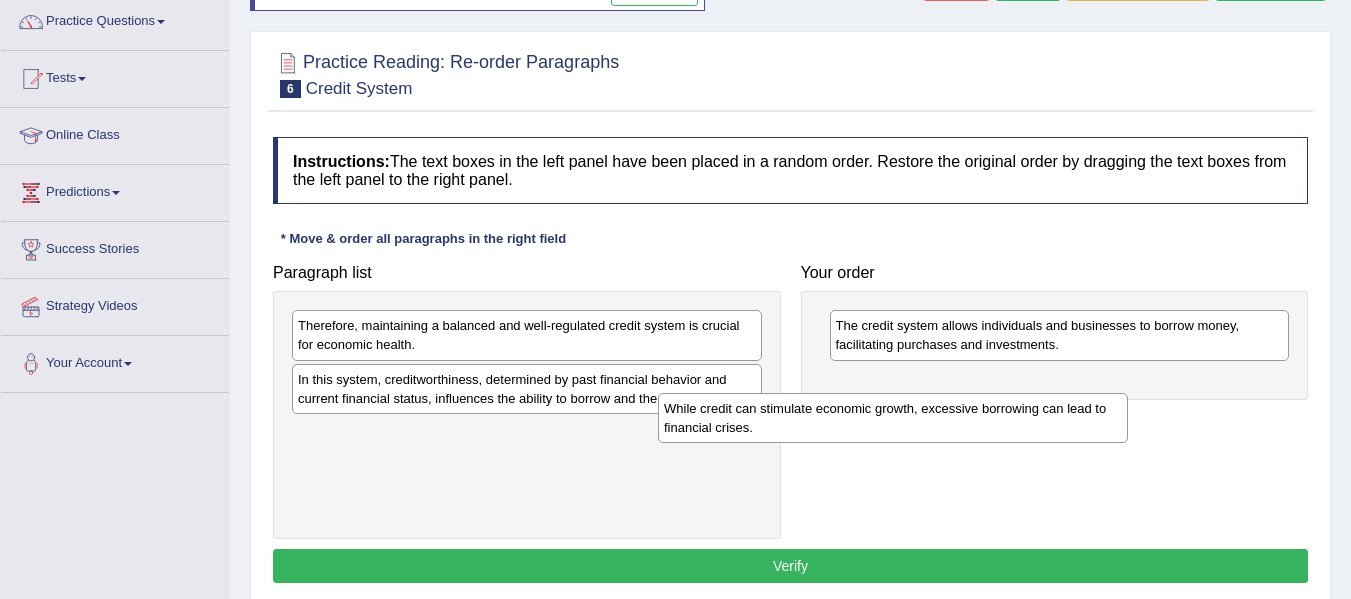 drag, startPoint x: 638, startPoint y: 433, endPoint x: 1092, endPoint y: 385, distance: 456.5304 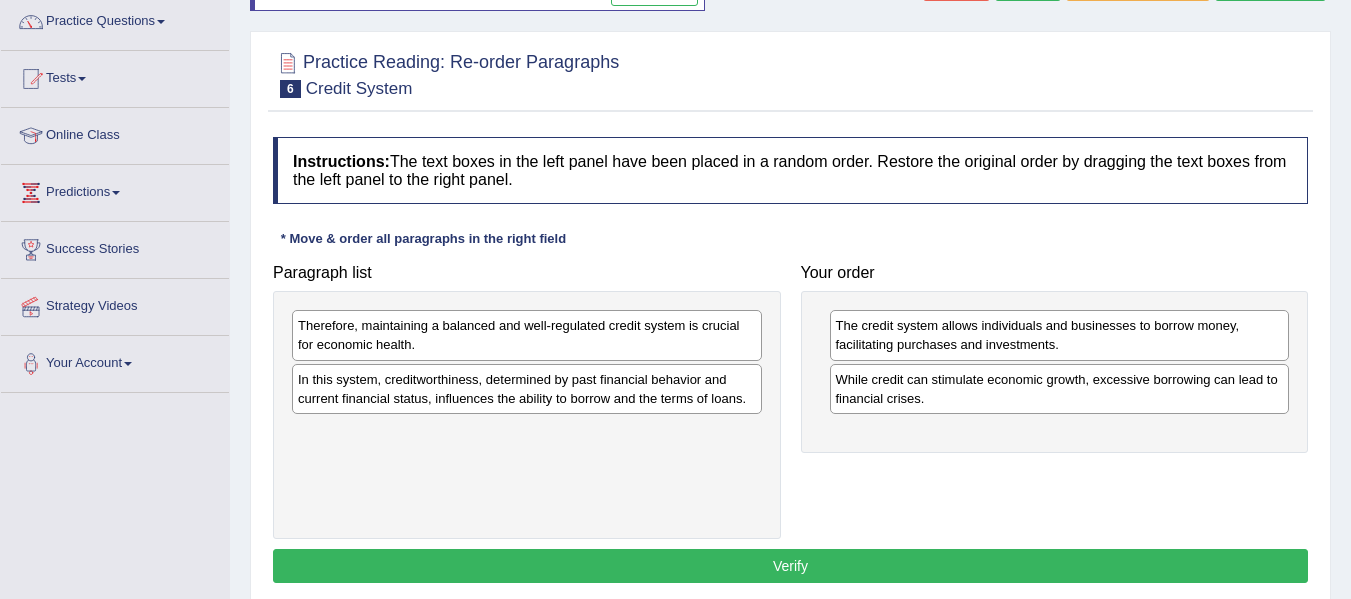 click on "In this system, creditworthiness, determined by past financial behavior and current financial status, influences the
ability to borrow and the terms of loans." at bounding box center [527, 389] 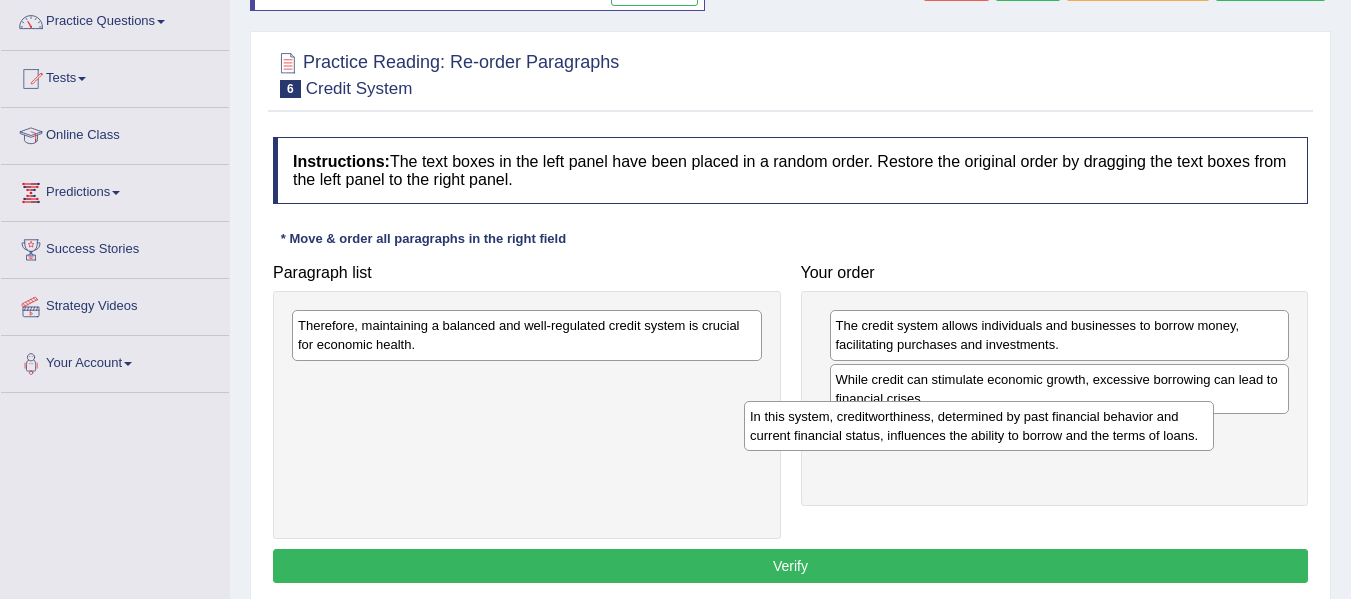 drag, startPoint x: 604, startPoint y: 391, endPoint x: 1059, endPoint y: 425, distance: 456.26855 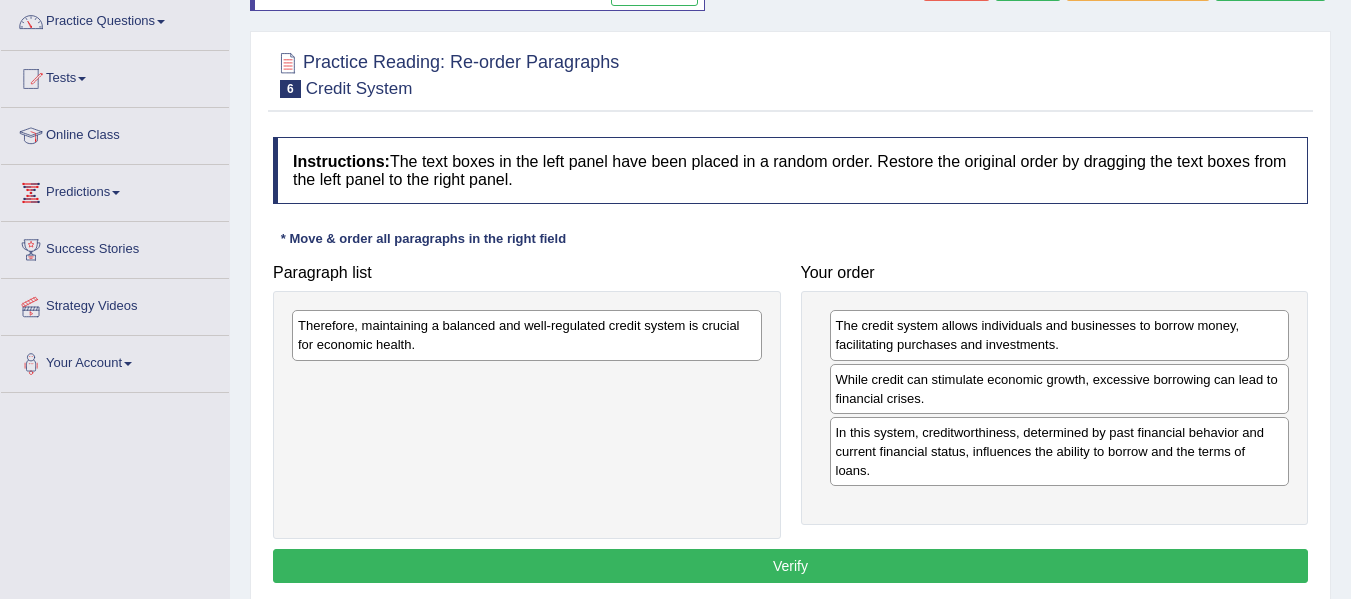 click on "Therefore, maintaining a balanced and well-regulated credit system is crucial for economic health." at bounding box center (527, 335) 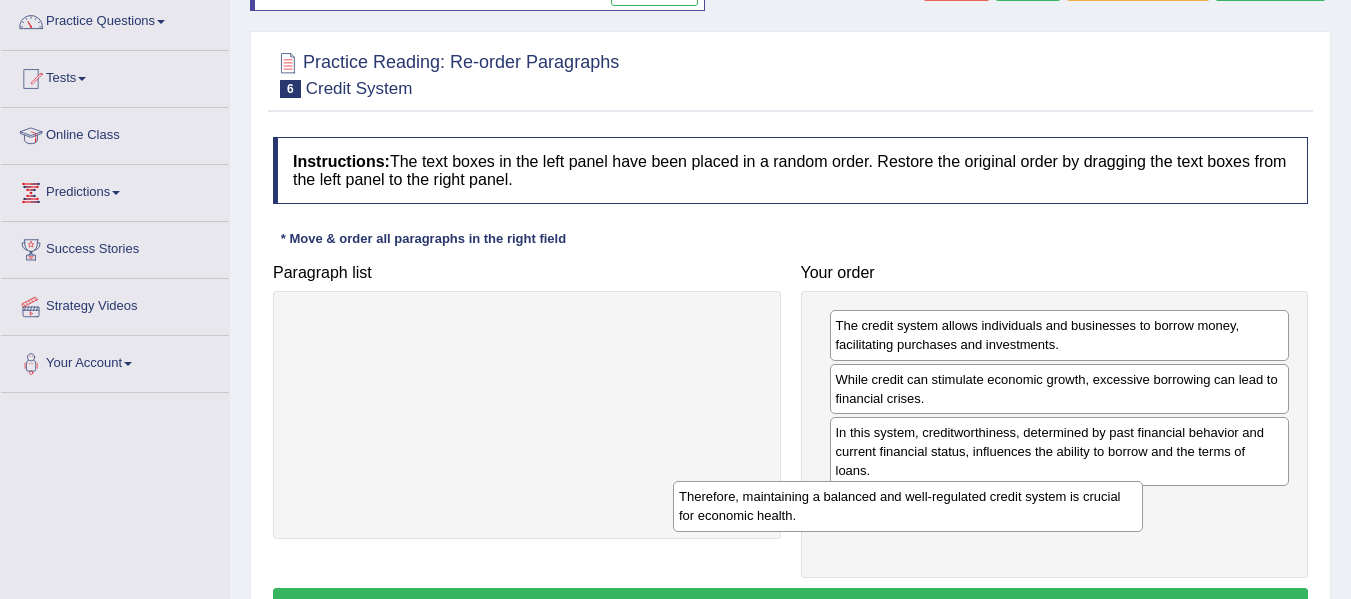 drag, startPoint x: 678, startPoint y: 350, endPoint x: 1069, endPoint y: 518, distance: 425.56433 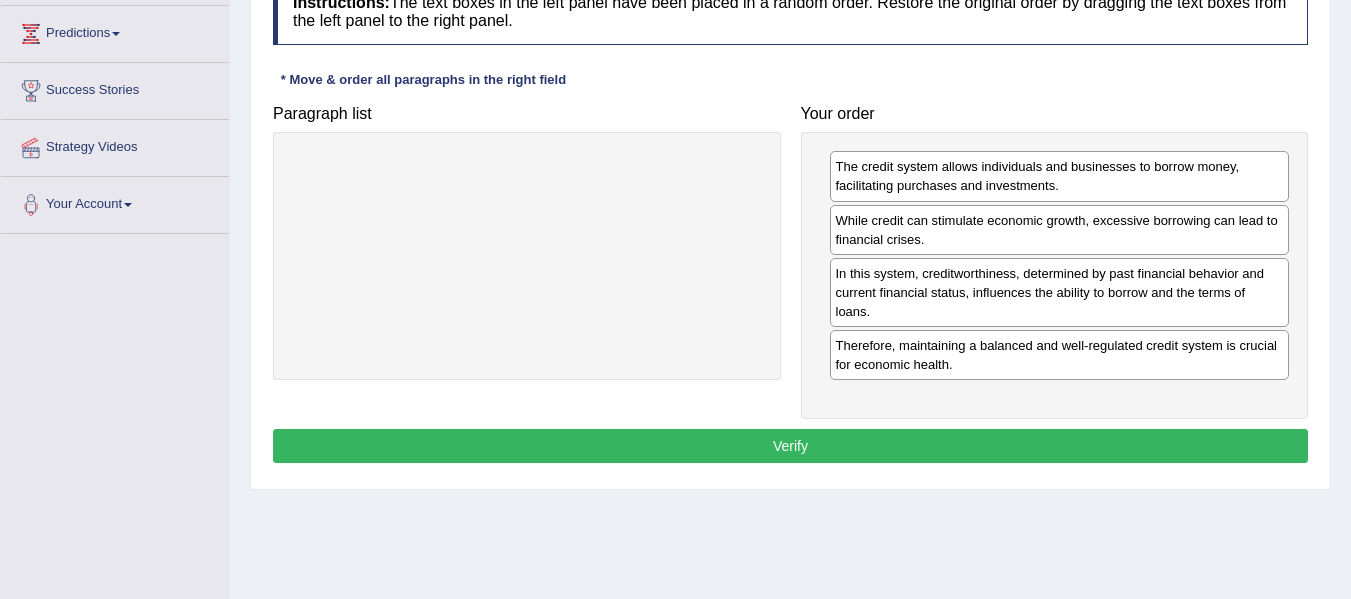 scroll, scrollTop: 352, scrollLeft: 0, axis: vertical 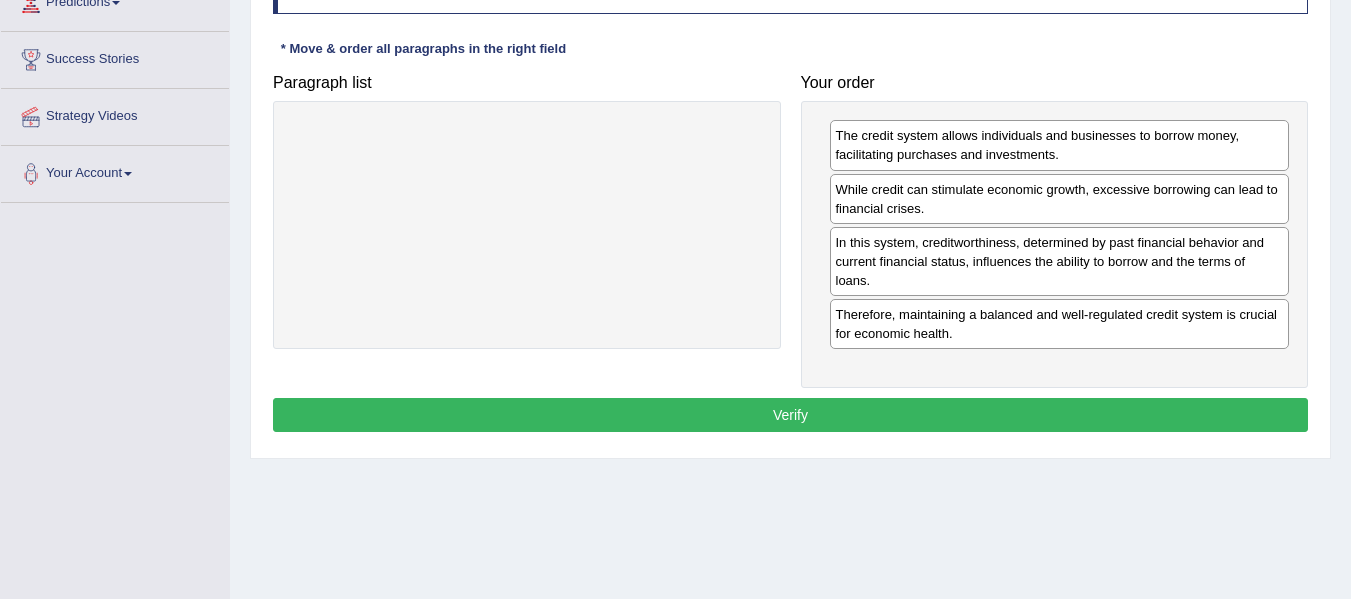 click on "Verify" at bounding box center (790, 415) 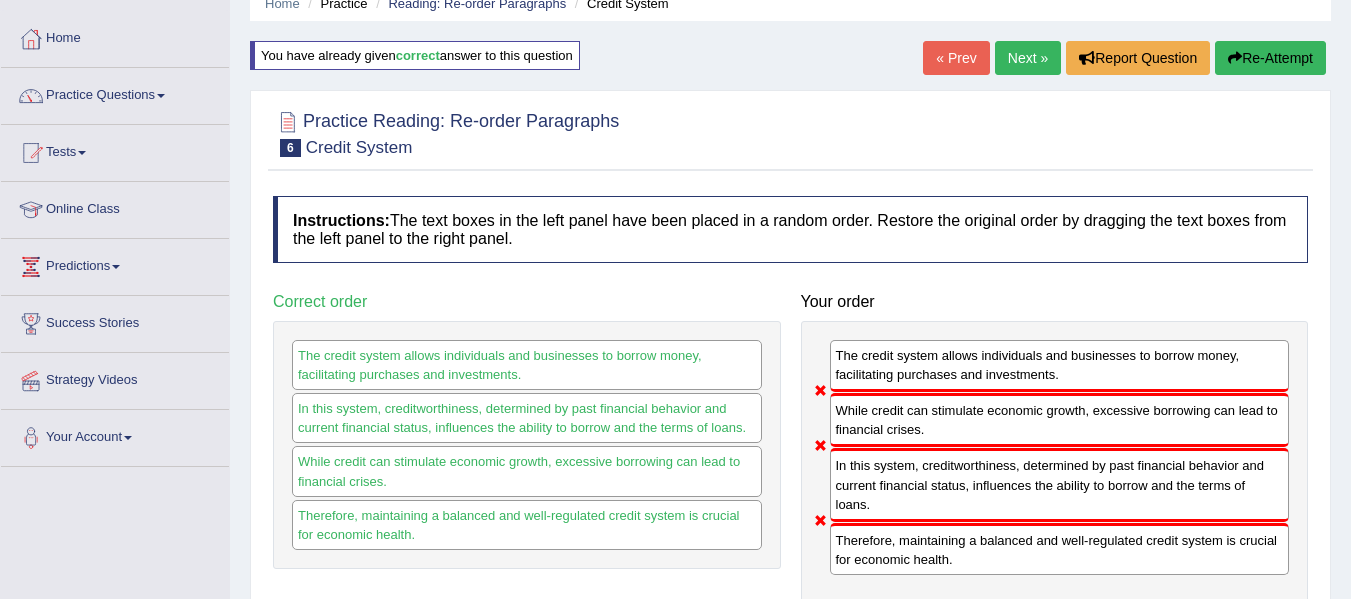 scroll, scrollTop: 67, scrollLeft: 0, axis: vertical 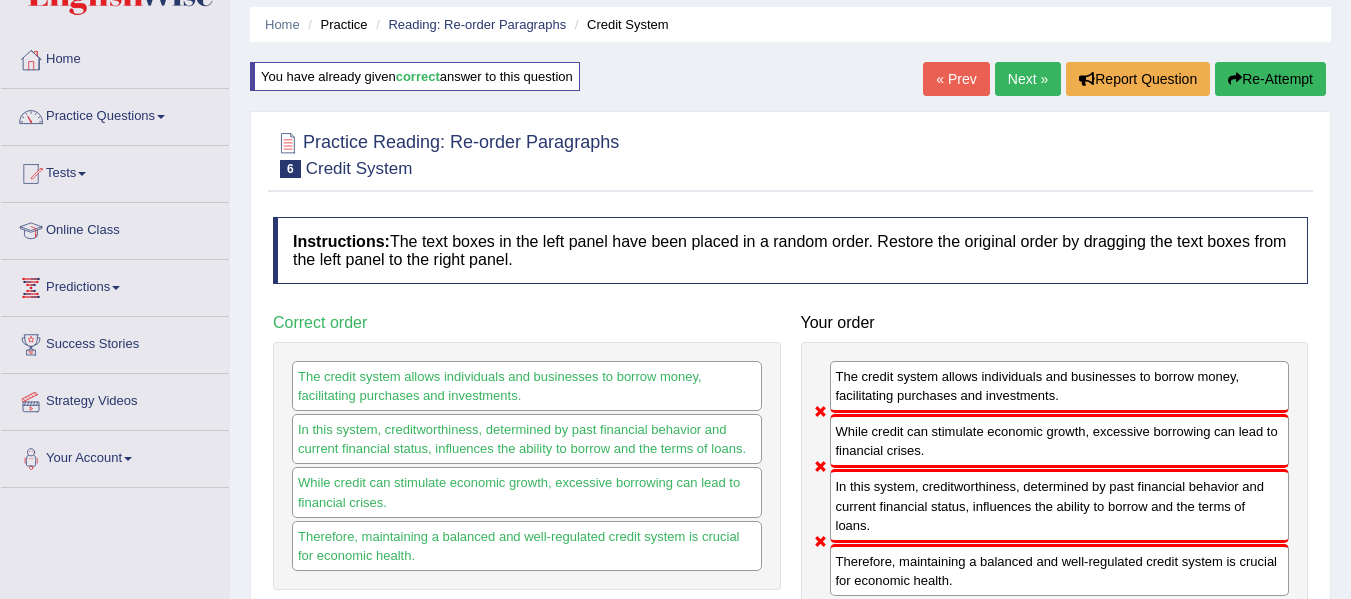 click on "Next »" at bounding box center (1028, 79) 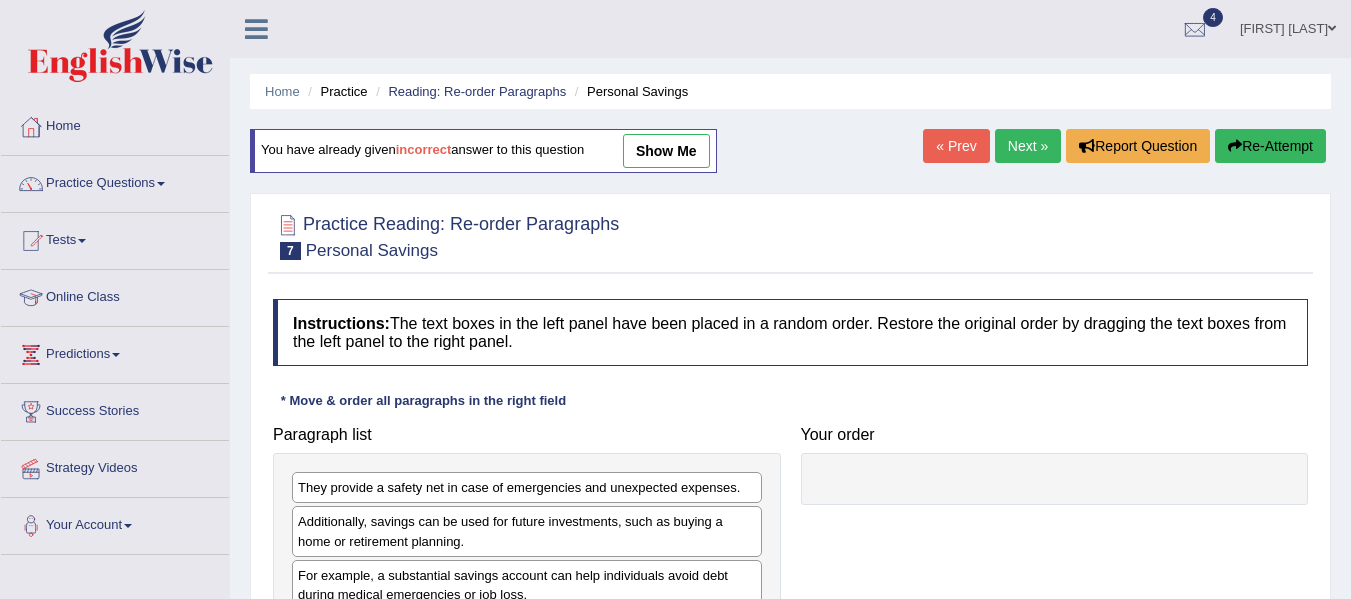 scroll, scrollTop: 0, scrollLeft: 0, axis: both 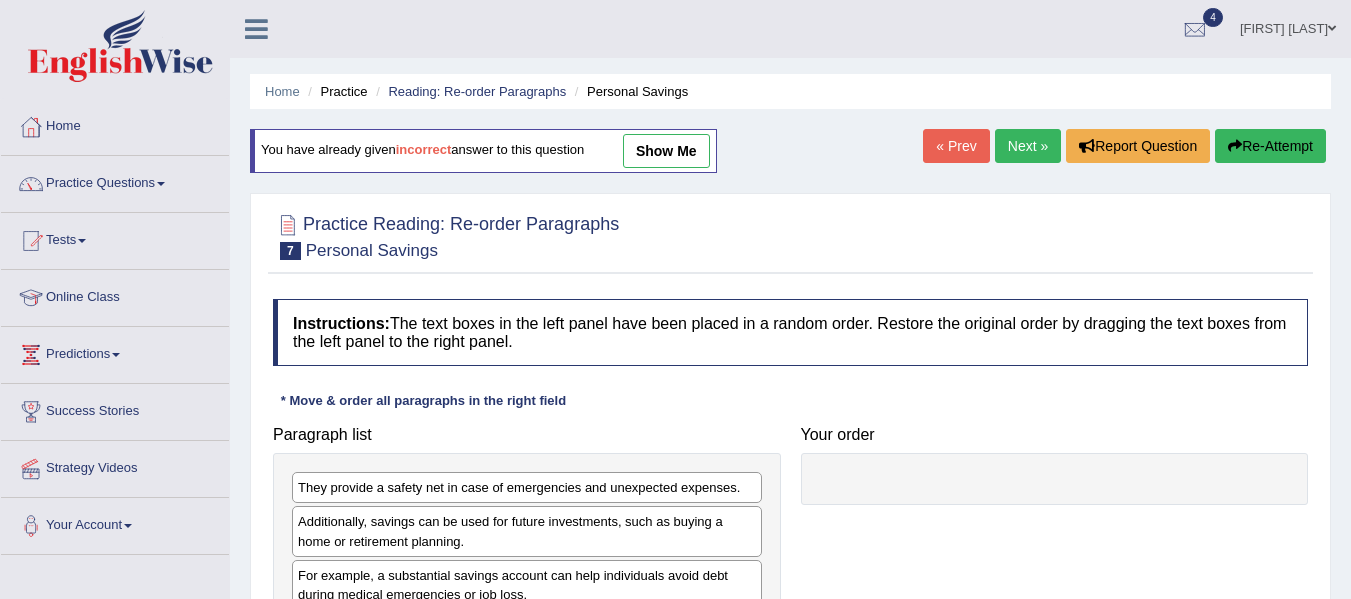 click on "Next »" at bounding box center [1028, 146] 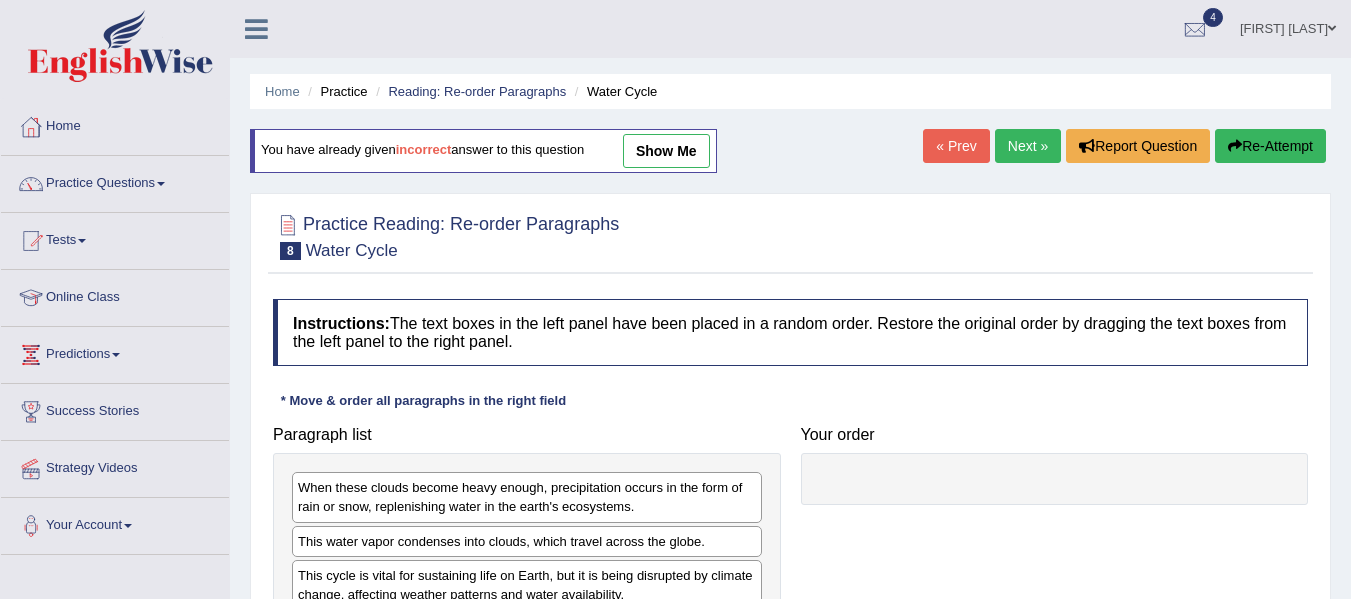 scroll, scrollTop: 234, scrollLeft: 0, axis: vertical 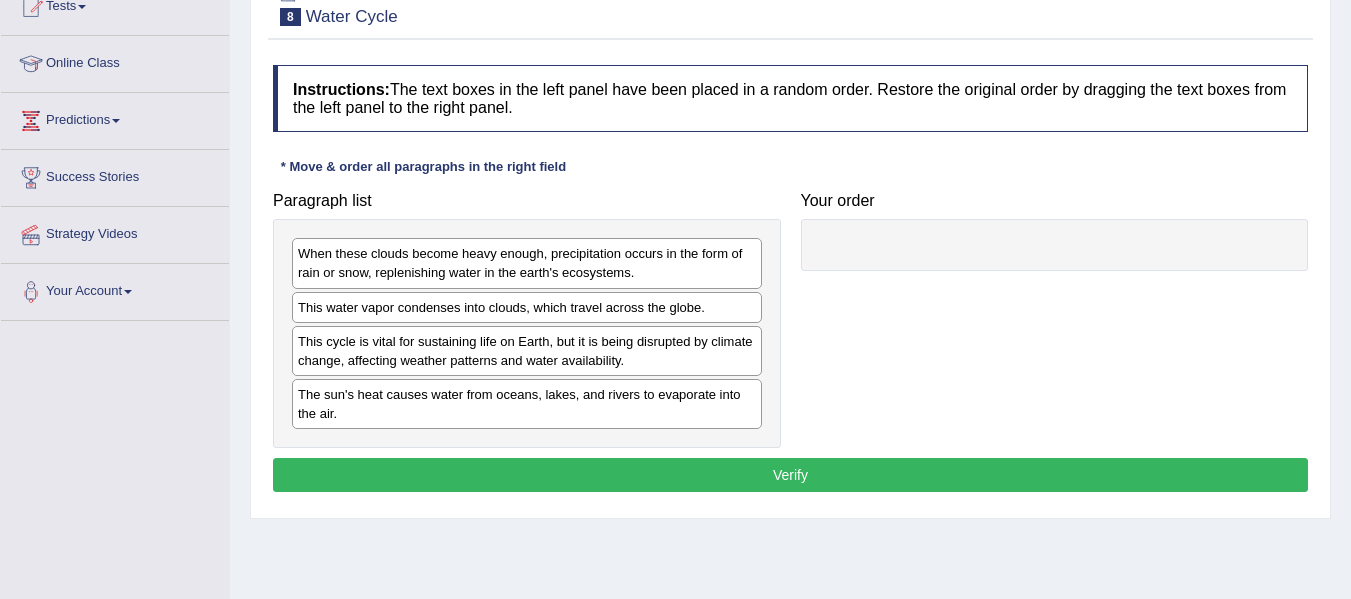 click on "This cycle is vital for sustaining life on Earth, but it is being disrupted by climate change, affecting weather
patterns and water availability." at bounding box center [527, 351] 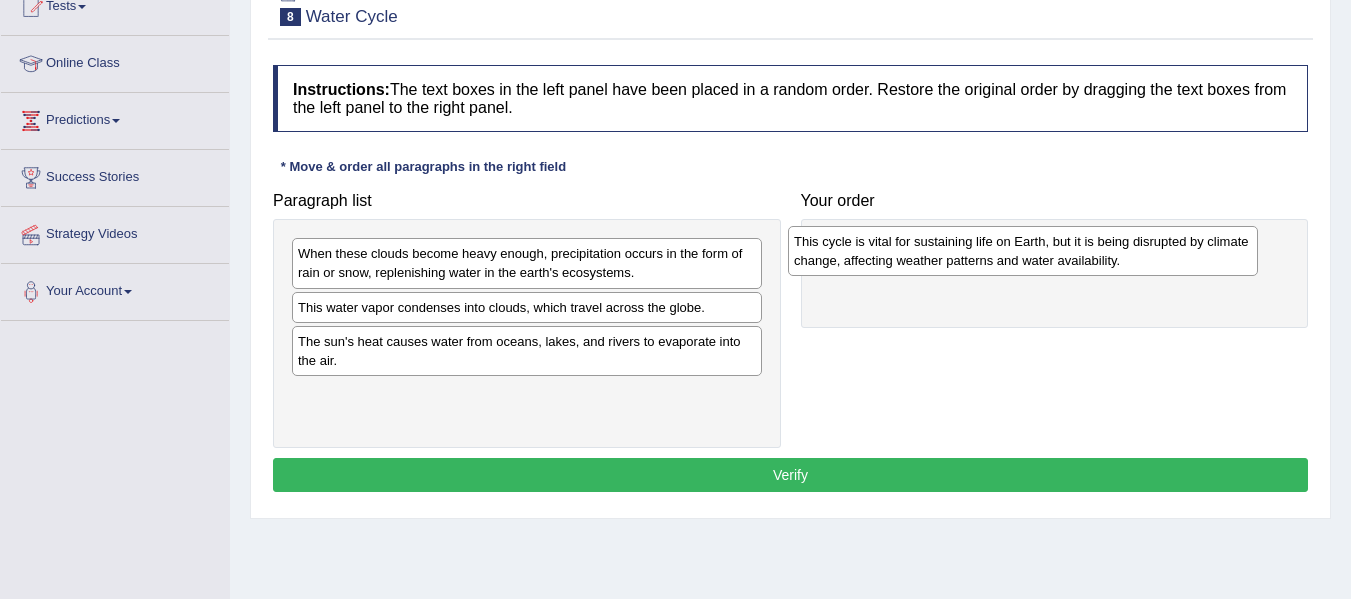 drag, startPoint x: 348, startPoint y: 357, endPoint x: 845, endPoint y: 255, distance: 507.35886 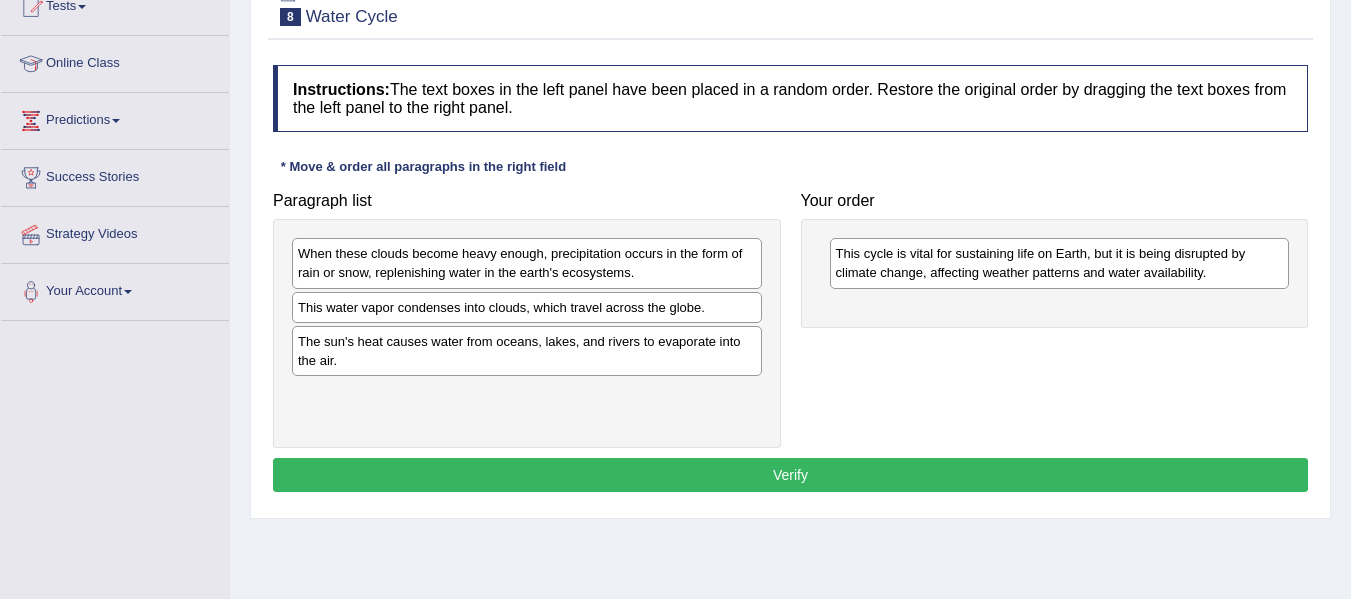 click on "Paragraph list
When these clouds become heavy enough, precipitation occurs in the form of rain or snow, replenishing water in
the earth's ecosystems. This water vapor condenses into clouds, which travel across the globe. The sun's heat causes water from oceans, lakes, and rivers to evaporate into the air.
Correct order
The sun's heat causes water from oceans, lakes, and rivers to evaporate into the air. This water vapor condenses into clouds, which travel across the globe. When these clouds become heavy enough, precipitation occurs in the form of rain or snow, replenishing water in
the earth's ecosystems. This cycle is vital for sustaining life on Earth, but it is being disrupted by climate change, affecting weather
patterns and water availability.
Your order
This cycle is vital for sustaining life on Earth, but it is being disrupted by climate change, affecting weather
patterns and water availability." at bounding box center (790, 315) 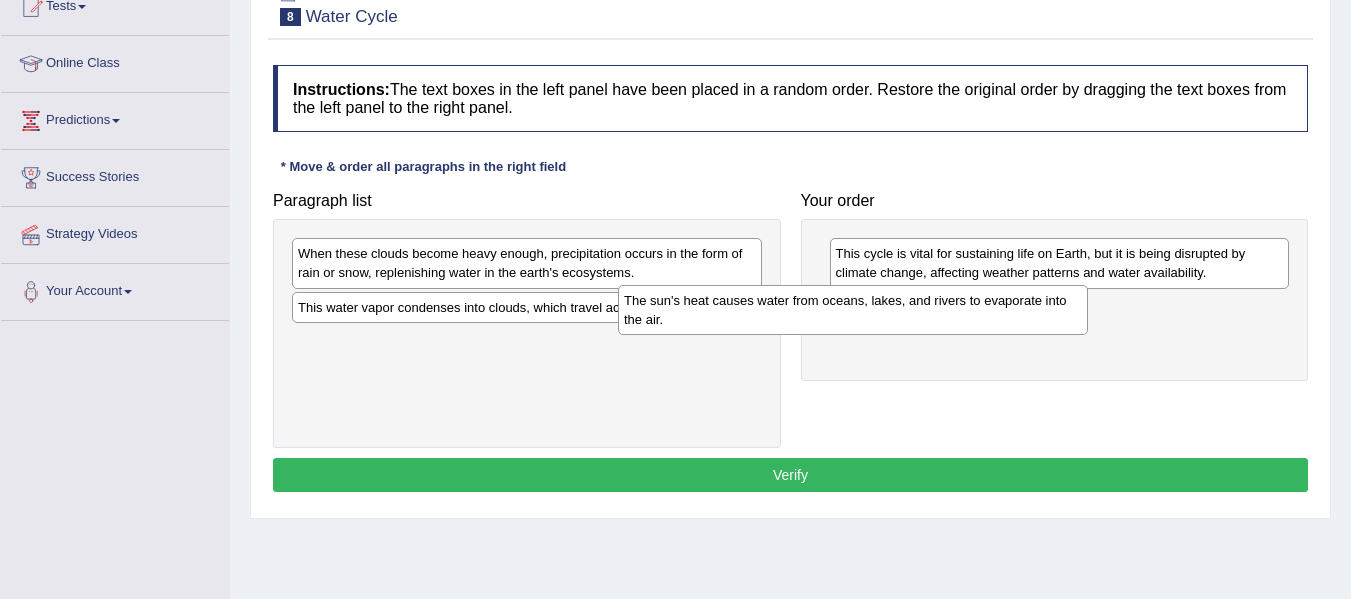 drag, startPoint x: 579, startPoint y: 356, endPoint x: 959, endPoint y: 298, distance: 384.40082 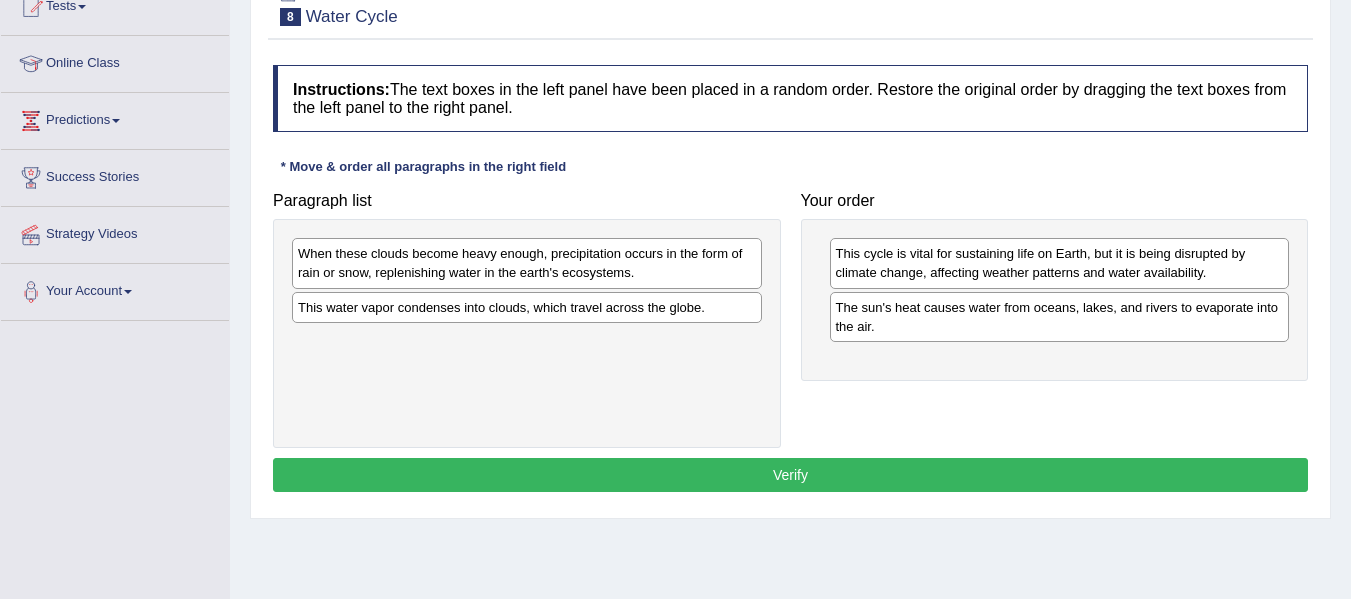 click on "This water vapor condenses into clouds, which travel across the globe." at bounding box center (527, 307) 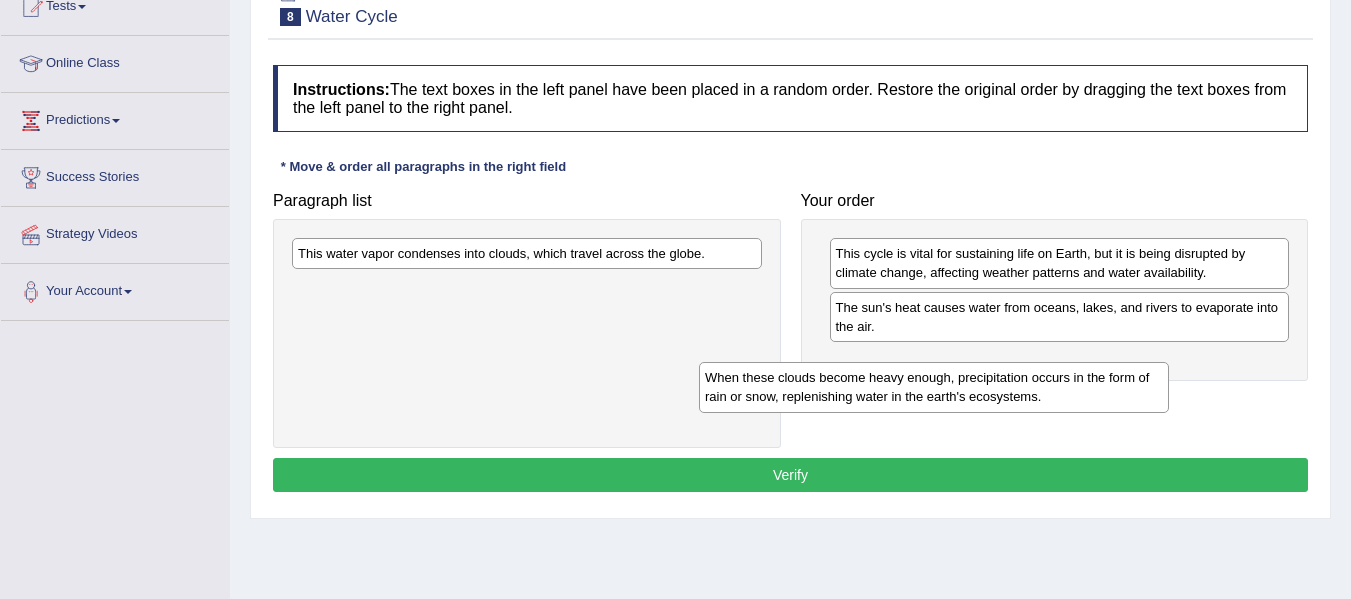 drag, startPoint x: 601, startPoint y: 281, endPoint x: 1051, endPoint y: 381, distance: 460.97723 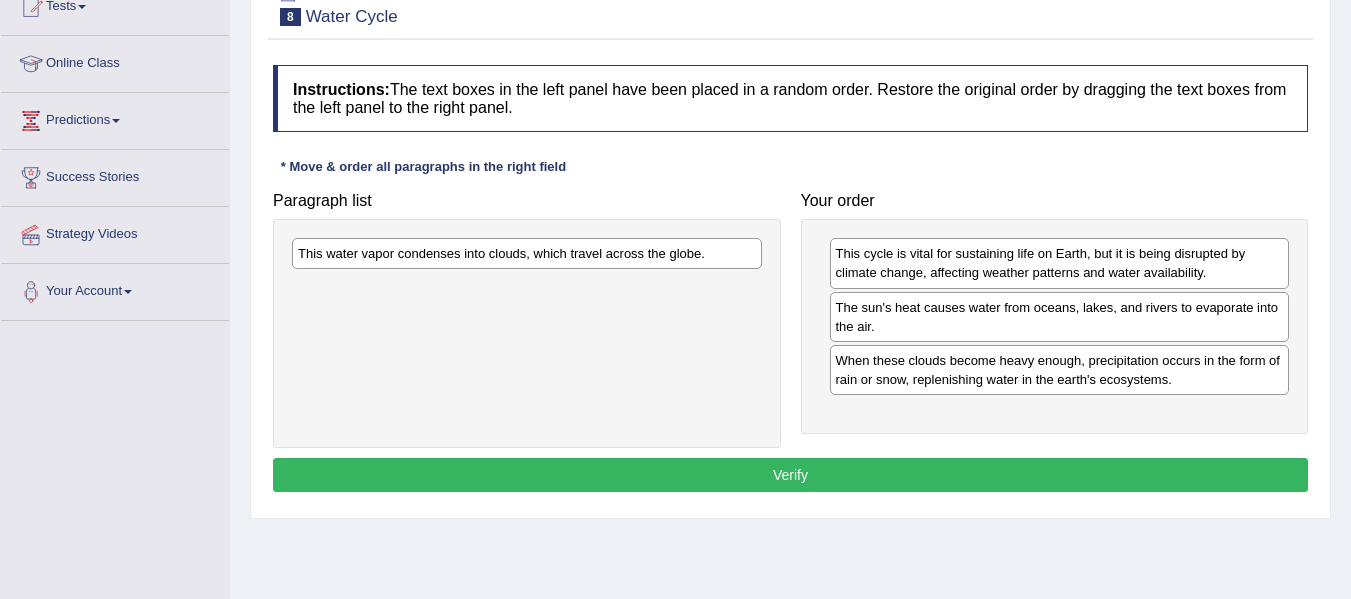 click on "This water vapor condenses into clouds, which travel across the globe." at bounding box center [527, 253] 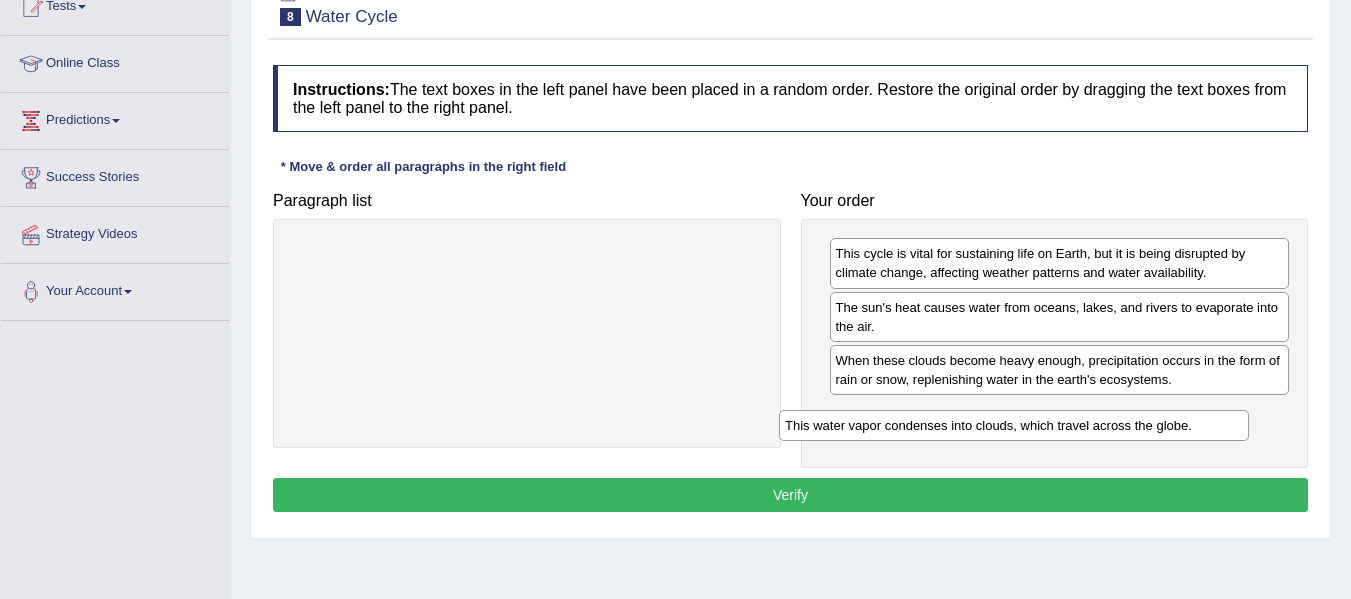 drag, startPoint x: 704, startPoint y: 245, endPoint x: 1218, endPoint y: 417, distance: 542.0148 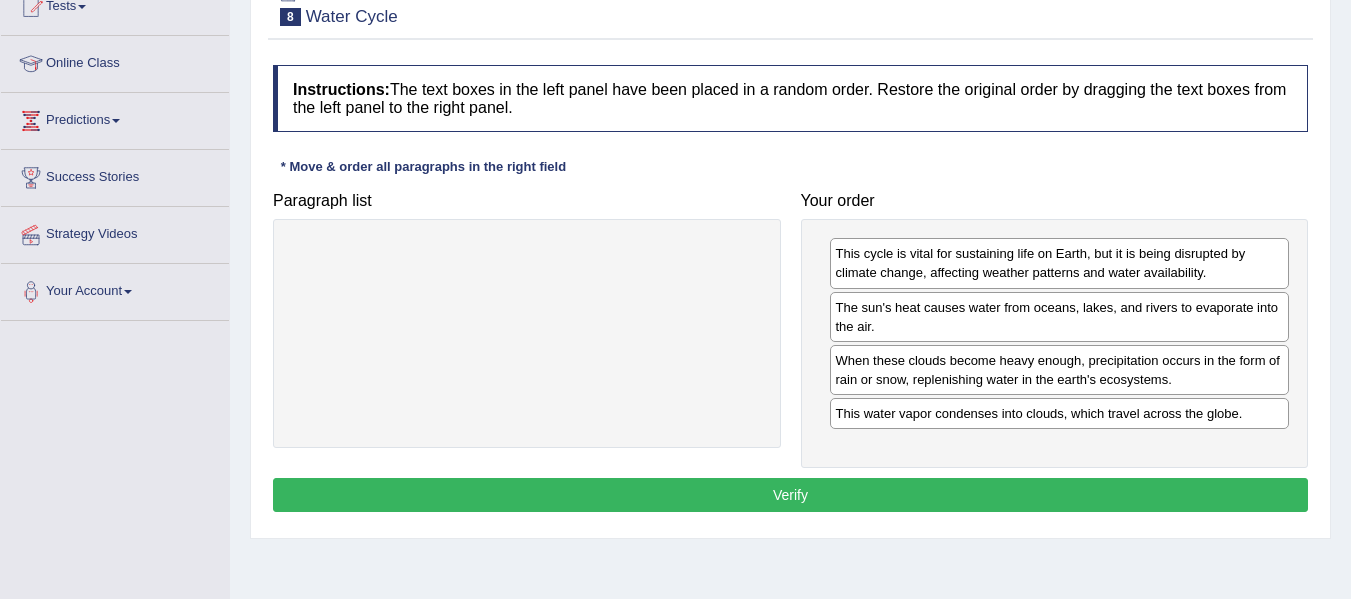 click on "Verify" at bounding box center [790, 495] 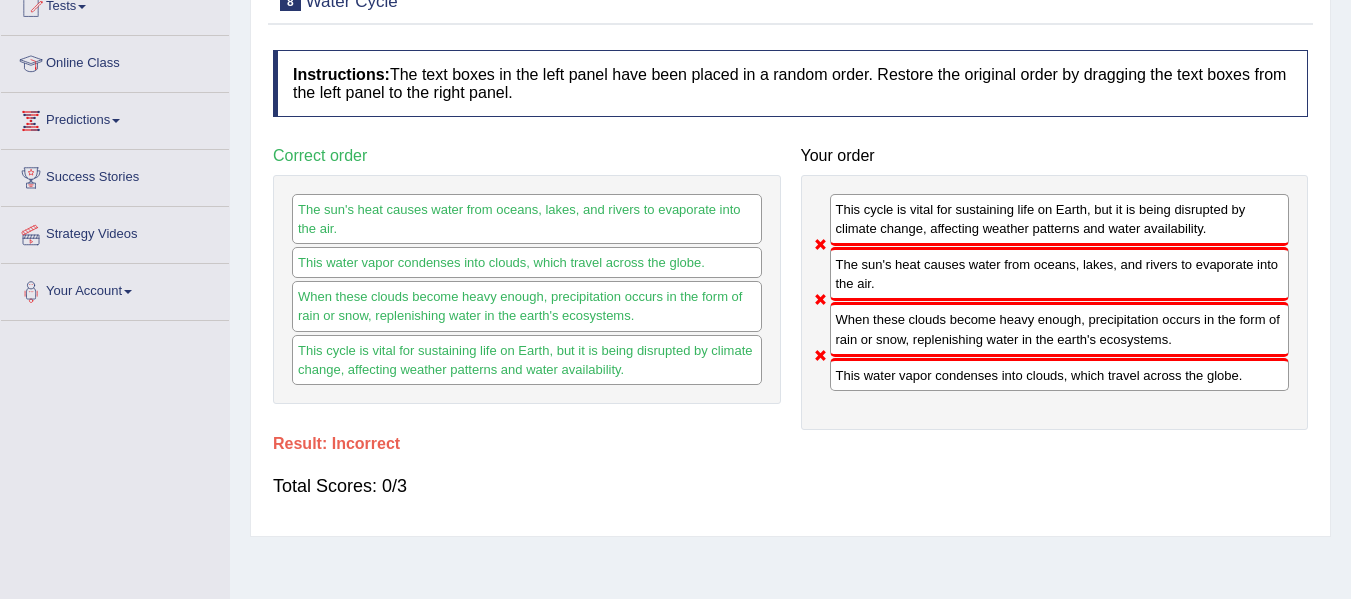 click on "Total Scores: 0/3" at bounding box center [790, 486] 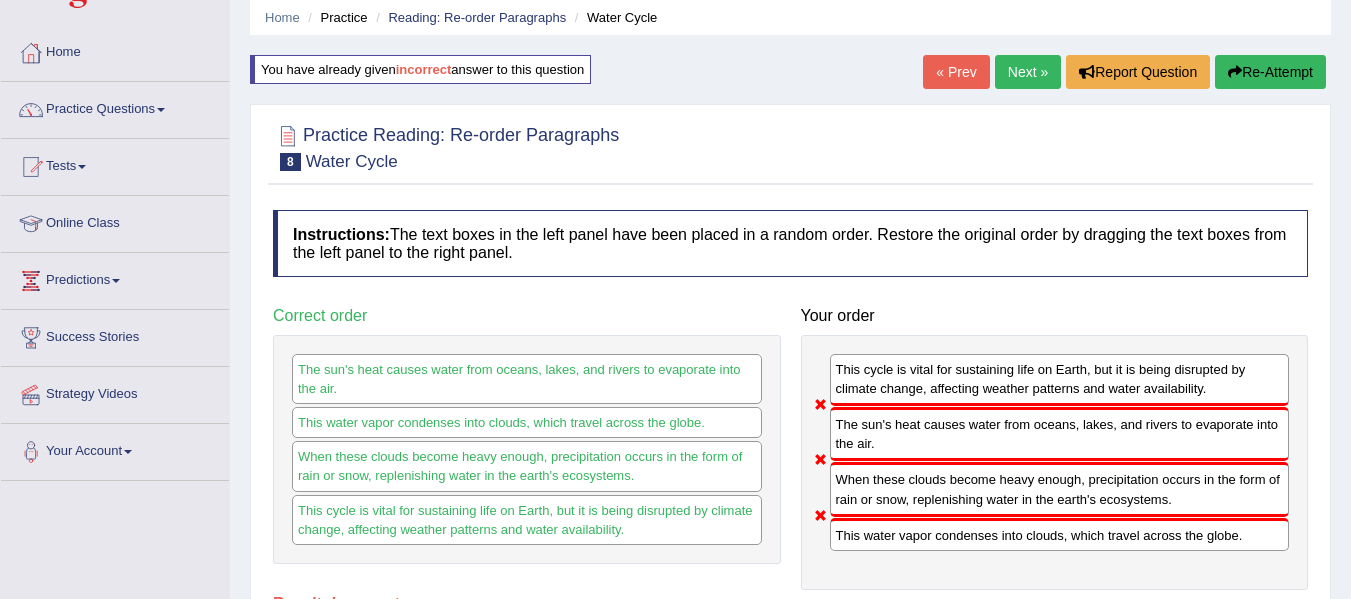scroll, scrollTop: 34, scrollLeft: 0, axis: vertical 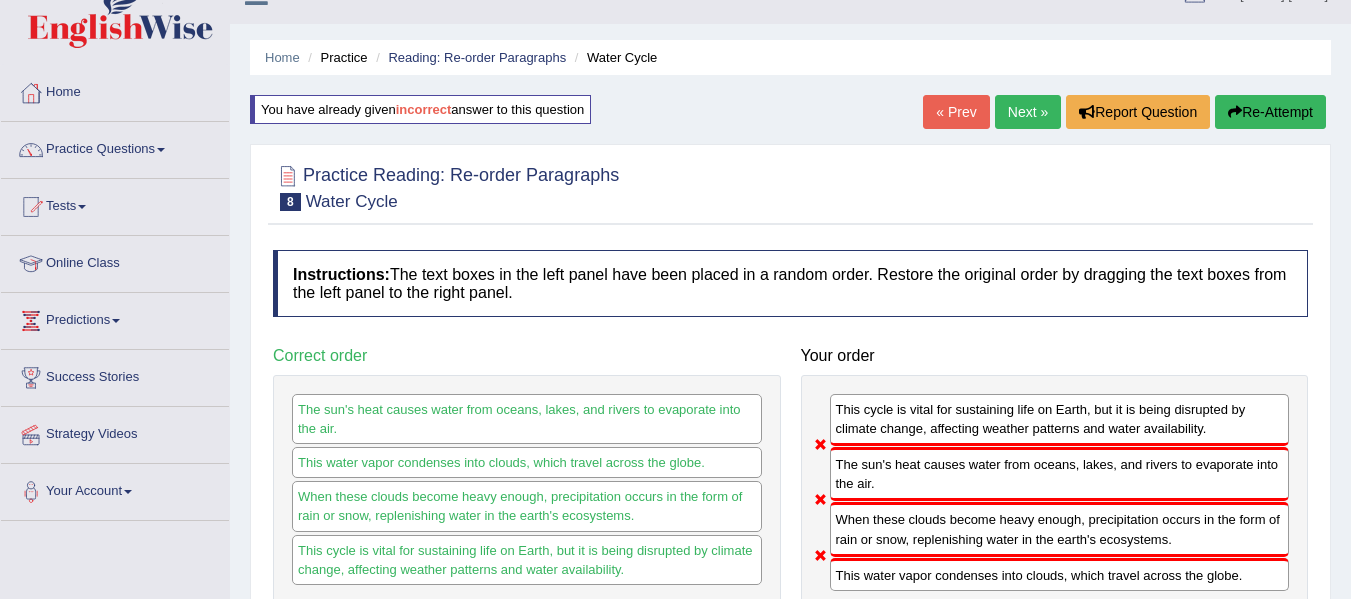 click on "Next »" at bounding box center (1028, 112) 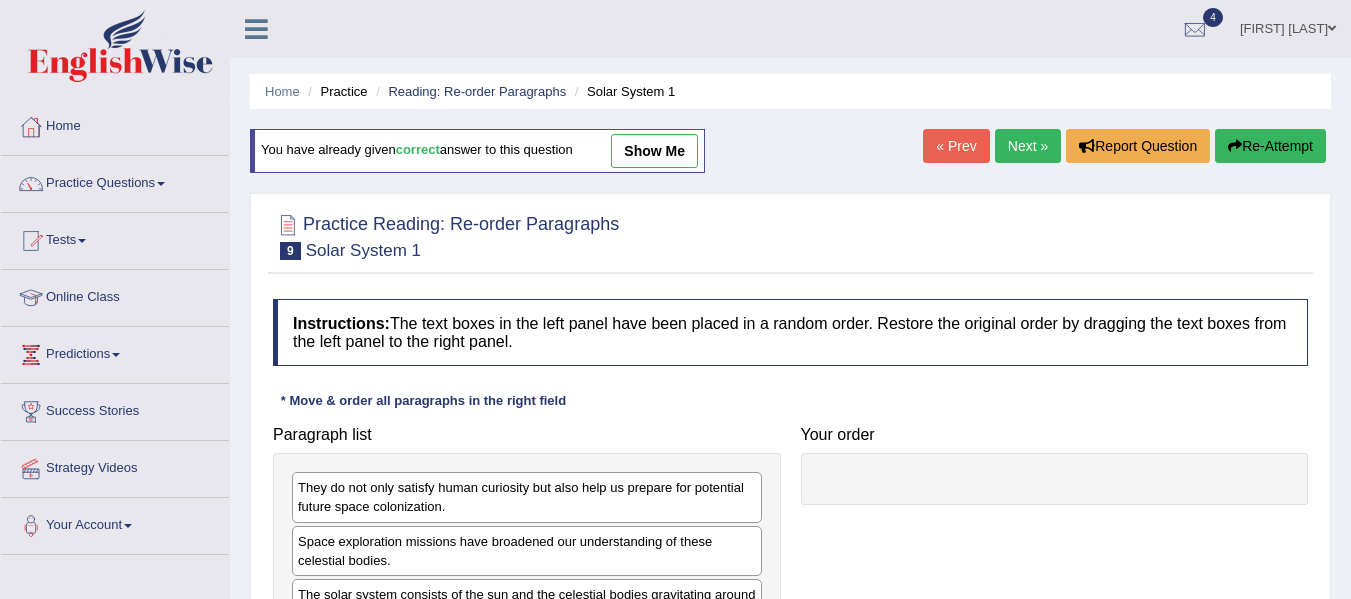 scroll, scrollTop: 0, scrollLeft: 0, axis: both 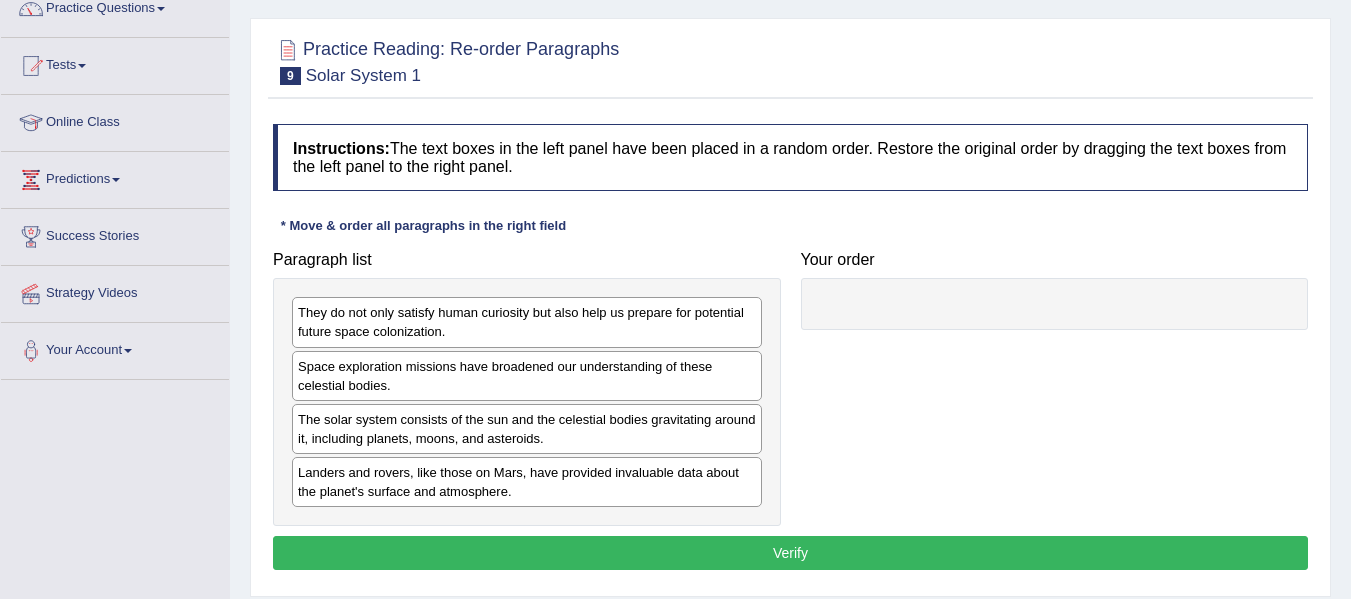 click on "The solar system consists of the sun and the celestial bodies gravitating around it, including planets, moons, and
asteroids." at bounding box center (527, 429) 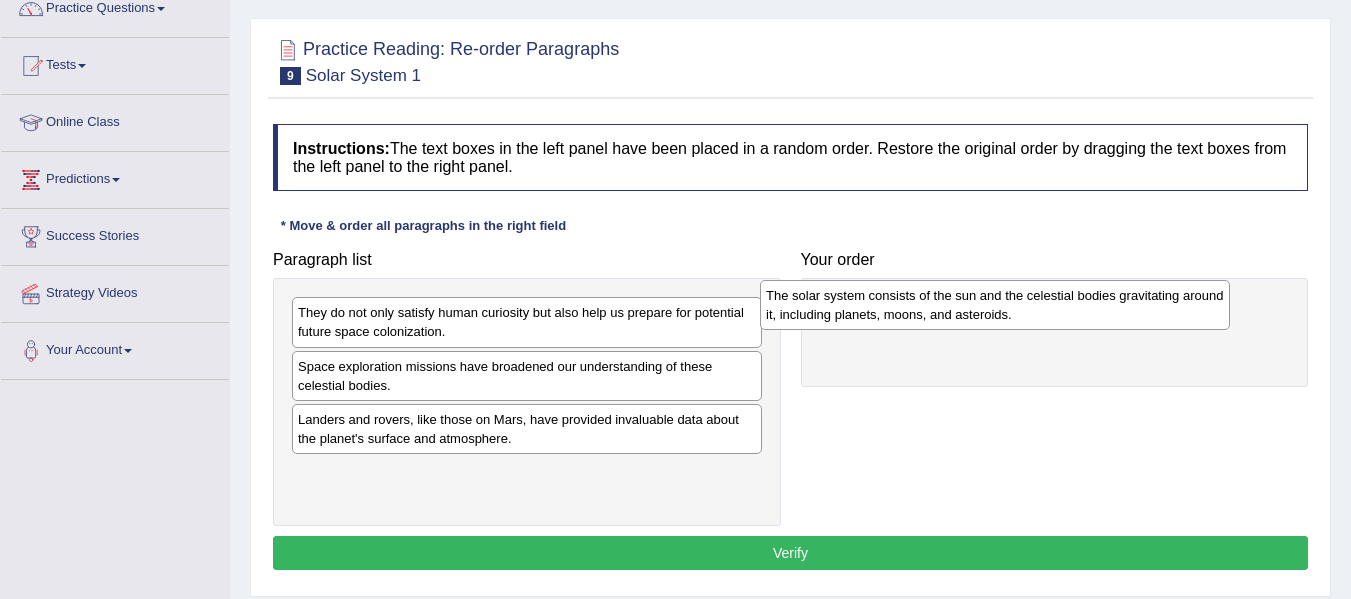 drag, startPoint x: 475, startPoint y: 436, endPoint x: 944, endPoint y: 312, distance: 485.11545 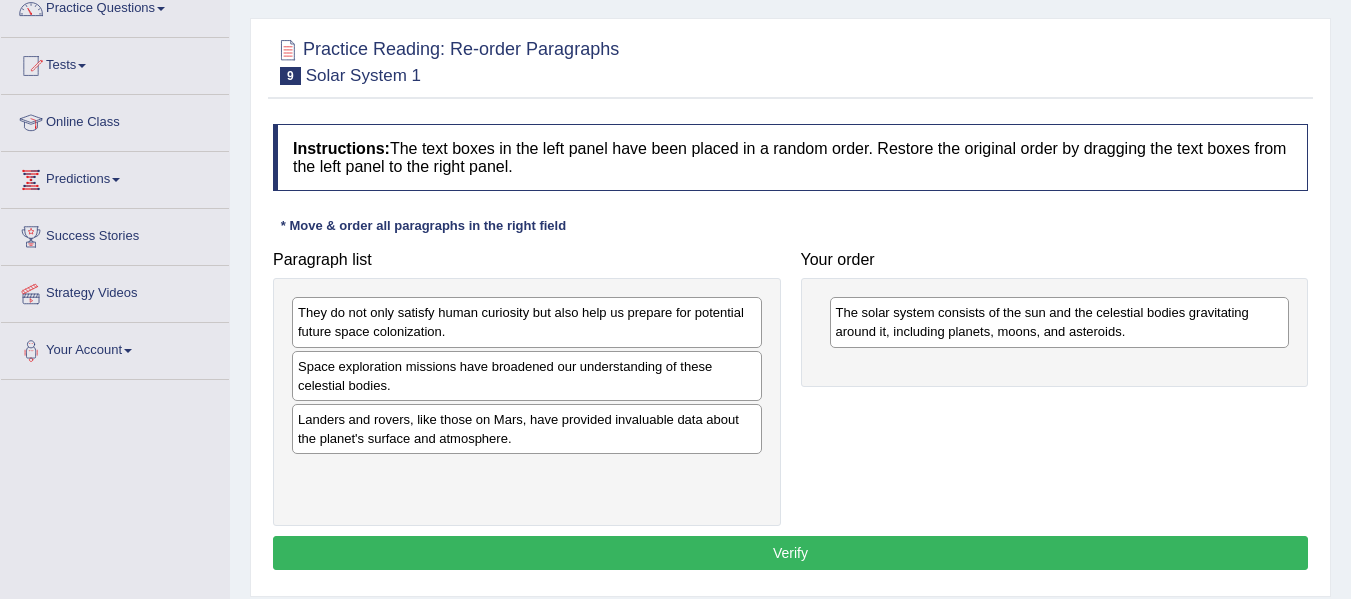 click on "Space exploration missions have broadened our understanding of these celestial bodies." at bounding box center [527, 376] 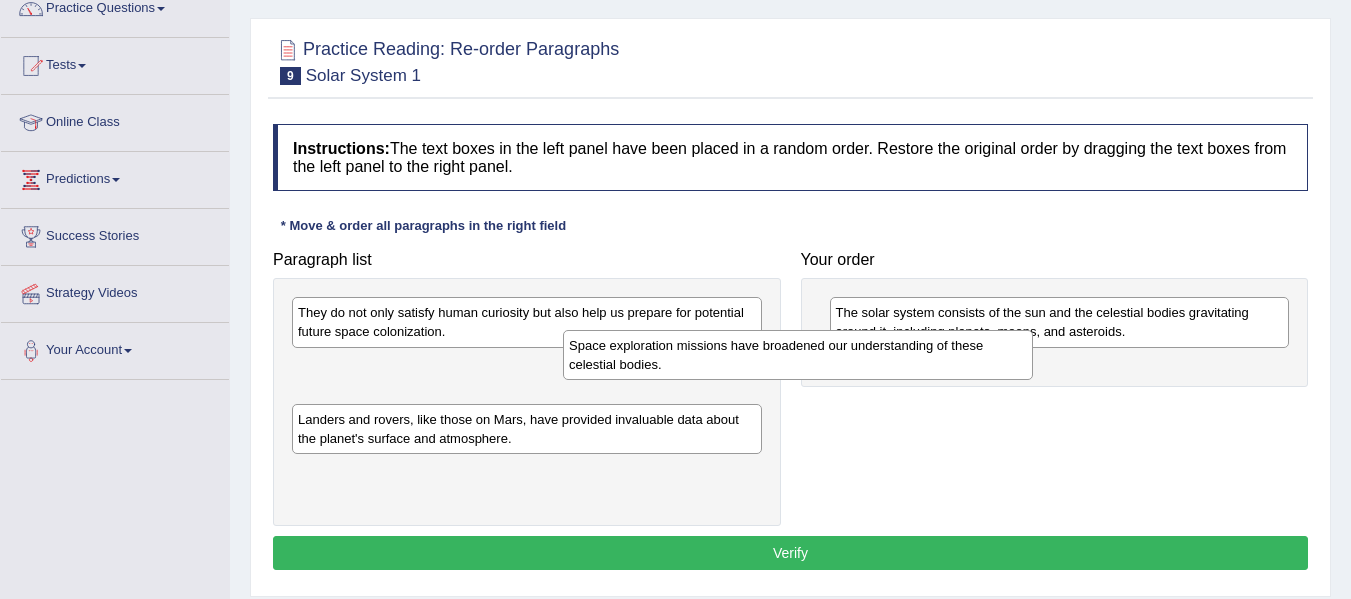 drag, startPoint x: 542, startPoint y: 376, endPoint x: 1070, endPoint y: 324, distance: 530.55444 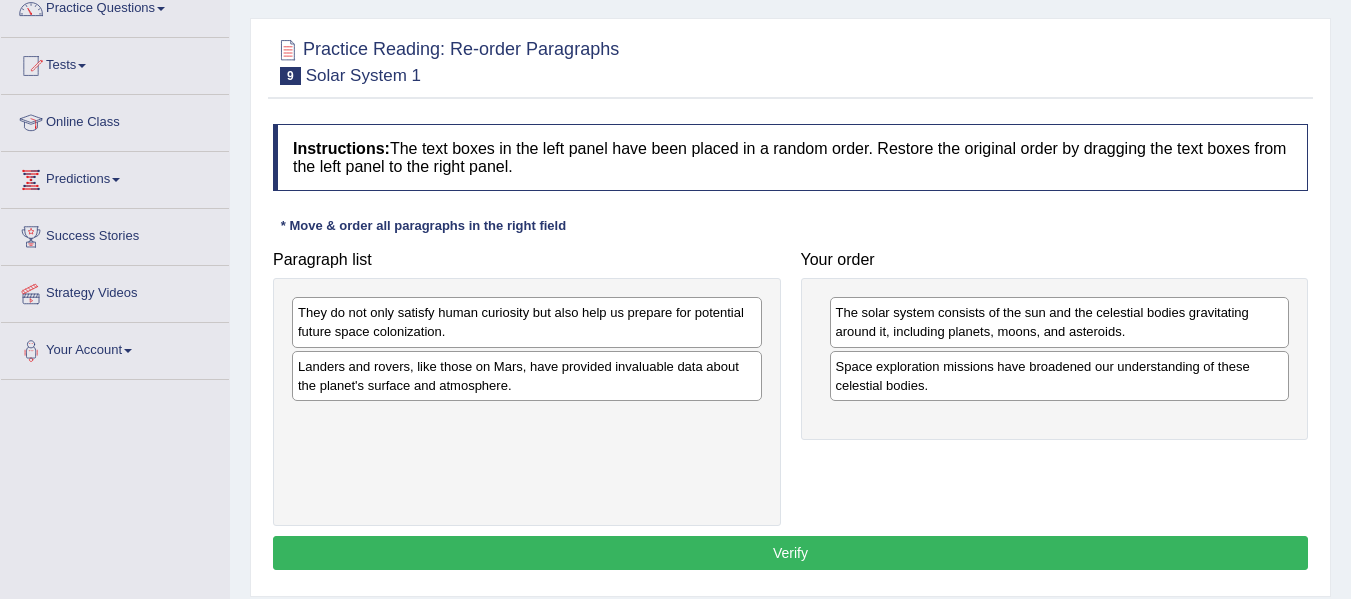 click on "Landers and rovers, like those on Mars, have provided invaluable data about the planet's surface and
atmosphere." at bounding box center [527, 376] 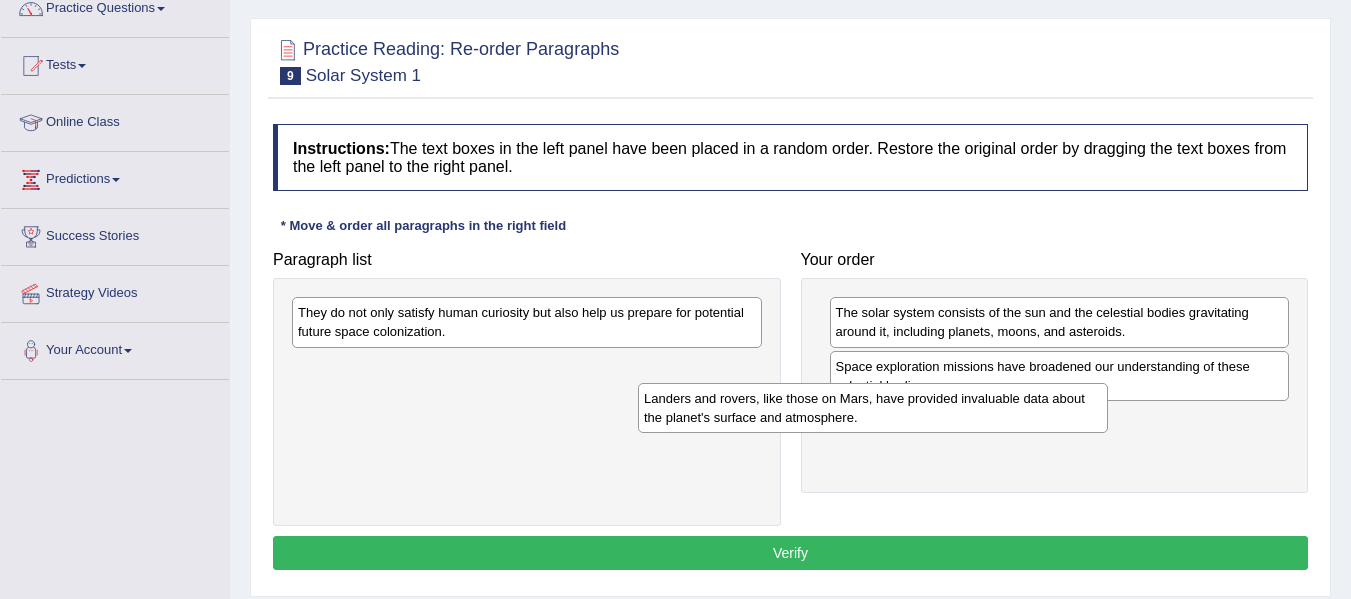 drag, startPoint x: 645, startPoint y: 377, endPoint x: 1042, endPoint y: 403, distance: 397.85046 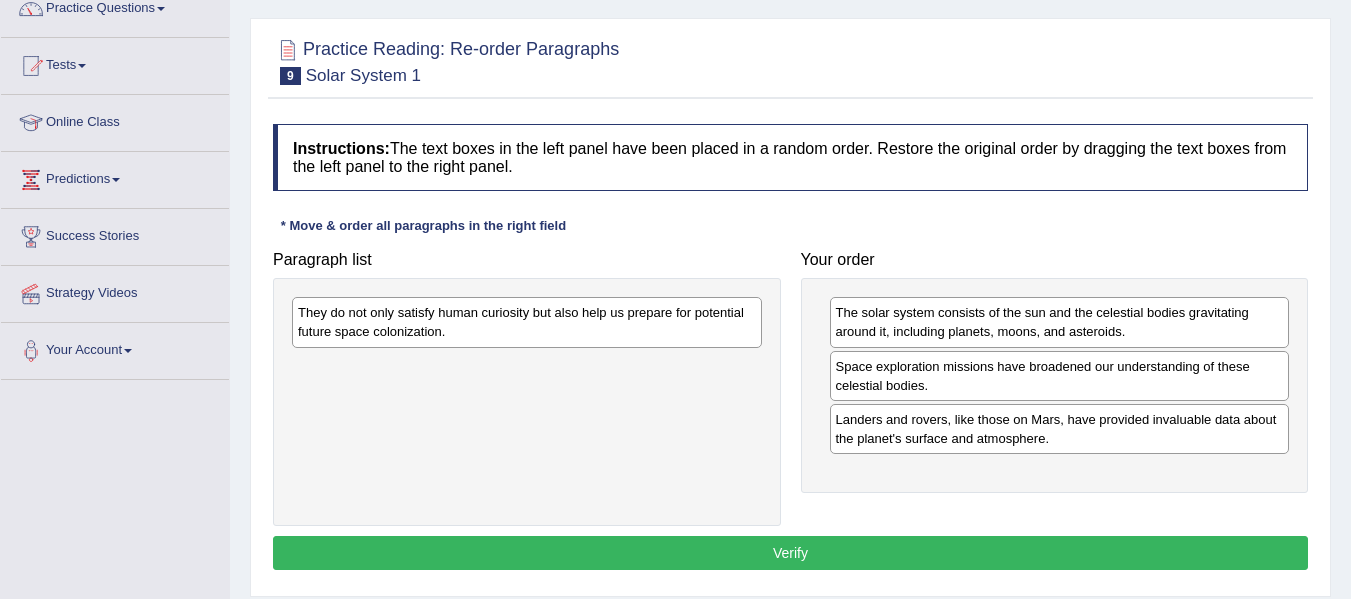 click on "They do not only satisfy human curiosity but also help us prepare for potential future space colonization." at bounding box center [527, 322] 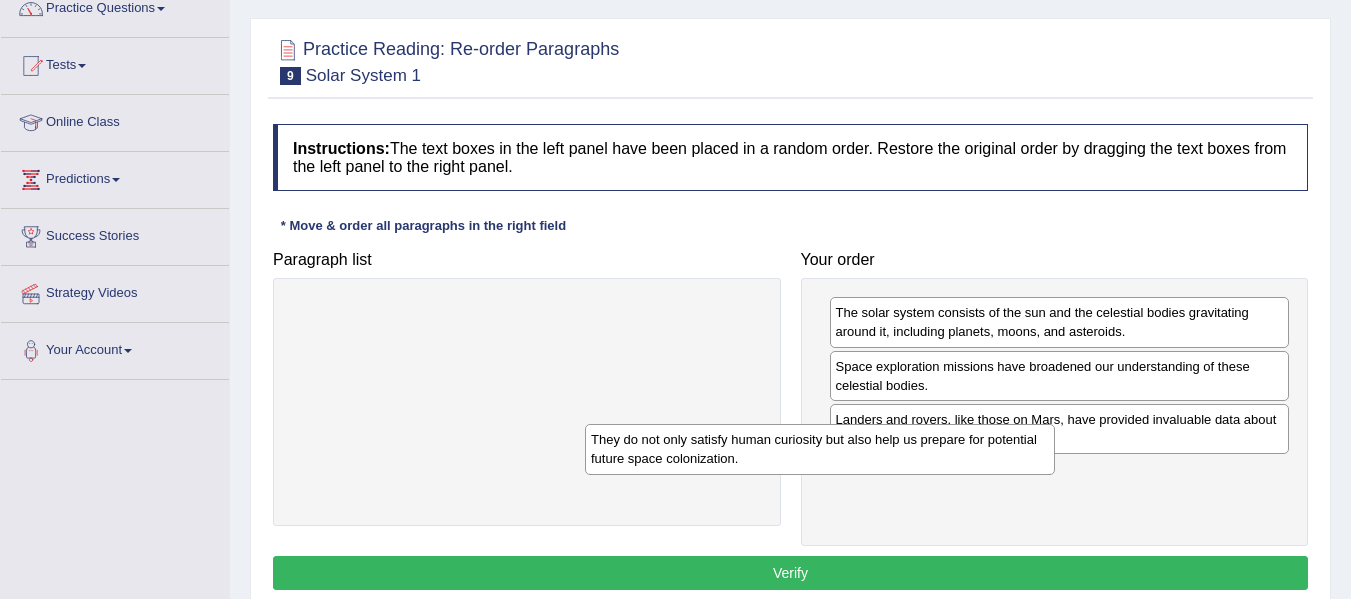 drag, startPoint x: 682, startPoint y: 320, endPoint x: 1113, endPoint y: 466, distance: 455.05713 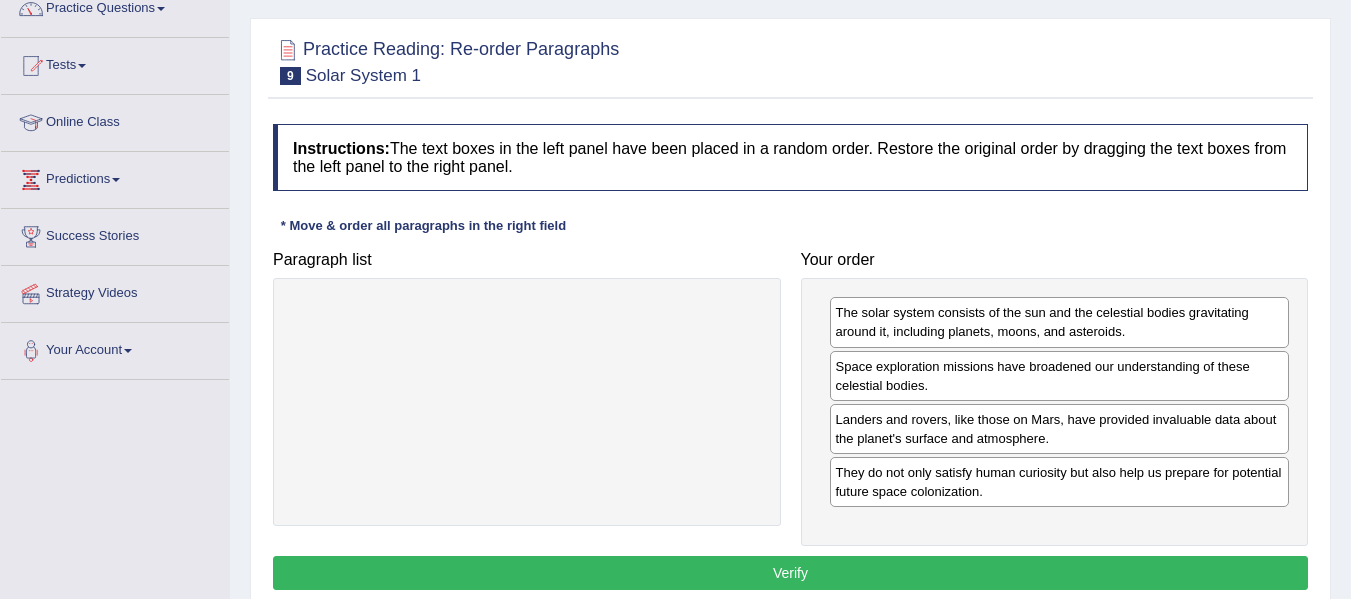 click on "Verify" at bounding box center (790, 573) 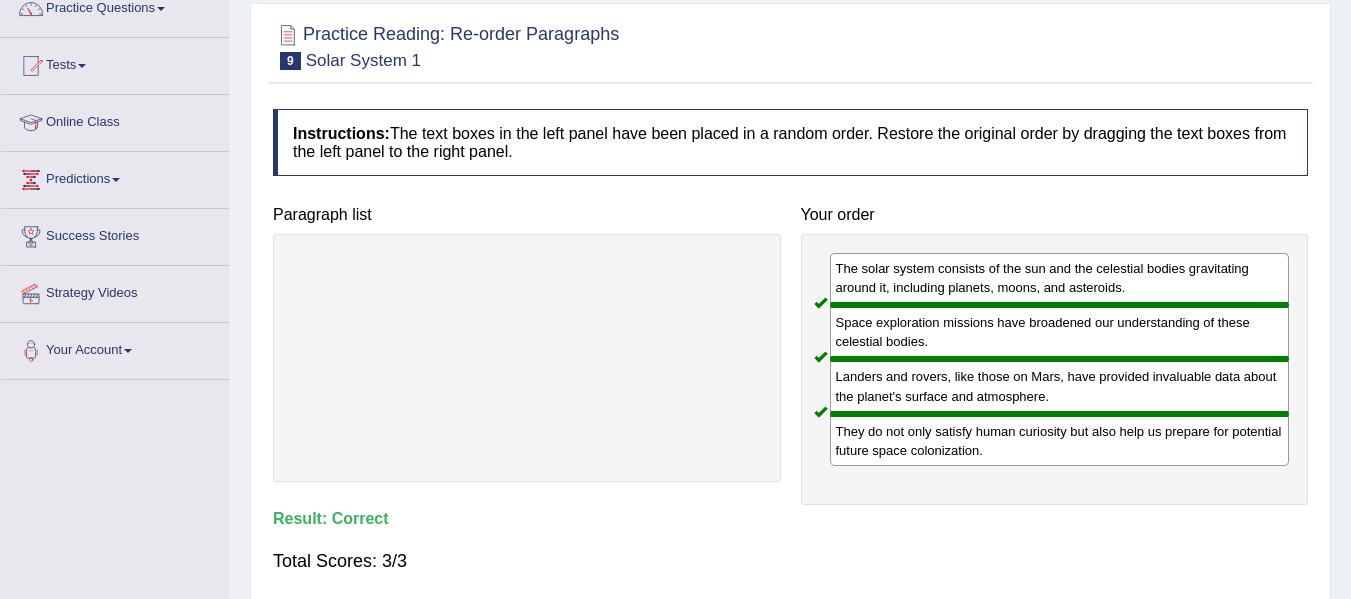 click on "They do not only satisfy human curiosity but also help us prepare for potential future space colonization." at bounding box center [1060, 440] 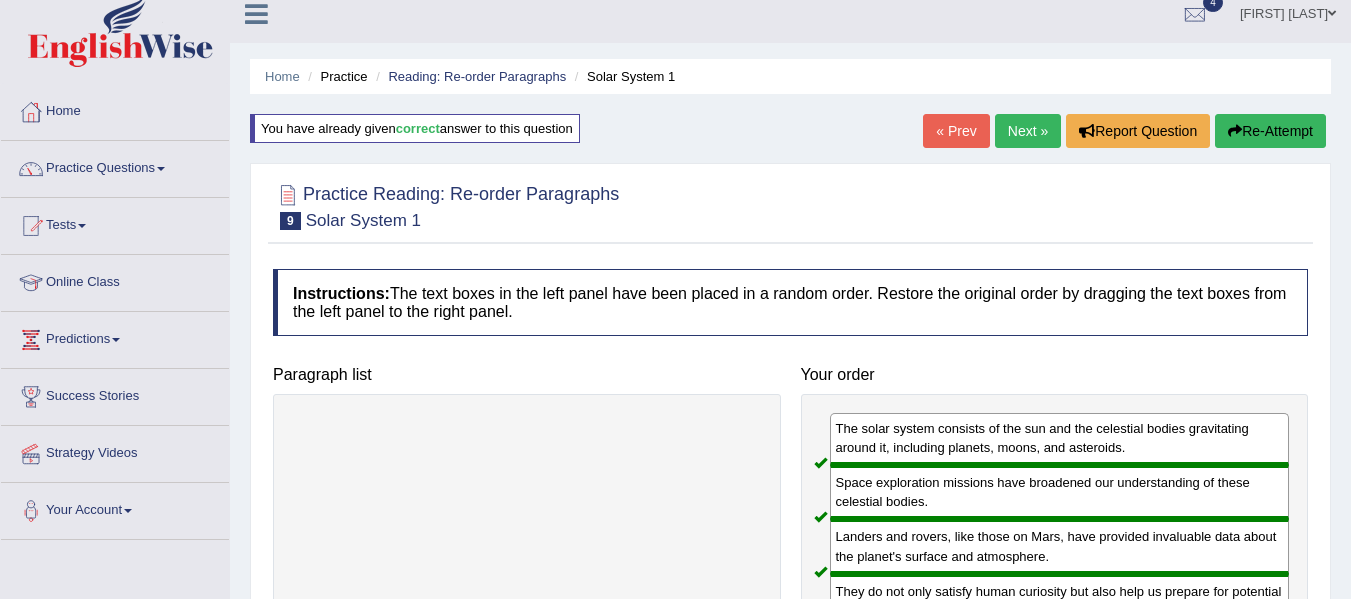 scroll, scrollTop: 0, scrollLeft: 0, axis: both 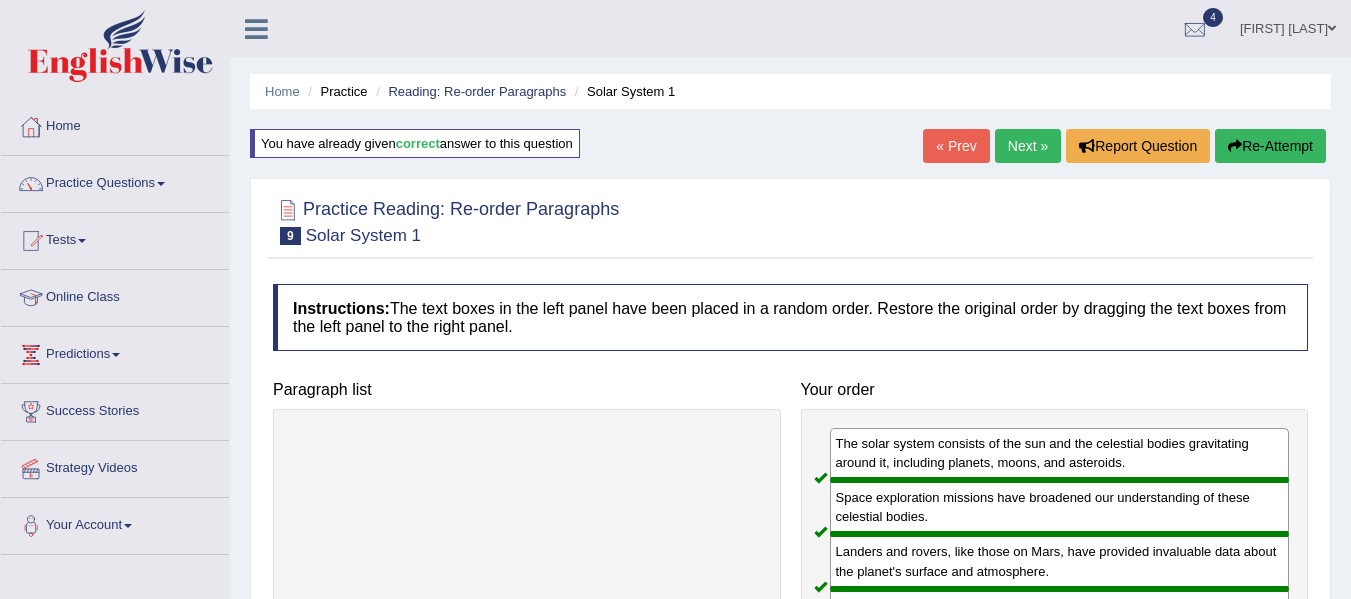 click on "Next »" at bounding box center (1028, 146) 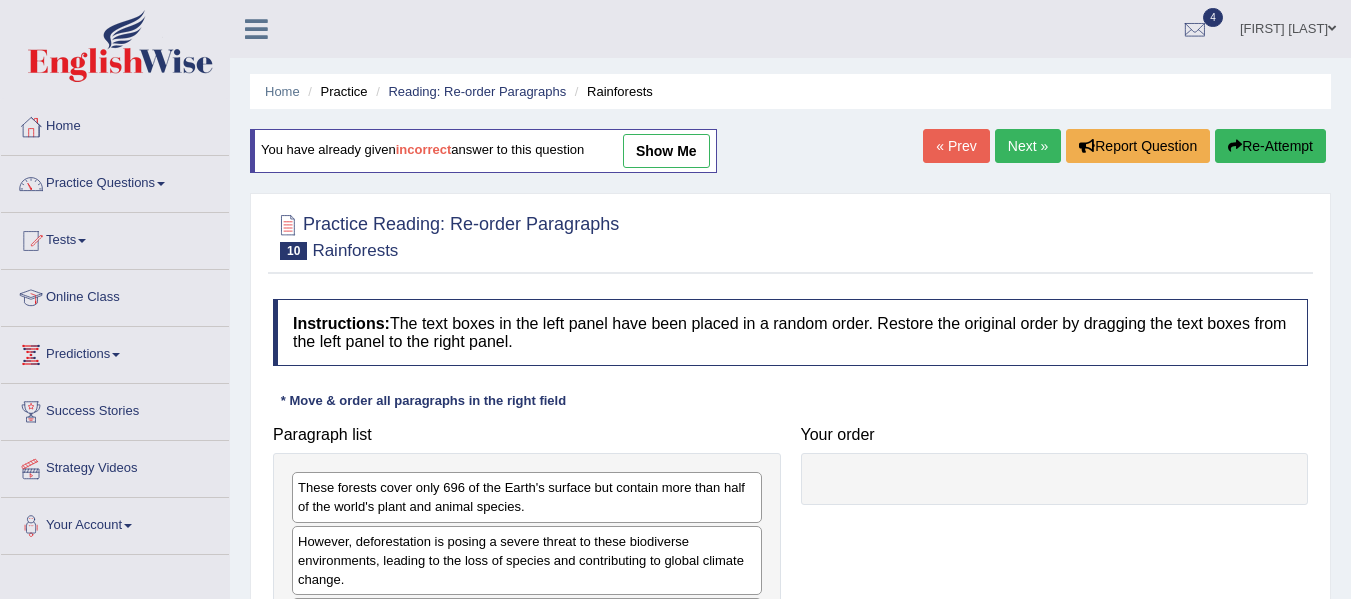 scroll, scrollTop: 215, scrollLeft: 0, axis: vertical 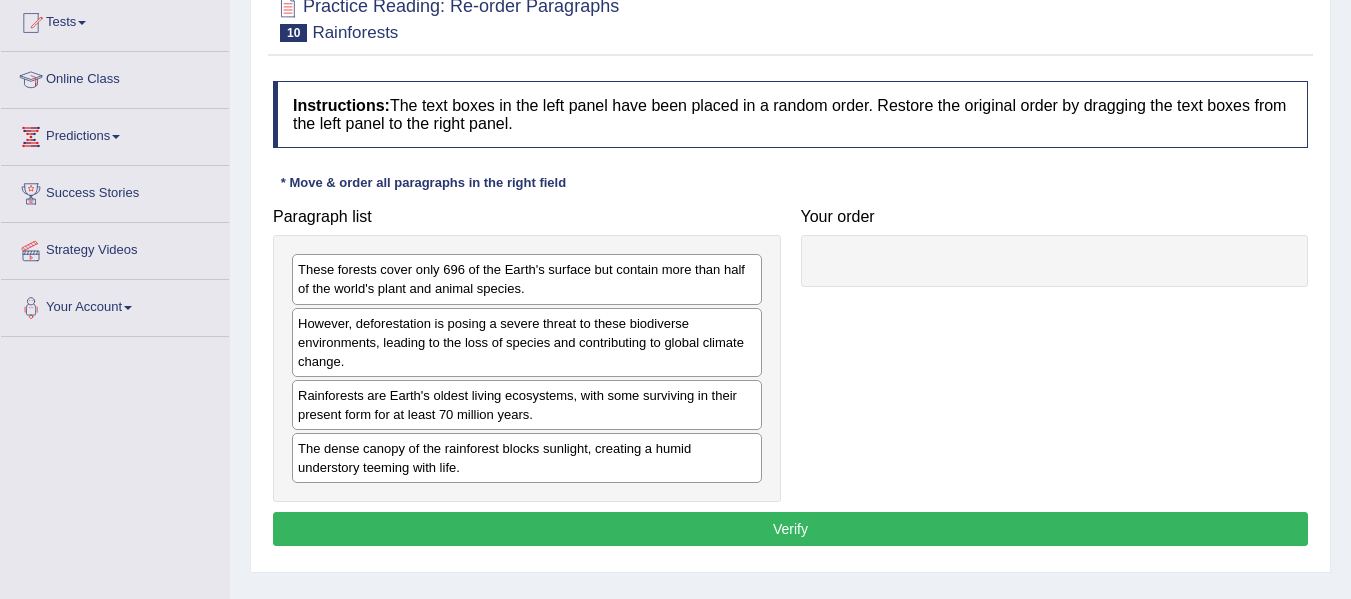 click on "Rainforests are Earth's oldest living ecosystems, with some surviving in their present form for at least 70 million
years." at bounding box center [527, 405] 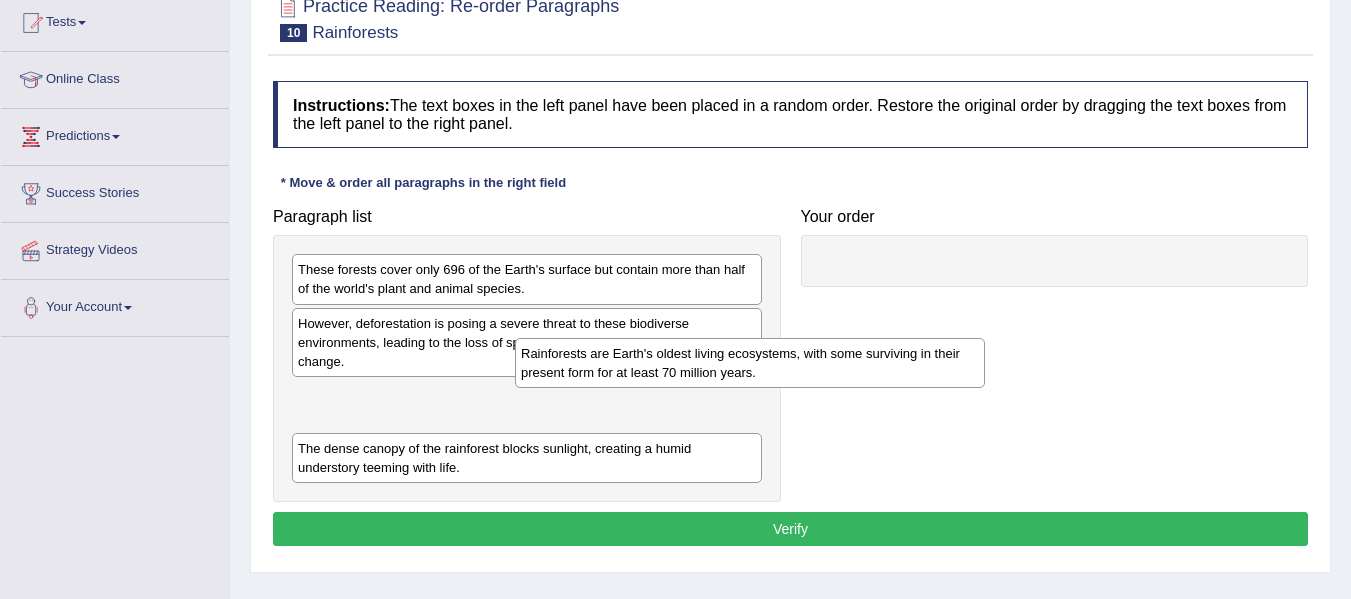 drag, startPoint x: 410, startPoint y: 418, endPoint x: 889, endPoint y: 283, distance: 497.66052 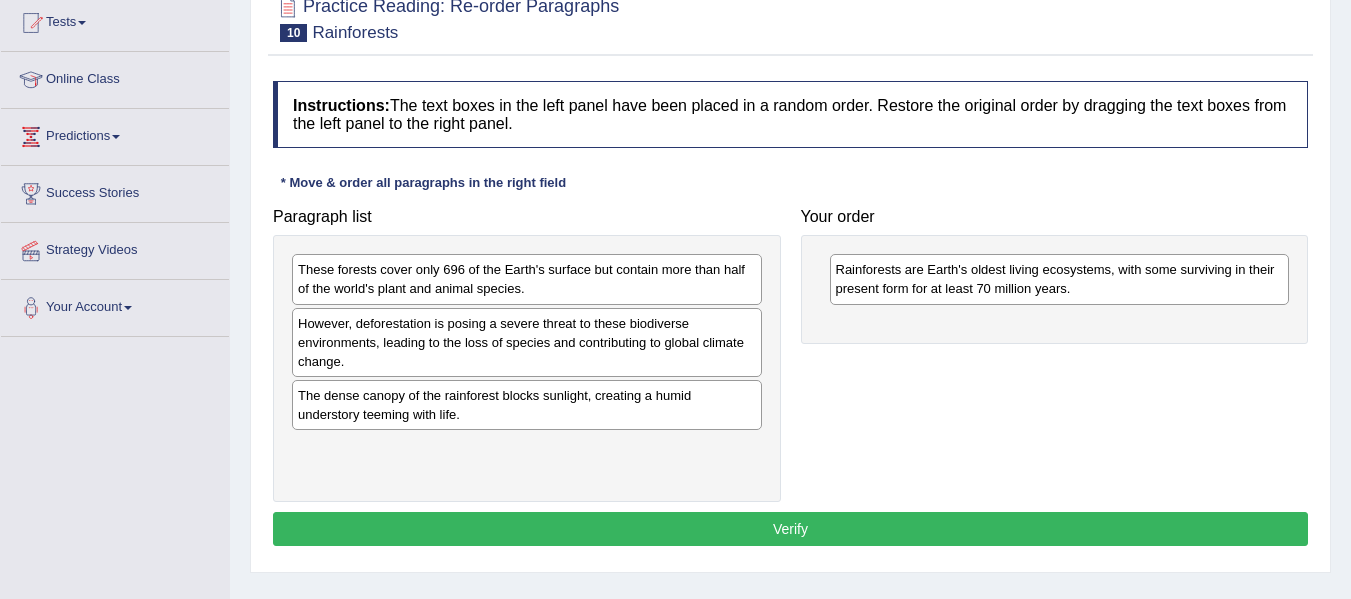 click on "These forests cover only 696 of the Earth's surface but contain more than half of the world's plant and animal
species." at bounding box center [527, 279] 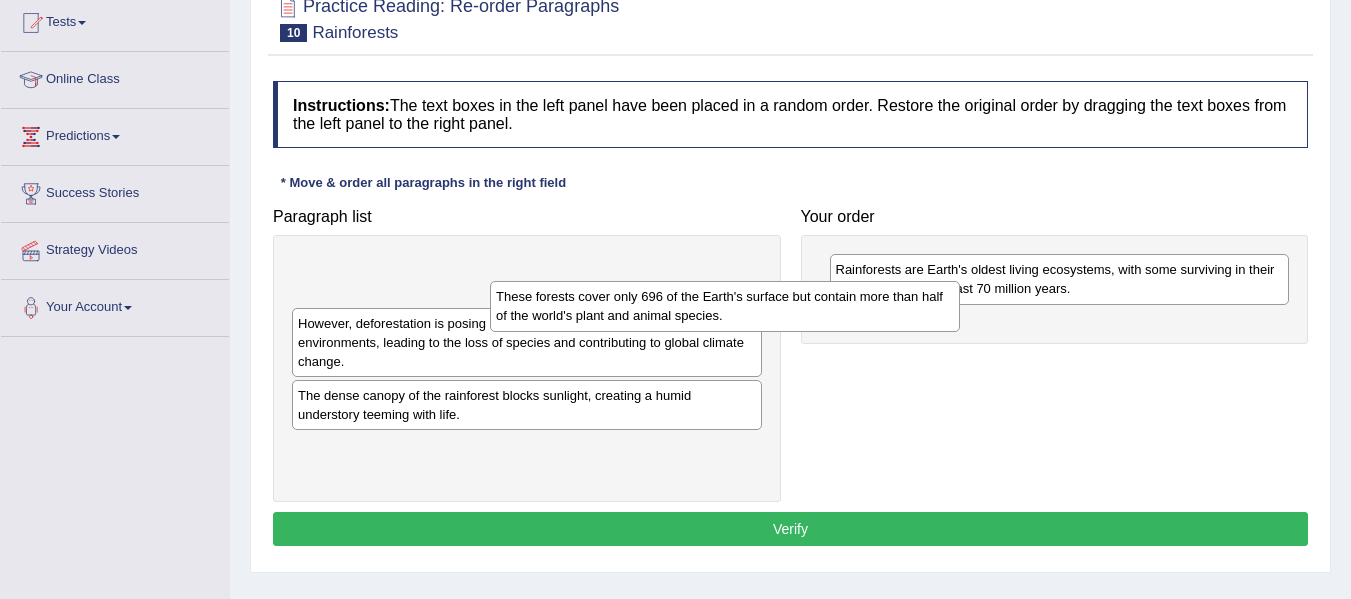 drag, startPoint x: 466, startPoint y: 287, endPoint x: 751, endPoint y: 336, distance: 289.1816 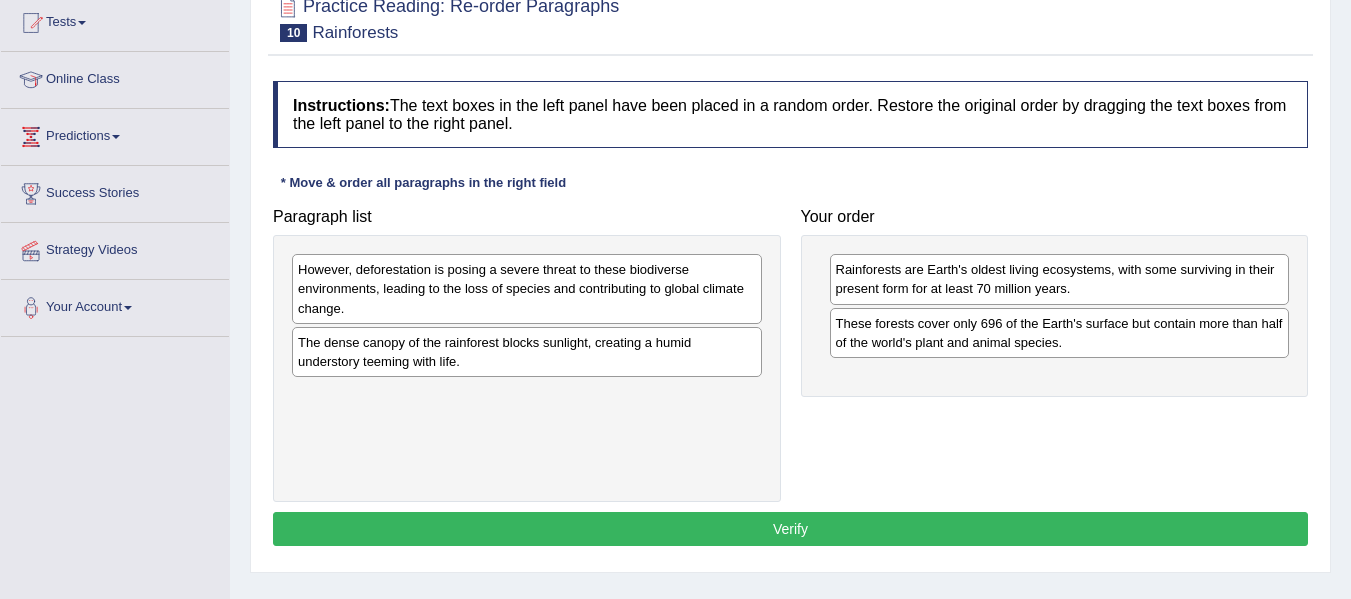 click on "The dense canopy of the rainforest blocks sunlight, creating a humid understory teeming with life." at bounding box center [527, 352] 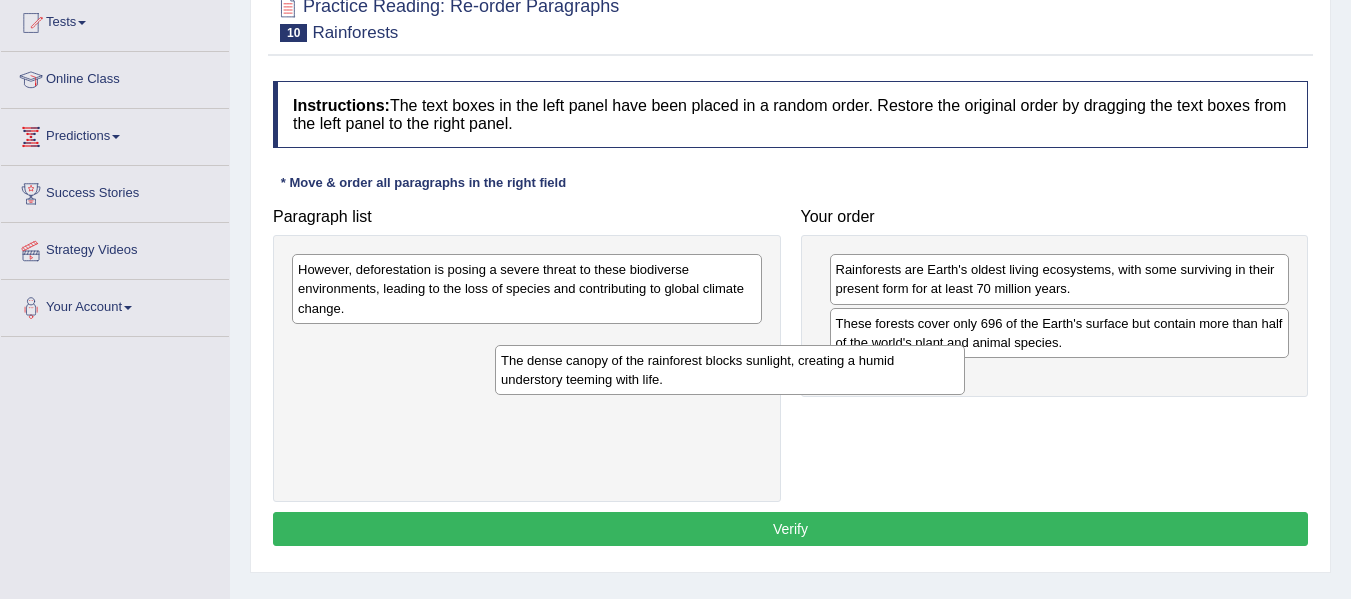 drag, startPoint x: 454, startPoint y: 359, endPoint x: 765, endPoint y: 379, distance: 311.64243 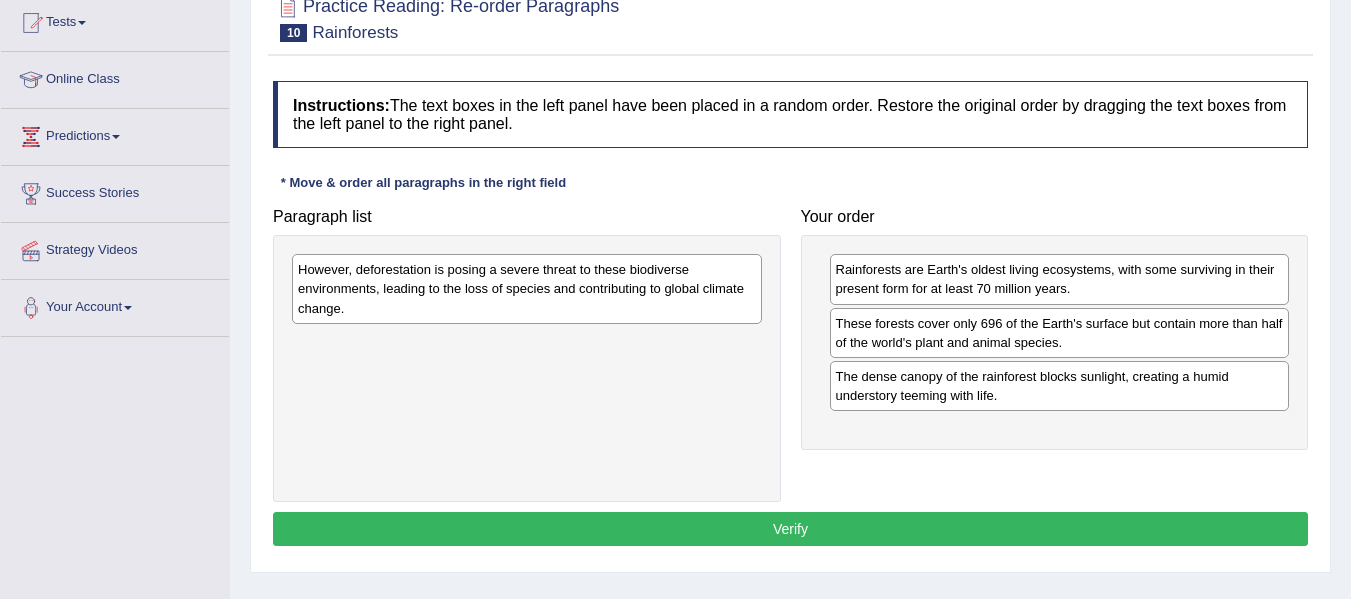 click on "However, deforestation is posing a severe threat to these biodiverse environments, leading to the loss of species
and contributing to global climate change." at bounding box center [527, 288] 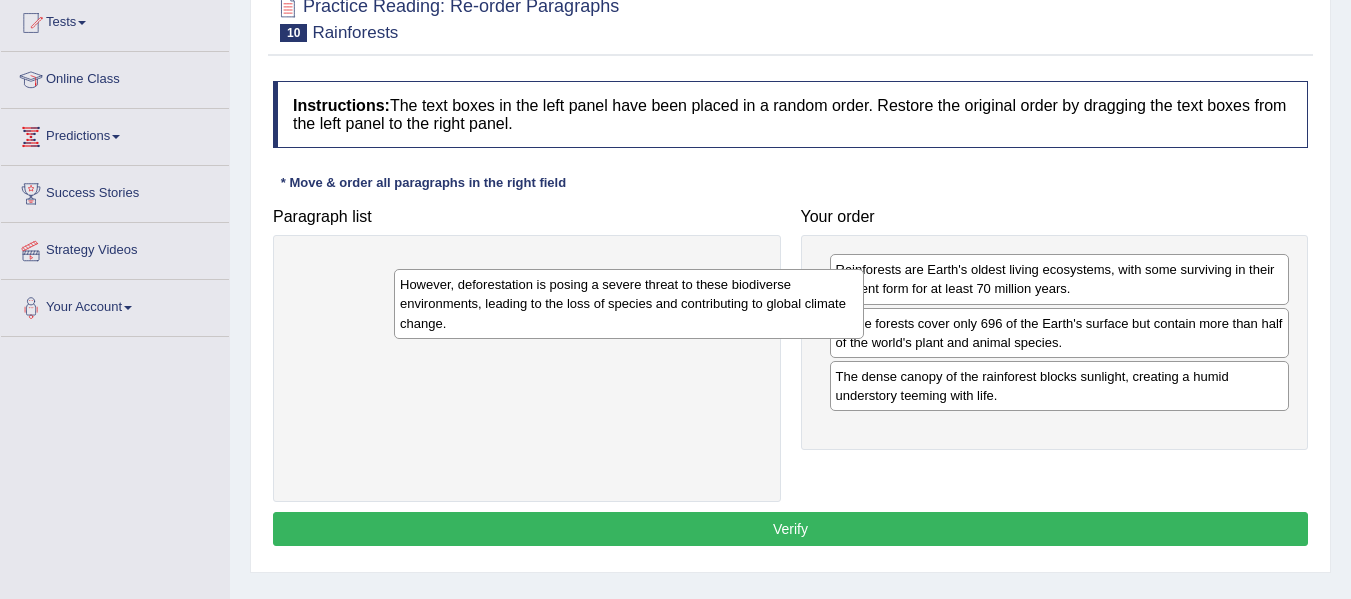 drag, startPoint x: 617, startPoint y: 313, endPoint x: 927, endPoint y: 433, distance: 332.4154 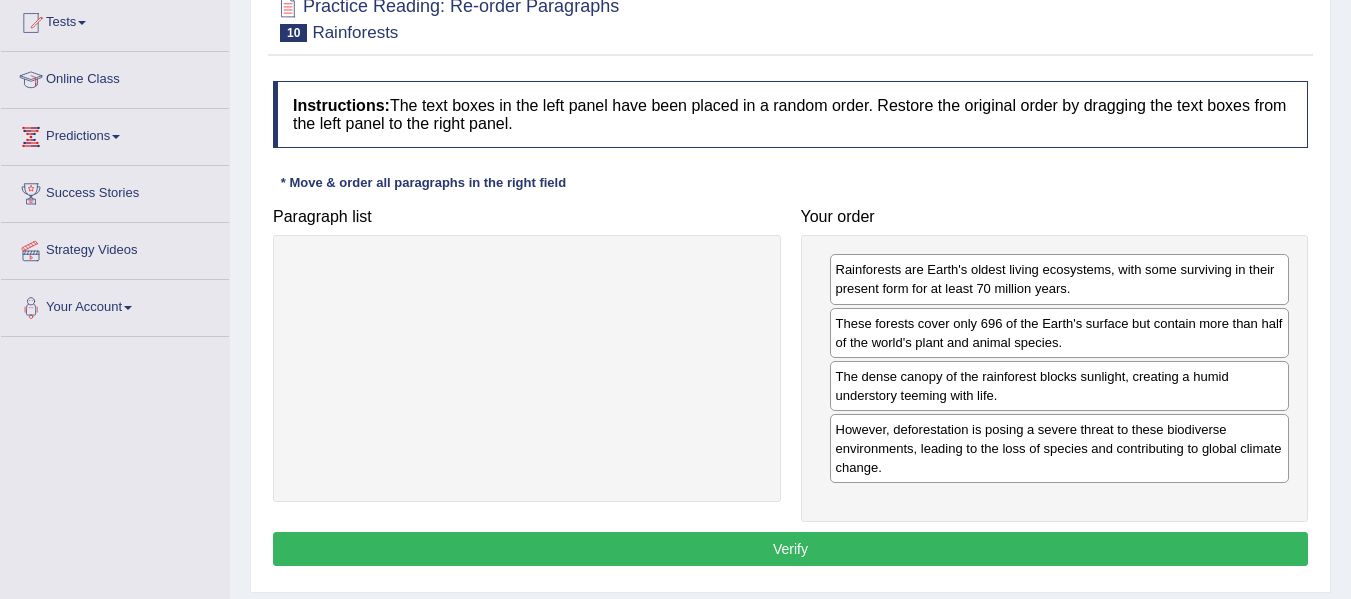 click on "Verify" at bounding box center [790, 549] 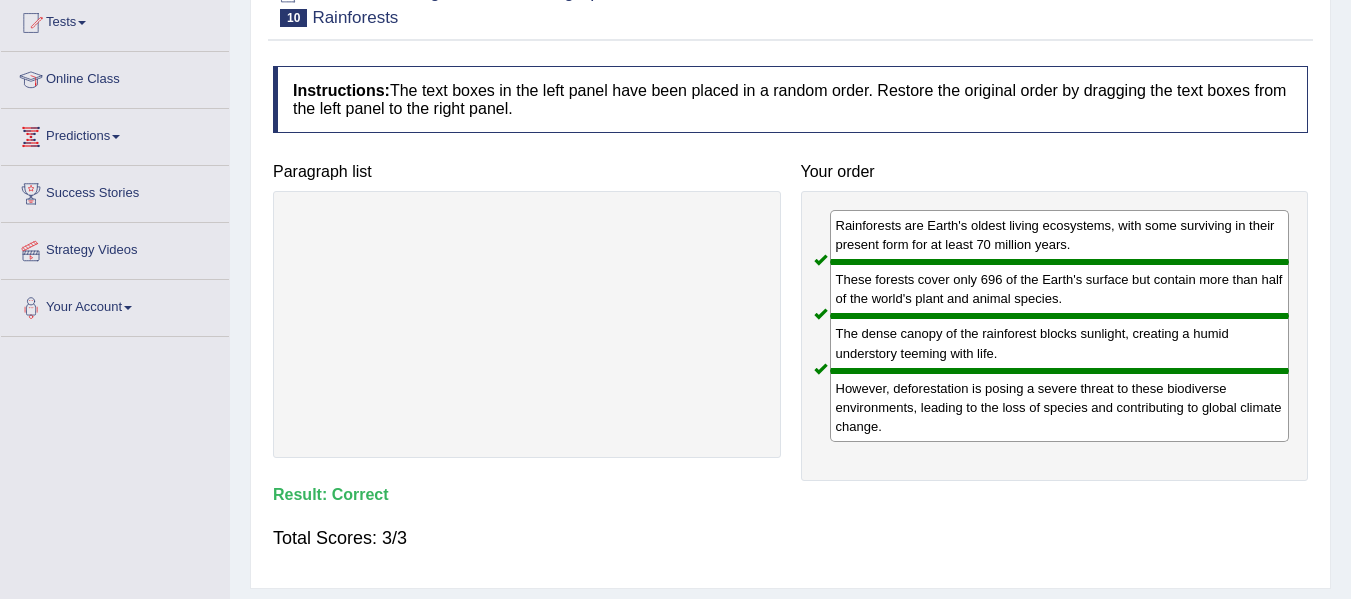 scroll, scrollTop: 178, scrollLeft: 0, axis: vertical 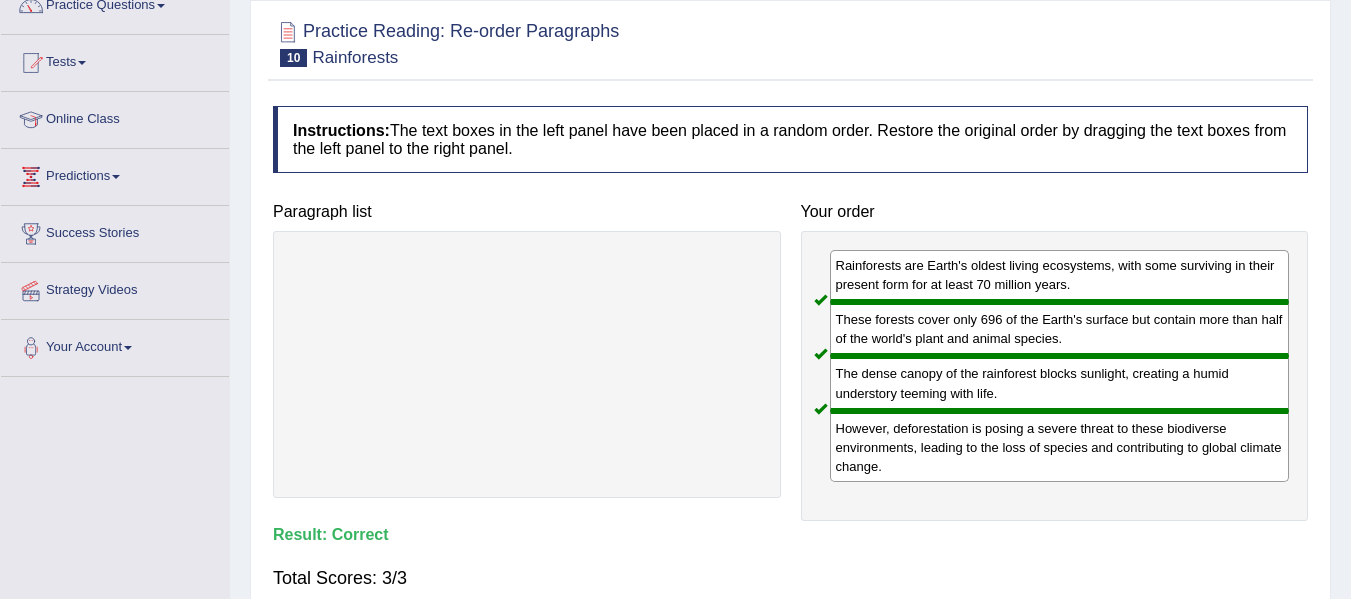 click on "Home
Practice
Reading: Re-order Paragraphs
Rainforests
You have already given  incorrect  answer to this question
« Prev Next »  Report Question  Re-Attempt
Practice Reading: Re-order Paragraphs
10
Rainforests
Instructions:  The text boxes in the left panel have been placed in a random order. Restore the original order by dragging the text boxes from the left panel to the right panel.
* Move & order all paragraphs in the right field
Paragraph list
Correct order
Rainforests are Earth's oldest living ecosystems, with some surviving in their present form for at least 70 million
years. These forests cover only 696 of the Earth's surface but contain more than half of the world's plant and animal
species.
Your order
Result:" at bounding box center (790, 322) 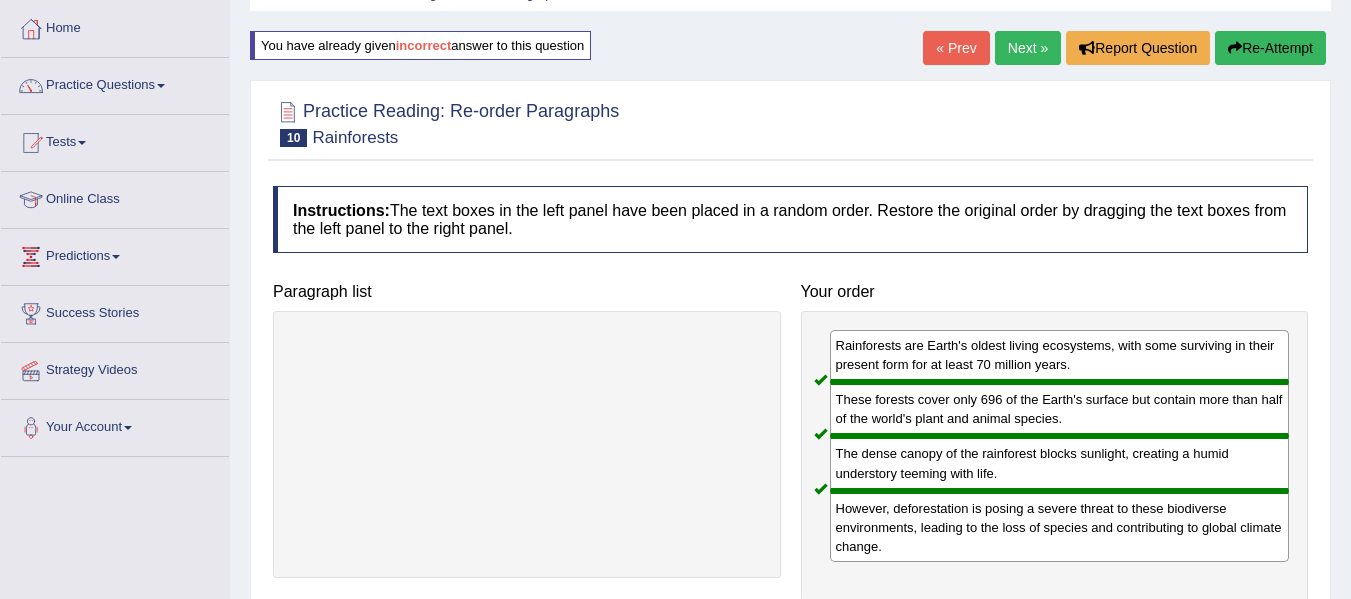 scroll, scrollTop: 58, scrollLeft: 0, axis: vertical 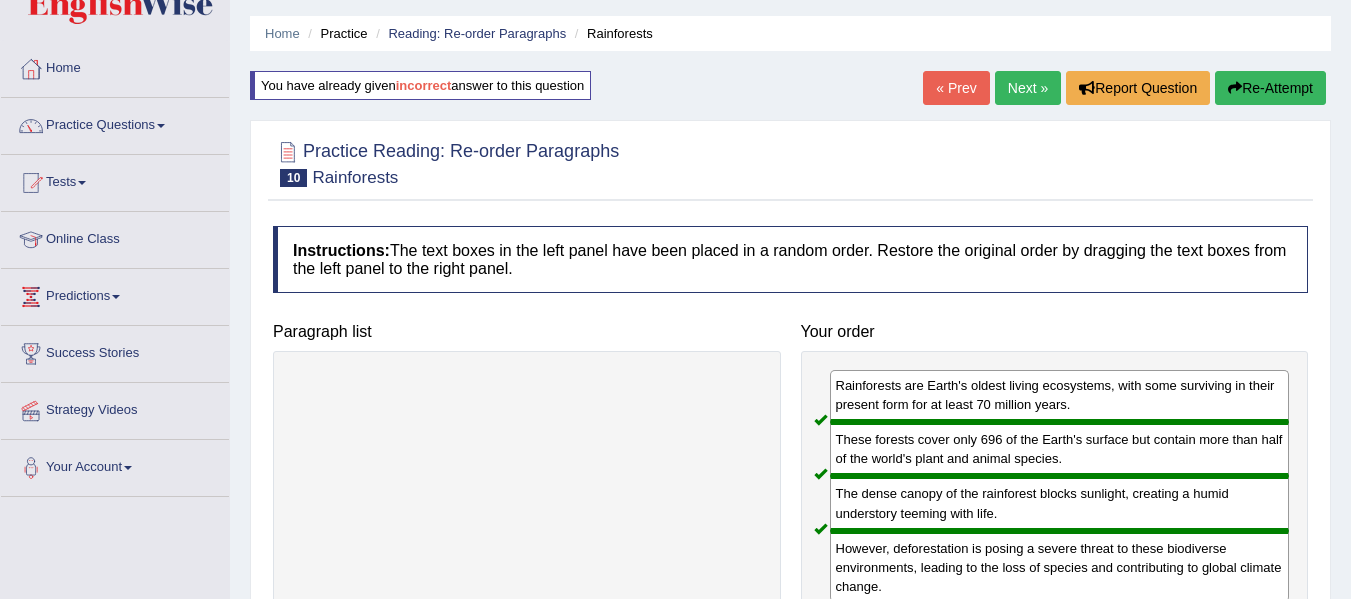 click on "Next »" at bounding box center (1028, 88) 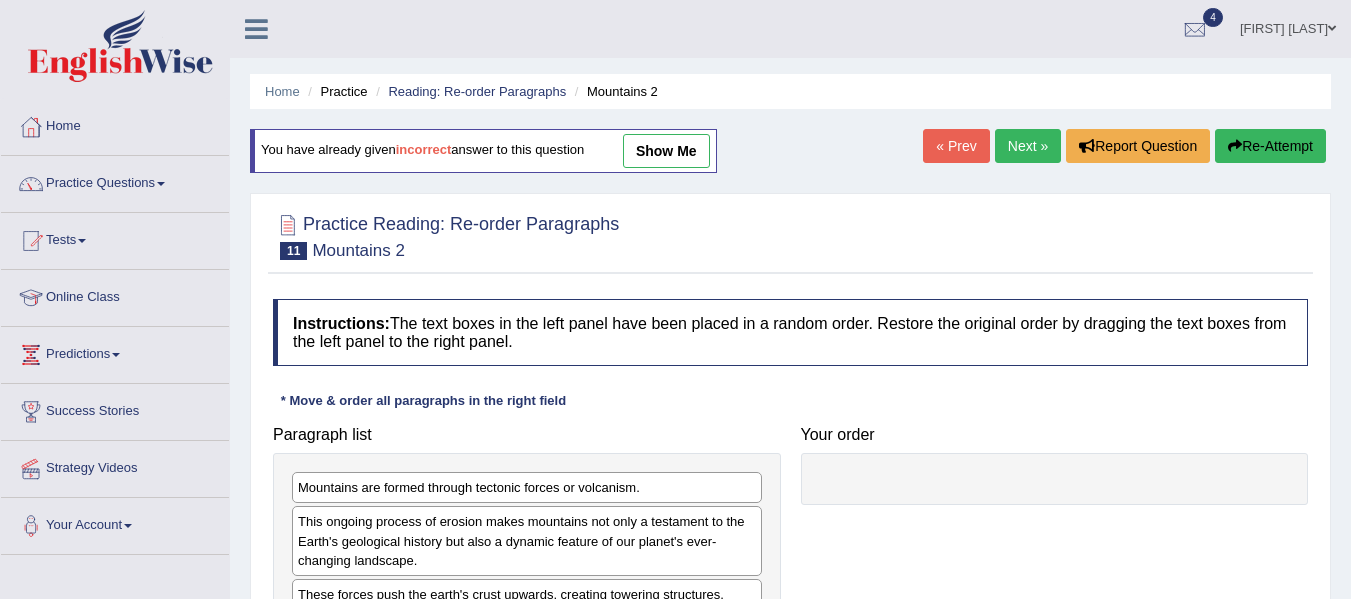 scroll, scrollTop: 0, scrollLeft: 0, axis: both 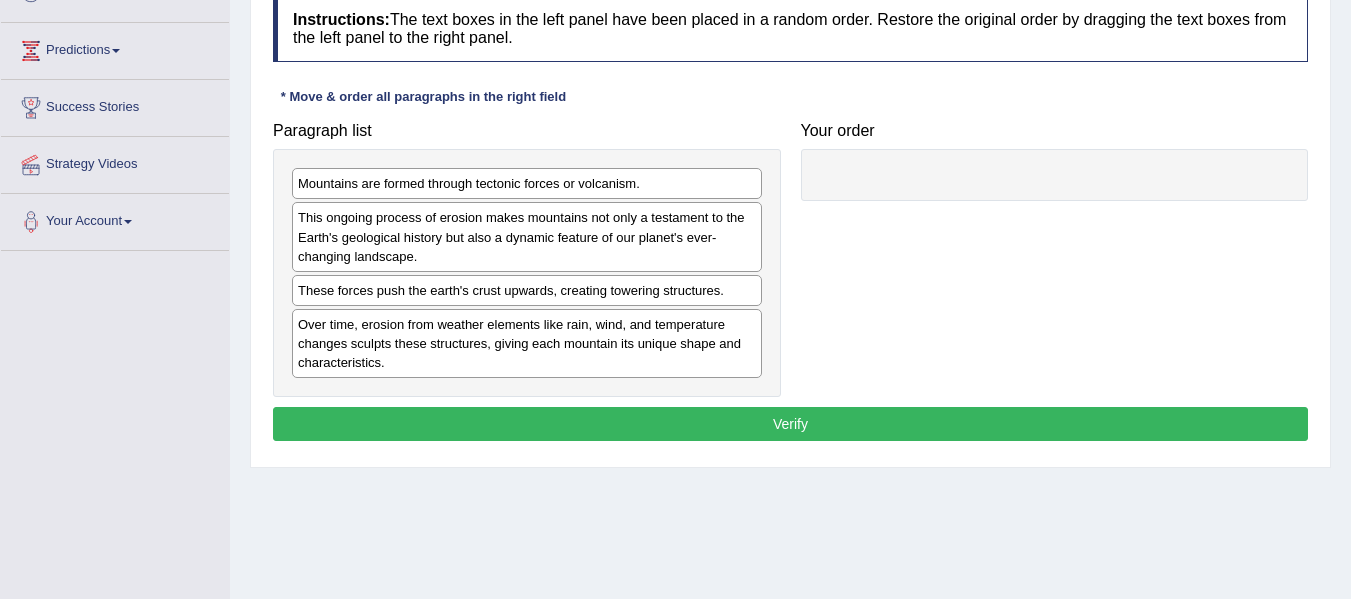 click on "Mountains are formed through tectonic forces or volcanism." at bounding box center (527, 183) 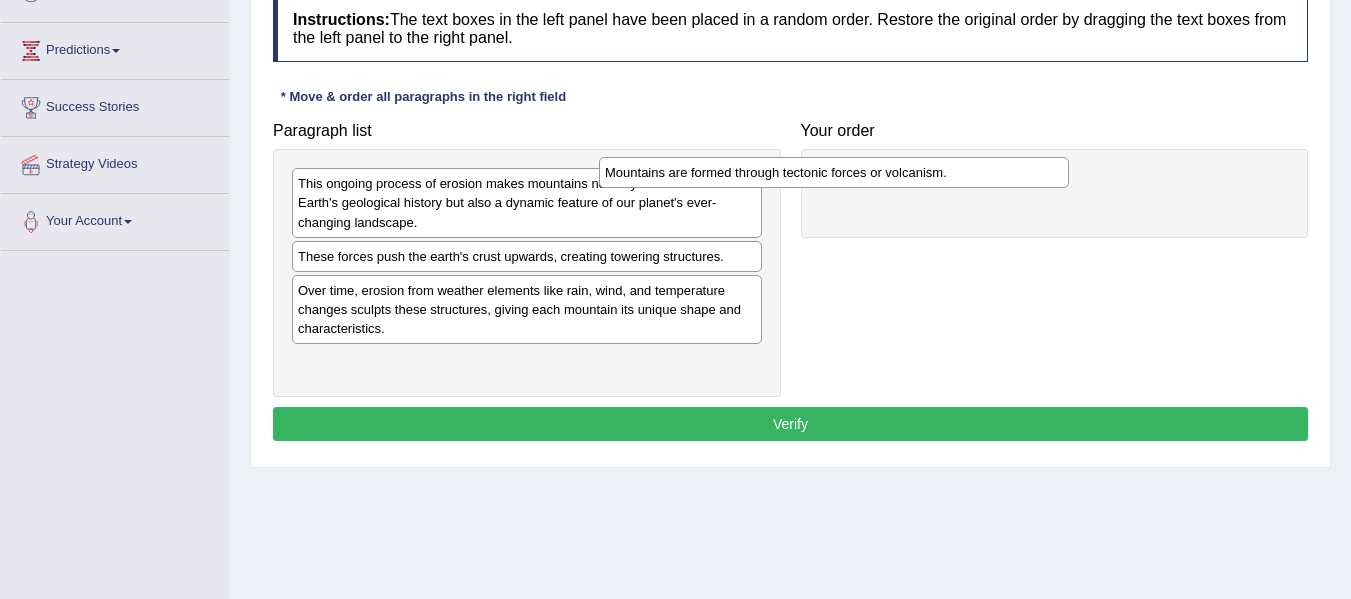drag, startPoint x: 372, startPoint y: 184, endPoint x: 794, endPoint y: 173, distance: 422.14334 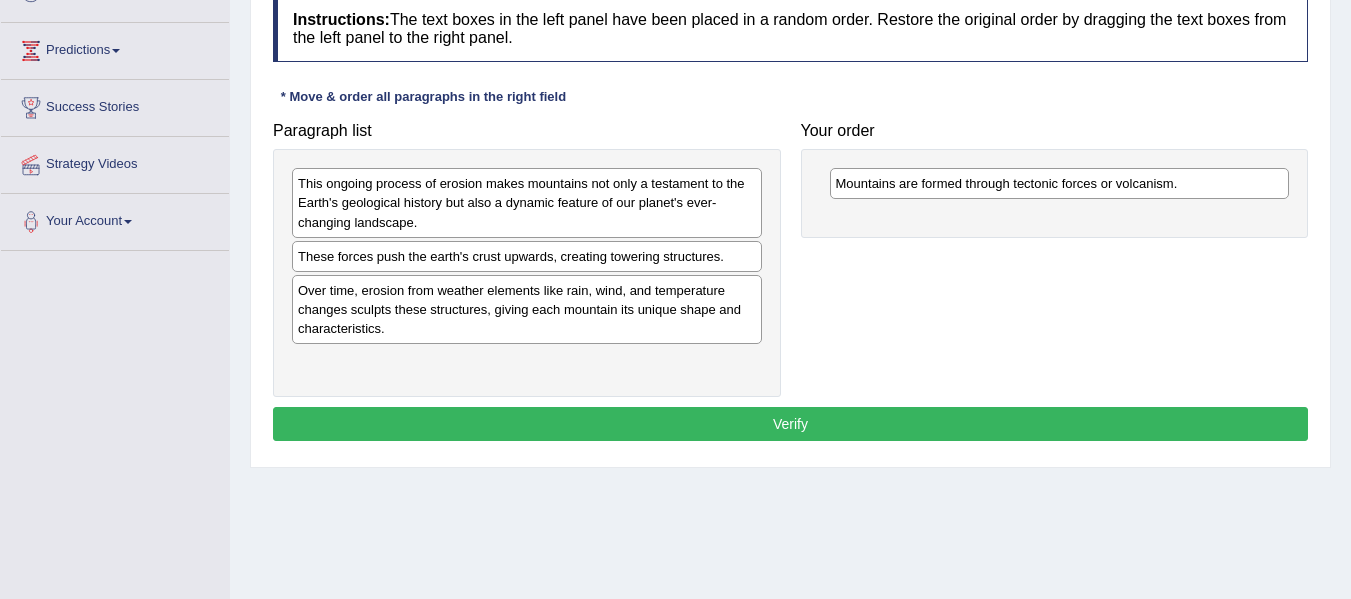click on "This ongoing process of erosion makes mountains not only a testament to the Earth's geological history but also
a dynamic feature of our planet's ever-changing landscape." at bounding box center (527, 202) 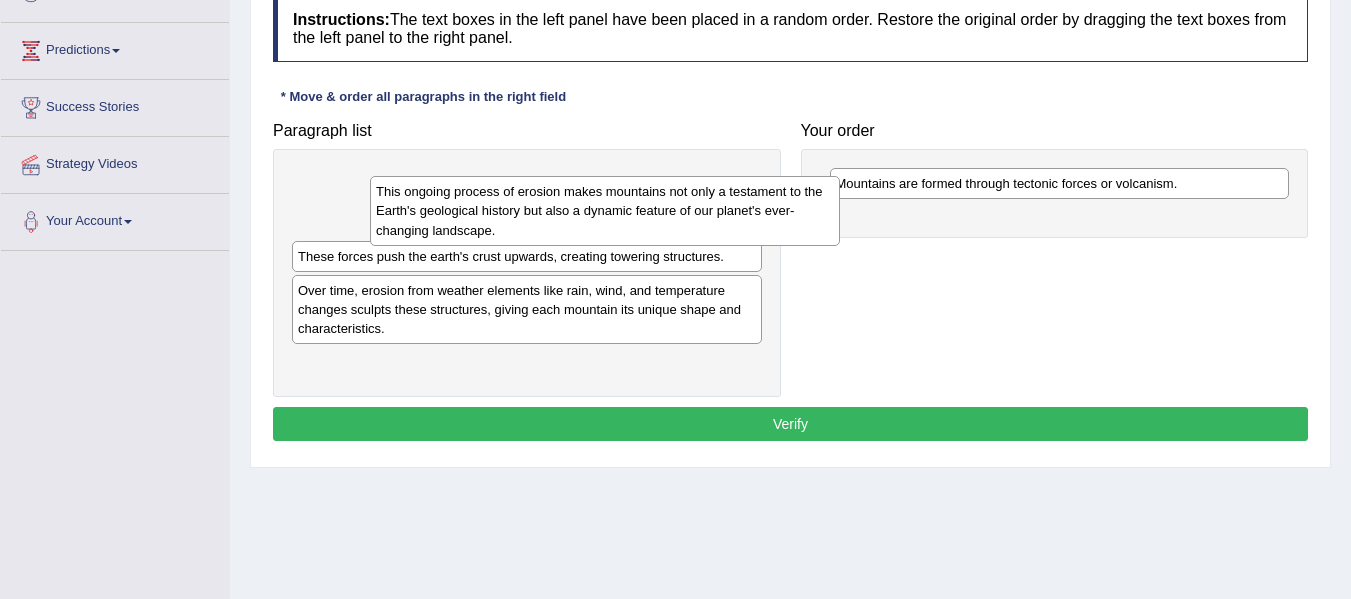 drag, startPoint x: 444, startPoint y: 207, endPoint x: 776, endPoint y: 282, distance: 340.36597 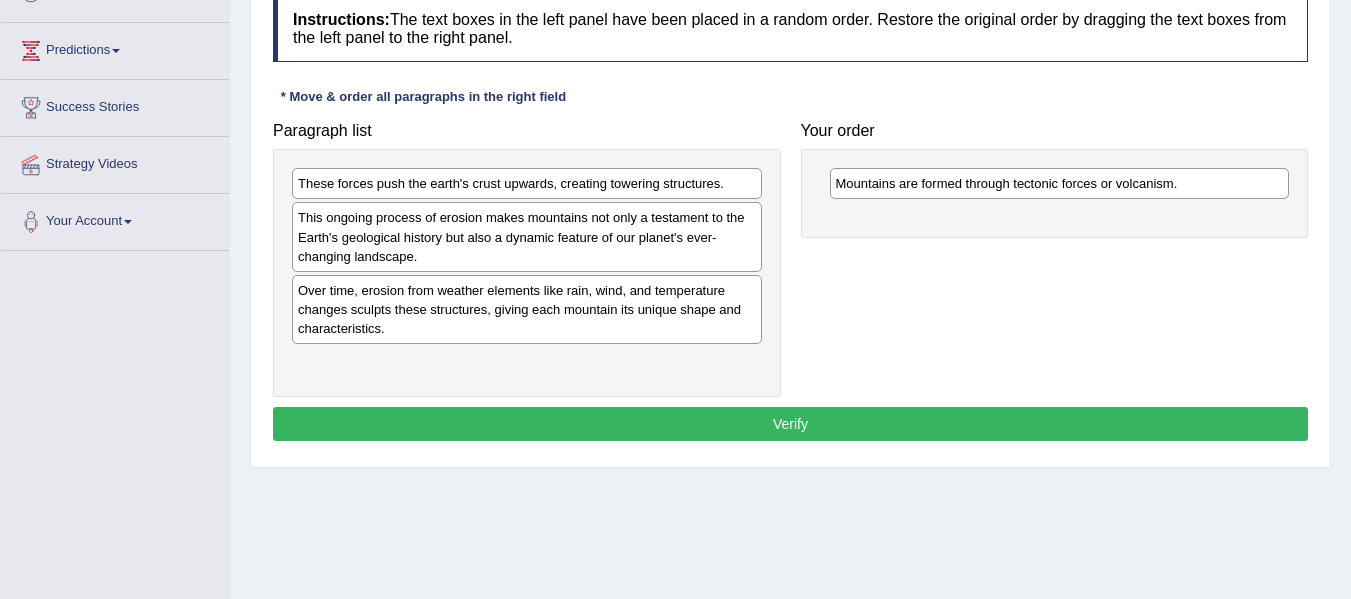 click on "This ongoing process of erosion makes mountains not only a testament to the Earth's geological history but also
a dynamic feature of our planet's ever-changing landscape." at bounding box center (527, 236) 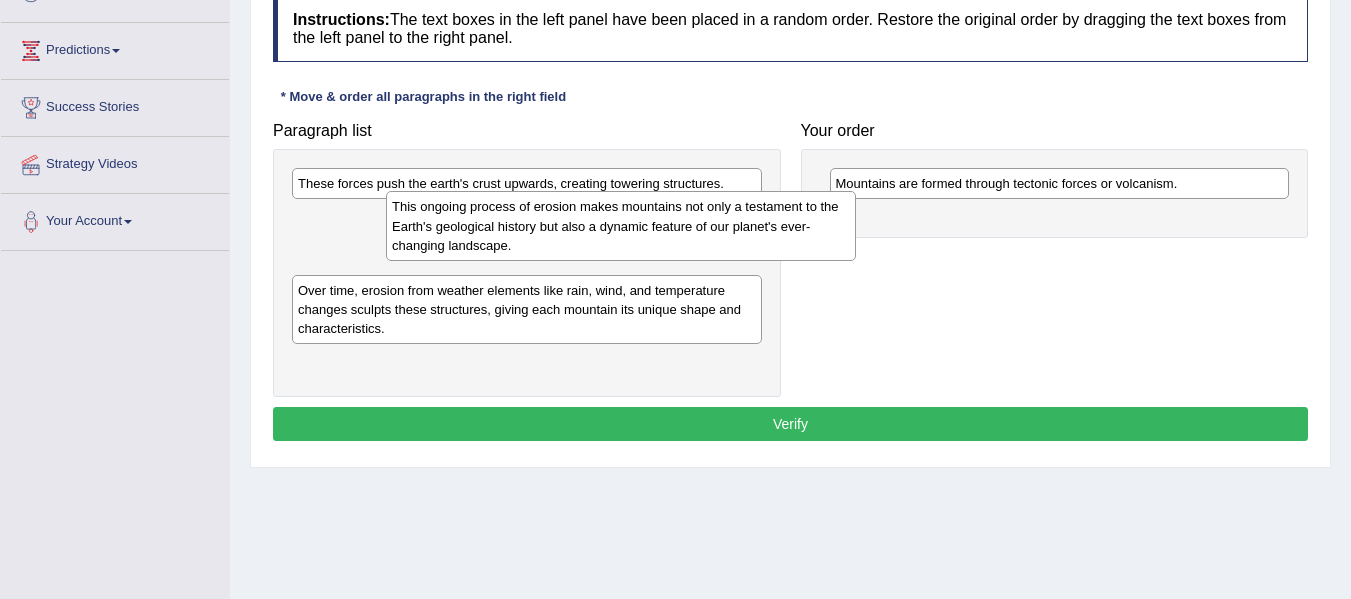 drag, startPoint x: 597, startPoint y: 248, endPoint x: 1062, endPoint y: 278, distance: 465.96674 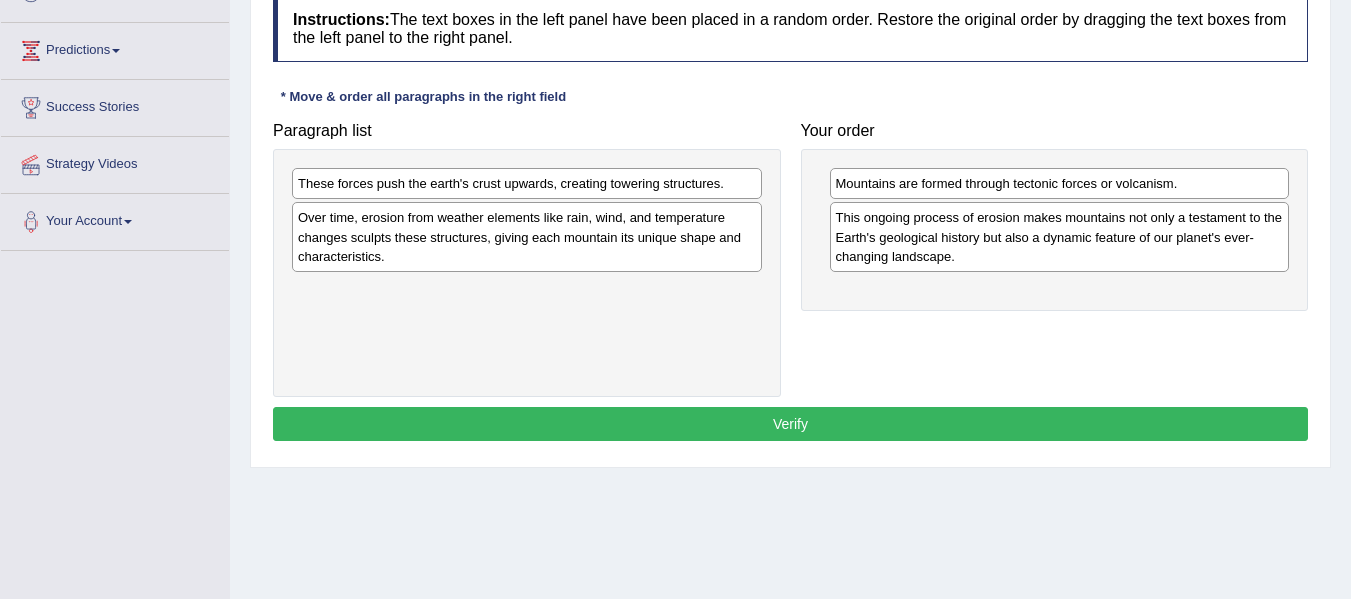 click on "Over time, erosion from weather elements like rain, wind, and temperature changes sculpts these structures,
giving each mountain its unique shape and characteristics." at bounding box center (527, 236) 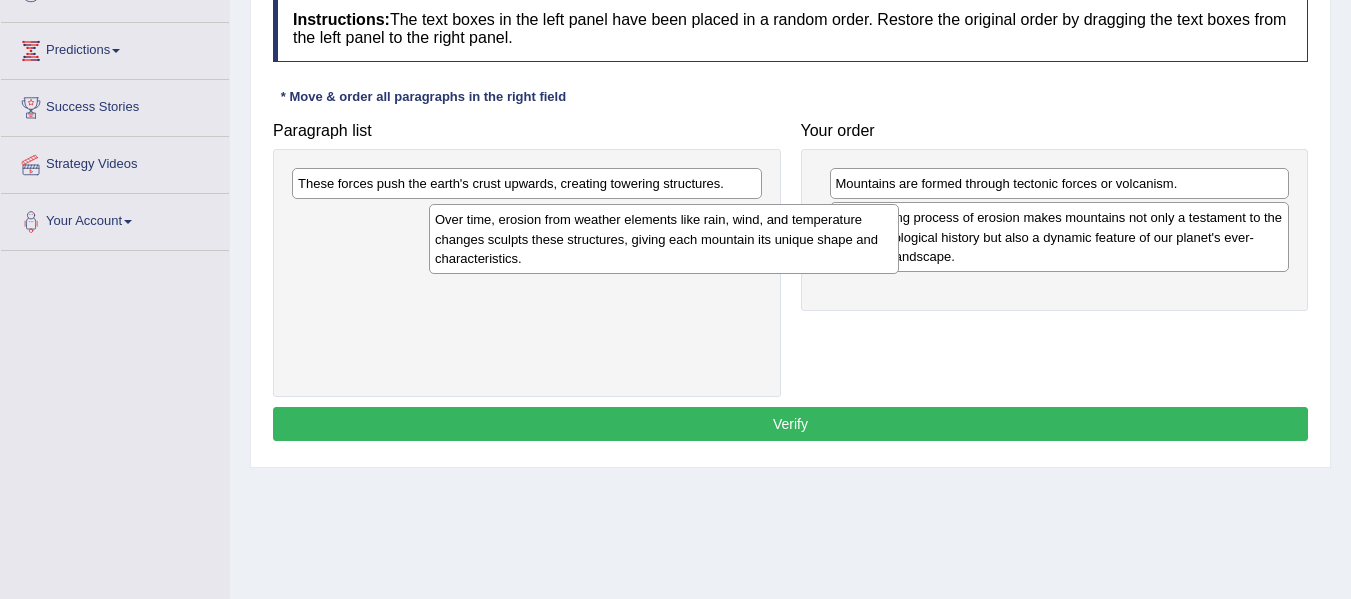 drag, startPoint x: 642, startPoint y: 244, endPoint x: 1157, endPoint y: 367, distance: 529.4847 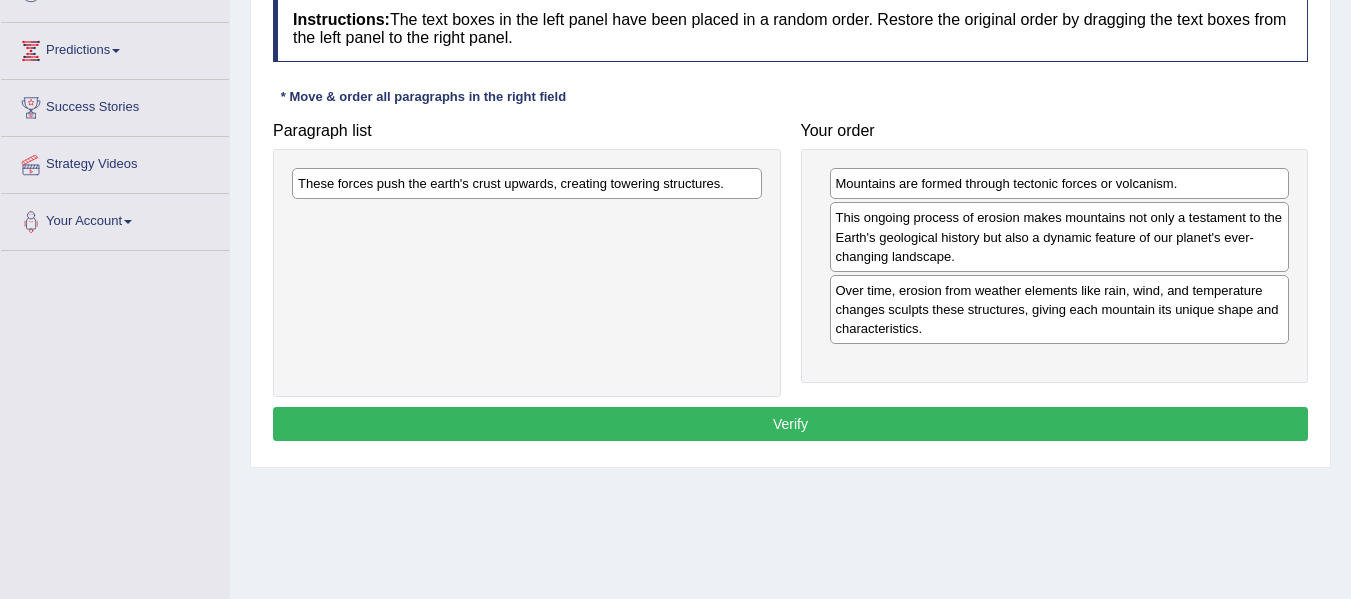 click on "These forces push the earth's crust upwards, creating towering structures." at bounding box center [527, 183] 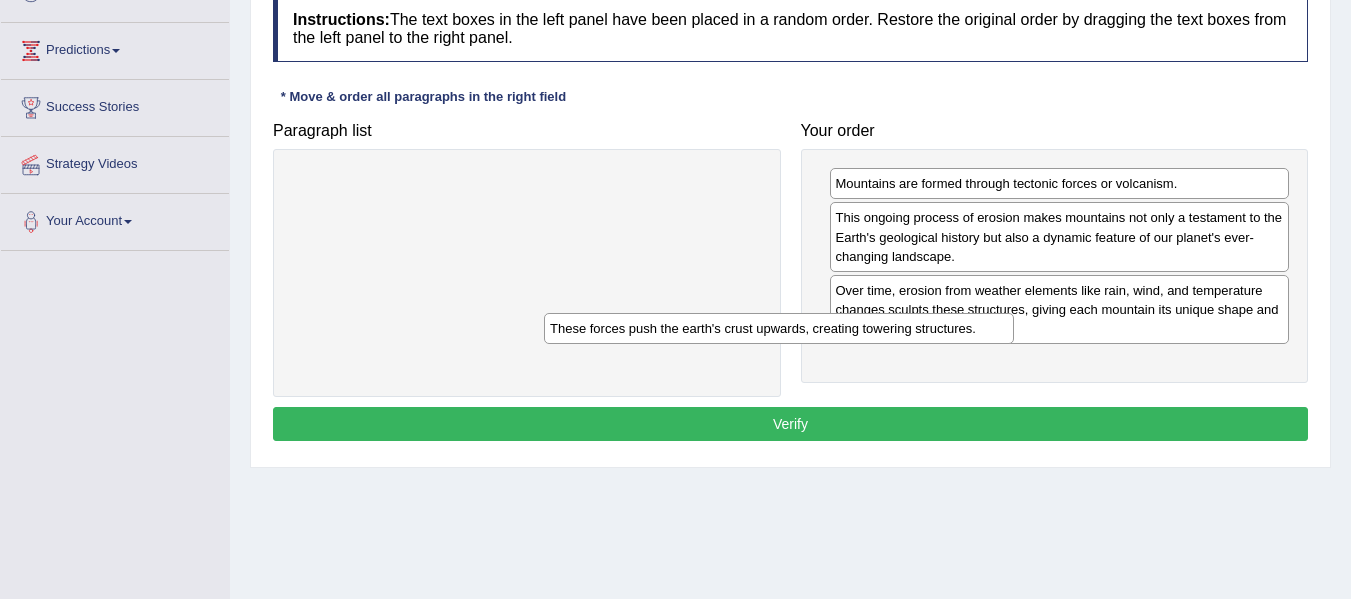 drag, startPoint x: 647, startPoint y: 184, endPoint x: 1063, endPoint y: 406, distance: 471.52942 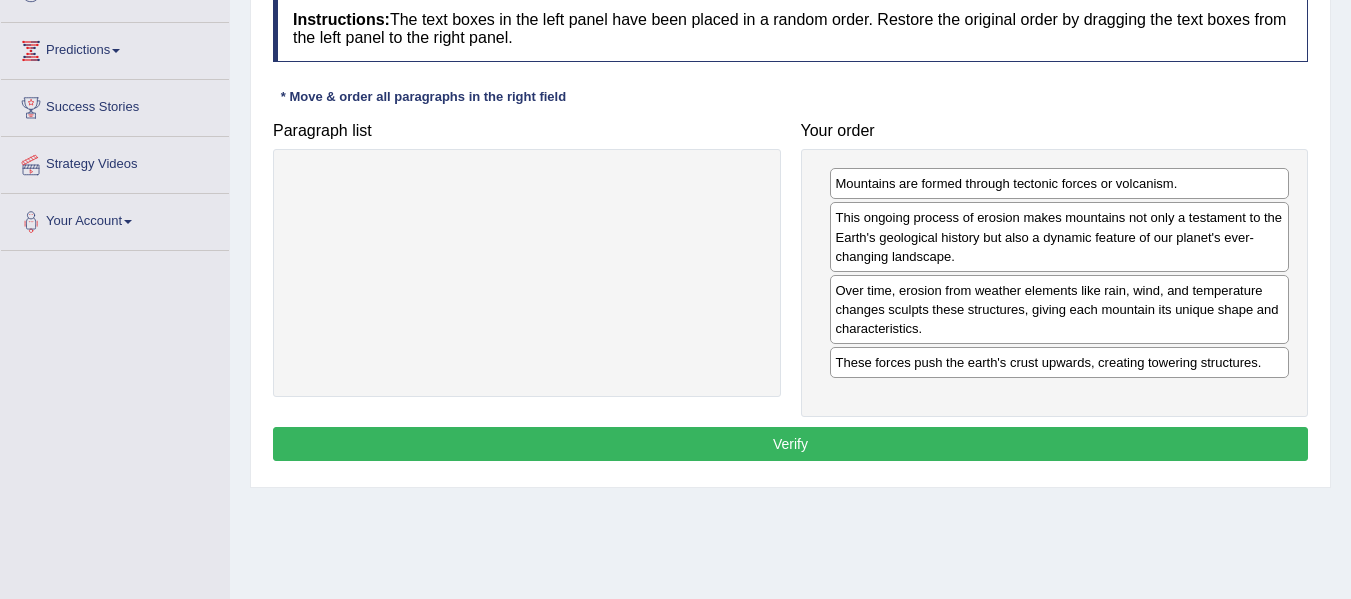 click on "Verify" at bounding box center [790, 444] 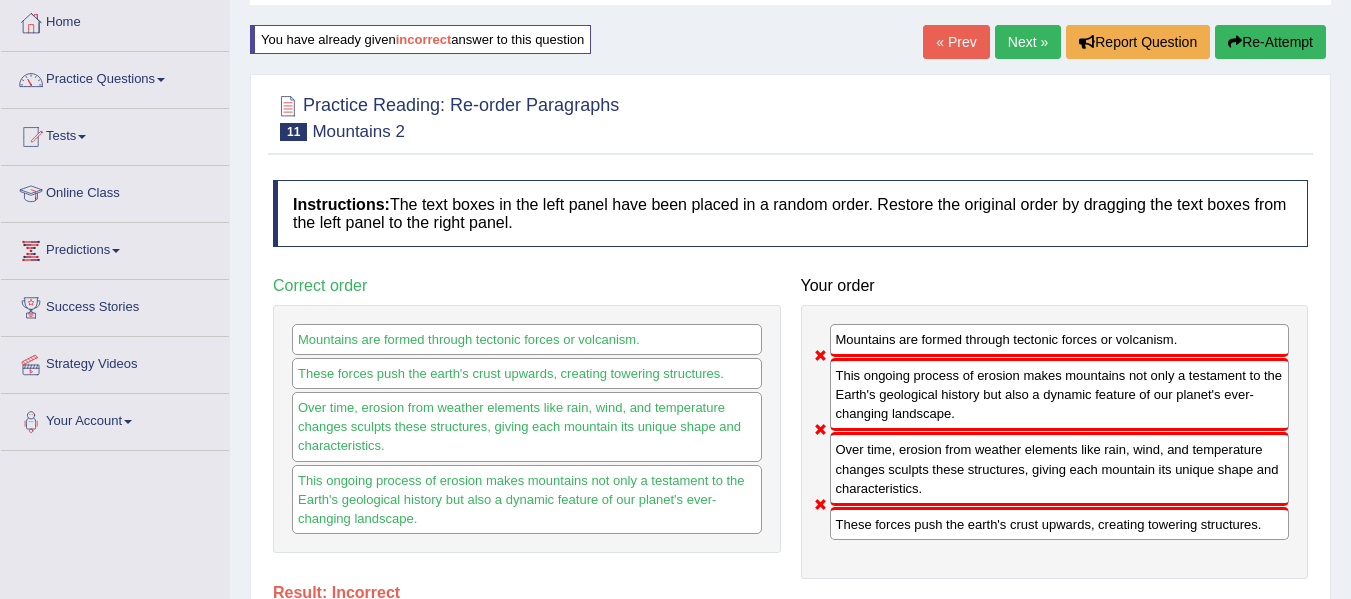 scroll, scrollTop: 64, scrollLeft: 0, axis: vertical 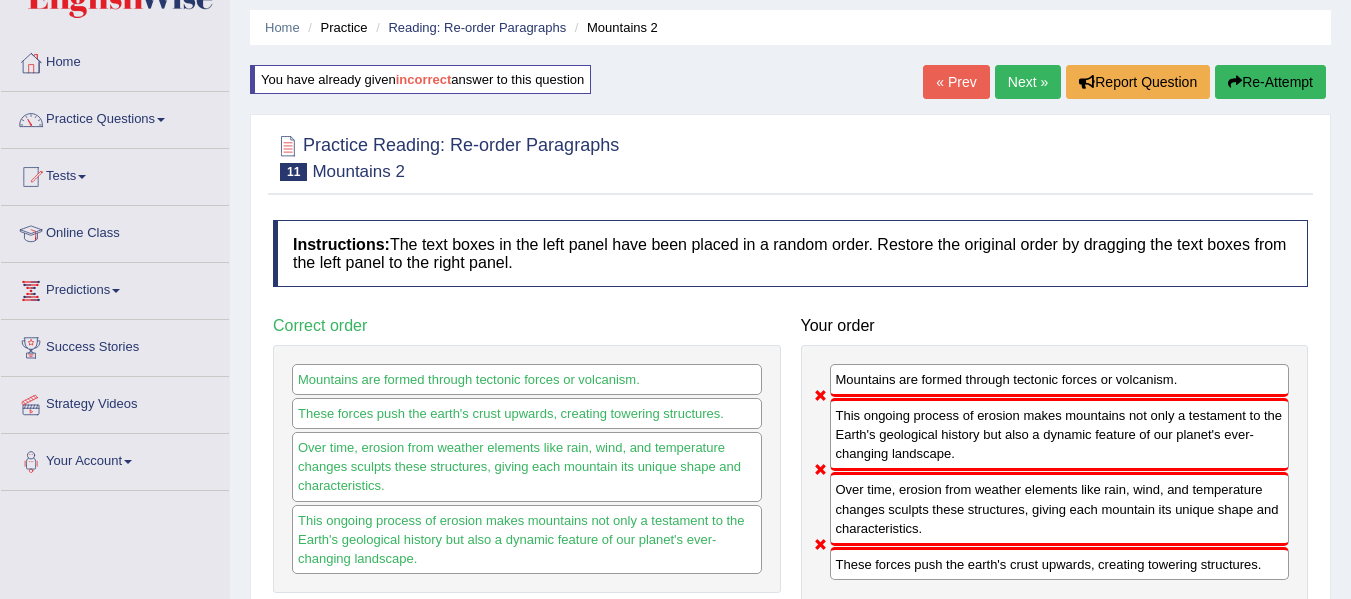 click on "Next »" at bounding box center (1028, 82) 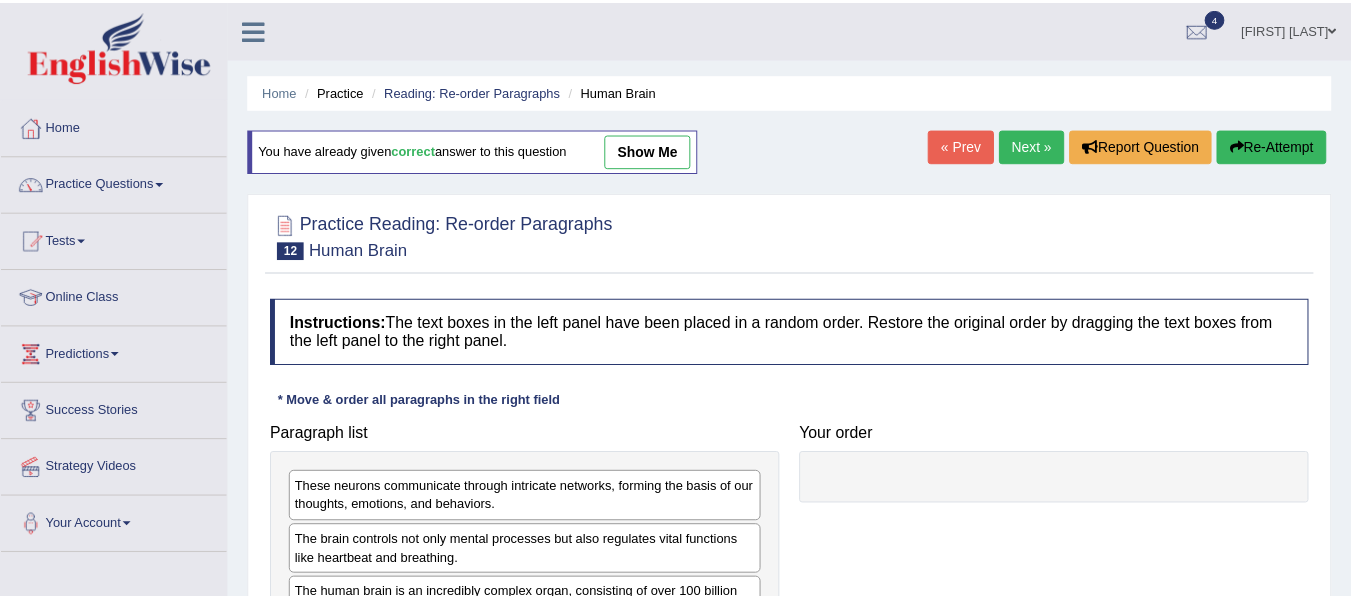 scroll, scrollTop: 0, scrollLeft: 0, axis: both 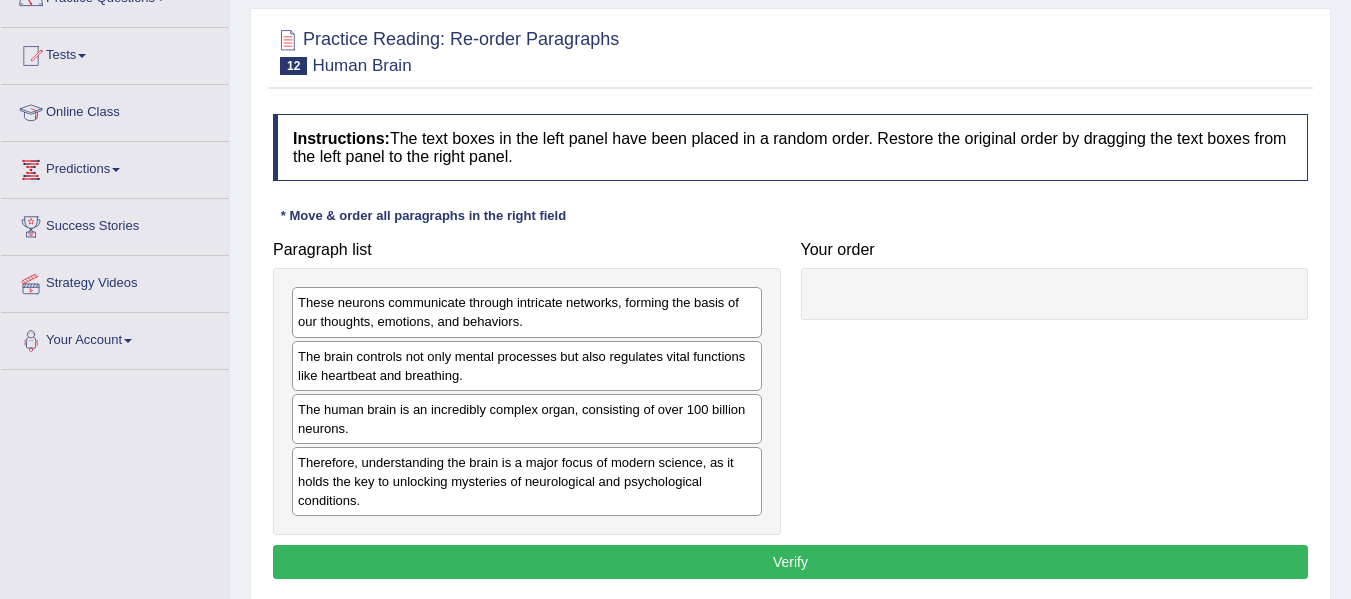click on "The human brain is an incredibly complex organ, consisting of over 100 billion neurons." at bounding box center (527, 419) 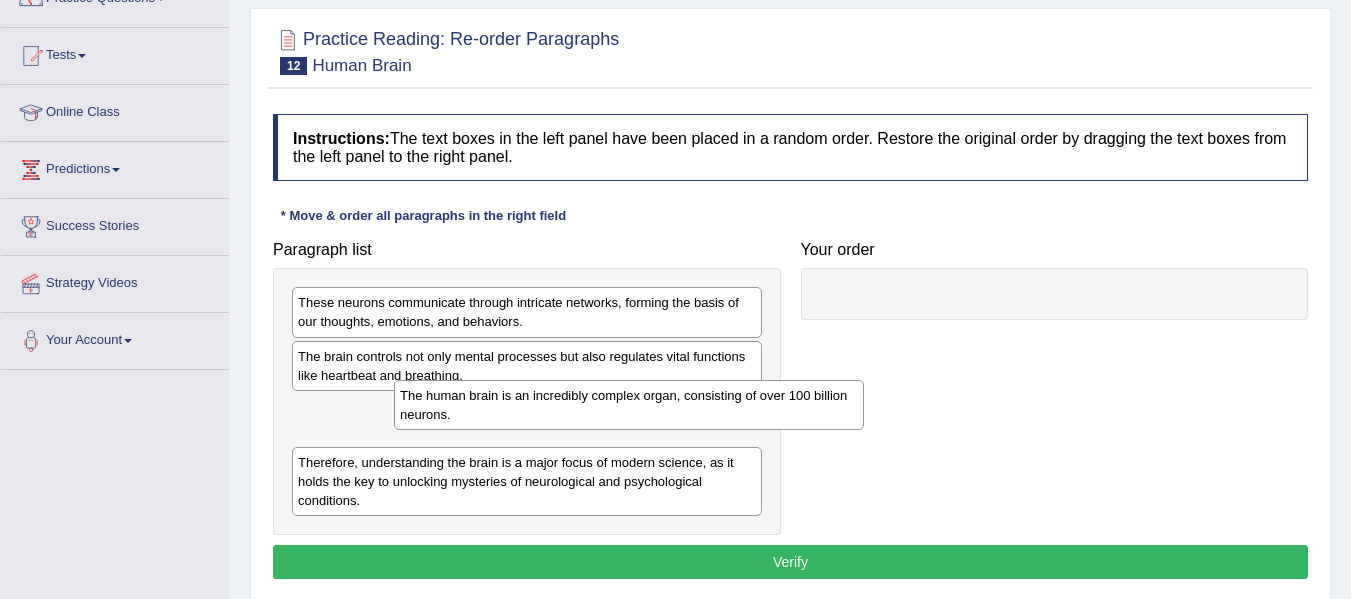 drag, startPoint x: 355, startPoint y: 419, endPoint x: 638, endPoint y: 357, distance: 289.7119 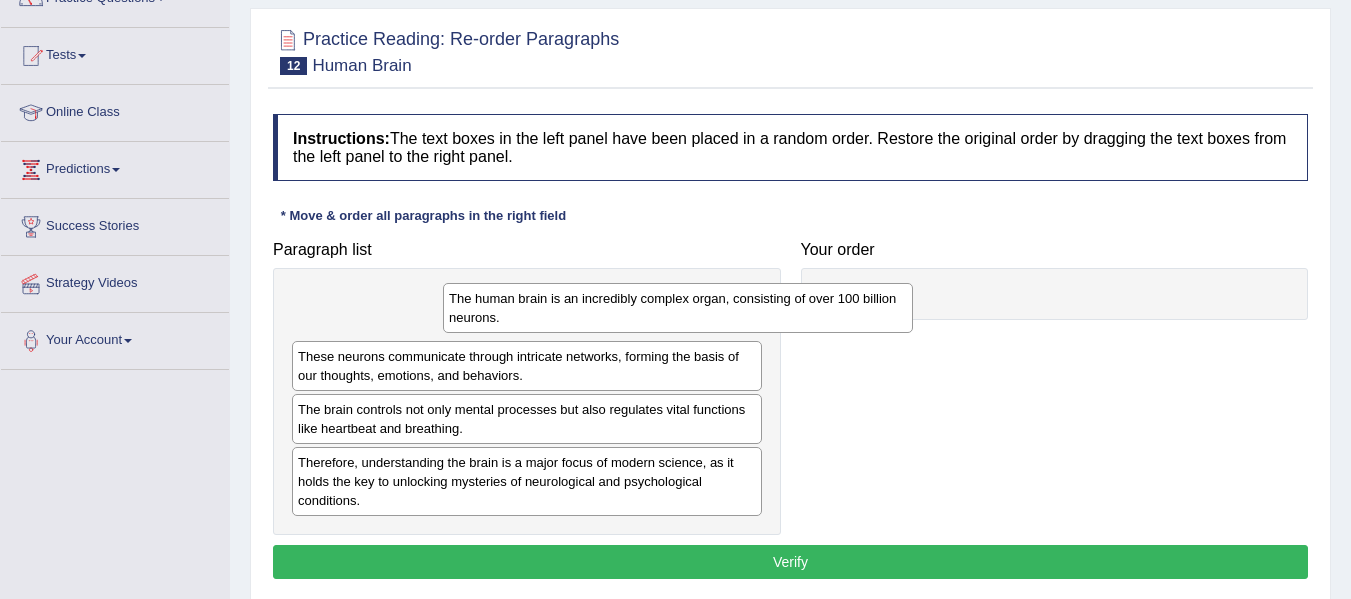 drag, startPoint x: 346, startPoint y: 370, endPoint x: 945, endPoint y: 268, distance: 607.62244 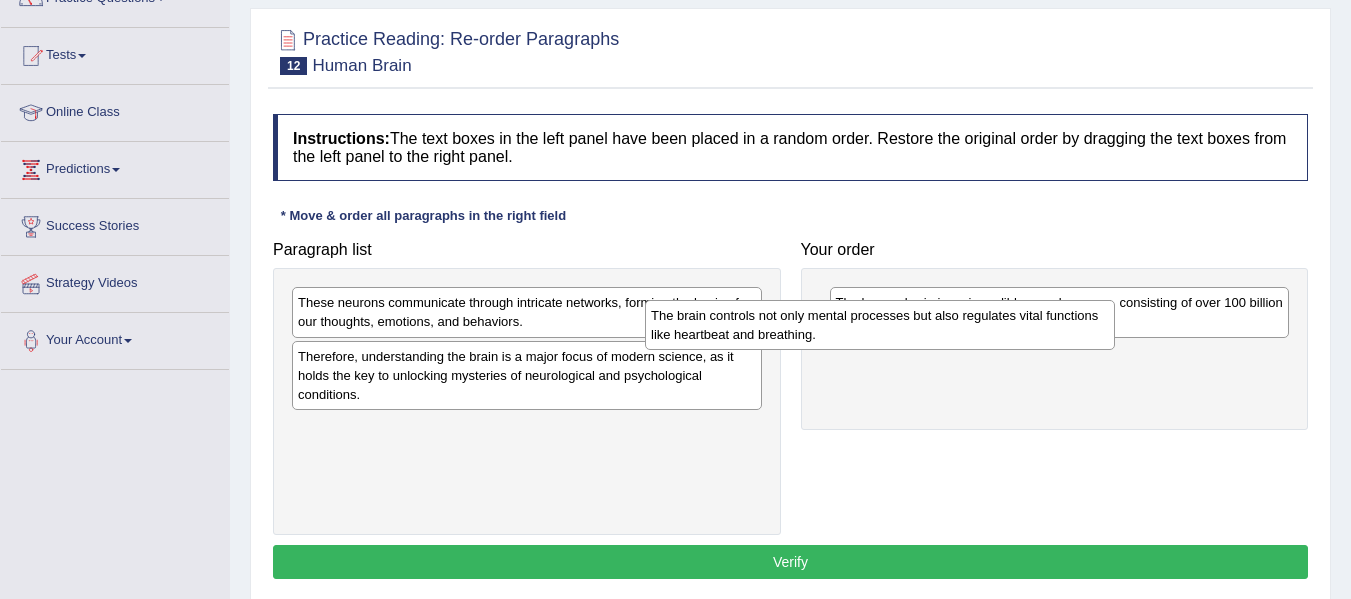 drag, startPoint x: 418, startPoint y: 366, endPoint x: 998, endPoint y: 308, distance: 582.89276 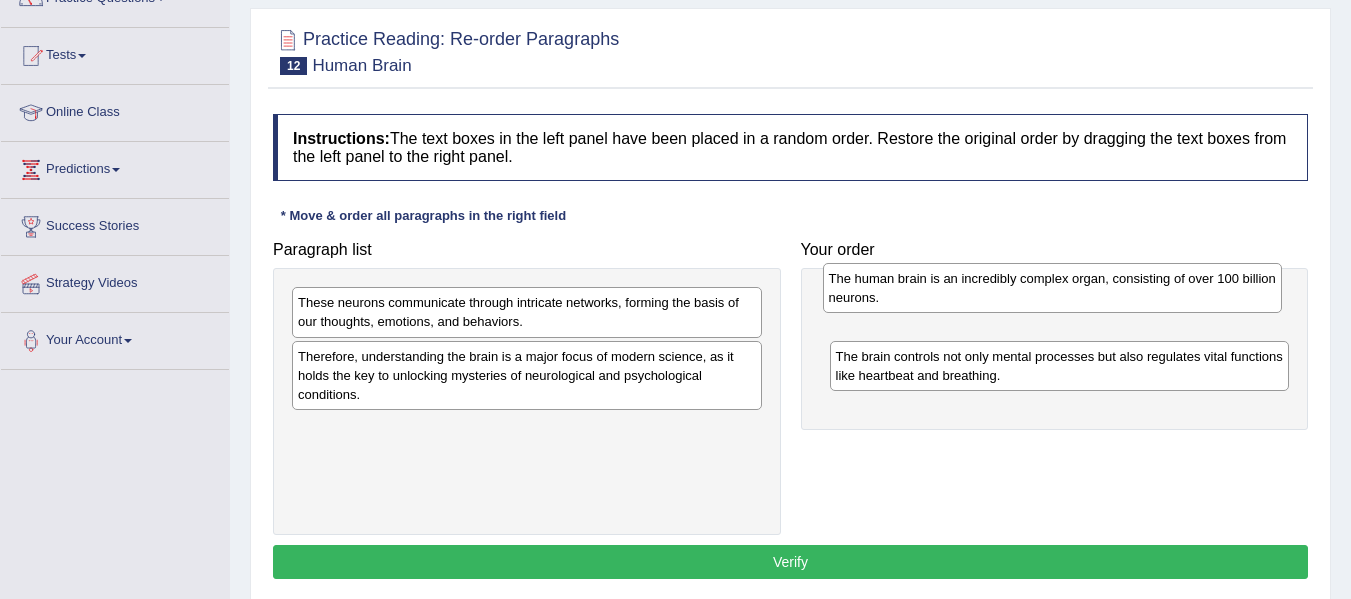 drag, startPoint x: 880, startPoint y: 370, endPoint x: 873, endPoint y: 292, distance: 78.31347 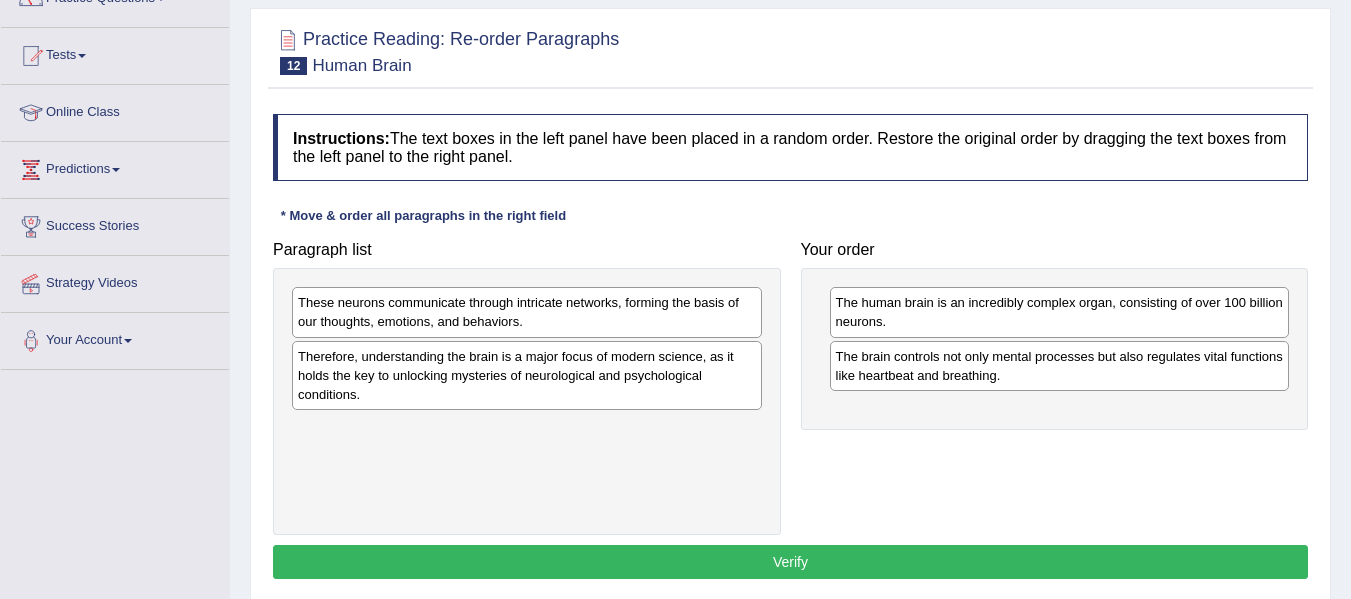 click on "Paragraph list
These neurons communicate through intricate networks, forming the basis of our thoughts, emotions, and
behaviors. Therefore, understanding the brain is a major focus of modern science, as it holds the key to unlocking mysteries
of neurological and psychological conditions.
Correct order
The human brain is an incredibly complex organ, consisting of over 100 billion neurons. These neurons communicate through intricate networks, forming the basis of our thoughts, emotions, and
behaviors. The brain controls not only mental processes but also regulates vital functions like heartbeat and breathing. Therefore, understanding the brain is a major focus of modern science, as it holds the key to unlocking mysteries
of neurological and psychological conditions.
Your order
The human brain is an incredibly complex organ, consisting of over 100 billion neurons." at bounding box center [790, 383] 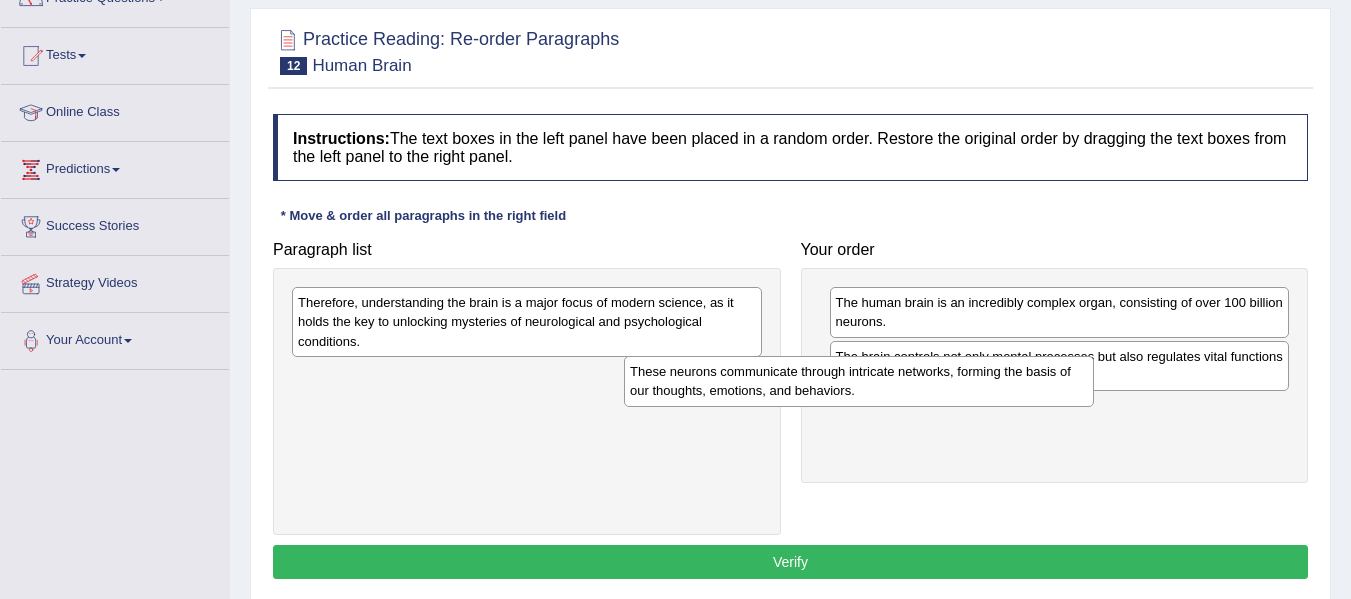 drag, startPoint x: 462, startPoint y: 322, endPoint x: 864, endPoint y: 395, distance: 408.57434 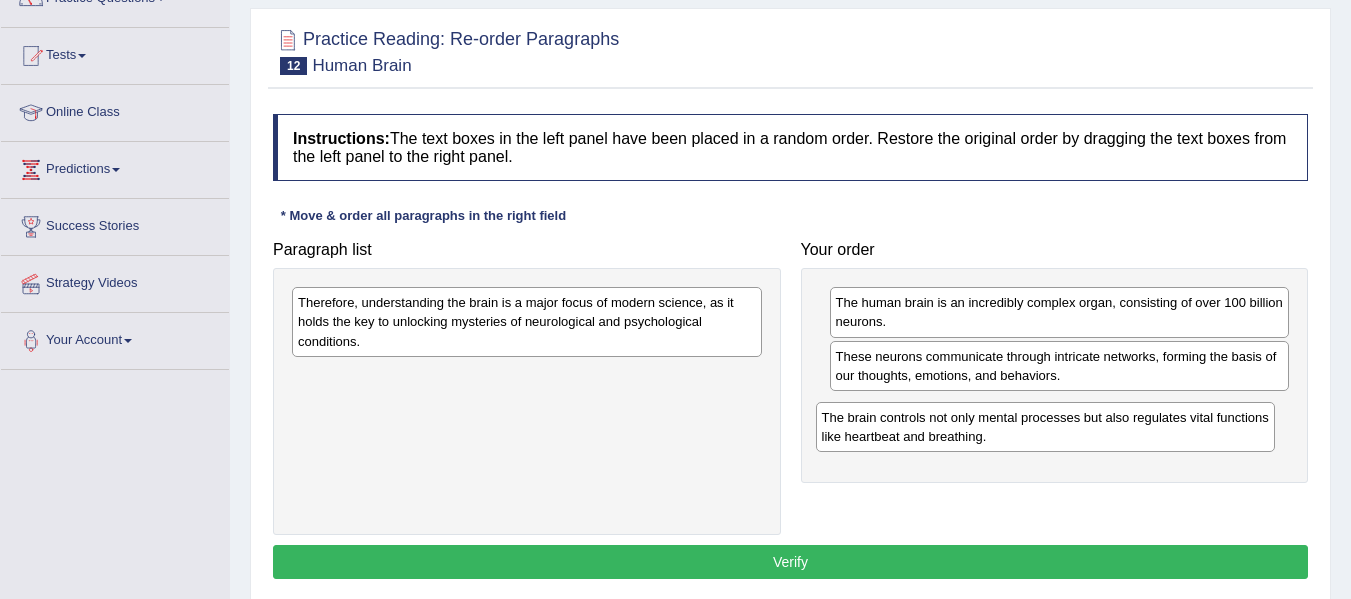 drag, startPoint x: 860, startPoint y: 367, endPoint x: 846, endPoint y: 427, distance: 61.611687 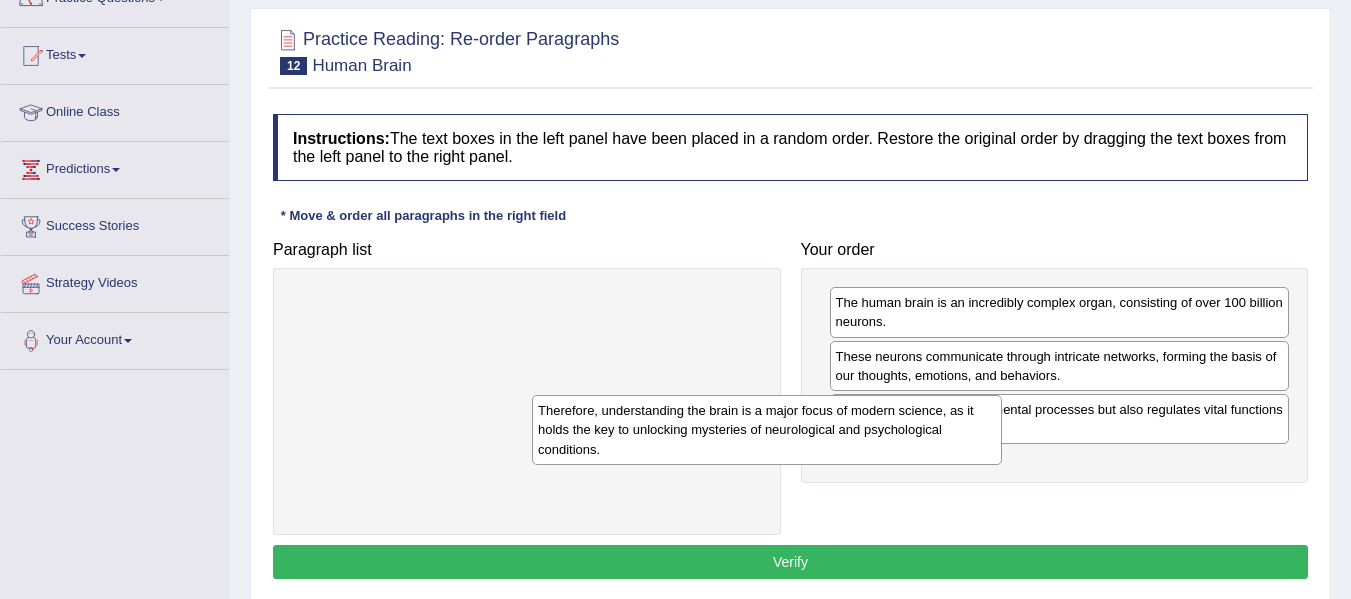 drag, startPoint x: 534, startPoint y: 325, endPoint x: 954, endPoint y: 536, distance: 470.02234 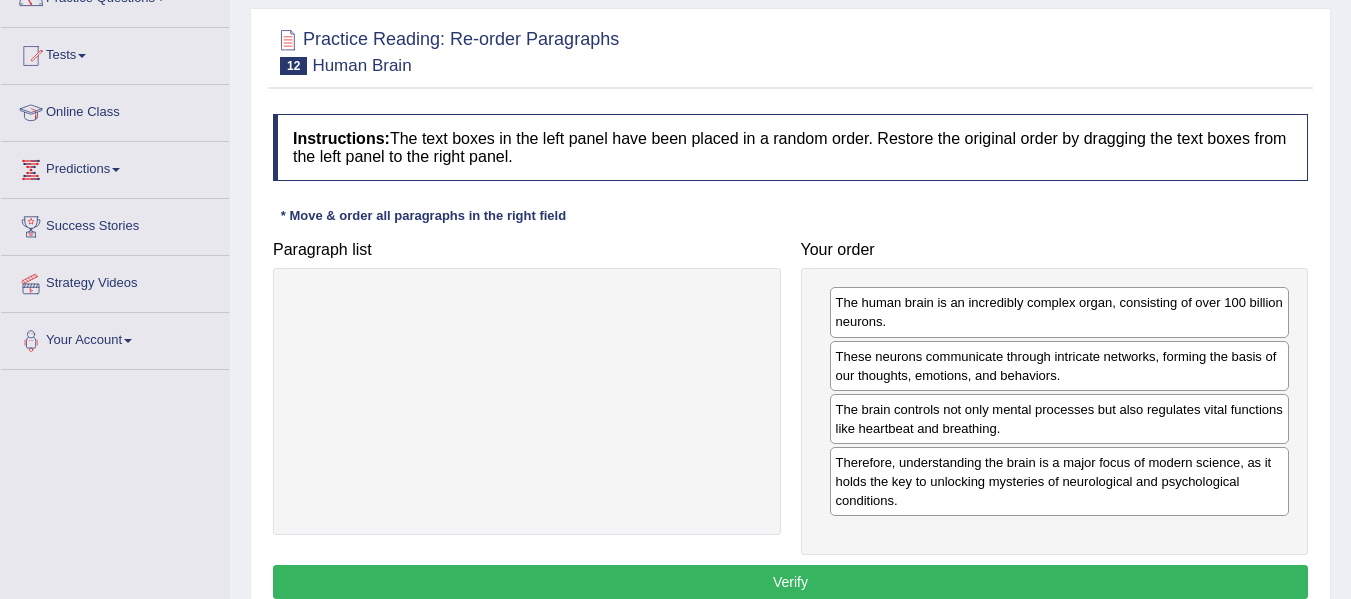 click on "Verify" at bounding box center (790, 582) 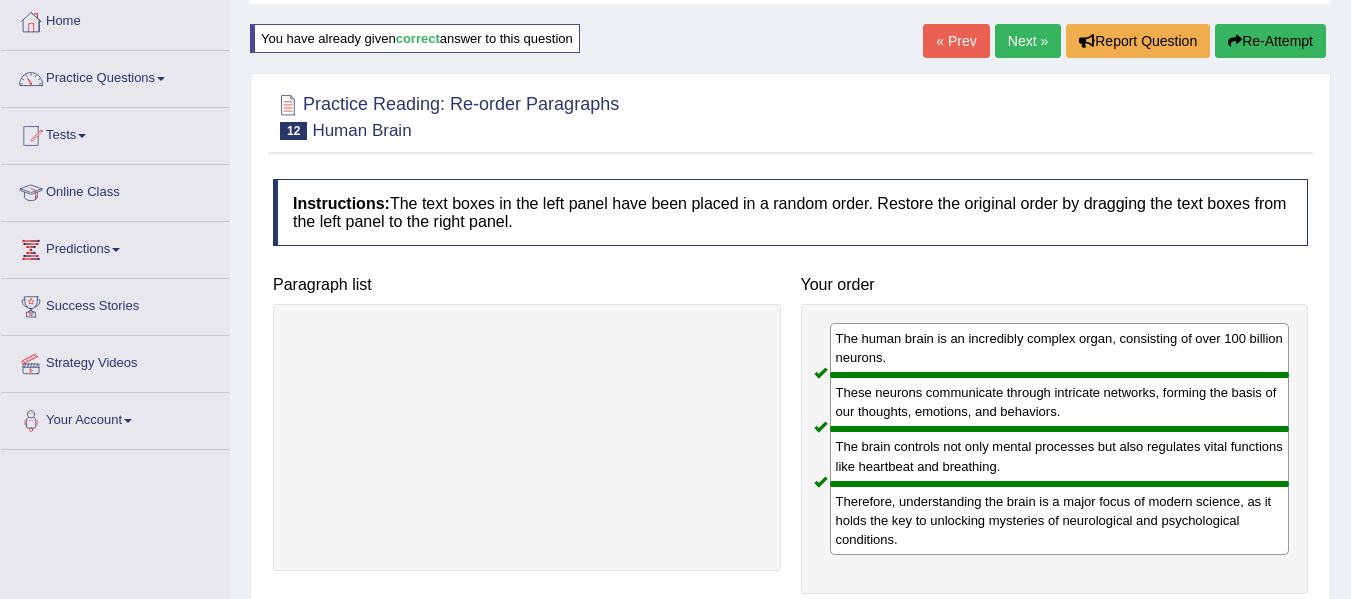 scroll, scrollTop: 65, scrollLeft: 0, axis: vertical 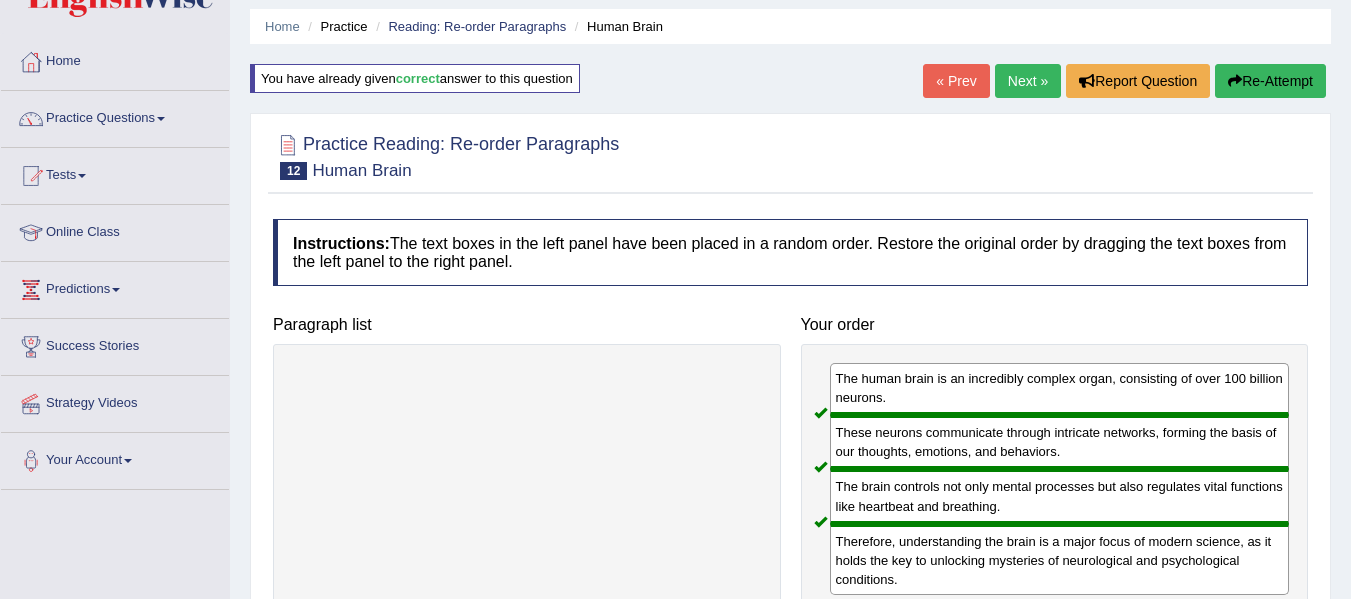 click on "Next »" at bounding box center [1028, 81] 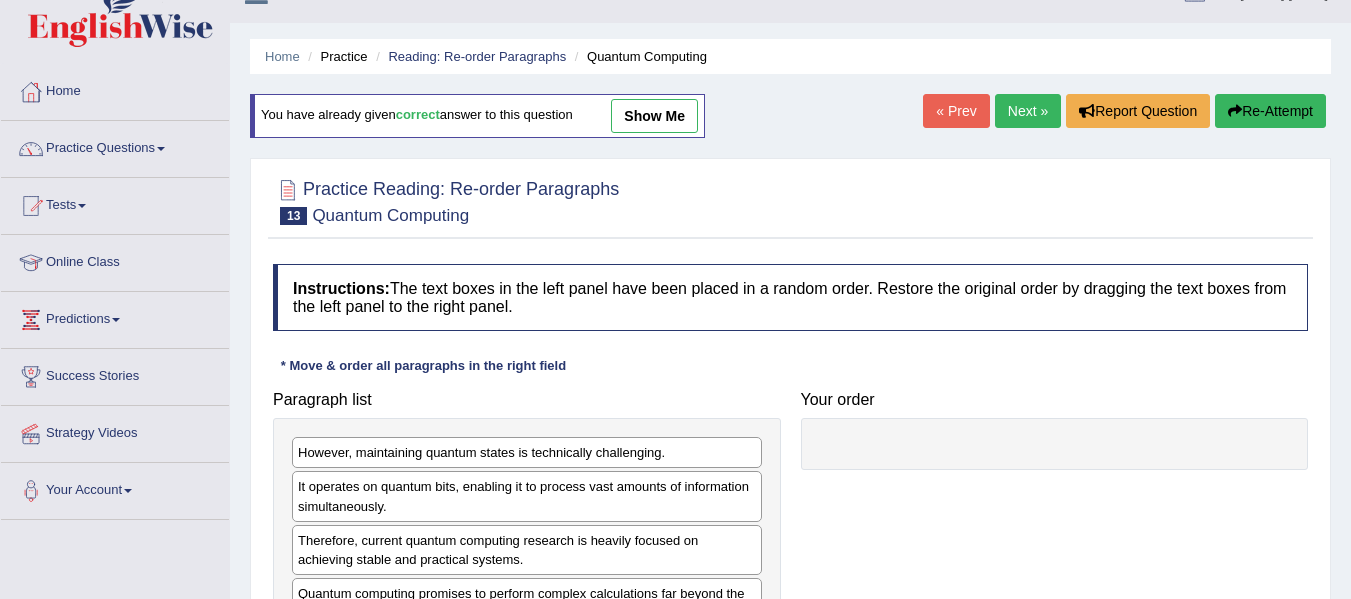 scroll, scrollTop: 106, scrollLeft: 0, axis: vertical 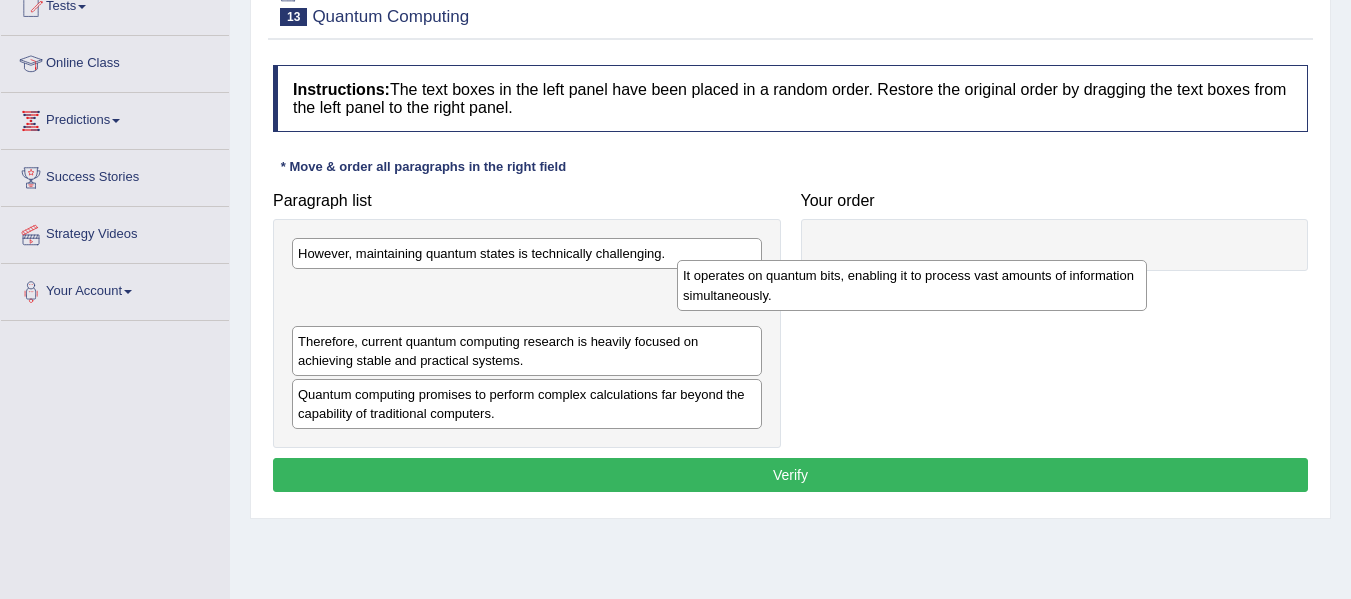 drag, startPoint x: 451, startPoint y: 293, endPoint x: 972, endPoint y: 231, distance: 524.6761 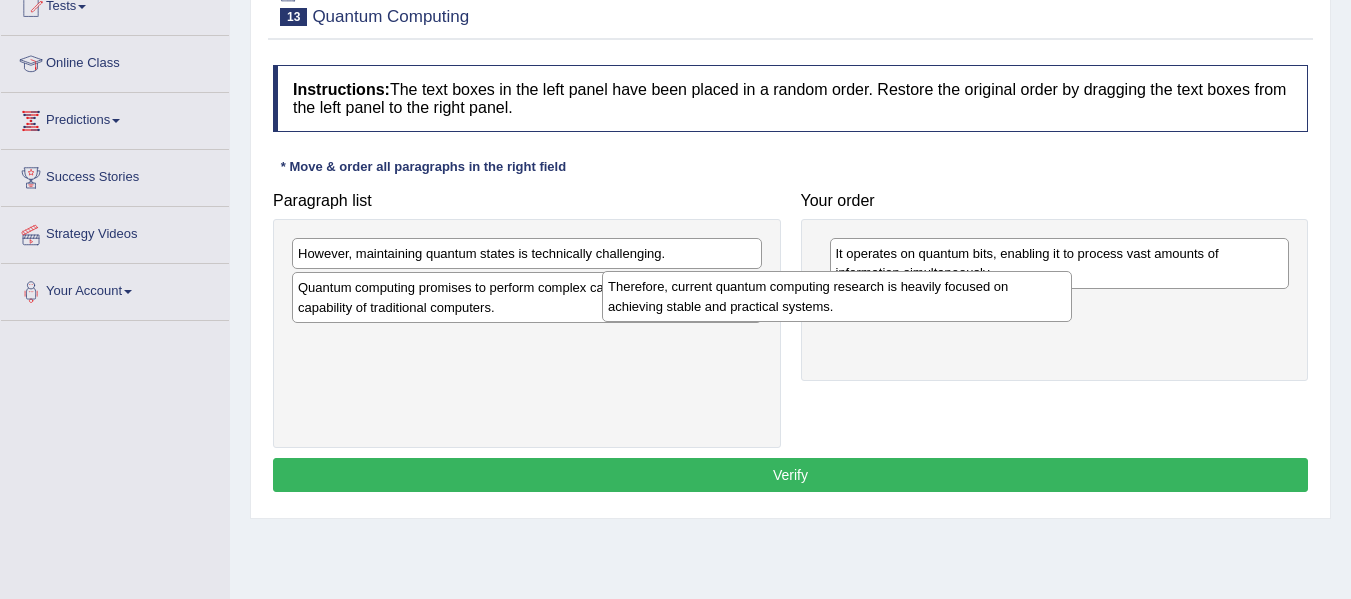 drag, startPoint x: 429, startPoint y: 305, endPoint x: 941, endPoint y: 321, distance: 512.24994 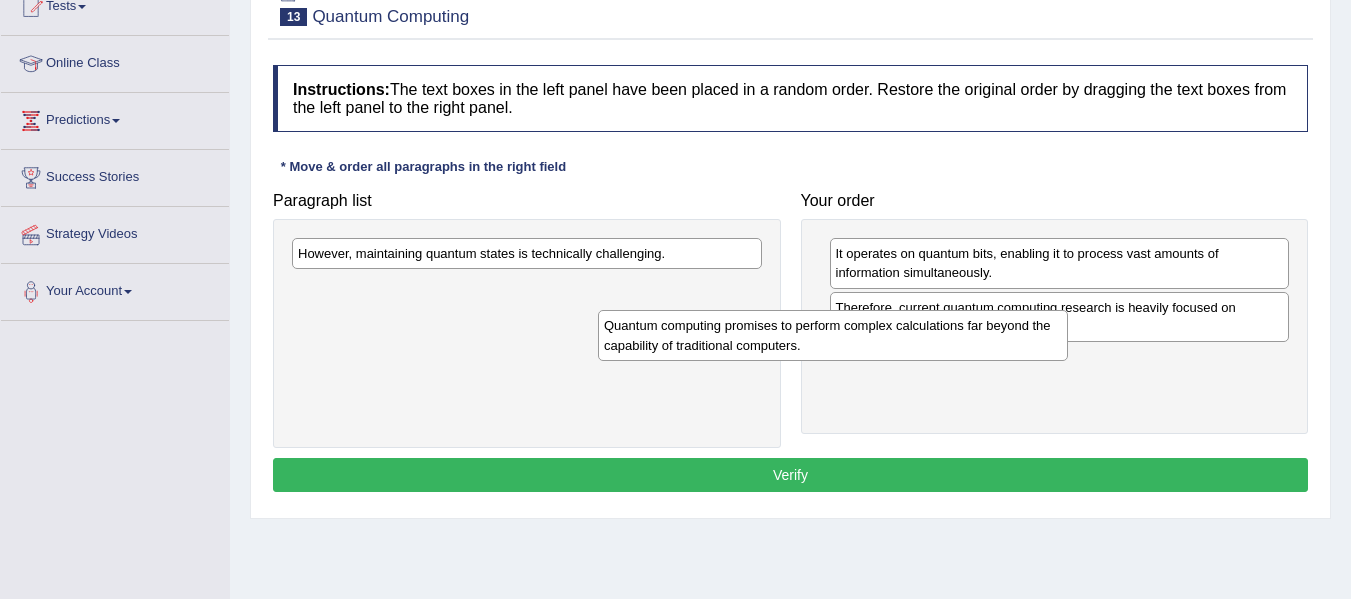 drag, startPoint x: 578, startPoint y: 293, endPoint x: 1000, endPoint y: 383, distance: 431.49045 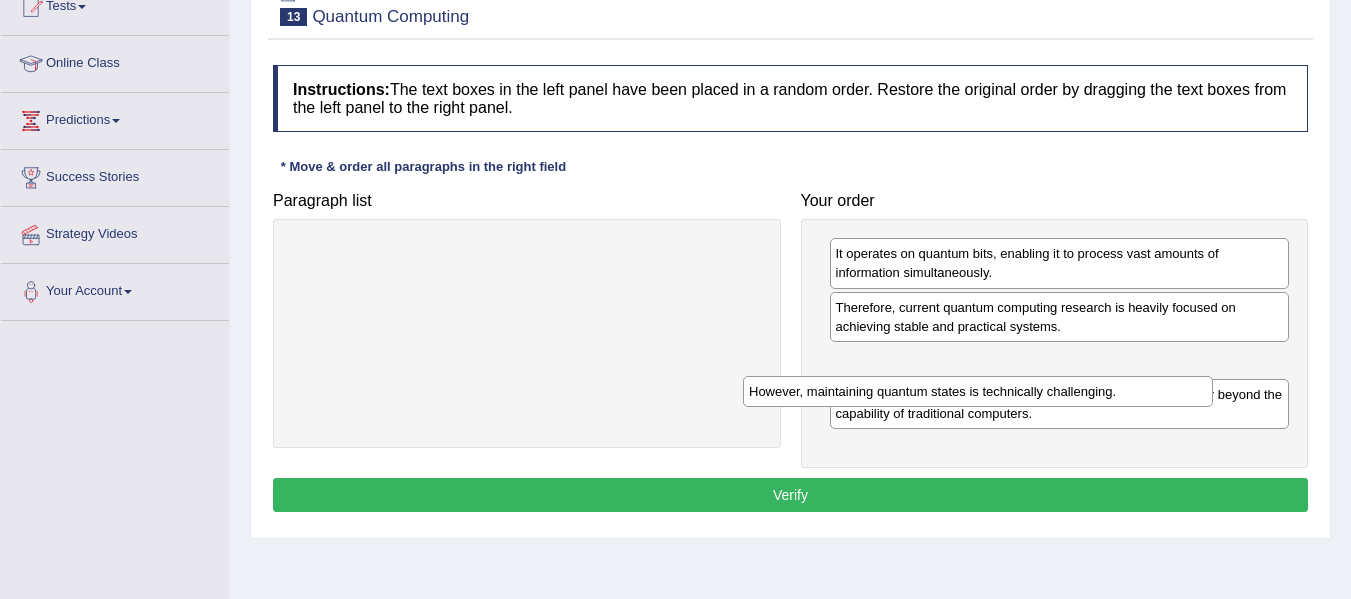drag, startPoint x: 546, startPoint y: 253, endPoint x: 1081, endPoint y: 408, distance: 557.0009 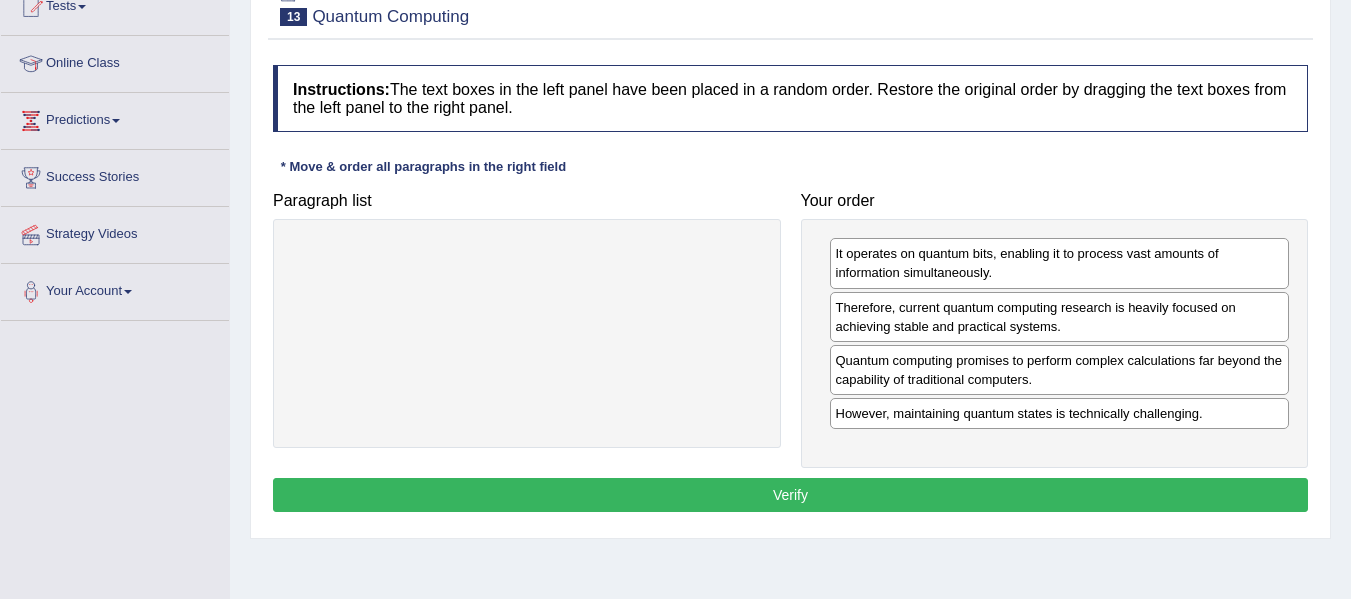 click on "Verify" at bounding box center [790, 495] 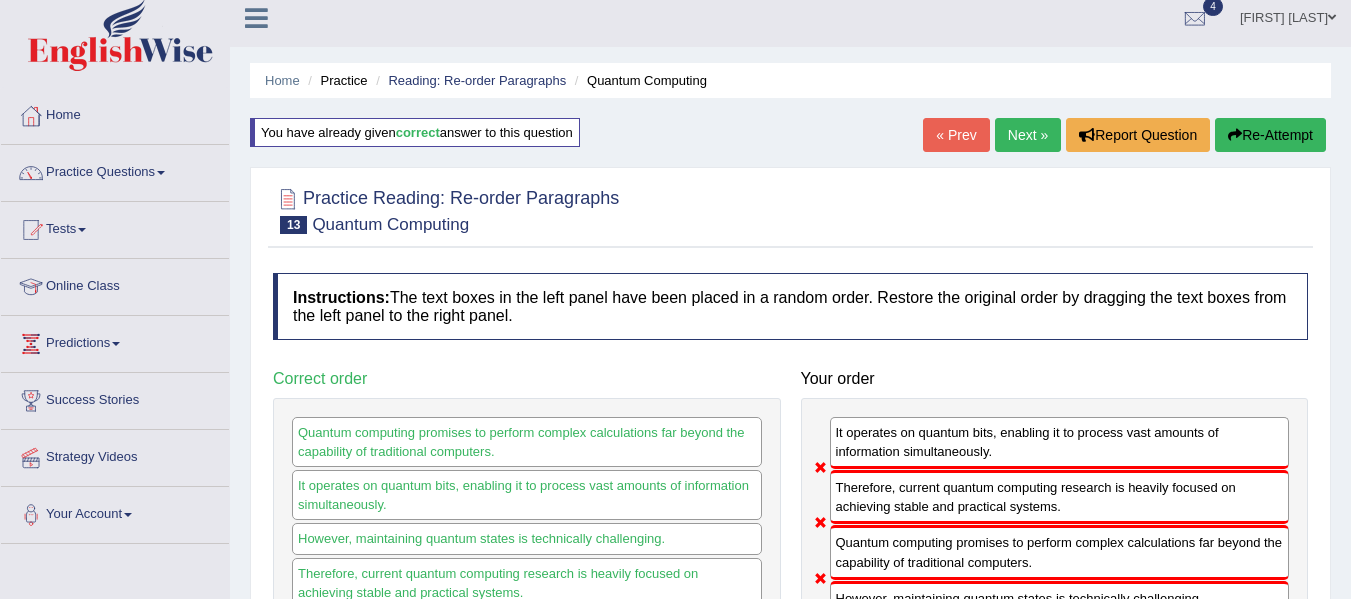scroll, scrollTop: 3, scrollLeft: 0, axis: vertical 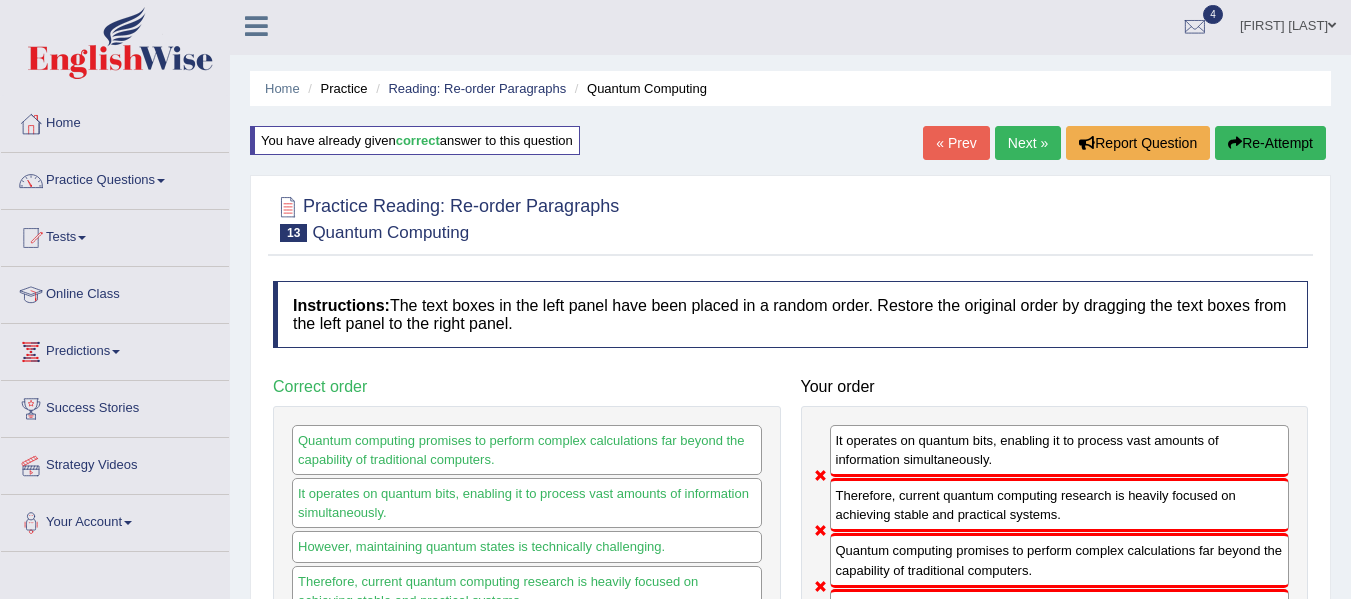 click at bounding box center (161, 181) 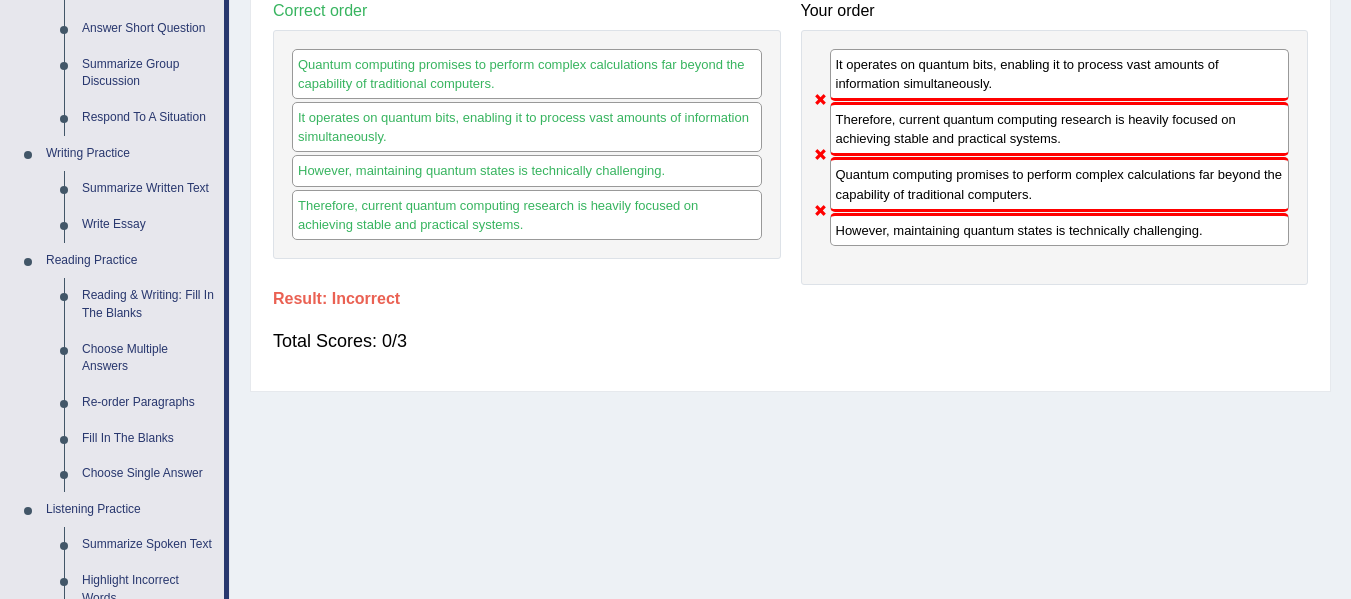 scroll, scrollTop: 397, scrollLeft: 0, axis: vertical 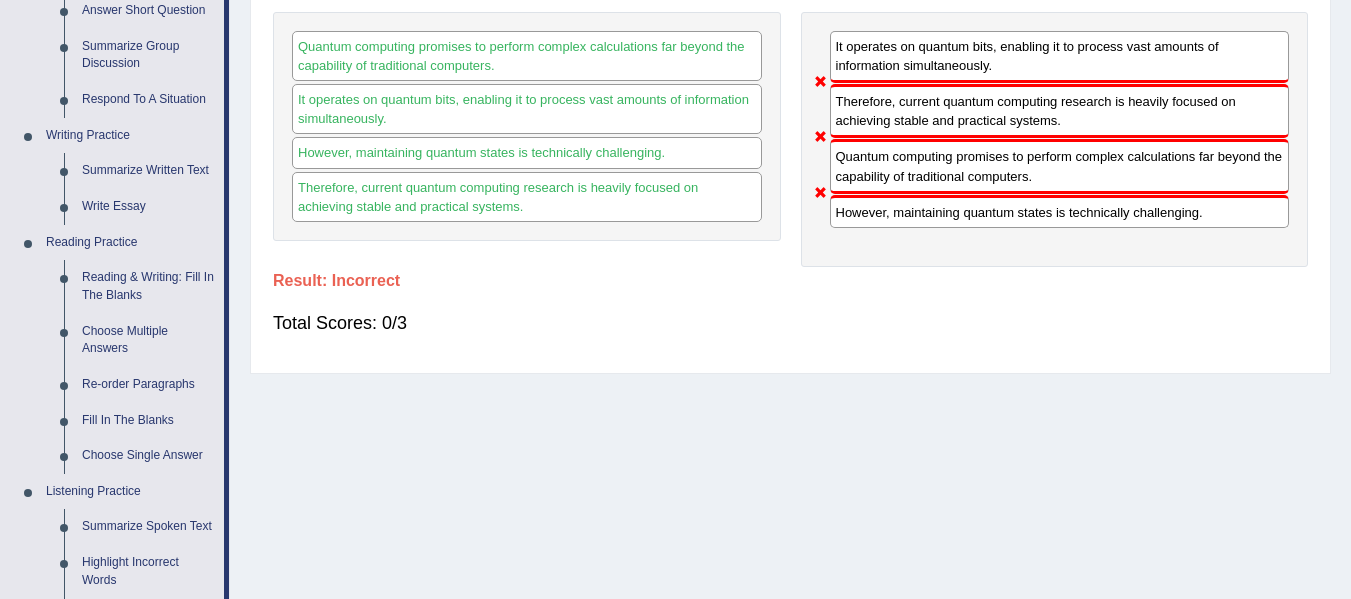 click on "Fill In The Blanks" at bounding box center (148, 421) 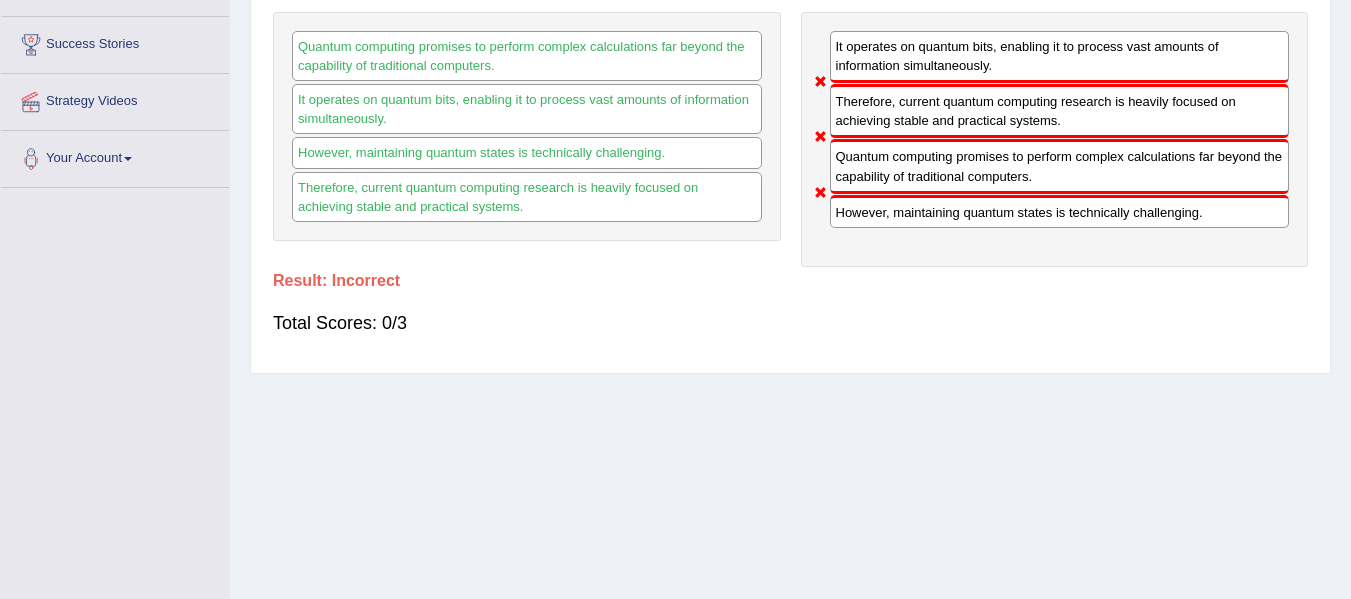 scroll, scrollTop: 396, scrollLeft: 0, axis: vertical 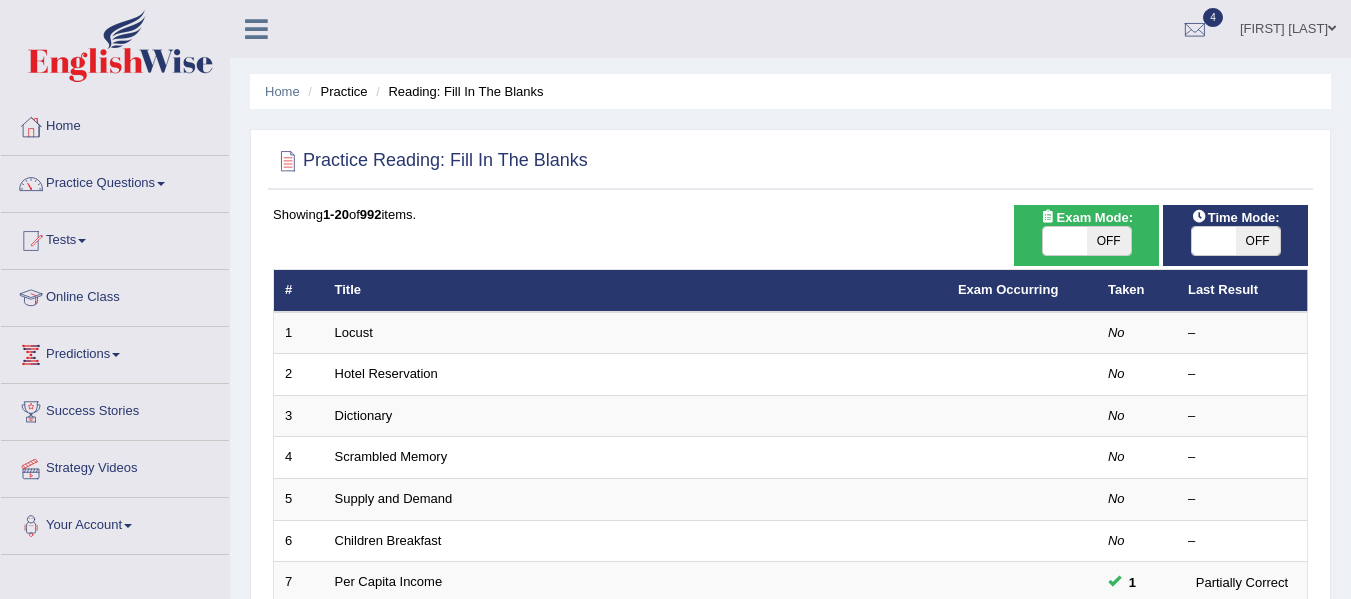 click on "Locust" at bounding box center [635, 333] 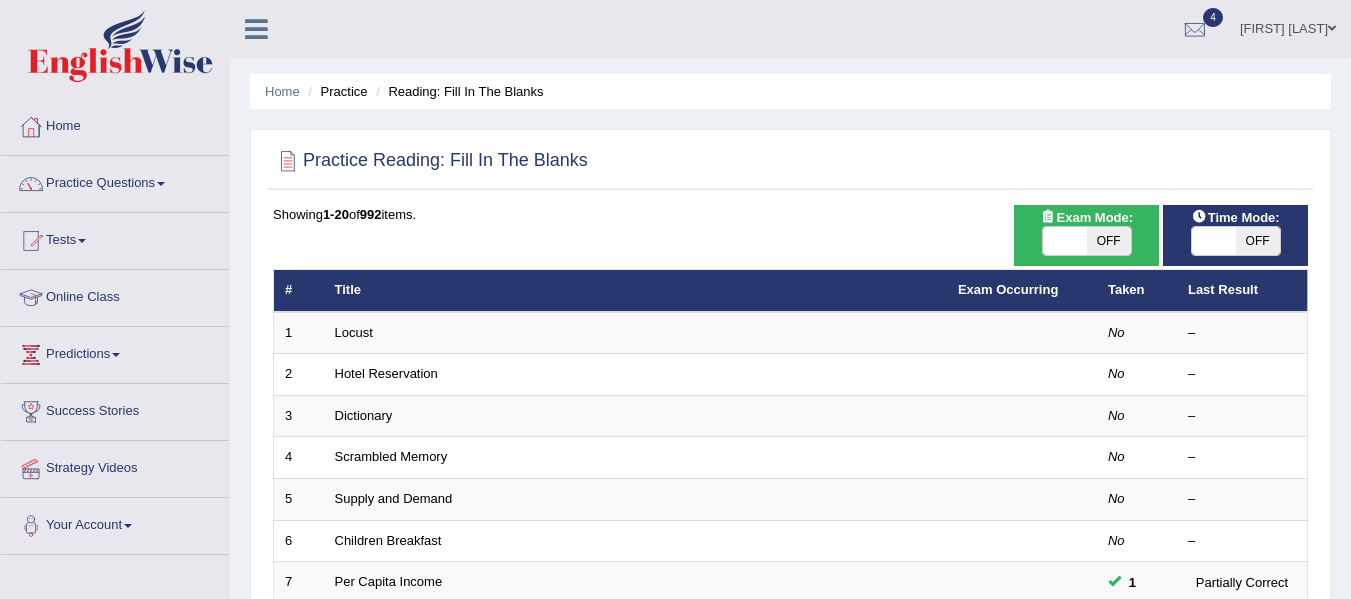 click on "Locust" at bounding box center (635, 333) 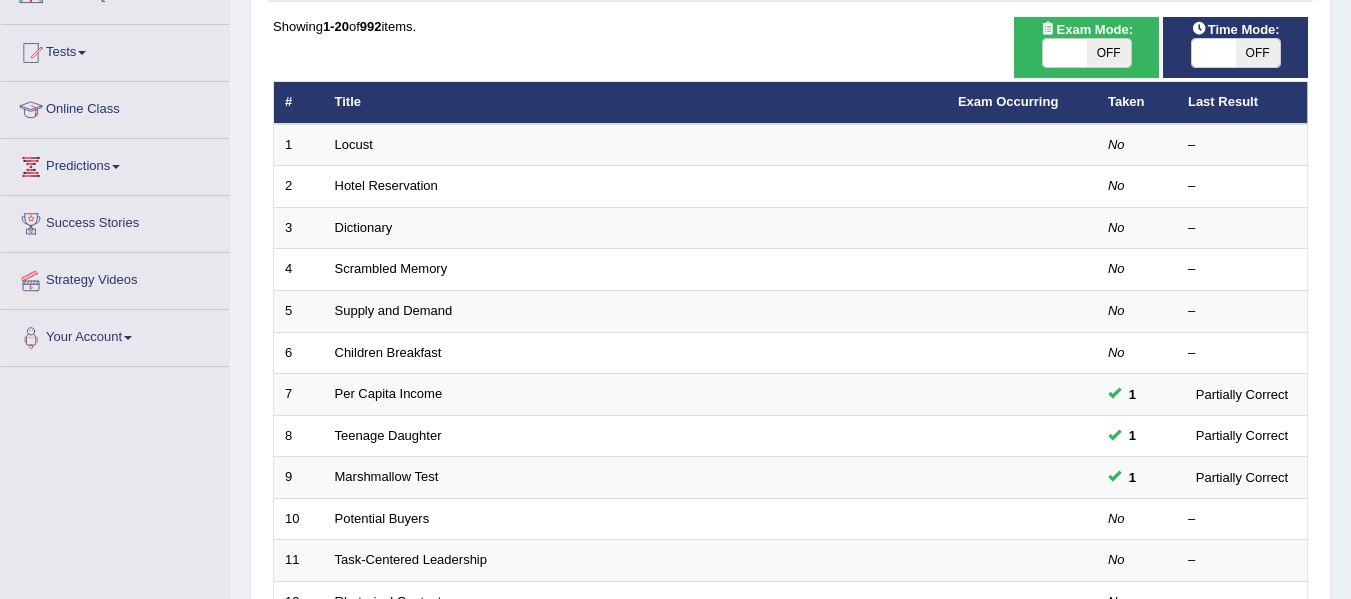 scroll, scrollTop: 192, scrollLeft: 0, axis: vertical 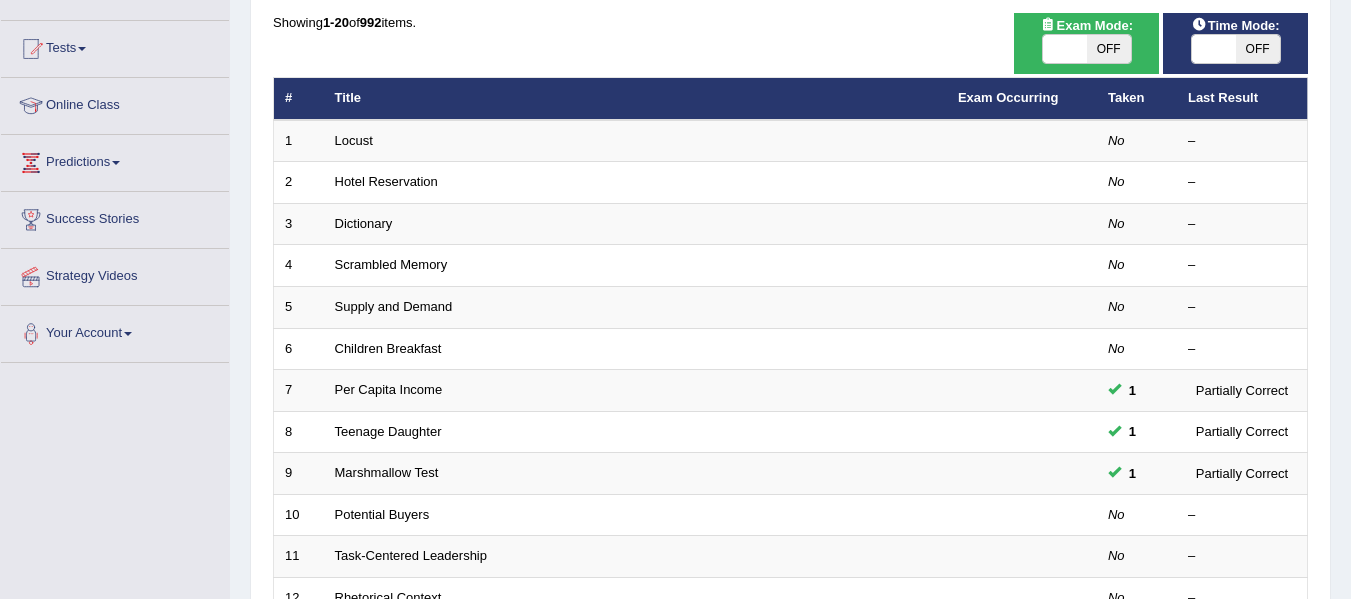click on "Hotel Reservation" at bounding box center (386, 181) 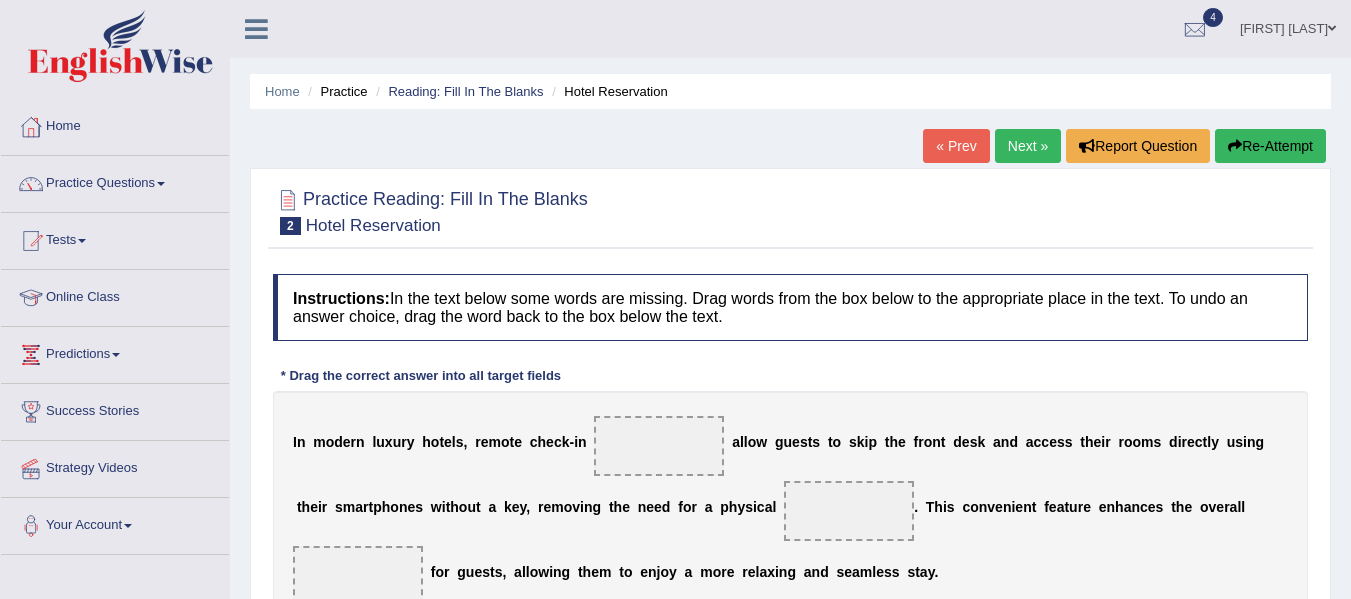 scroll, scrollTop: 0, scrollLeft: 0, axis: both 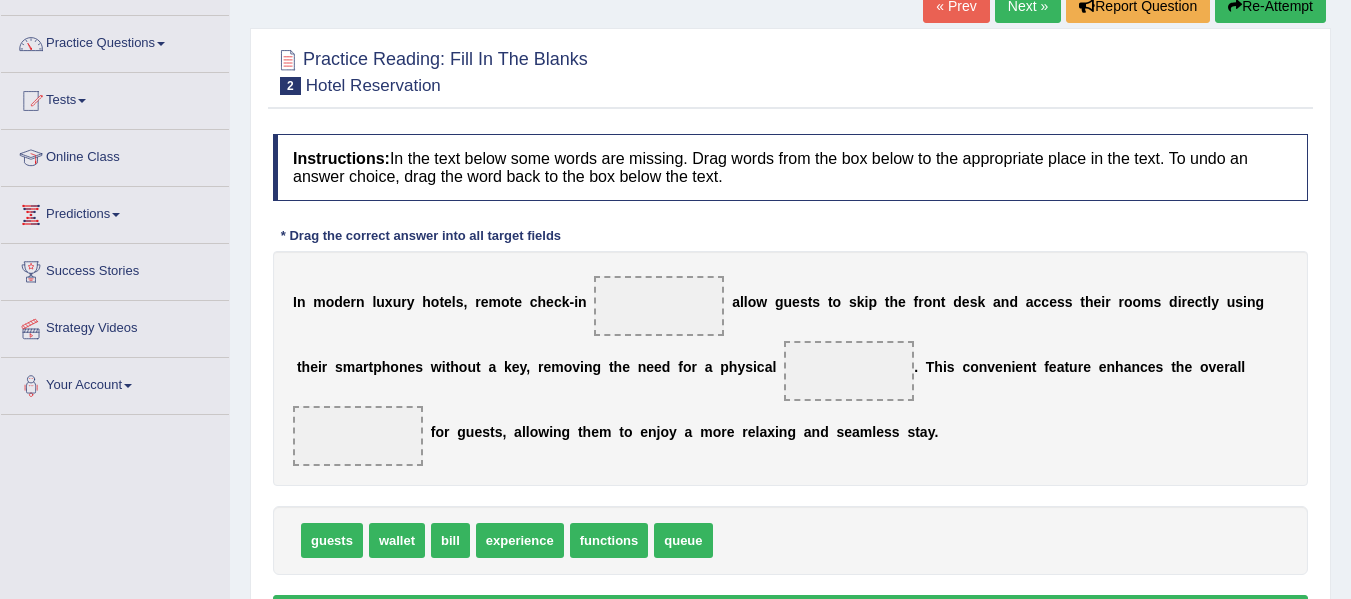 click at bounding box center [659, 306] 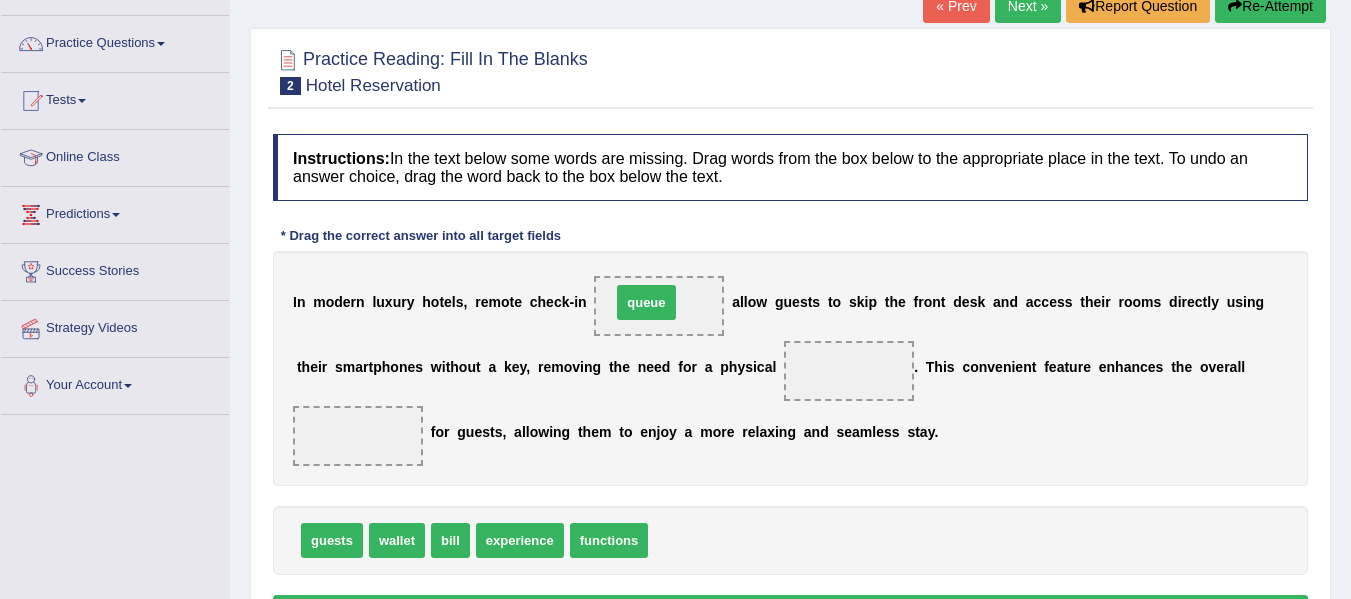 drag, startPoint x: 670, startPoint y: 545, endPoint x: 634, endPoint y: 317, distance: 230.82462 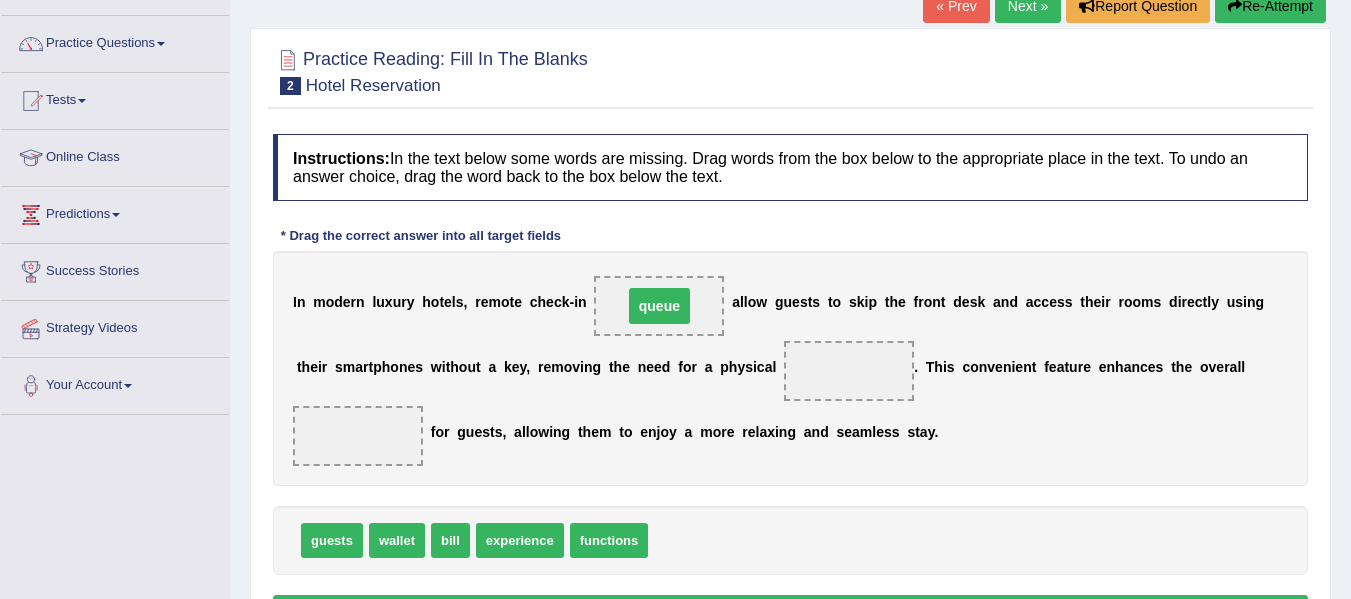 click on "queue" at bounding box center [659, 306] 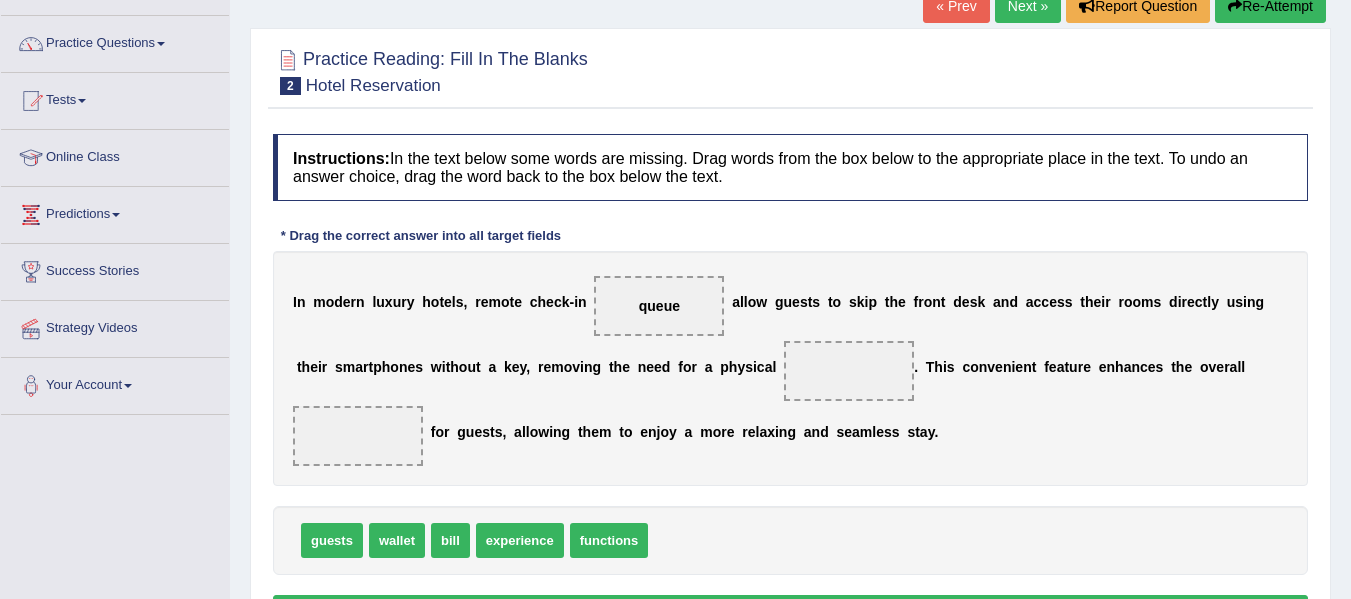 click on "functions" at bounding box center (609, 540) 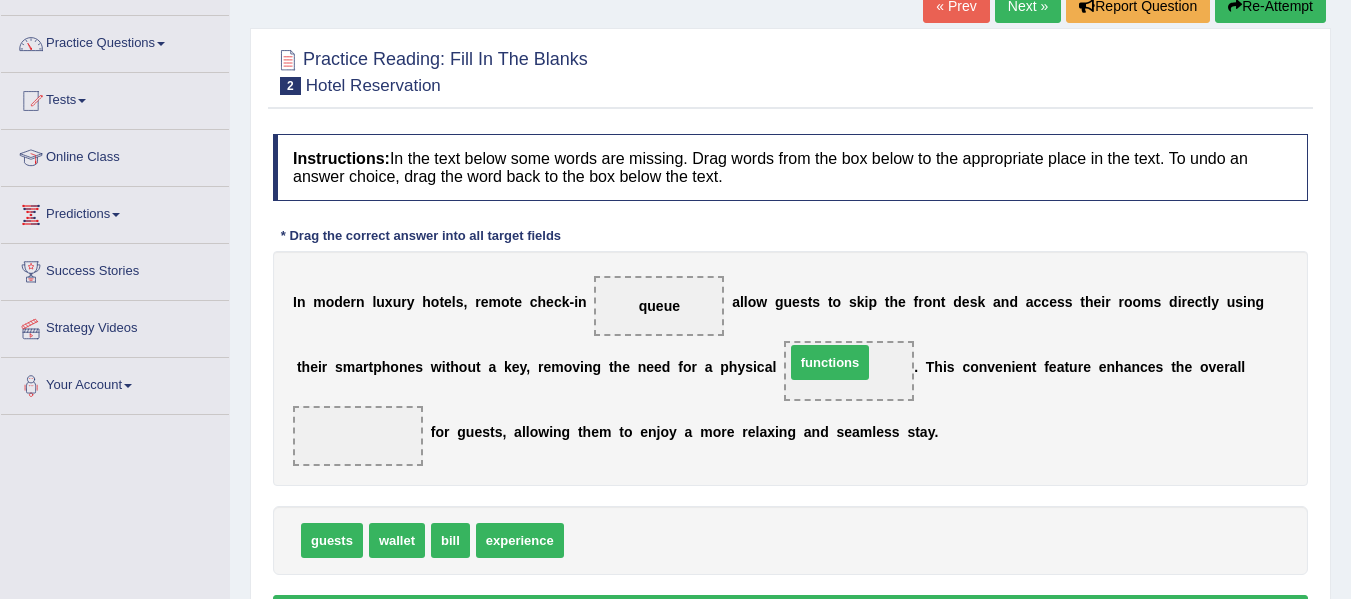 drag, startPoint x: 610, startPoint y: 533, endPoint x: 831, endPoint y: 355, distance: 283.7693 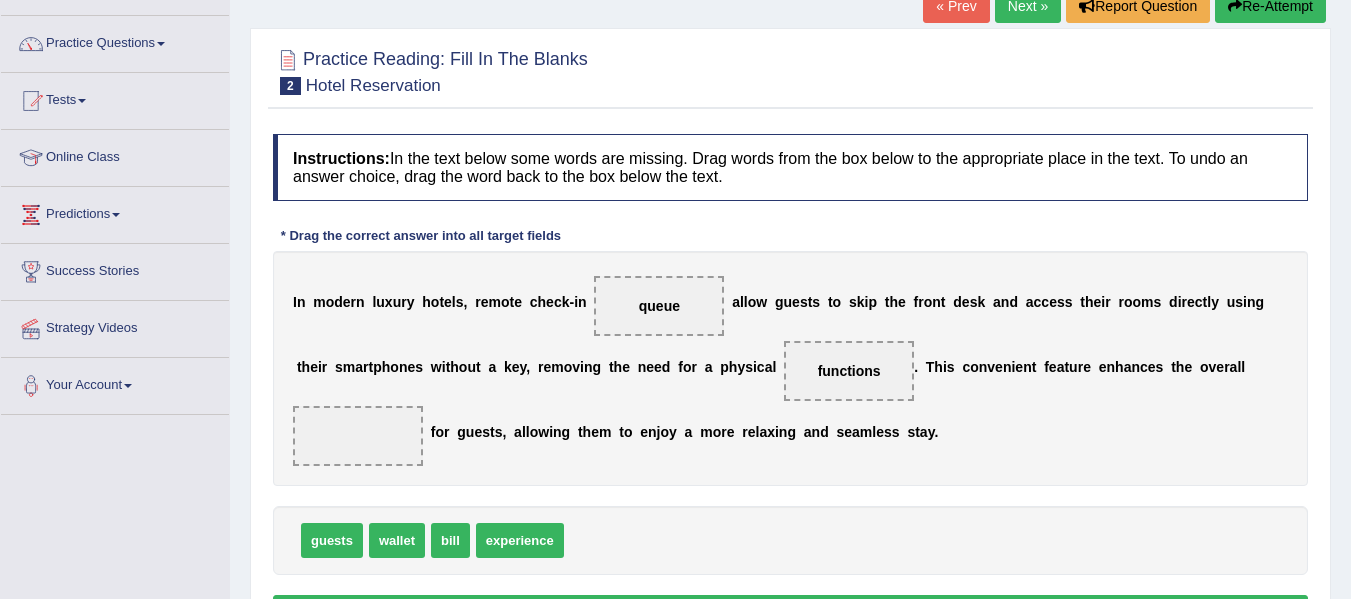 click on "experience" at bounding box center (520, 540) 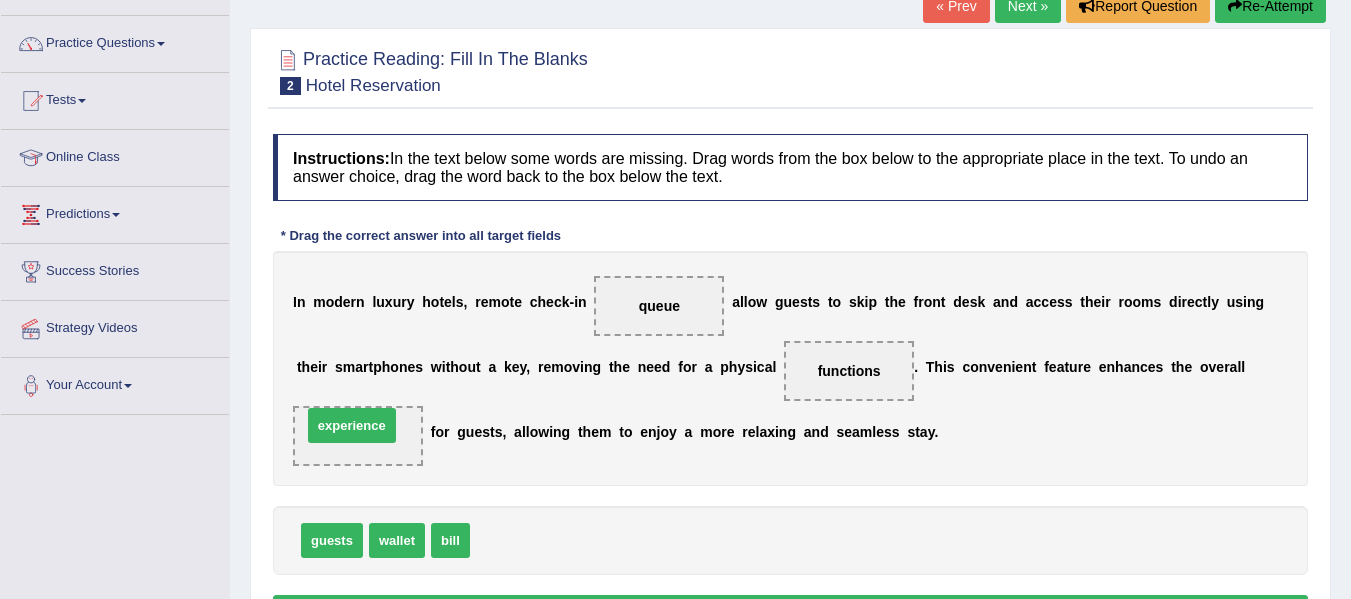 drag, startPoint x: 511, startPoint y: 537, endPoint x: 341, endPoint y: 422, distance: 205.24376 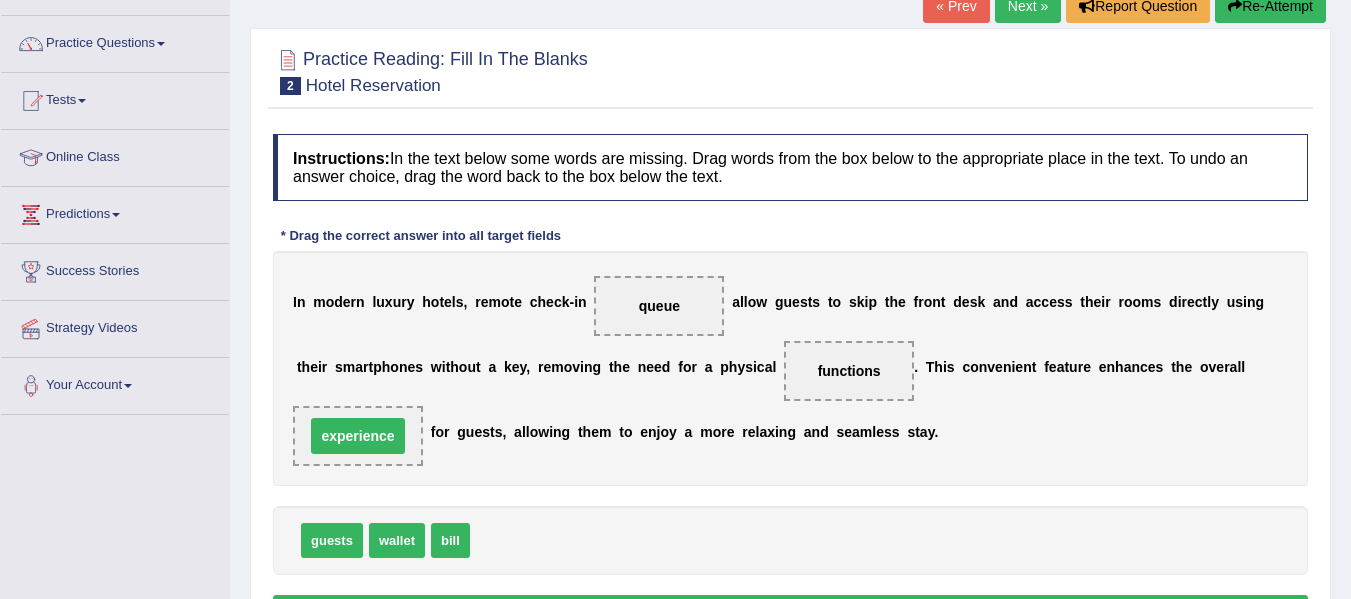 click on "experience" at bounding box center [357, 436] 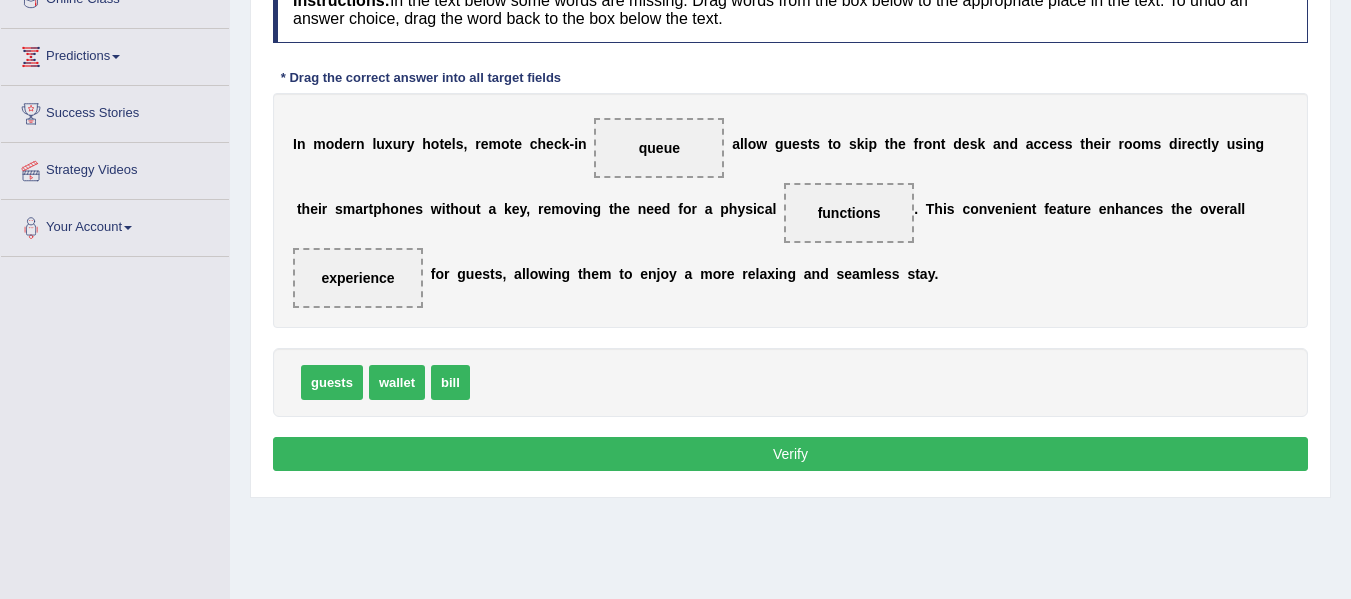 scroll, scrollTop: 303, scrollLeft: 0, axis: vertical 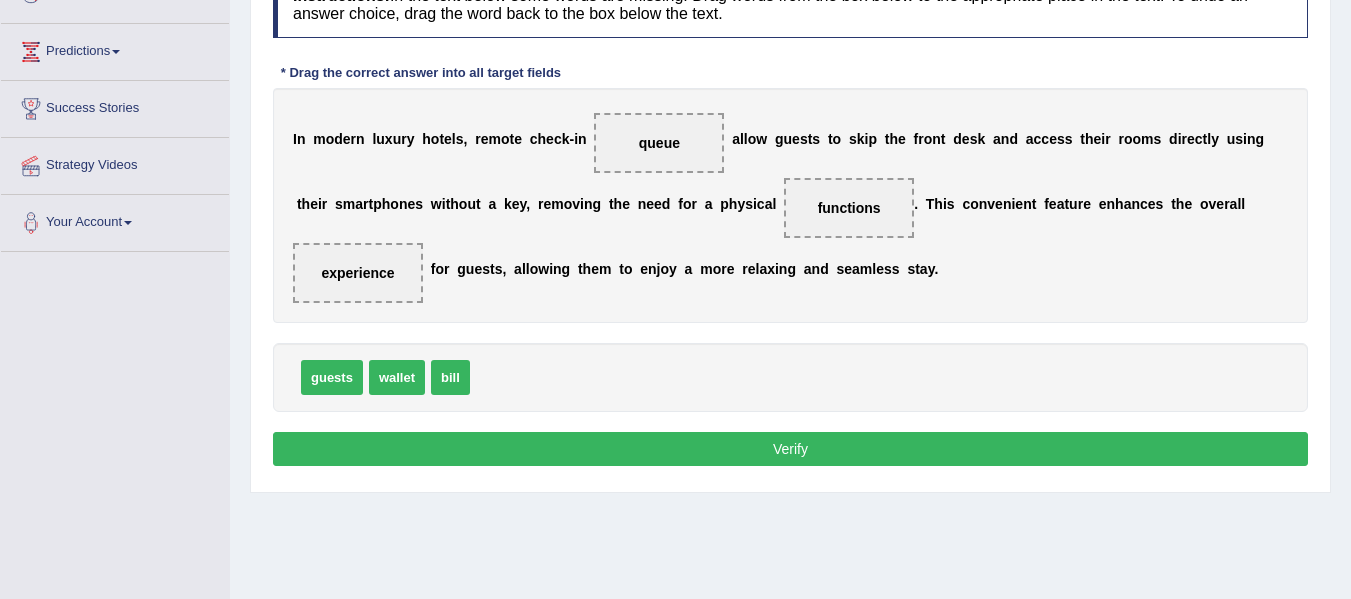 click on "Instructions:  In the text below some words are missing. Drag words from the box below to the appropriate place in the text. To undo an answer choice, drag the word back to the box below the text.
* Drag the correct answer into all target fields I n    m o d e r n    l u x u r y    h o t e l s ,    r e m o t e    c h e c k - i n    queue    a l l o w    g u e s t s    t o    s k i p    t h e    f r o n t    d e s k    a n d    a c c e s s    t h e i r    r o o m s    d i r e c t l y    u s i n g    t h e i r    s m a r t p h o n e s    w i t h o u t    a    k e y ,    r e m o v i n g    t h e    n e e d    f o r    a    p h y s i c a l    functions .    T h i s    c o n v e n i e n t    f e a t u r e    e n h a n c e s    t h e    o v e r a l l    experience    f o r    g u e s t s ,    a l l o w i n g    t h e m    t o    e n j o y    a    m o r e    r e l a x i n g    a n d    s e a m l e s s    s t a y . guests wallet bill Result:  Verify" at bounding box center (790, 221) 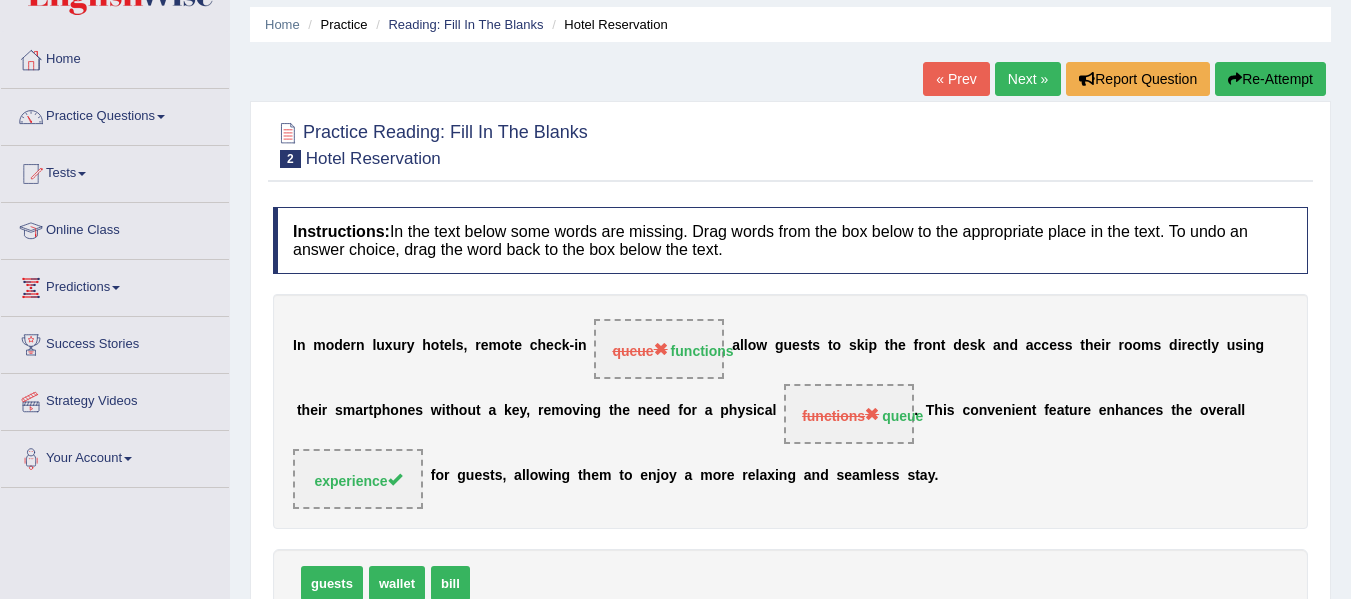 scroll, scrollTop: 50, scrollLeft: 0, axis: vertical 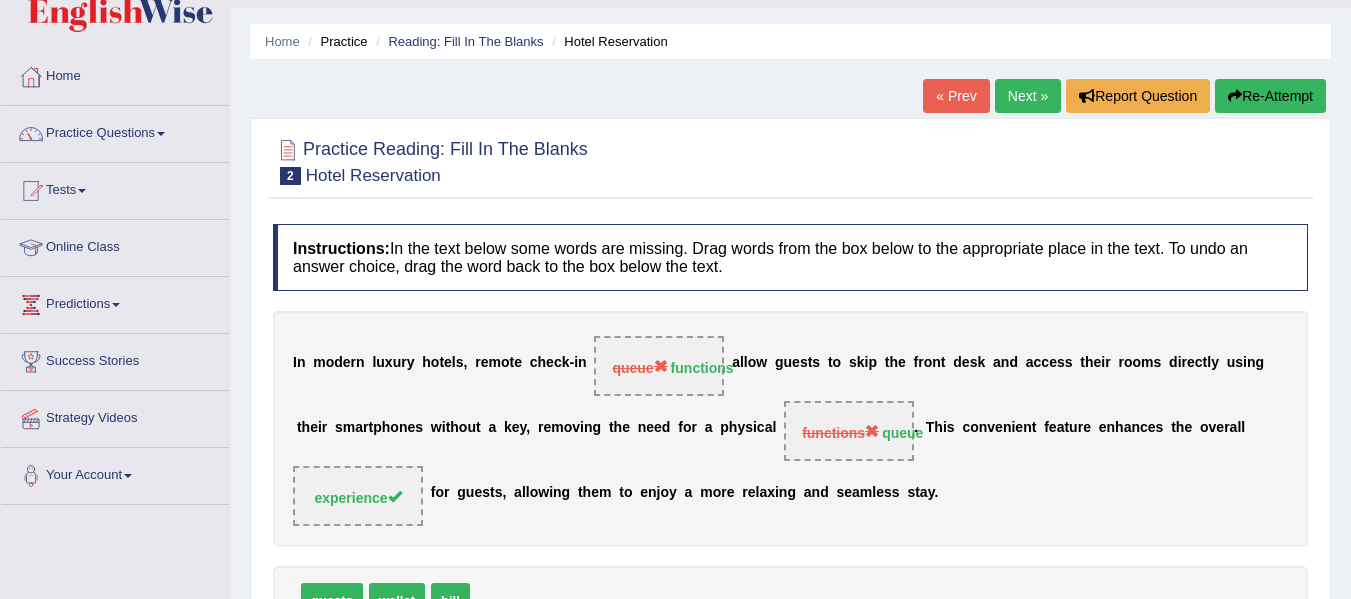 click on "Next »" at bounding box center [1028, 96] 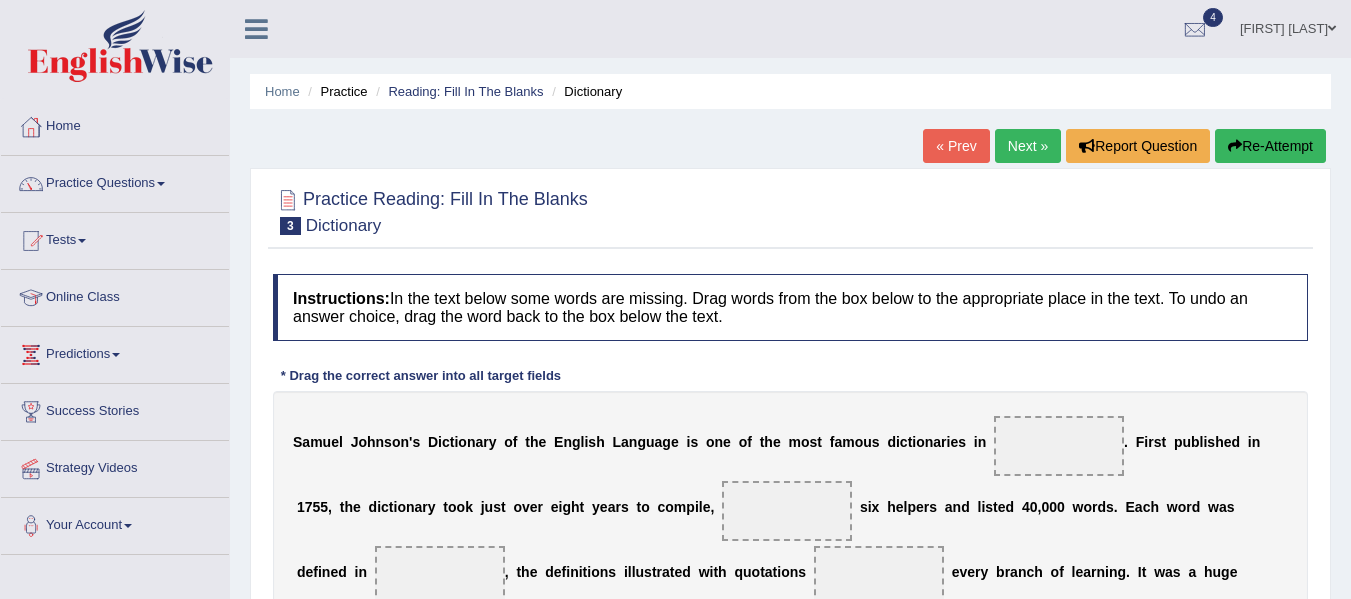 scroll, scrollTop: 102, scrollLeft: 0, axis: vertical 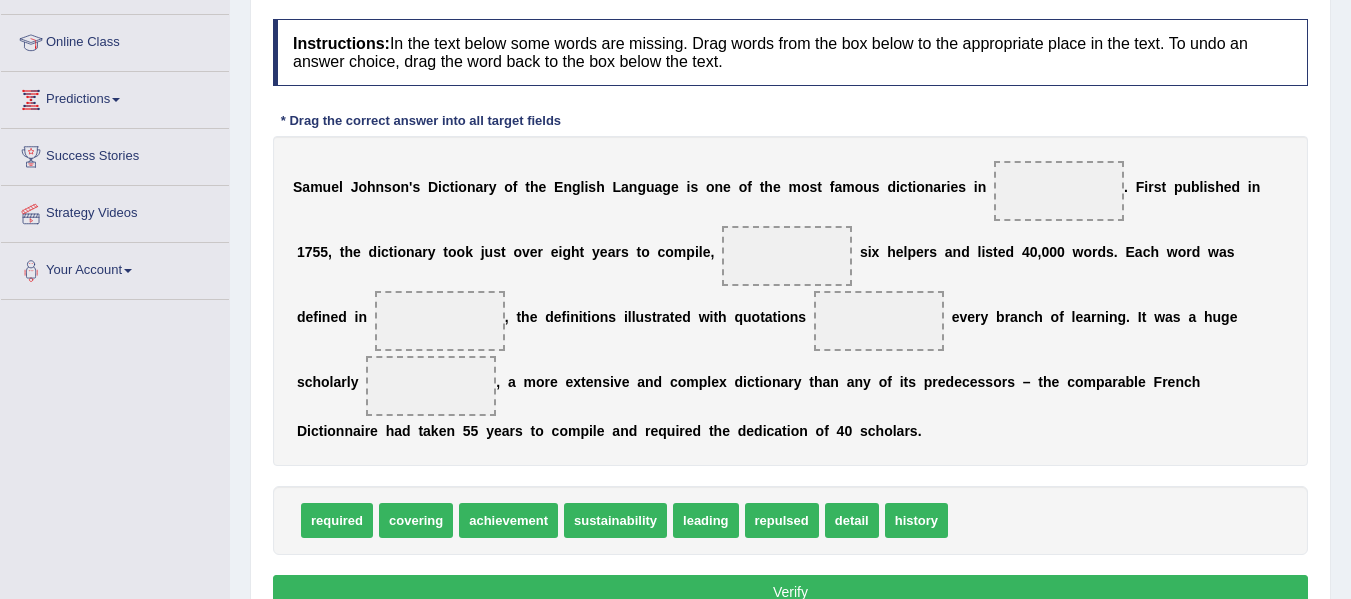 click on "history" at bounding box center (916, 520) 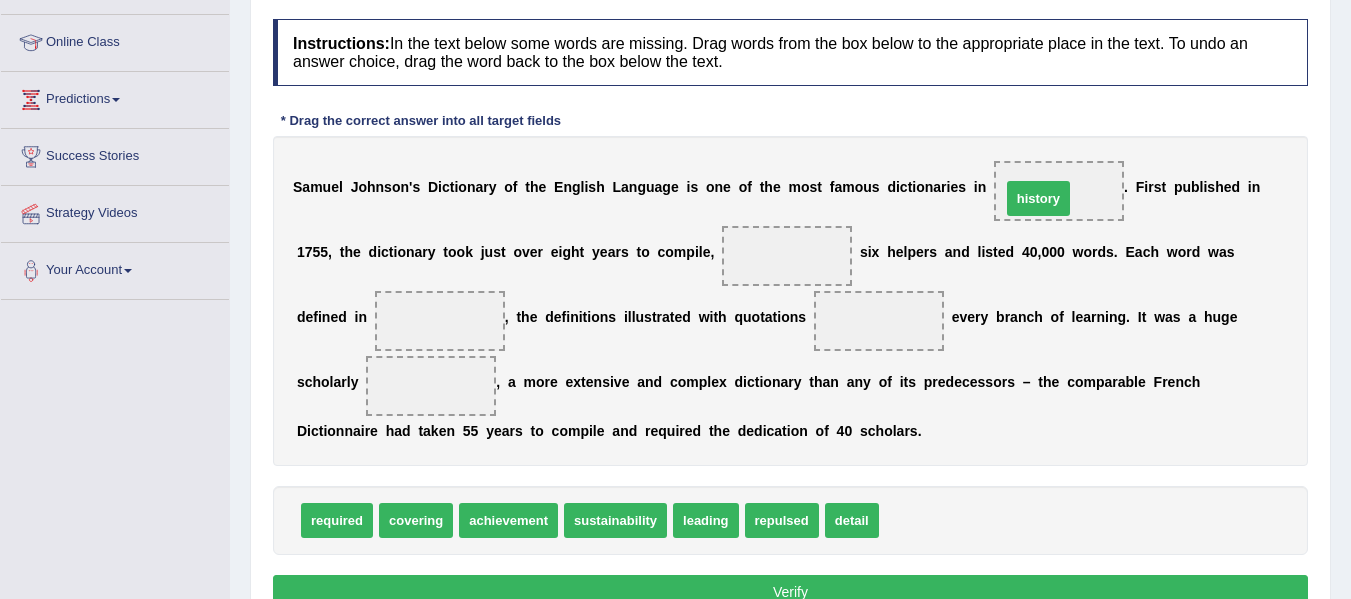 drag, startPoint x: 906, startPoint y: 523, endPoint x: 1028, endPoint y: 201, distance: 344.33704 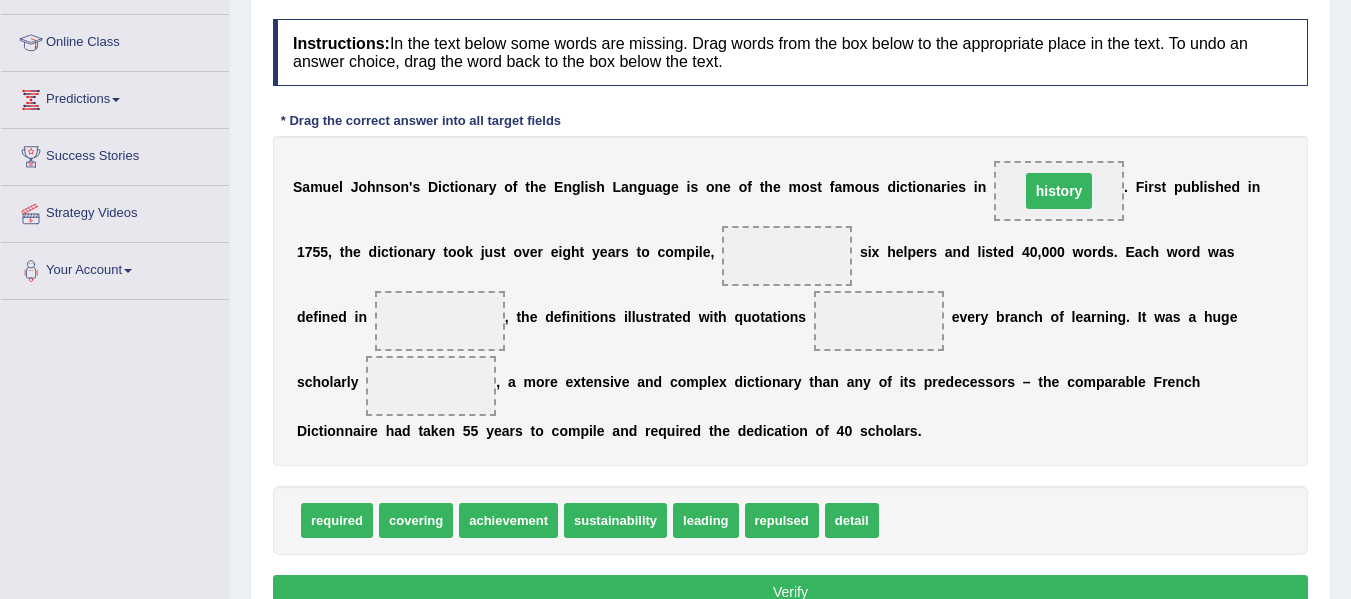 click on "history" at bounding box center [1059, 191] 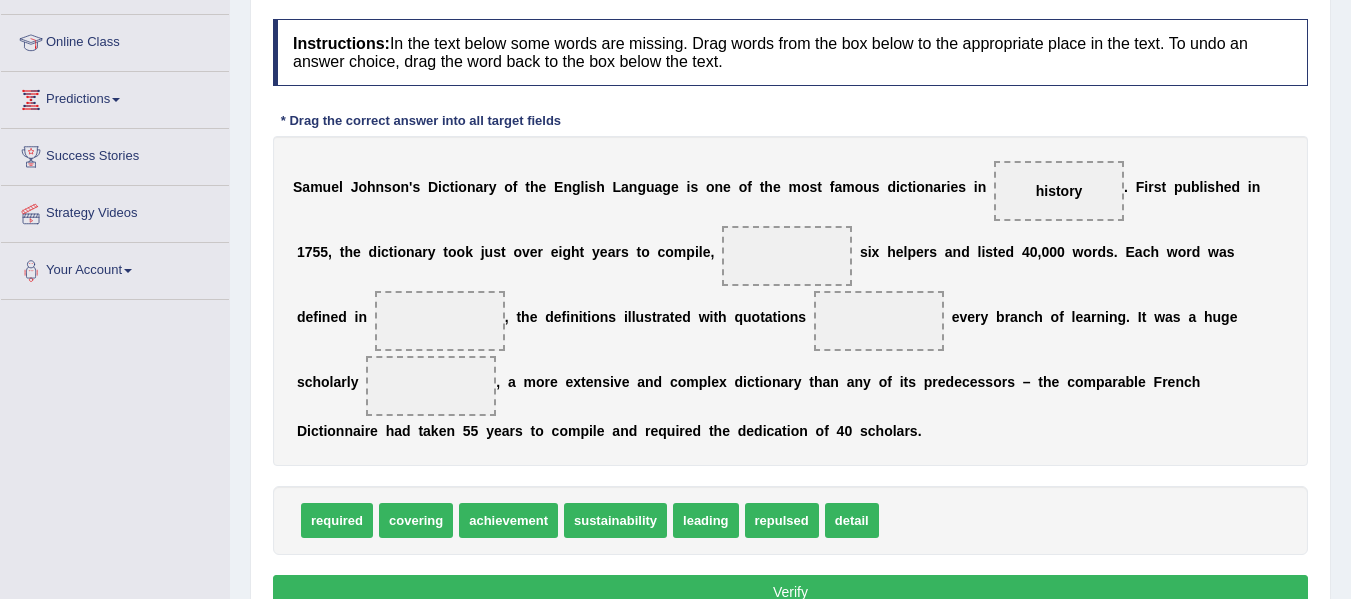 click on "achievement" at bounding box center [508, 520] 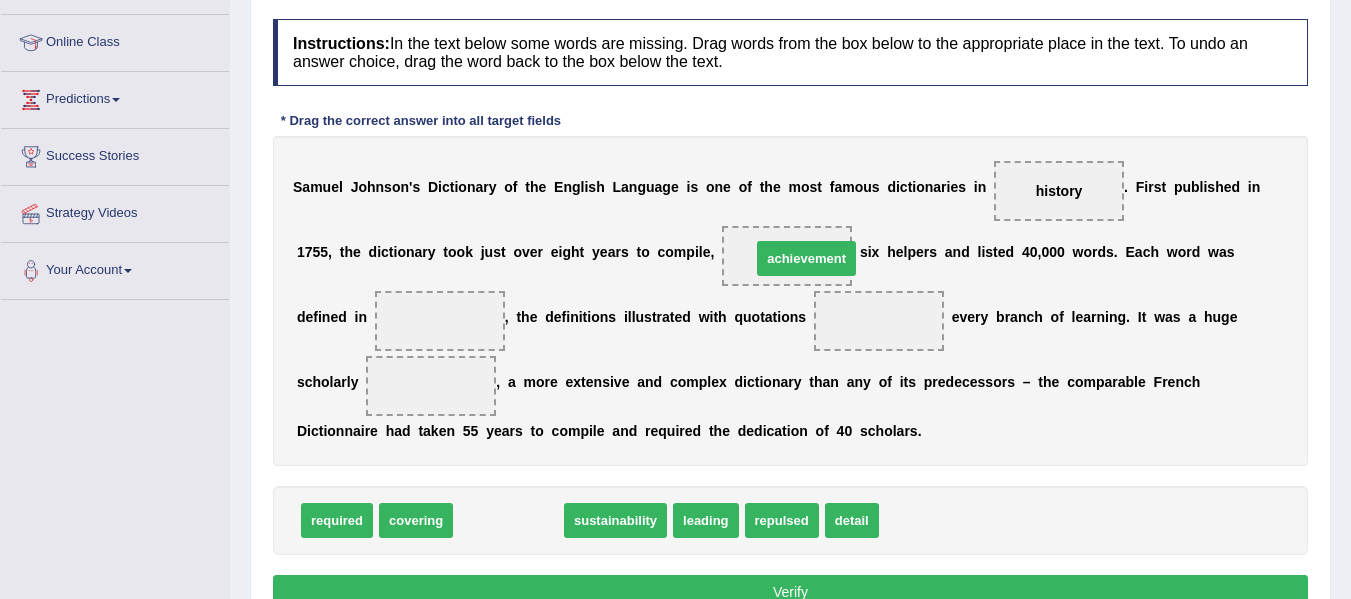 drag, startPoint x: 503, startPoint y: 519, endPoint x: 801, endPoint y: 250, distance: 401.4536 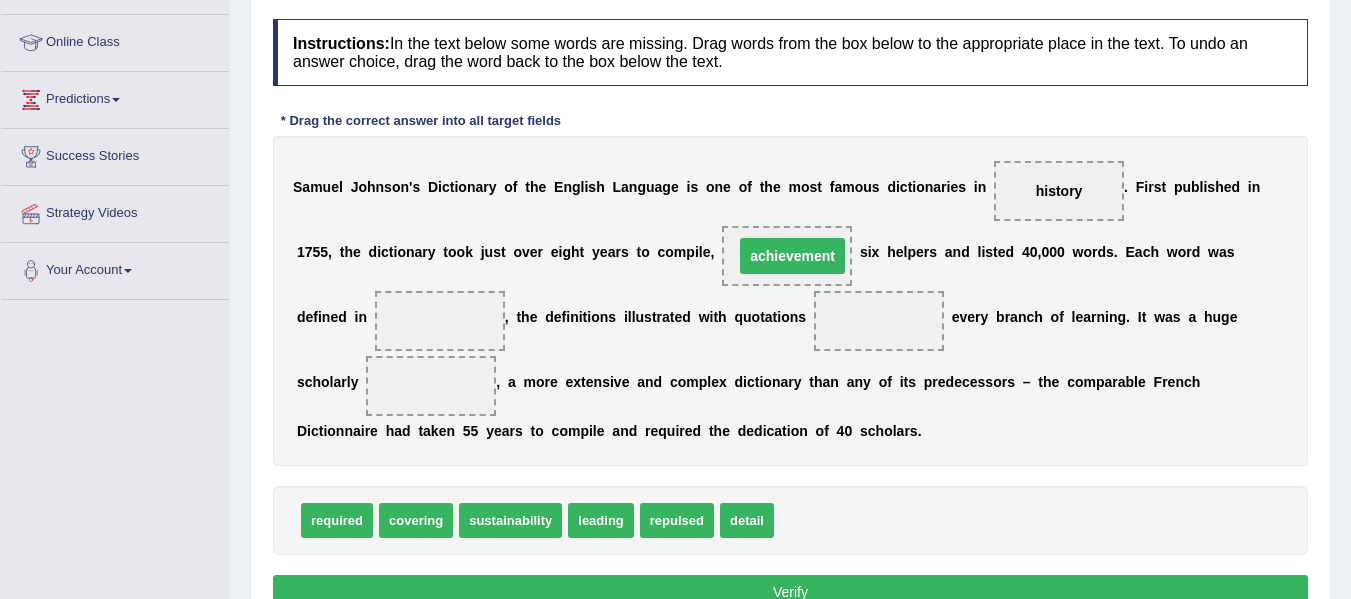 click on "achievement" at bounding box center (792, 256) 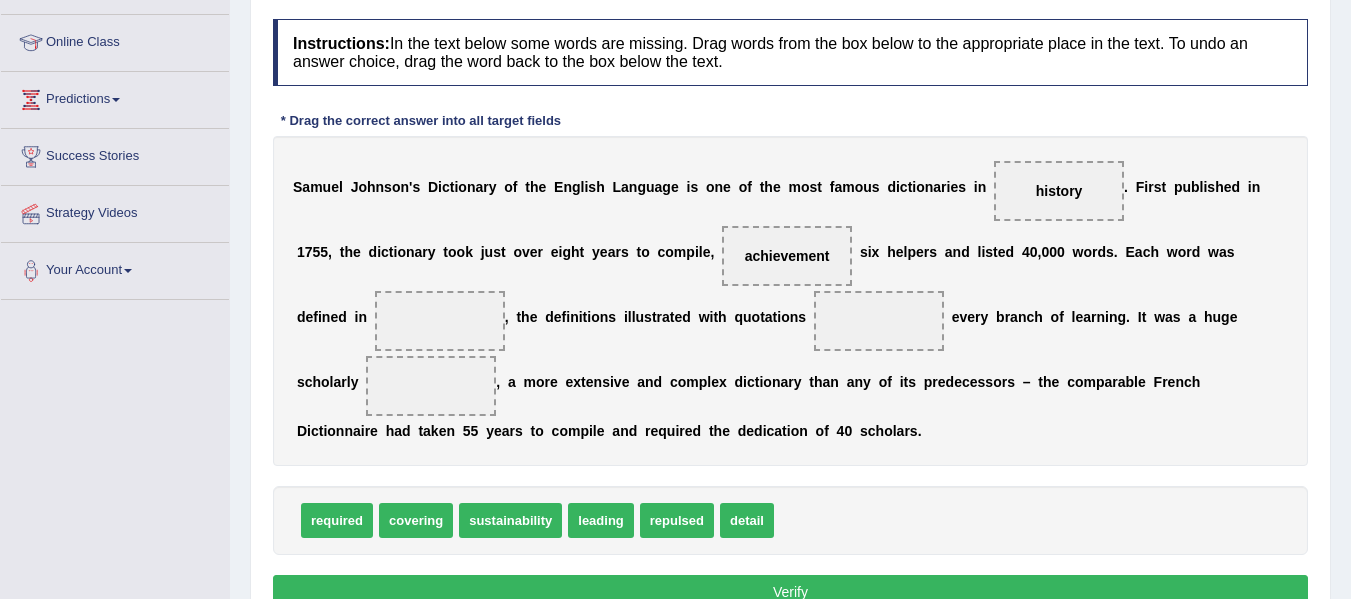 click on "detail" at bounding box center (747, 520) 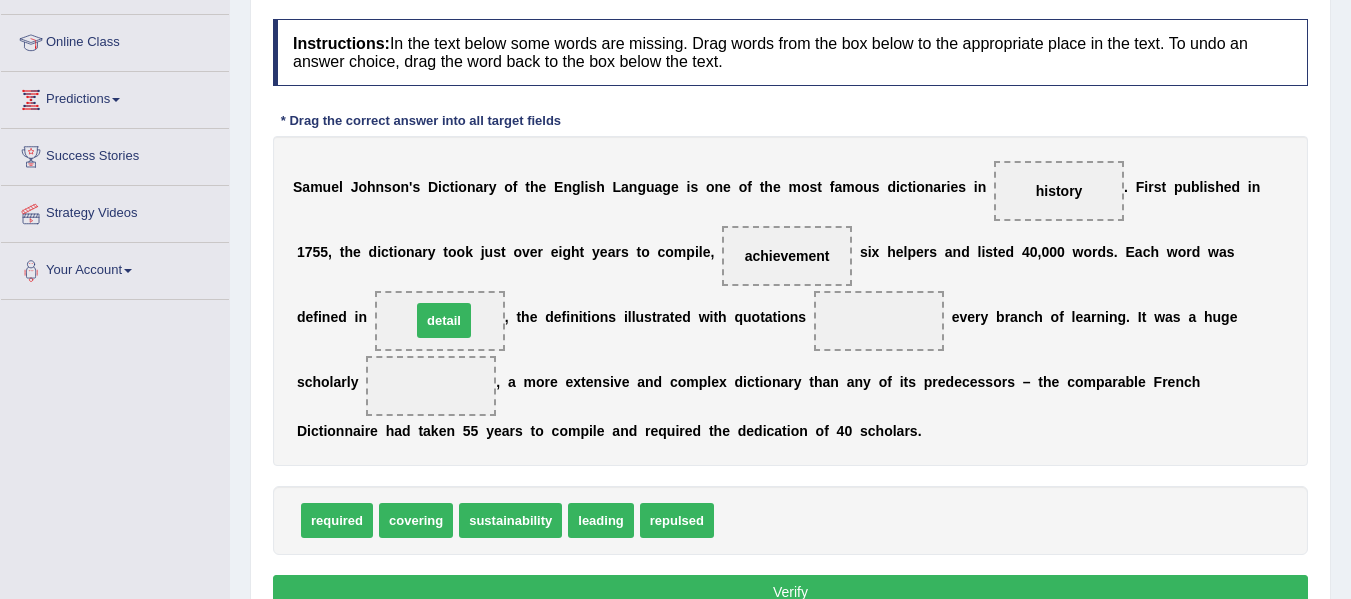 drag, startPoint x: 745, startPoint y: 510, endPoint x: 437, endPoint y: 308, distance: 368.33136 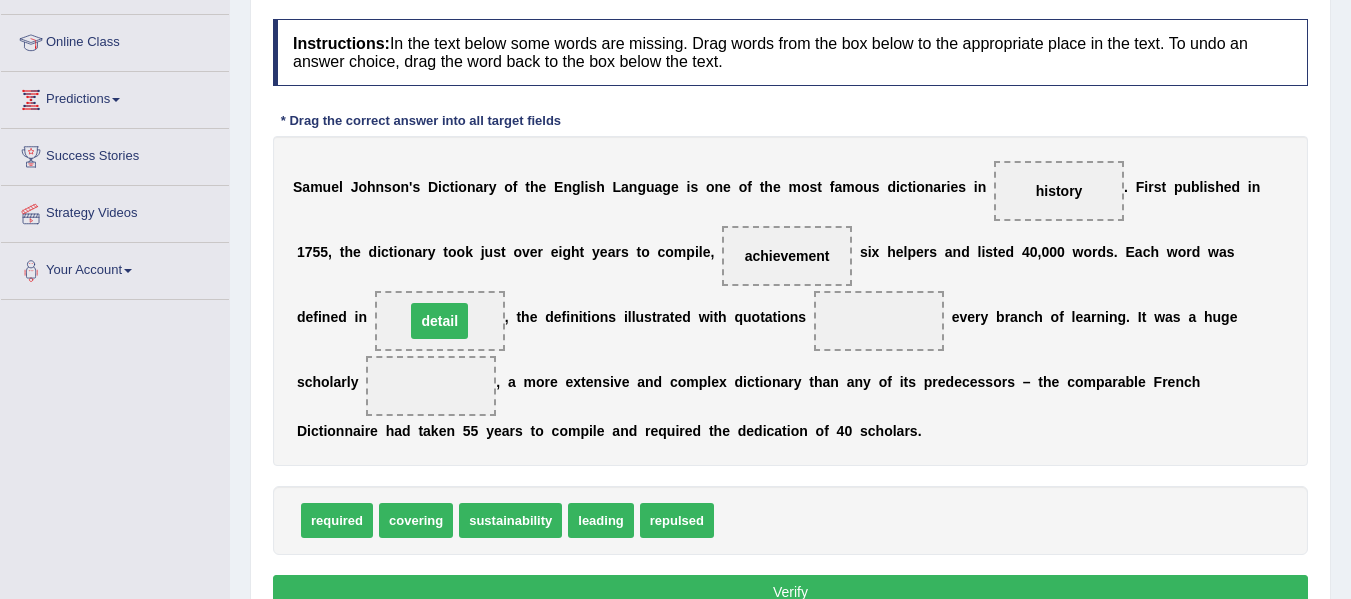 click on "detail" at bounding box center [439, 321] 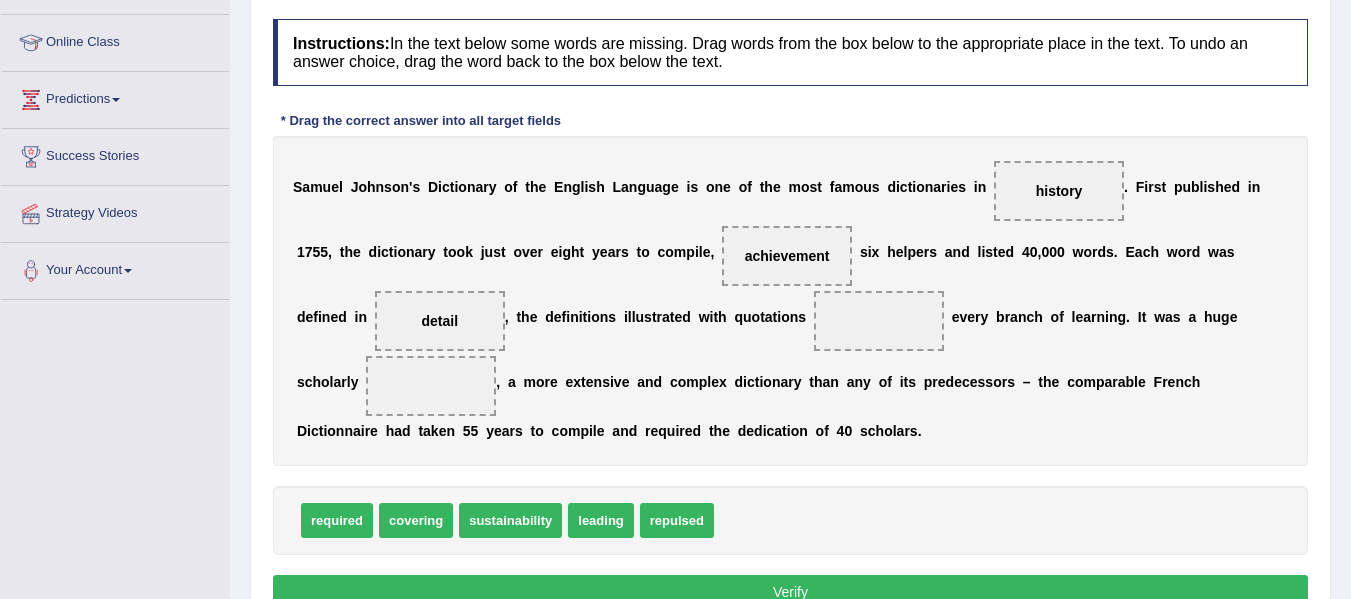 click on "required" at bounding box center [337, 520] 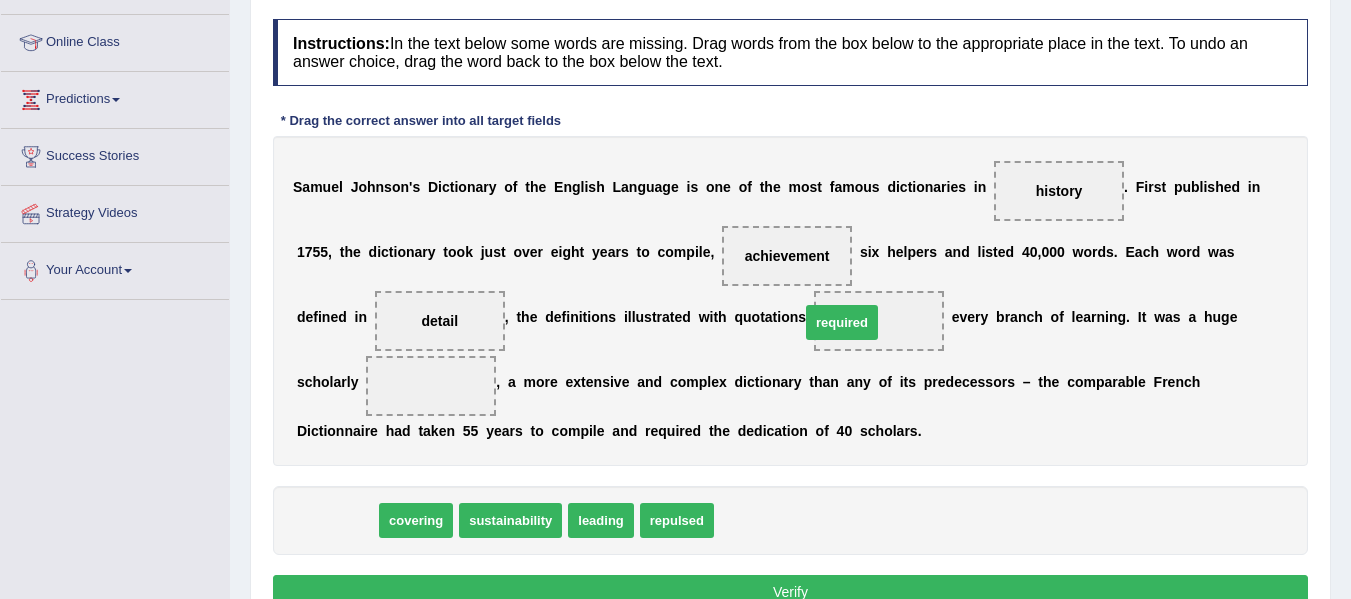 drag, startPoint x: 360, startPoint y: 516, endPoint x: 881, endPoint y: 316, distance: 558.069 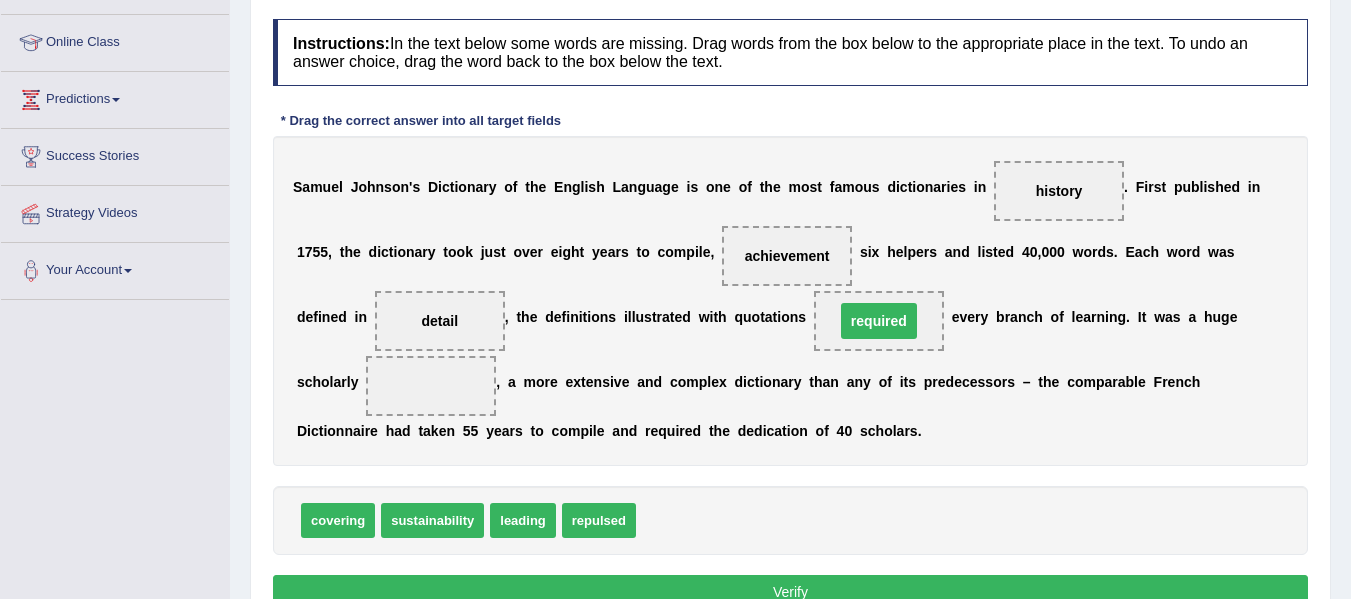 click on "required" at bounding box center [879, 321] 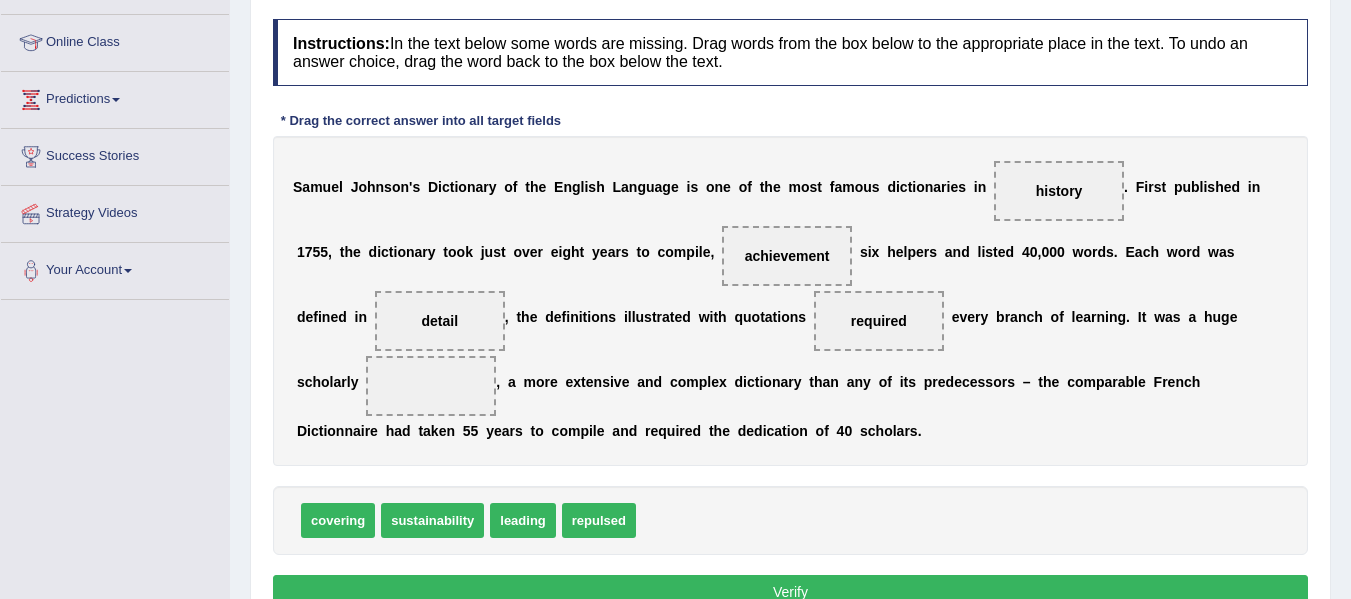 click on "required" at bounding box center (879, 321) 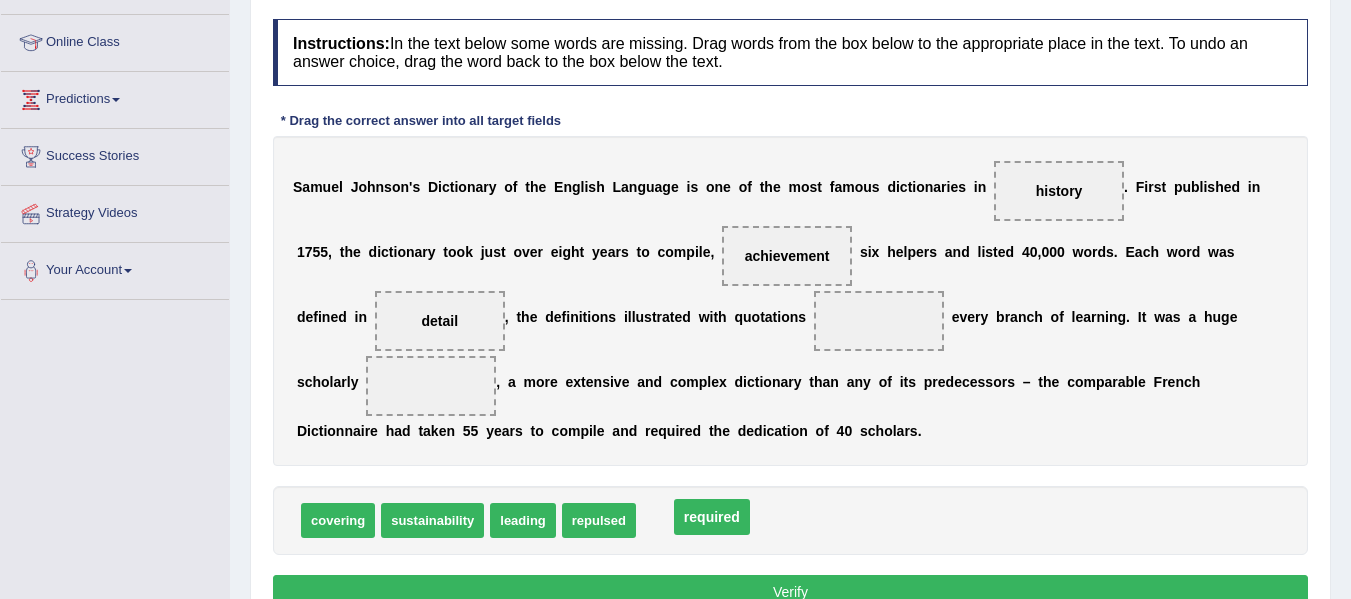 drag, startPoint x: 873, startPoint y: 321, endPoint x: 706, endPoint y: 517, distance: 257.49756 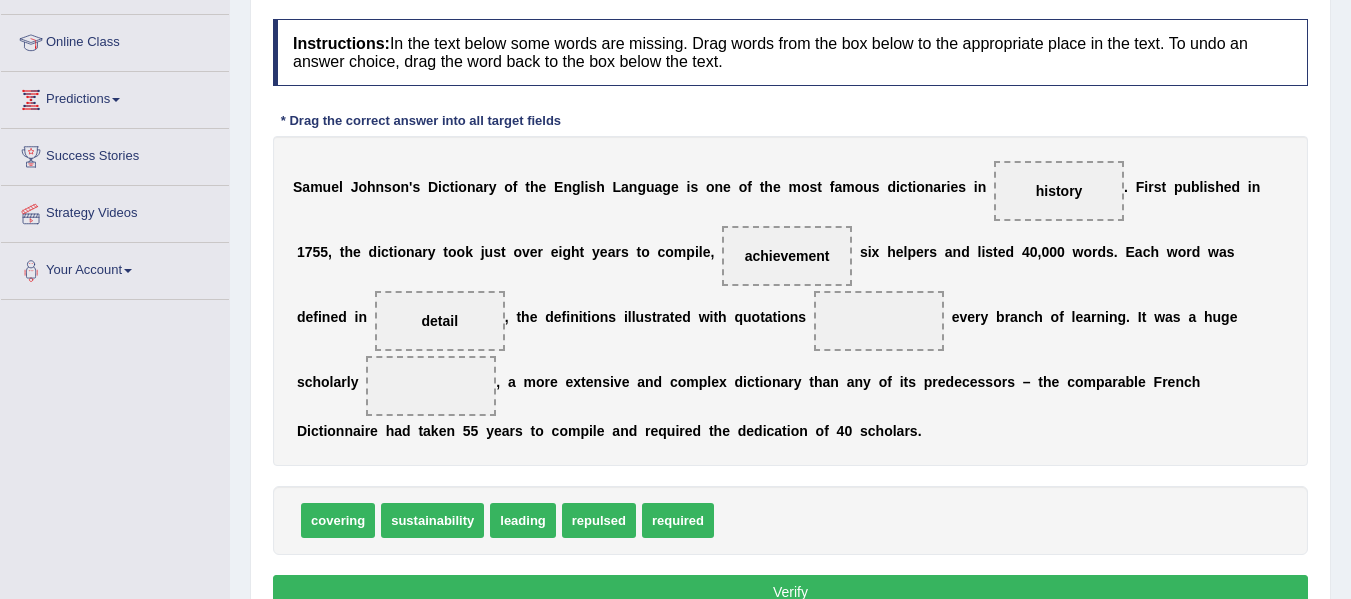 click on "covering" at bounding box center [338, 520] 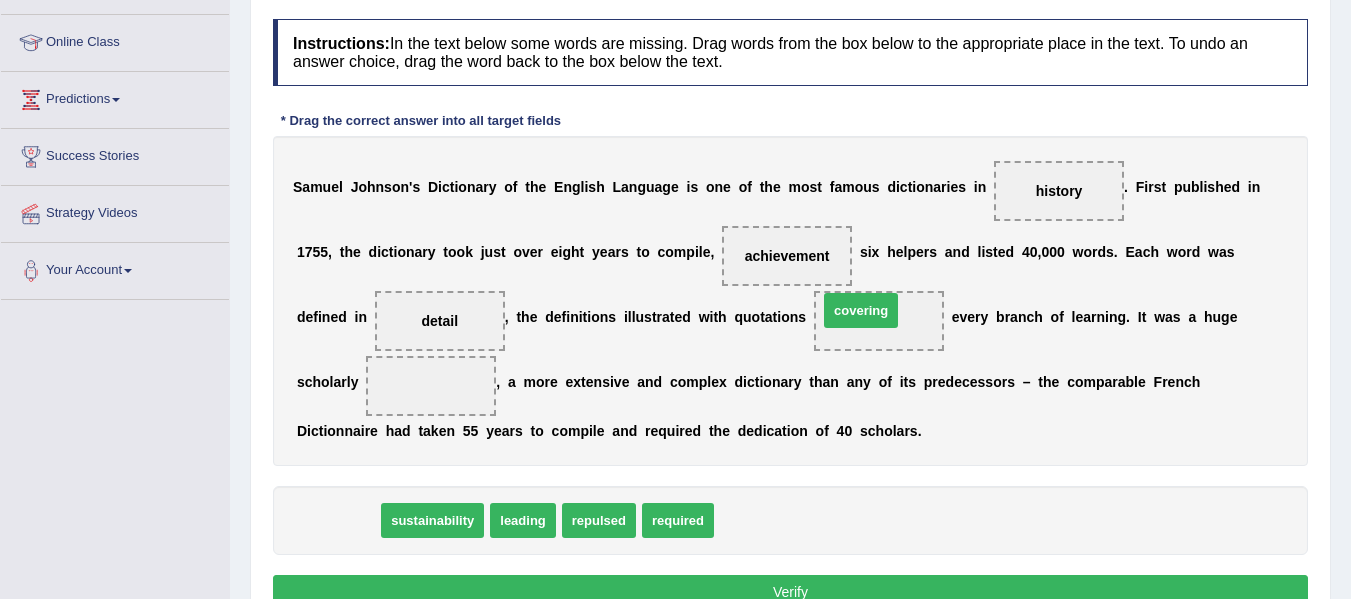 drag, startPoint x: 344, startPoint y: 518, endPoint x: 871, endPoint y: 307, distance: 567.67065 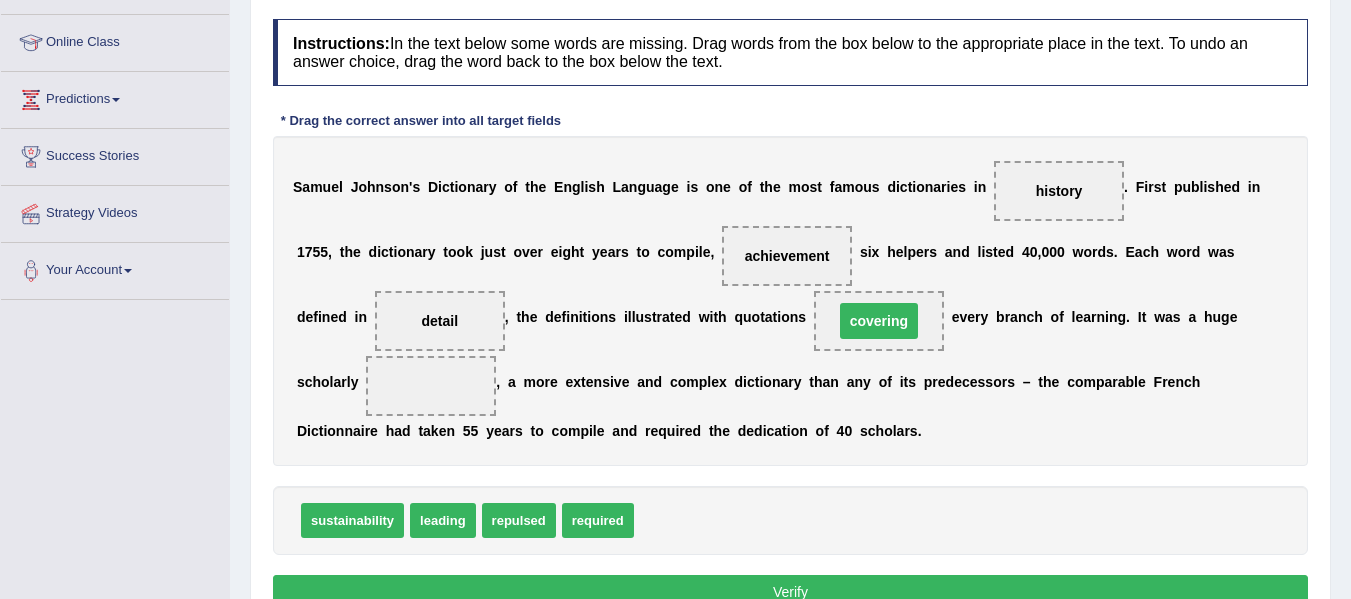 click on "covering" at bounding box center [879, 321] 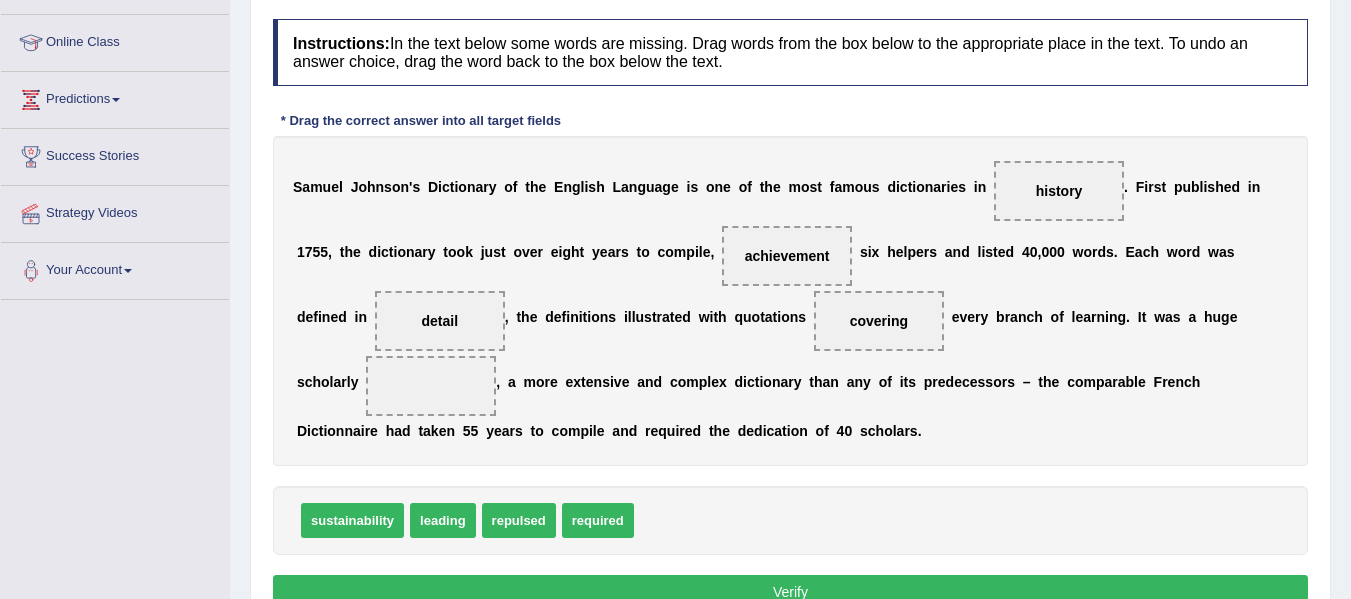 click on "required" at bounding box center [598, 520] 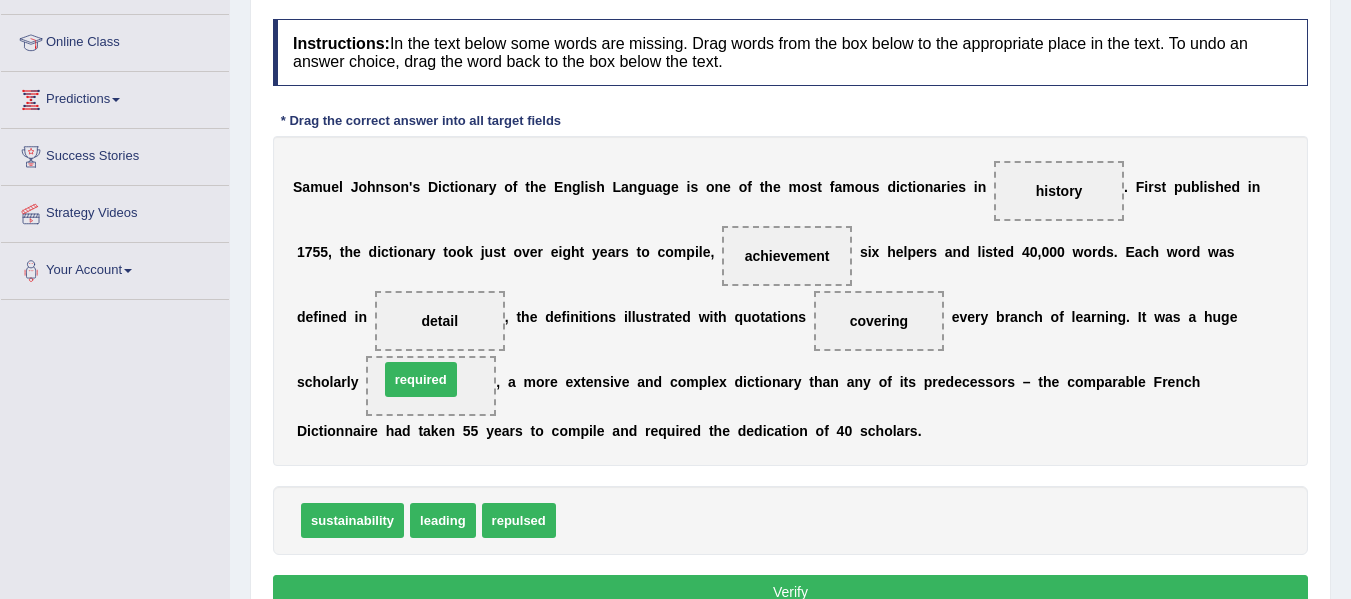 drag, startPoint x: 578, startPoint y: 513, endPoint x: 411, endPoint y: 385, distance: 210.4115 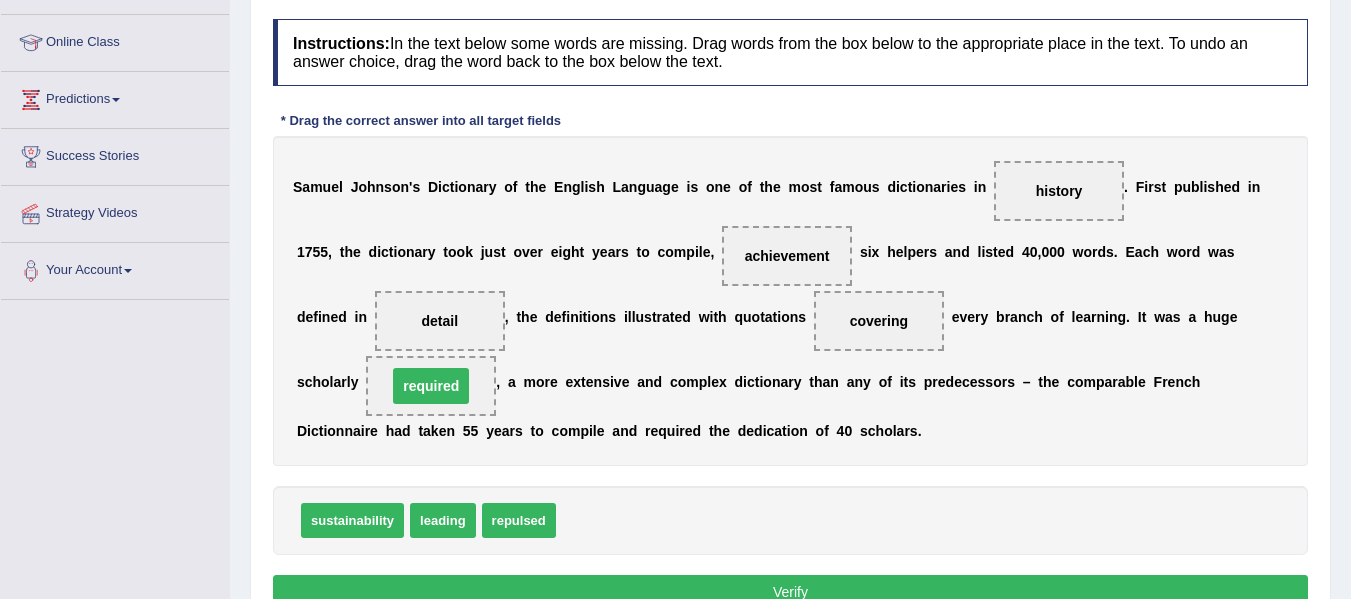 click on "required" at bounding box center (431, 386) 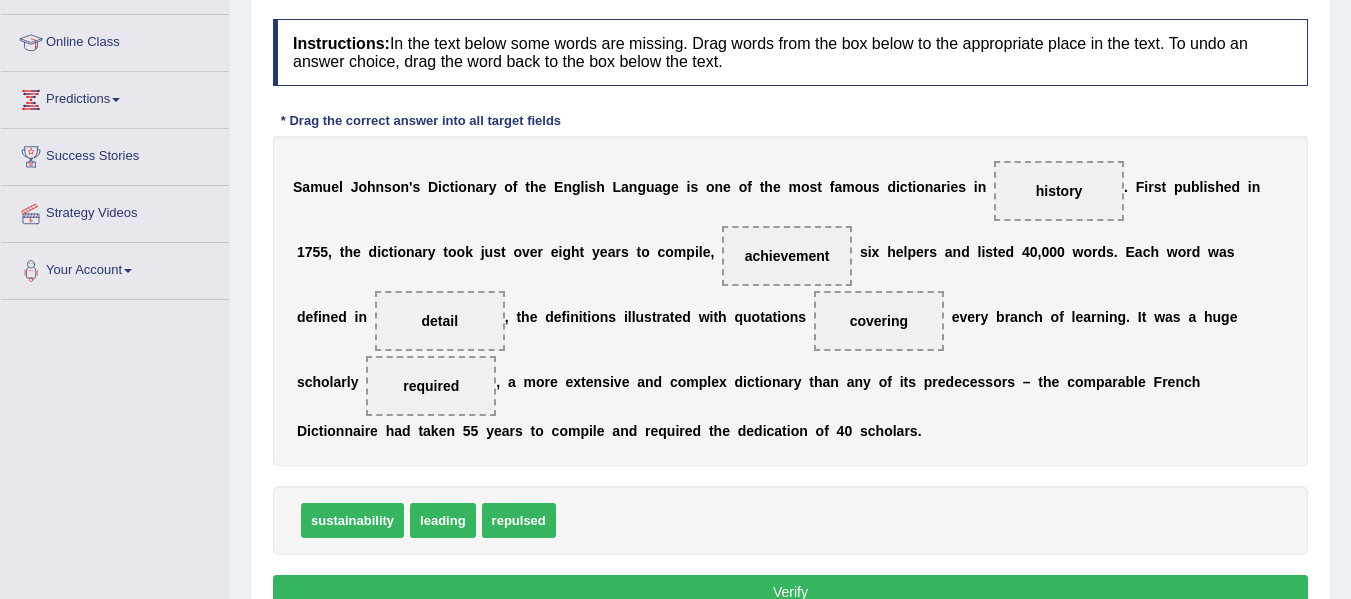 click on "Verify" at bounding box center (790, 592) 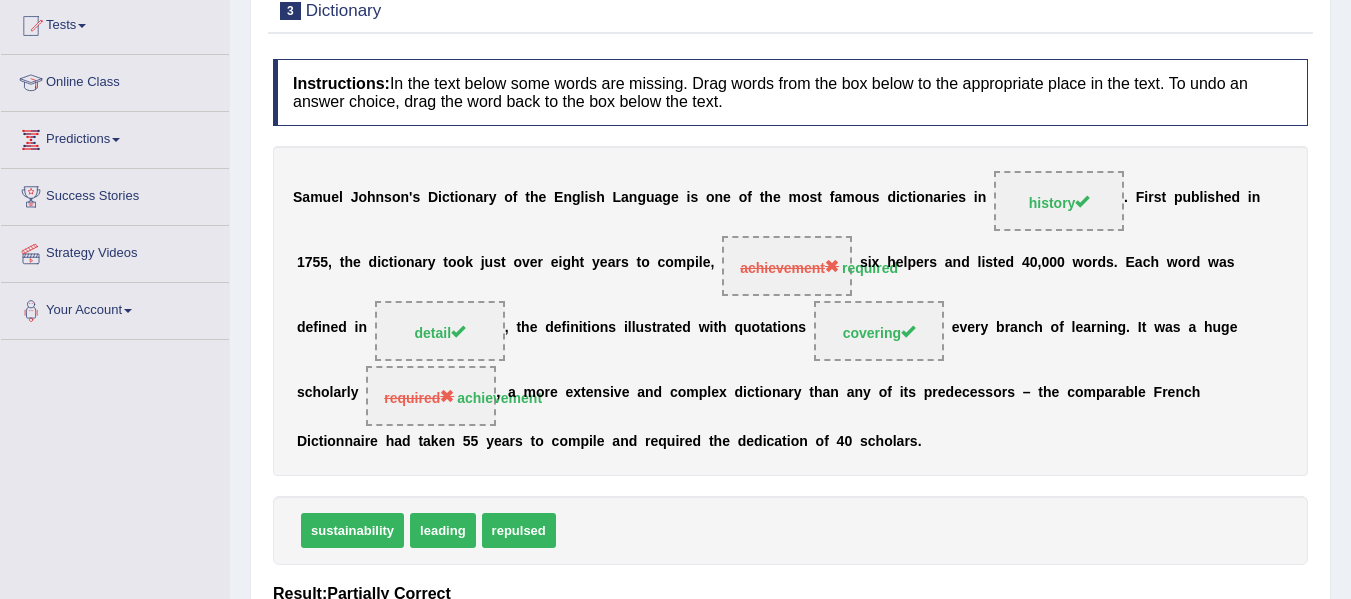 scroll, scrollTop: 0, scrollLeft: 0, axis: both 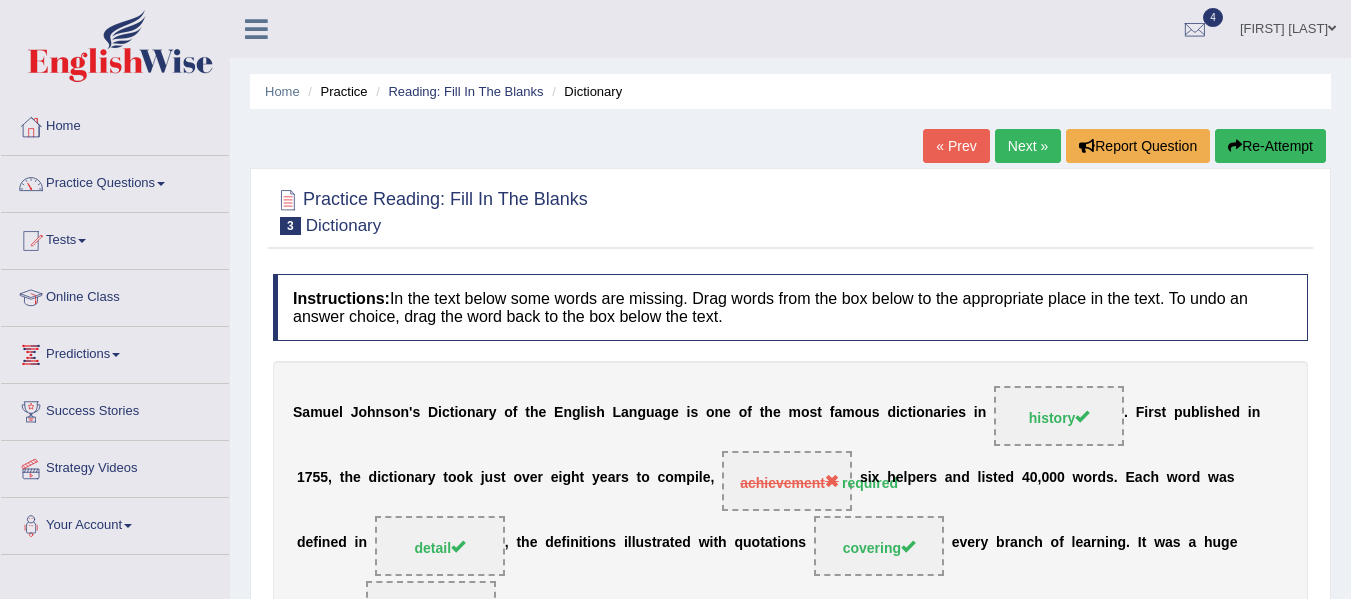 click on "Next »" at bounding box center [1028, 146] 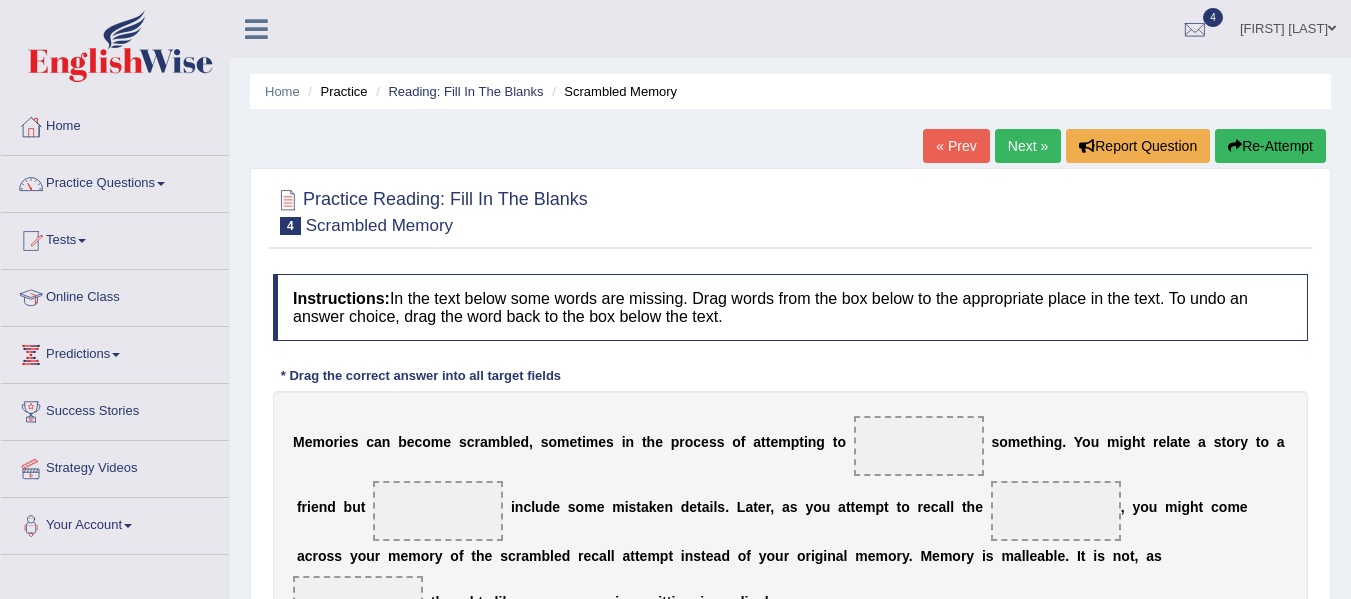 scroll, scrollTop: 279, scrollLeft: 0, axis: vertical 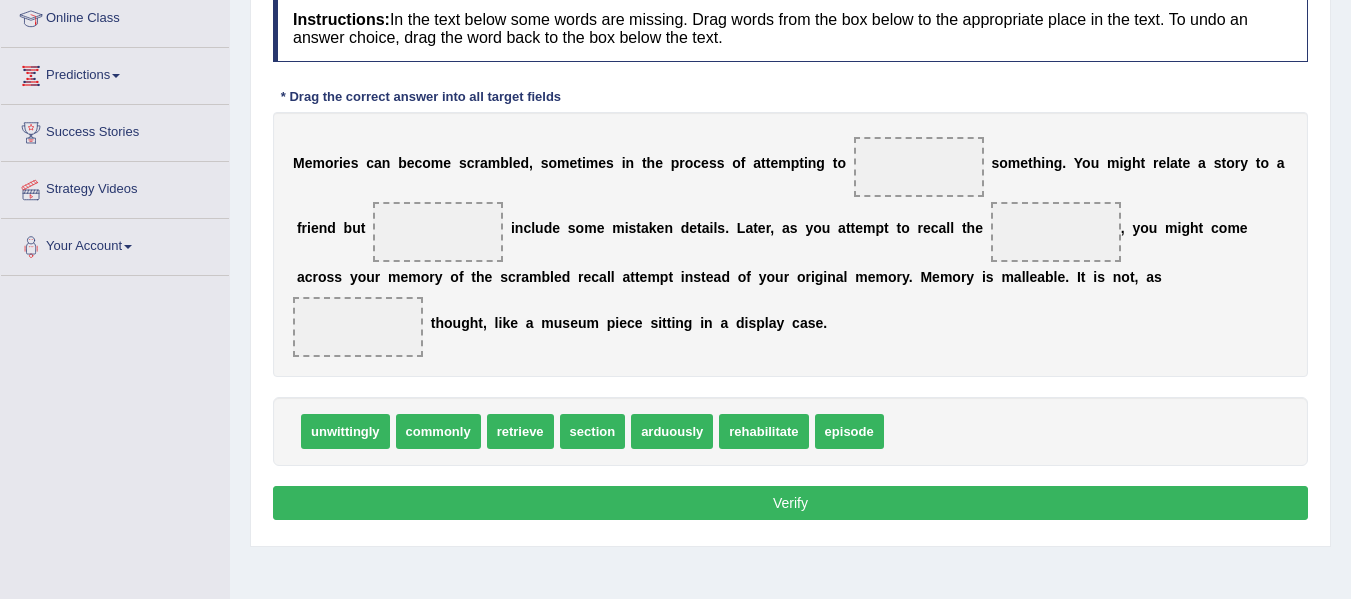 click on "retrieve" at bounding box center (520, 431) 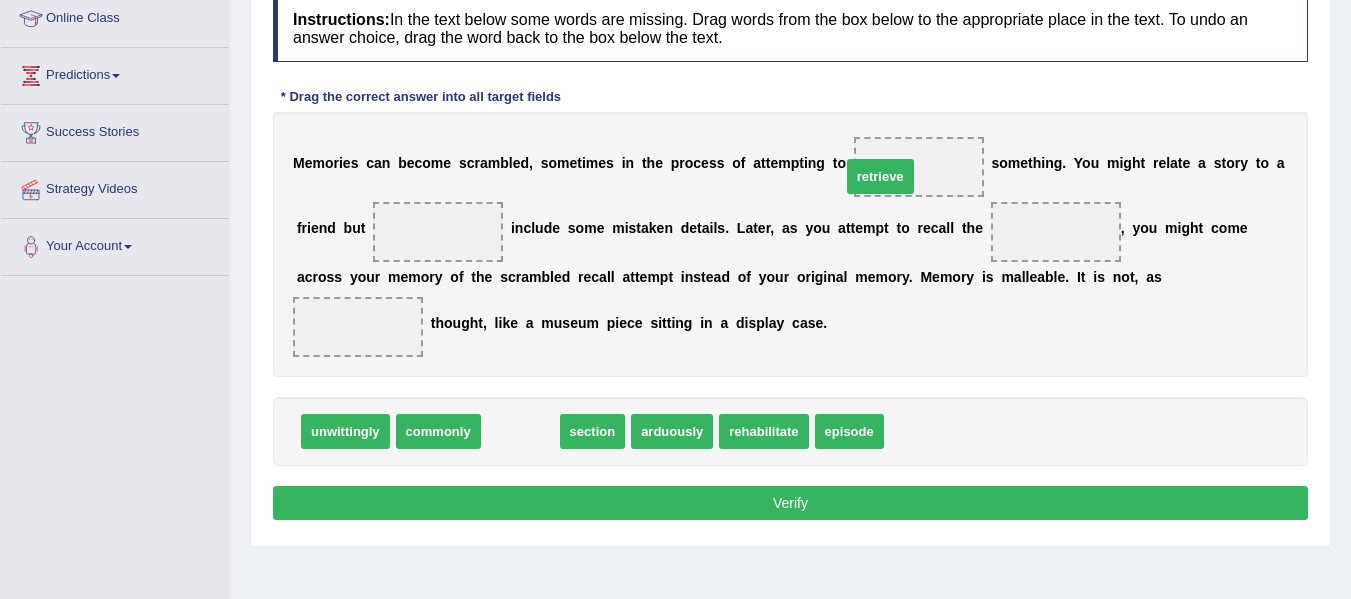 drag, startPoint x: 528, startPoint y: 438, endPoint x: 892, endPoint y: 181, distance: 445.5839 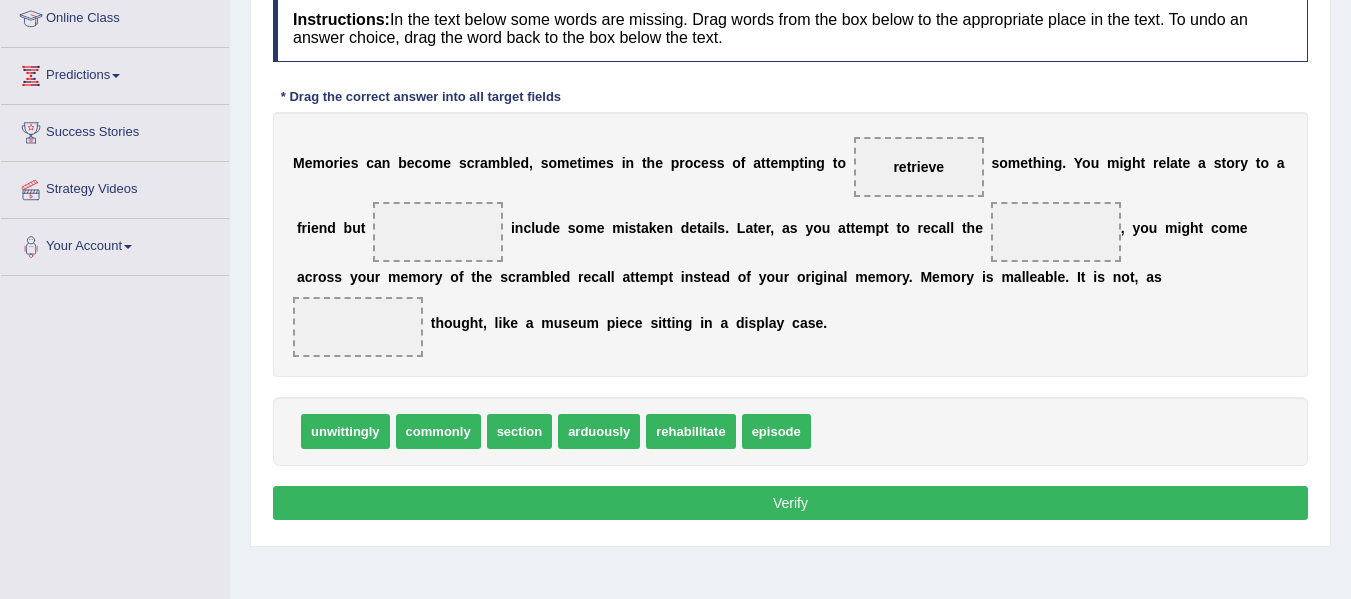 click on "unwittingly" at bounding box center [345, 431] 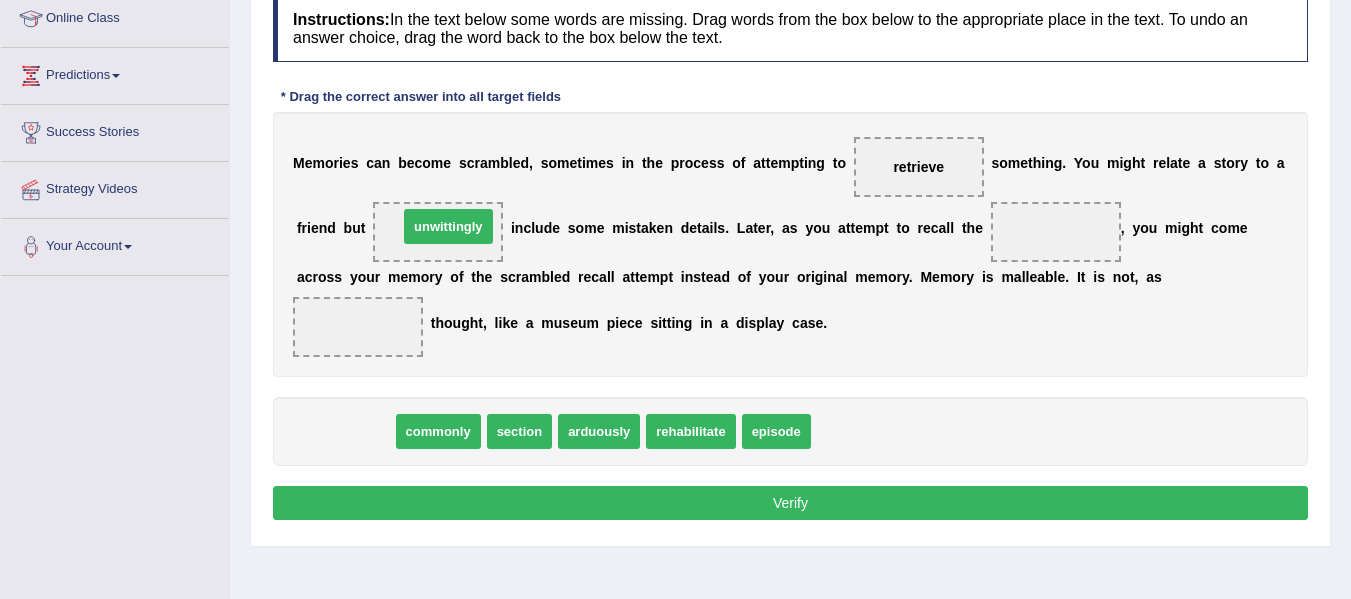 drag, startPoint x: 324, startPoint y: 421, endPoint x: 419, endPoint y: 208, distance: 233.22522 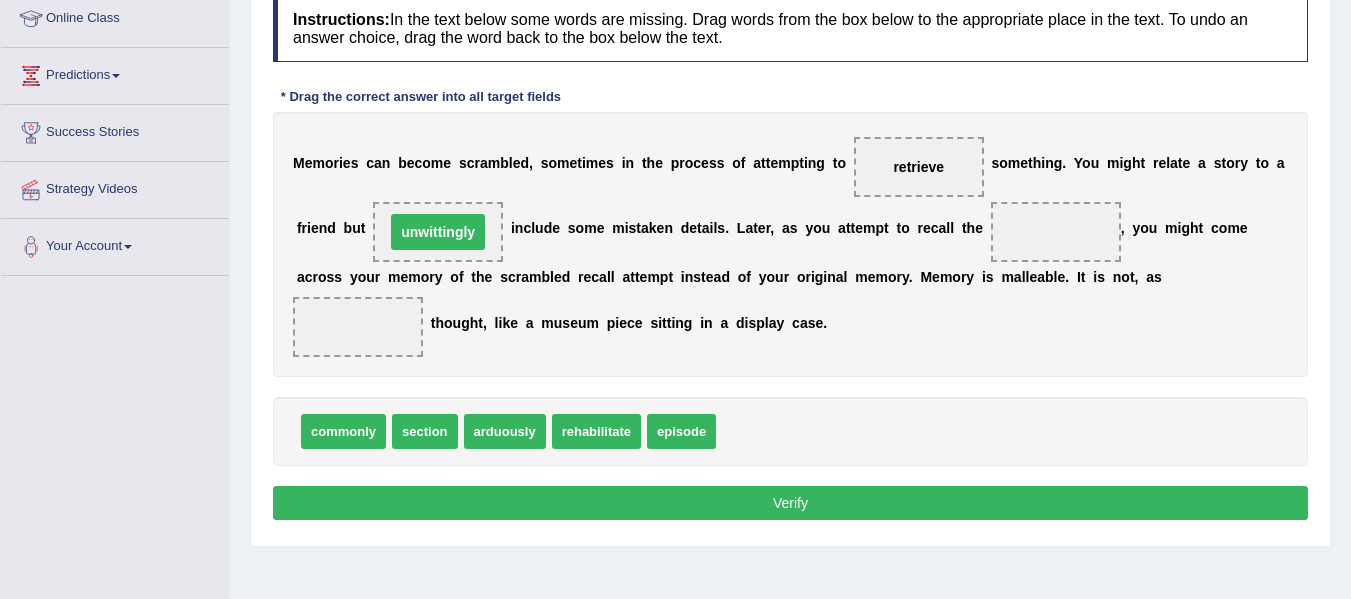 click on "unwittingly" at bounding box center [438, 232] 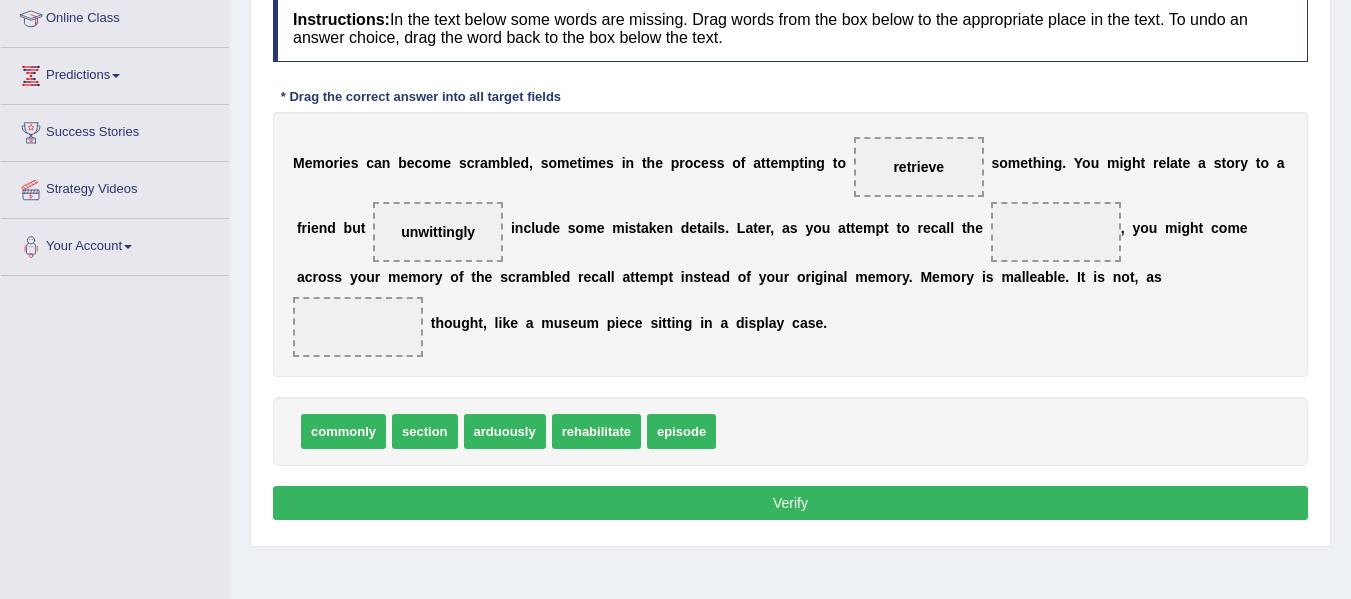click on "episode" at bounding box center (681, 431) 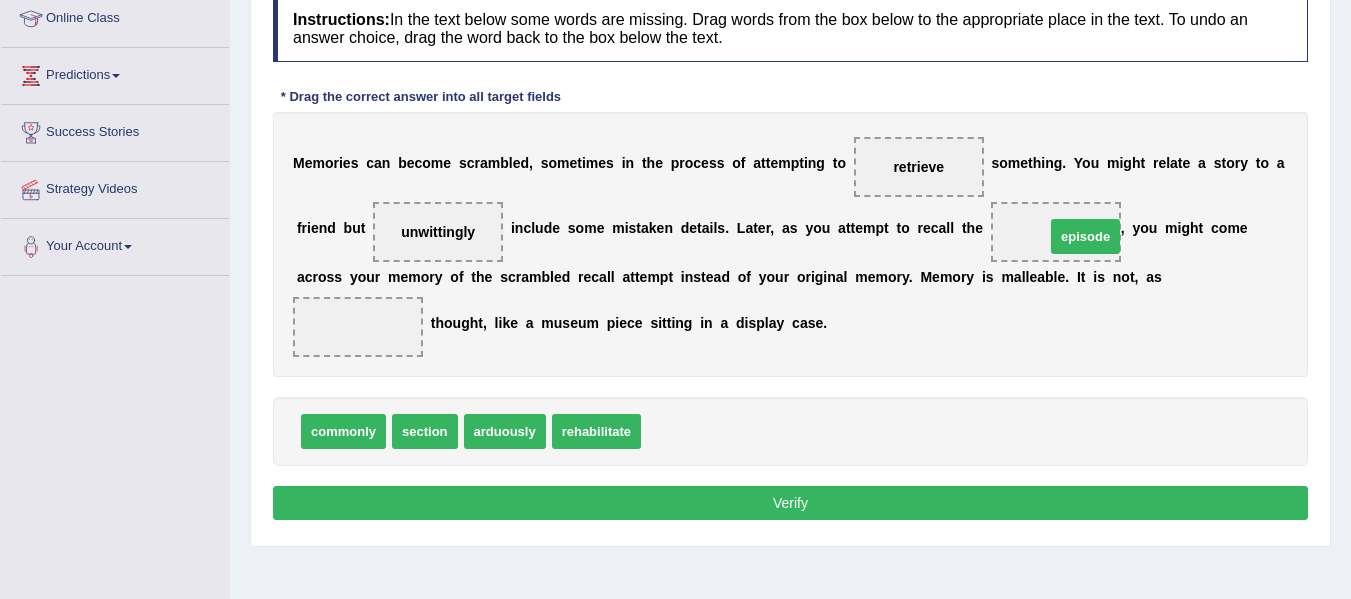 drag, startPoint x: 668, startPoint y: 426, endPoint x: 1075, endPoint y: 231, distance: 451.30255 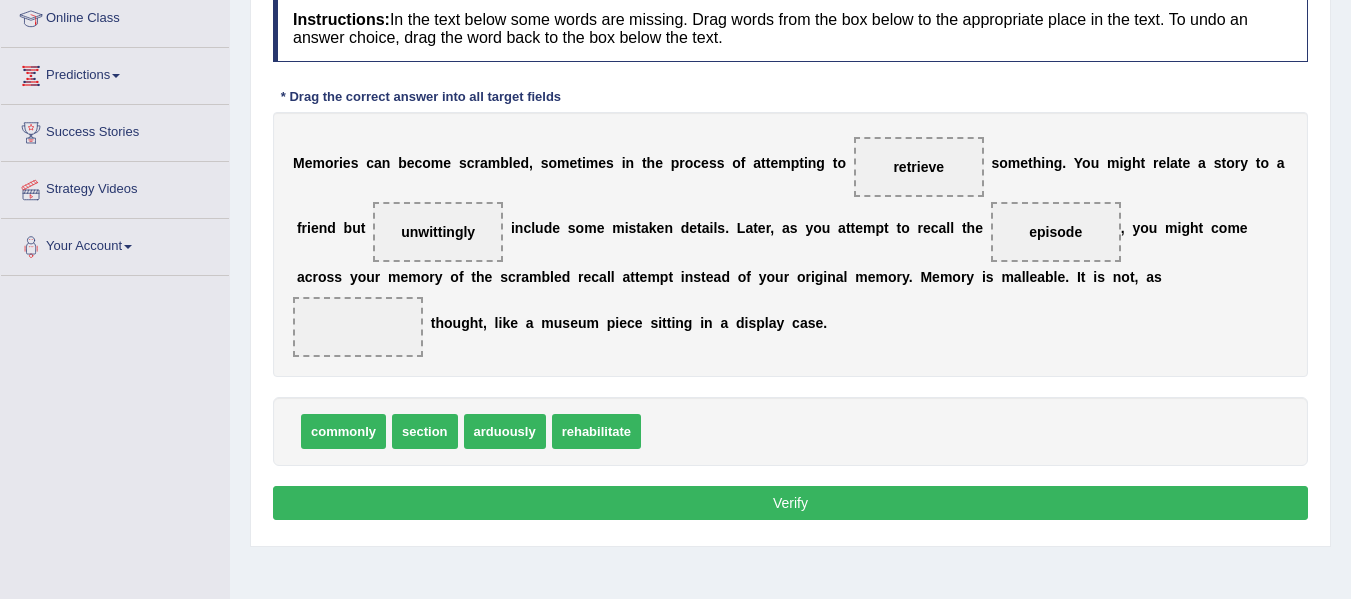 click on "arduously" at bounding box center [505, 431] 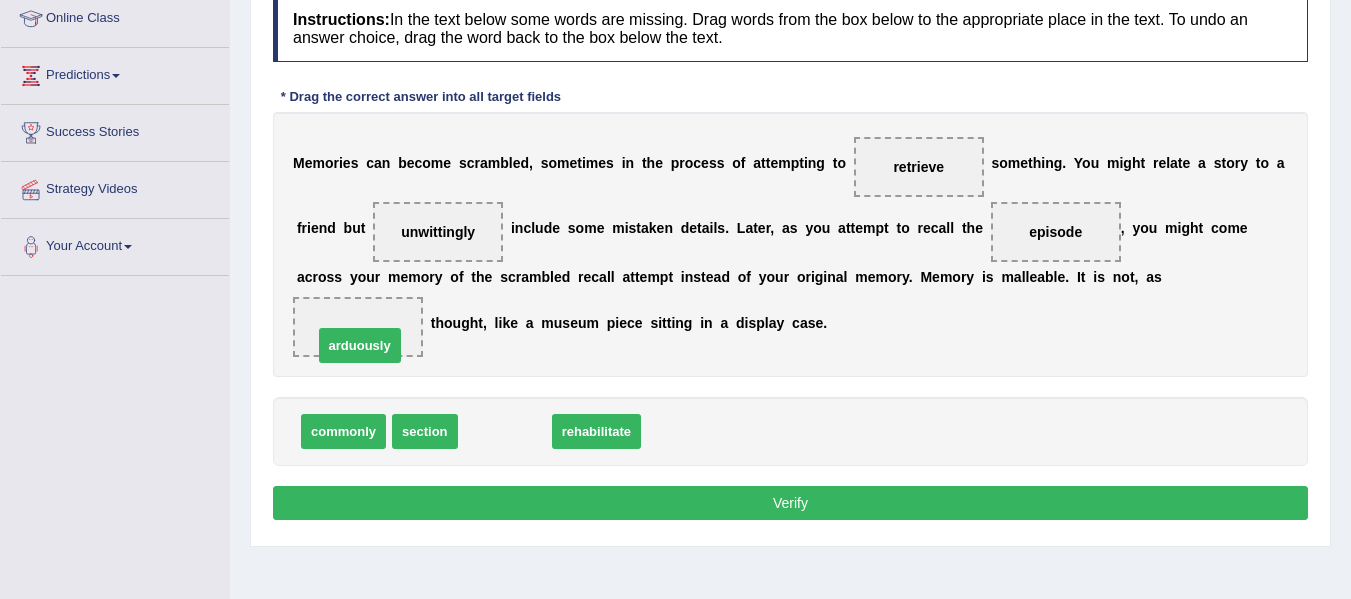 drag, startPoint x: 488, startPoint y: 429, endPoint x: 343, endPoint y: 339, distance: 170.66048 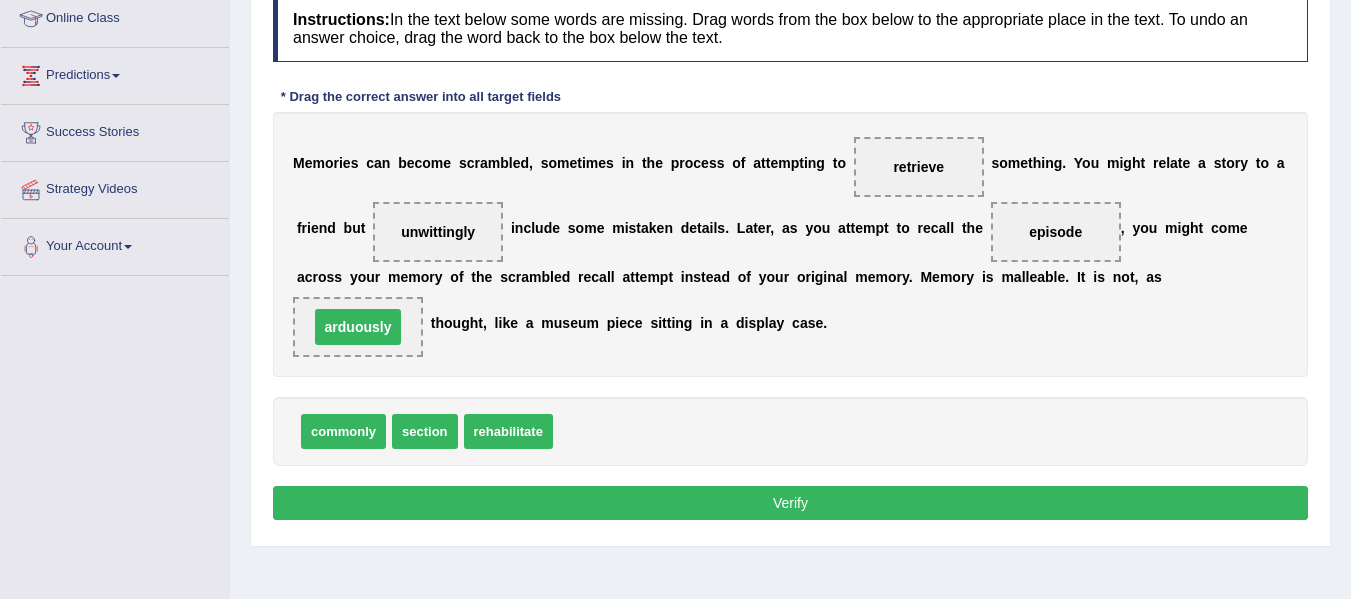 click on "arduously" at bounding box center (358, 327) 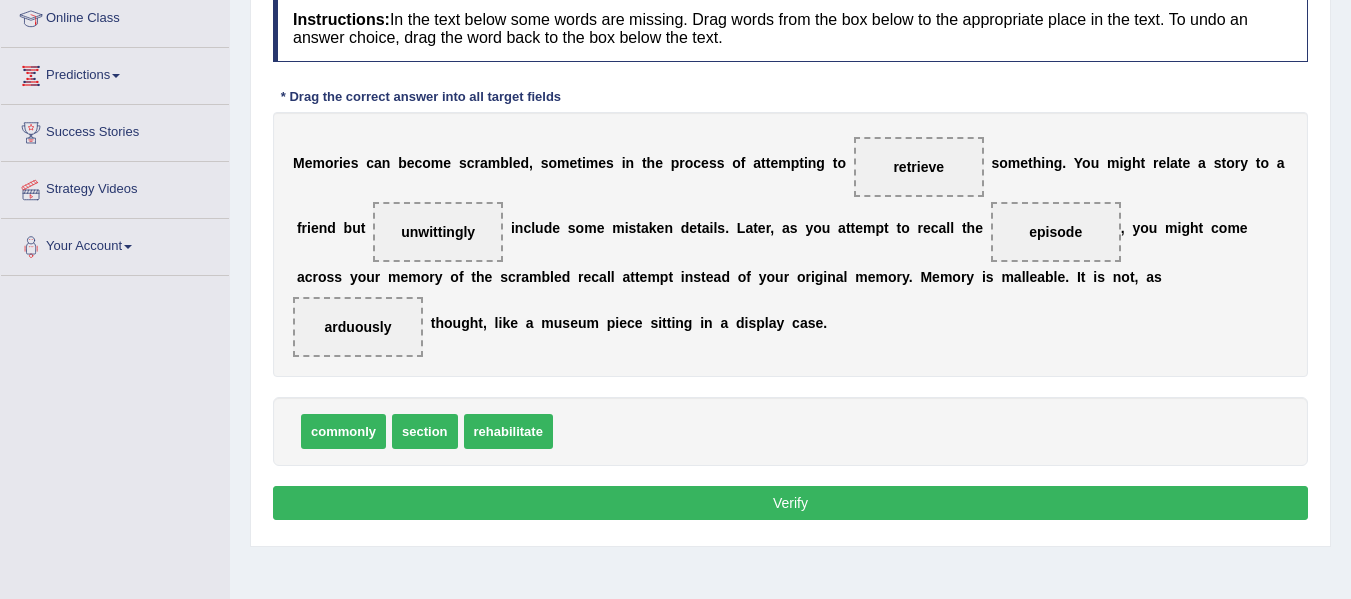 click on "Verify" at bounding box center (790, 503) 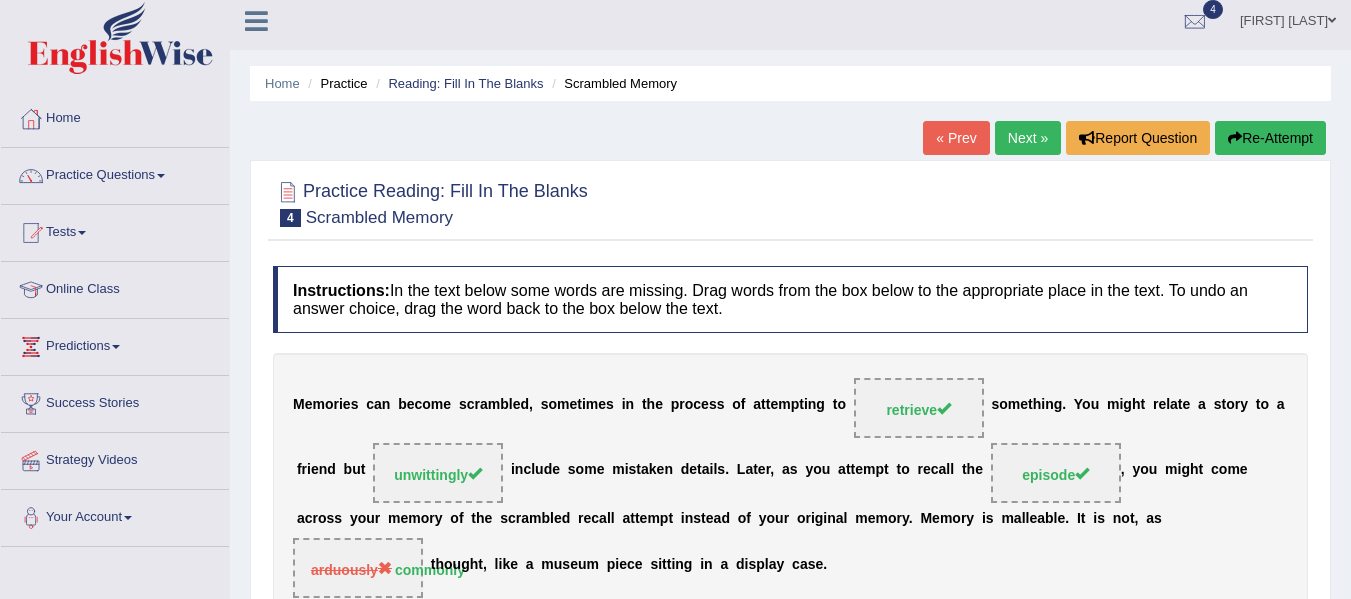 scroll, scrollTop: 1, scrollLeft: 0, axis: vertical 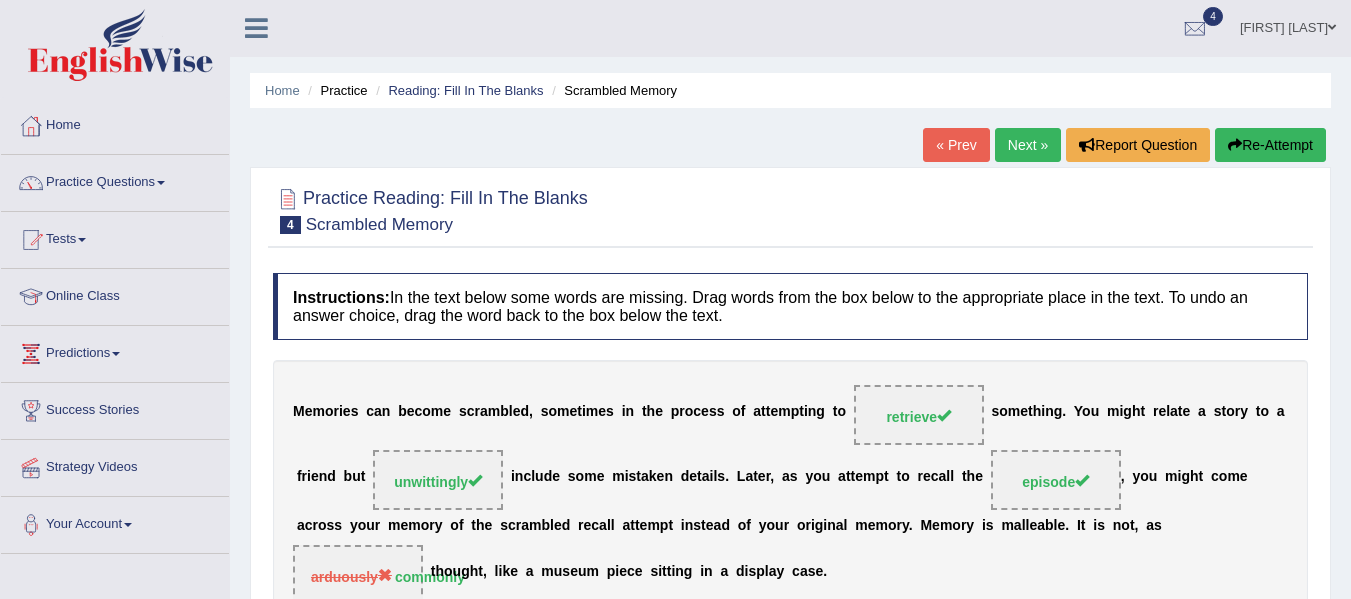 click on "Next »" at bounding box center (1028, 145) 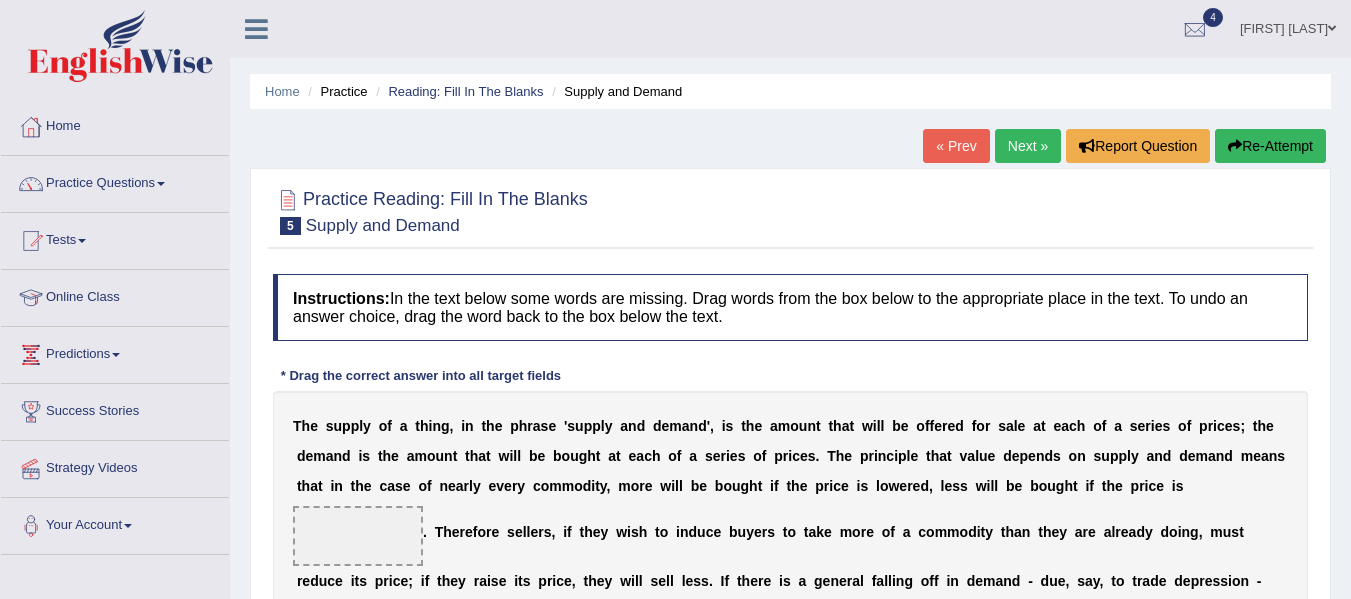 scroll, scrollTop: 208, scrollLeft: 0, axis: vertical 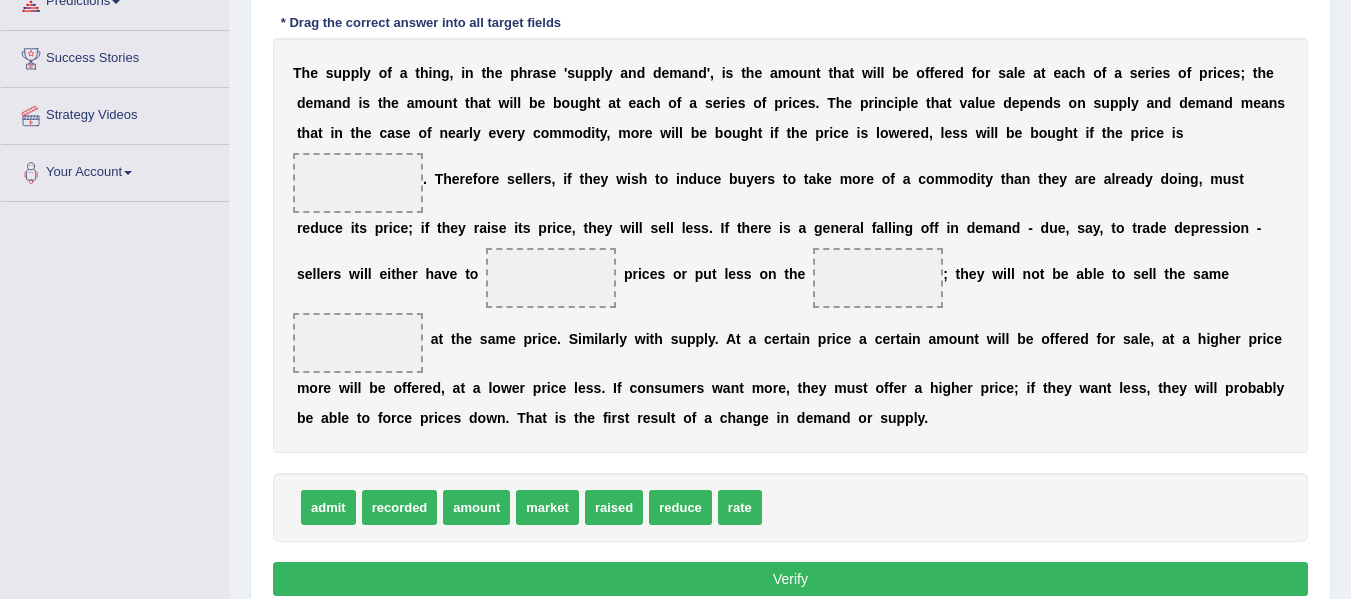 click on "reduce" at bounding box center (680, 507) 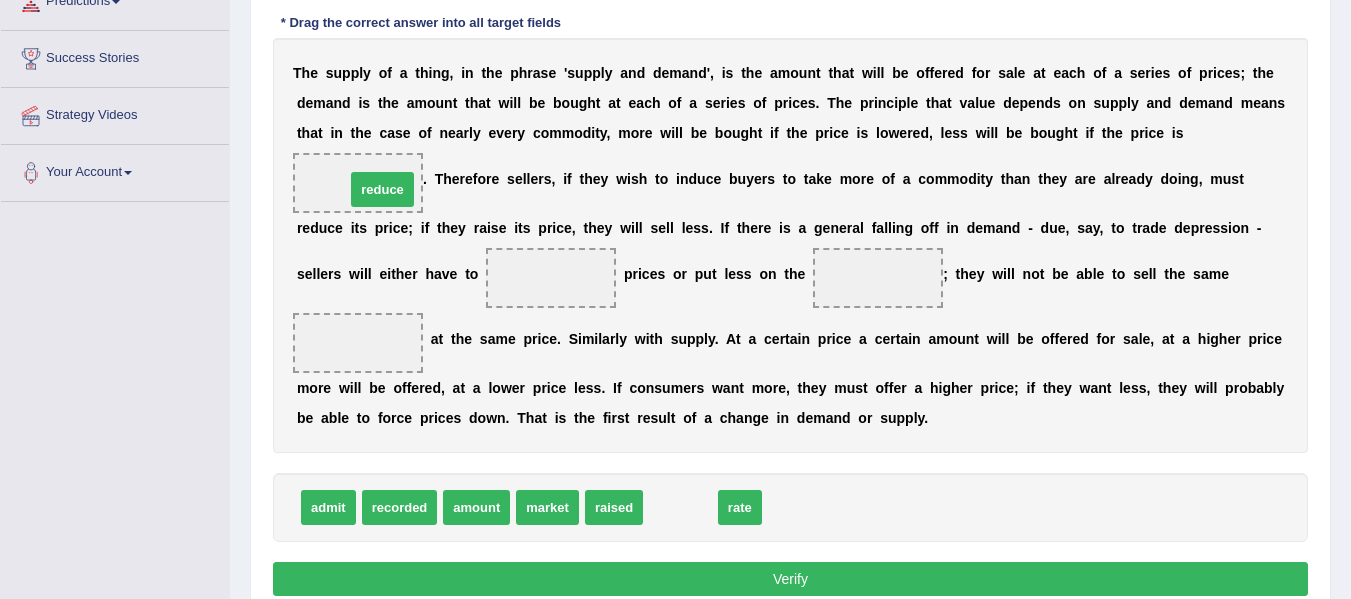drag, startPoint x: 672, startPoint y: 508, endPoint x: 374, endPoint y: 189, distance: 436.5375 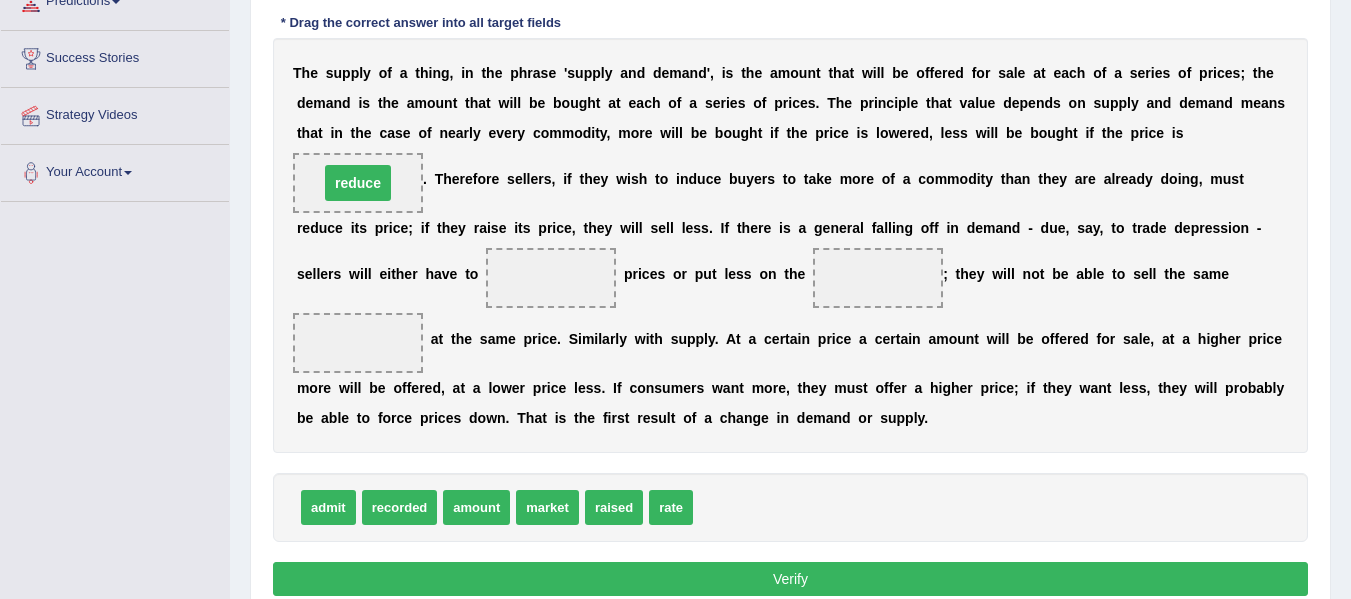 click on "reduce" at bounding box center (358, 183) 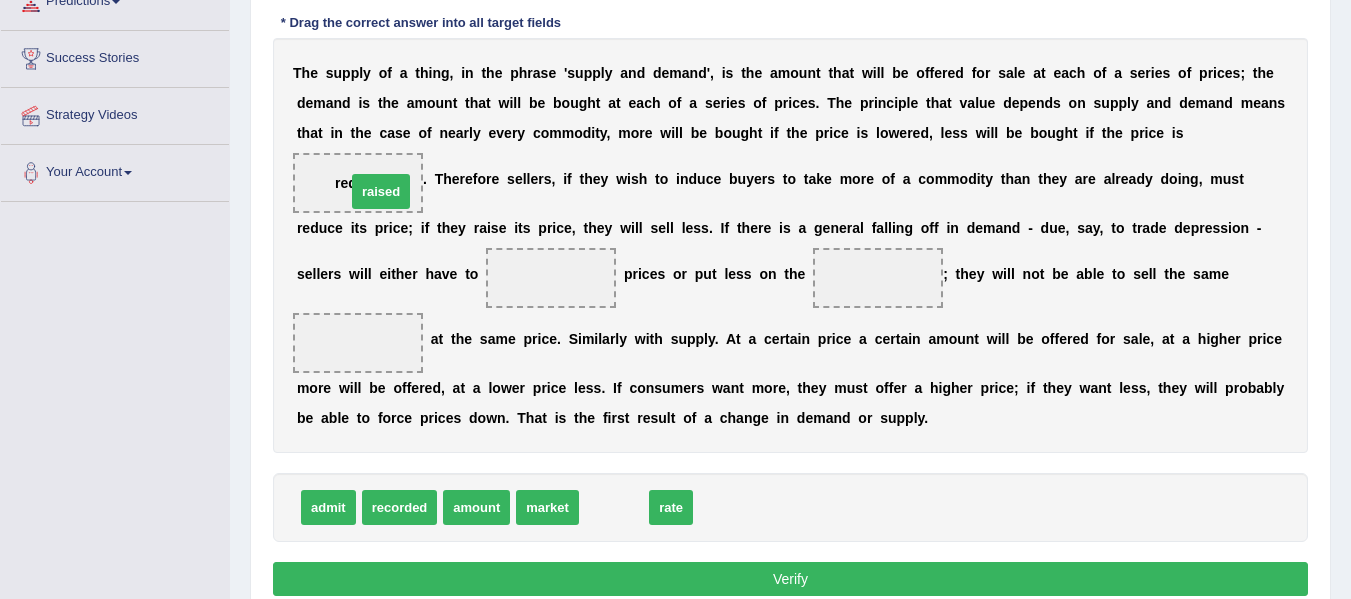 drag, startPoint x: 619, startPoint y: 501, endPoint x: 384, endPoint y: 185, distance: 393.80325 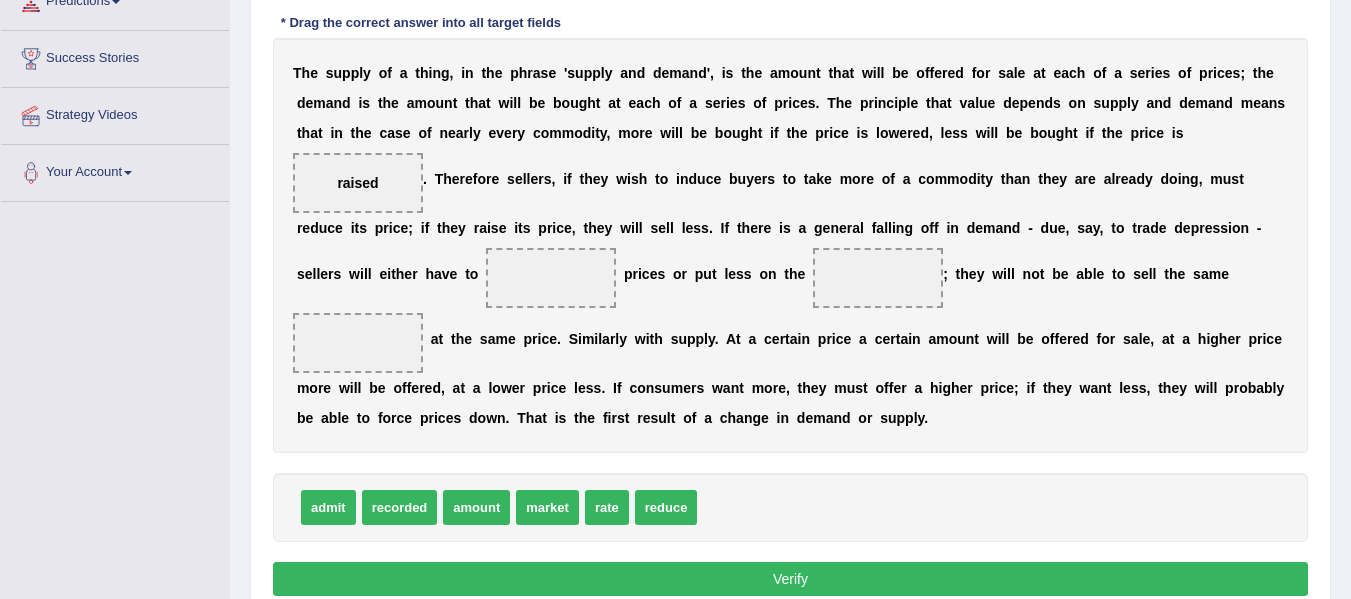 click on "reduce" at bounding box center (666, 507) 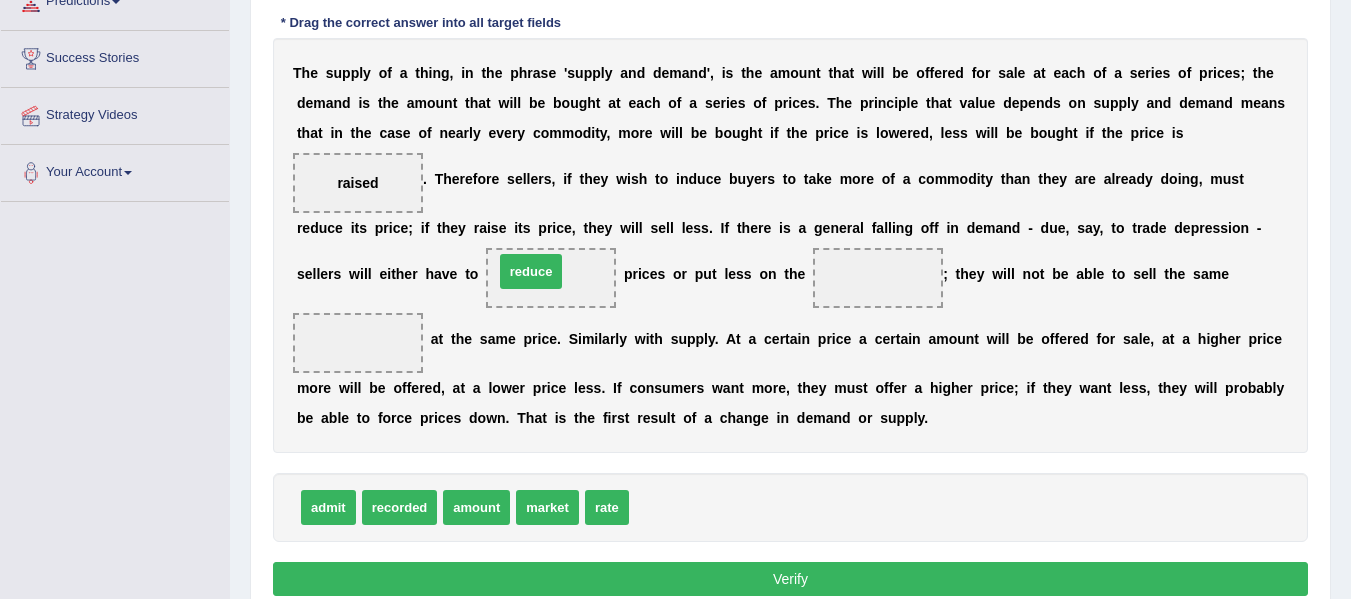 drag, startPoint x: 663, startPoint y: 519, endPoint x: 529, endPoint y: 284, distance: 270.51987 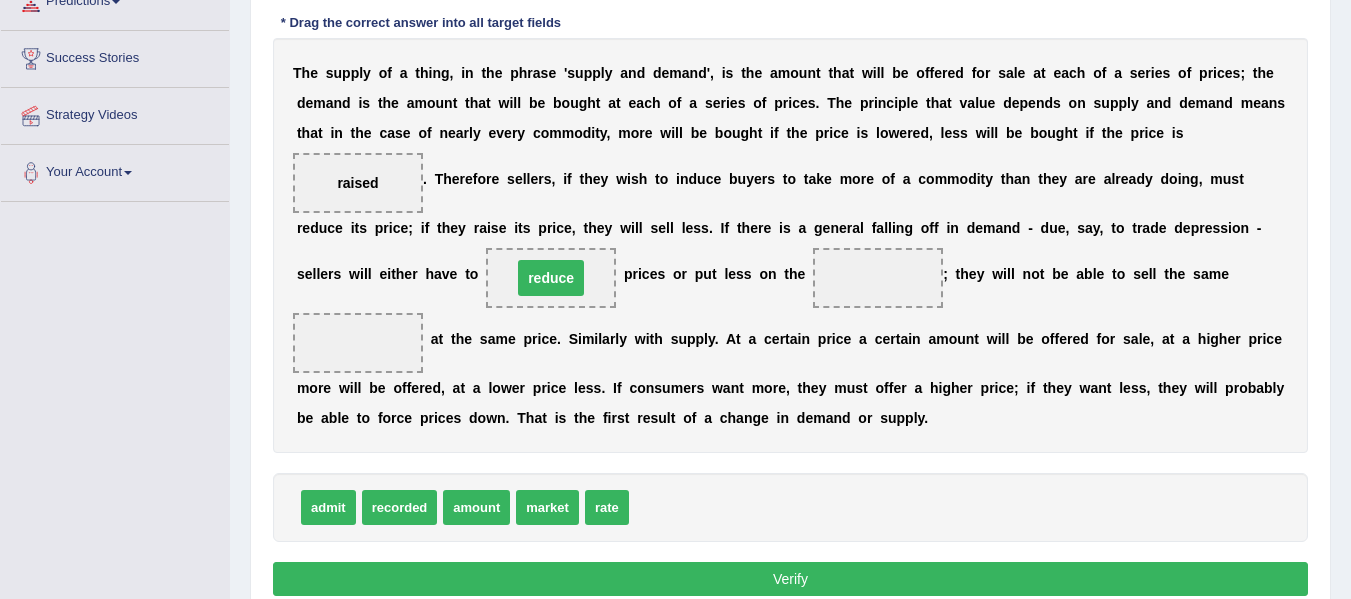 click on "reduce" at bounding box center (551, 278) 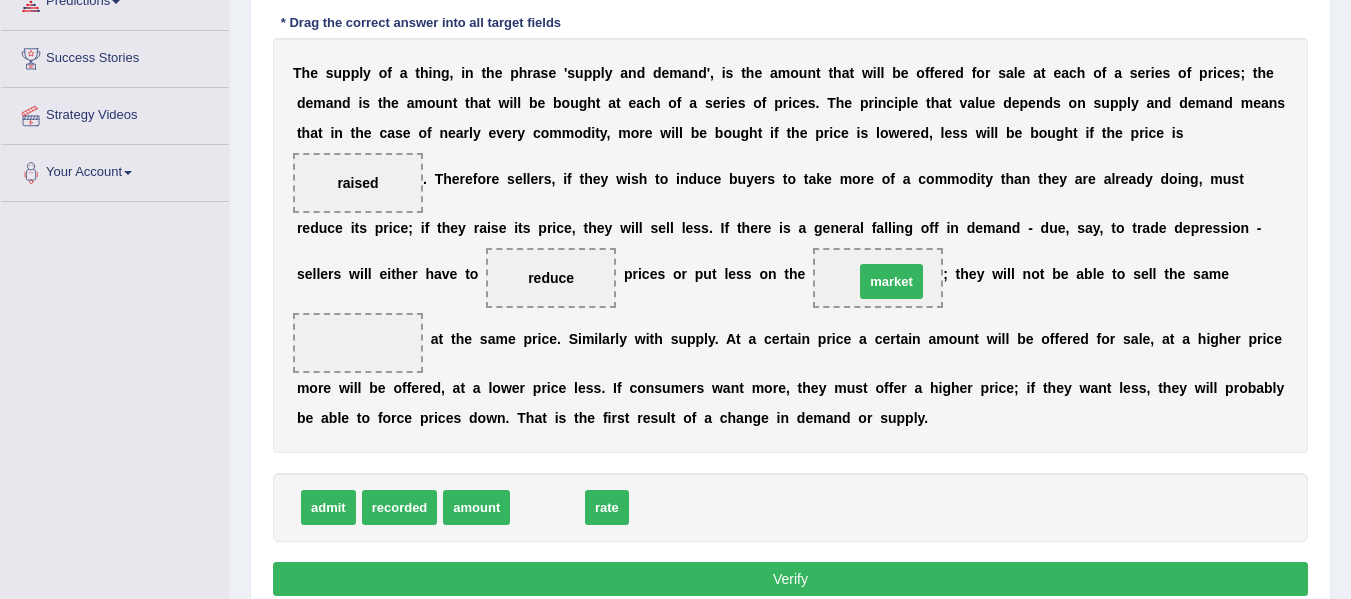 drag, startPoint x: 555, startPoint y: 502, endPoint x: 902, endPoint y: 273, distance: 415.75232 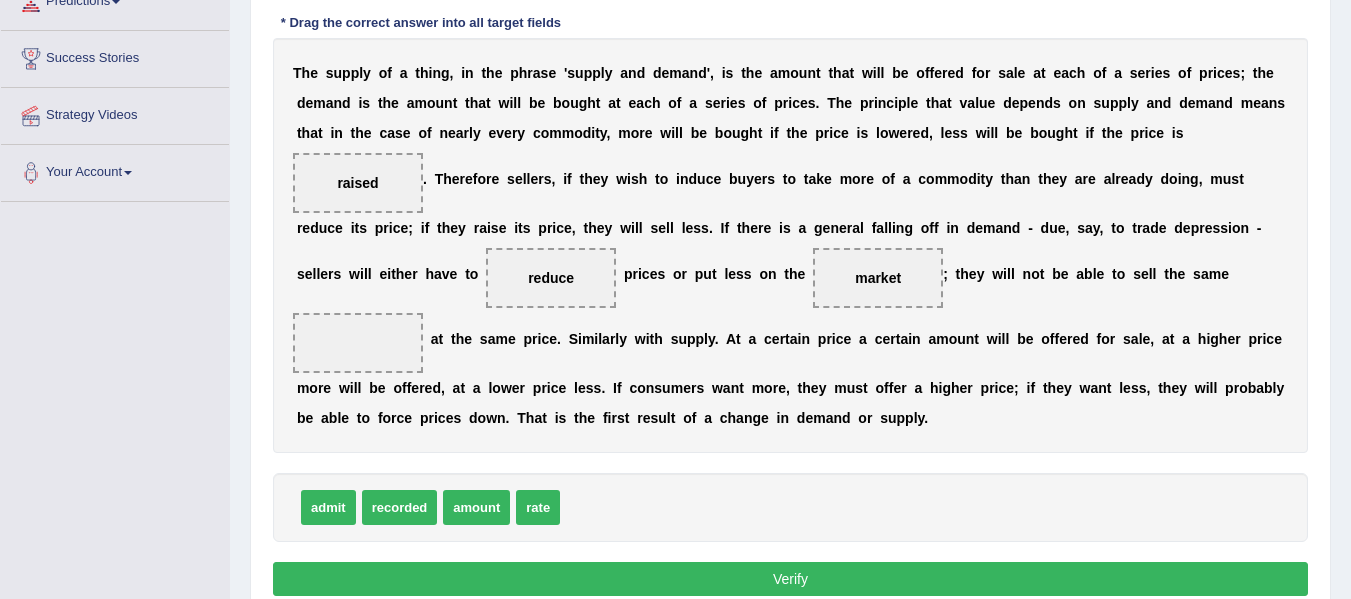 click on "amount" at bounding box center [476, 507] 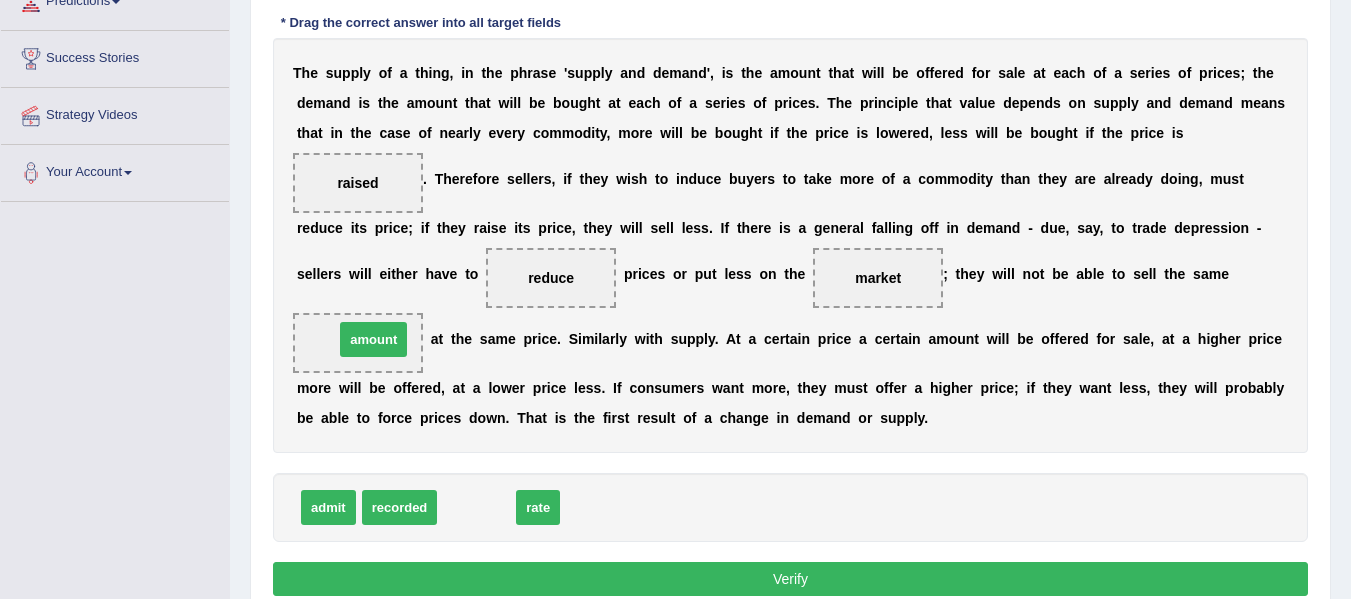 drag, startPoint x: 475, startPoint y: 514, endPoint x: 372, endPoint y: 345, distance: 197.91412 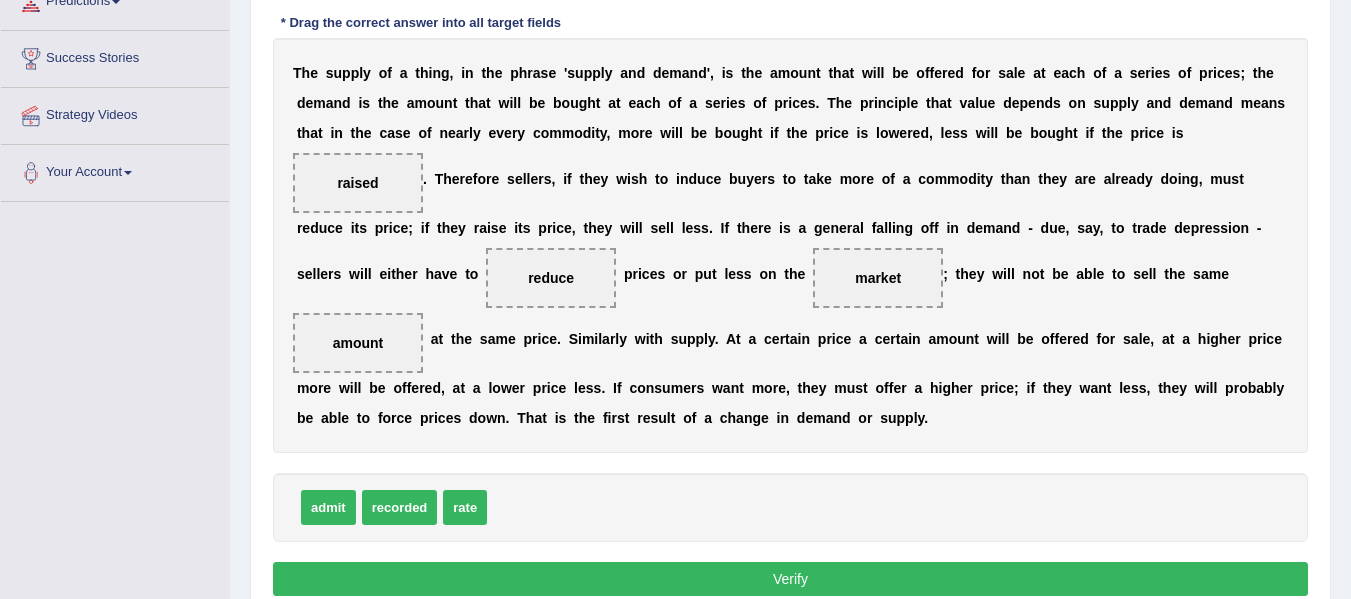 click on "Verify" at bounding box center [790, 579] 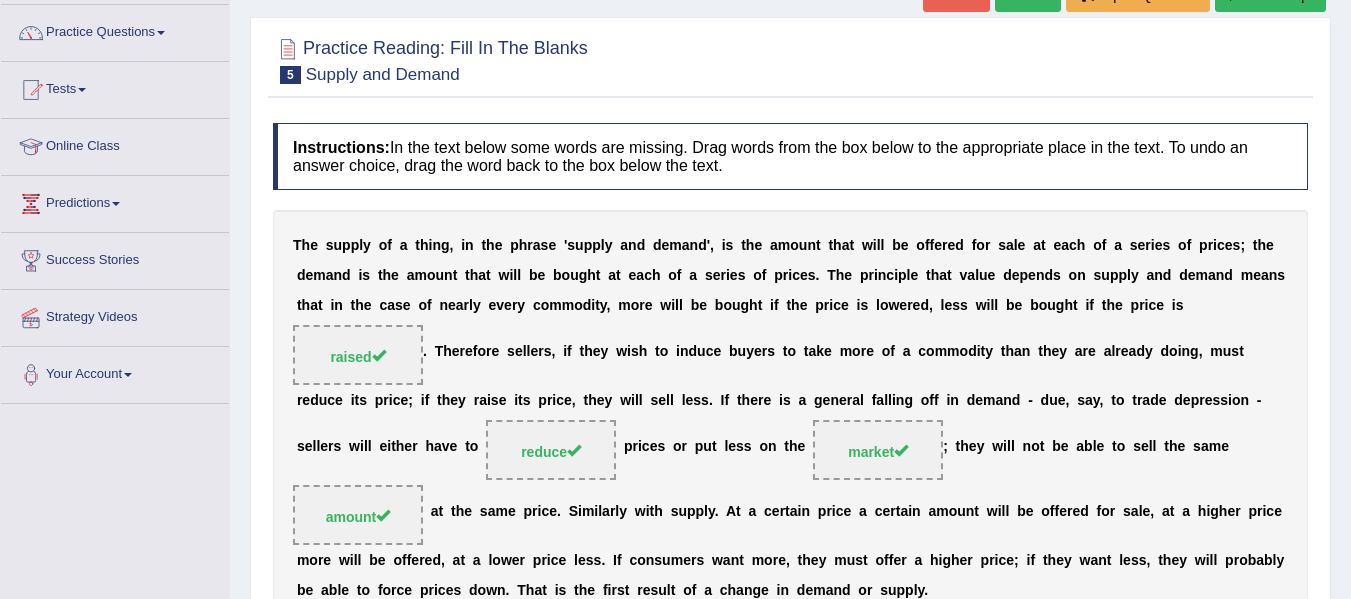 scroll, scrollTop: 101, scrollLeft: 0, axis: vertical 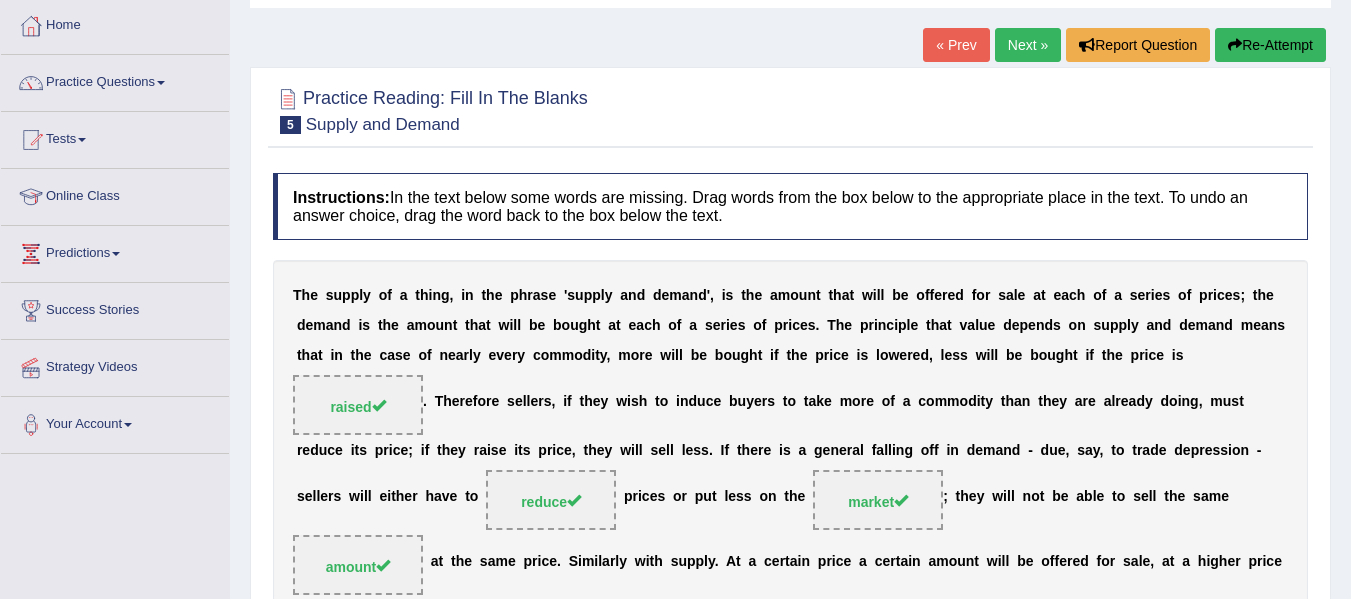 click on "Next »" at bounding box center [1028, 45] 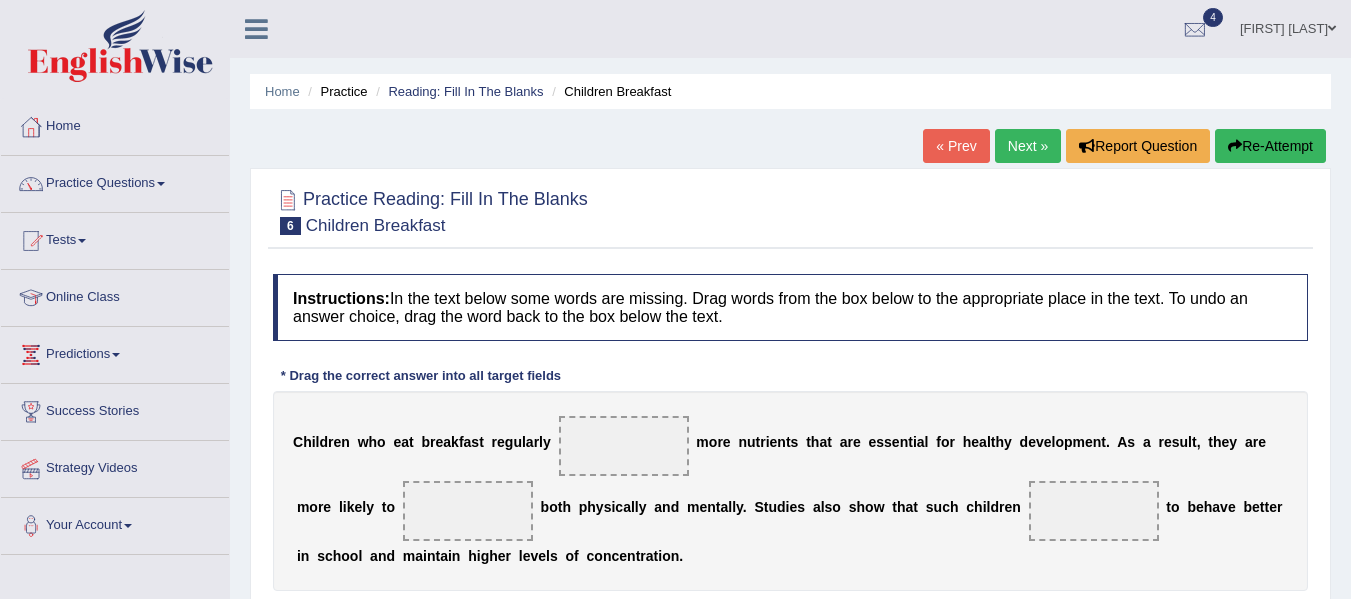 scroll, scrollTop: 0, scrollLeft: 0, axis: both 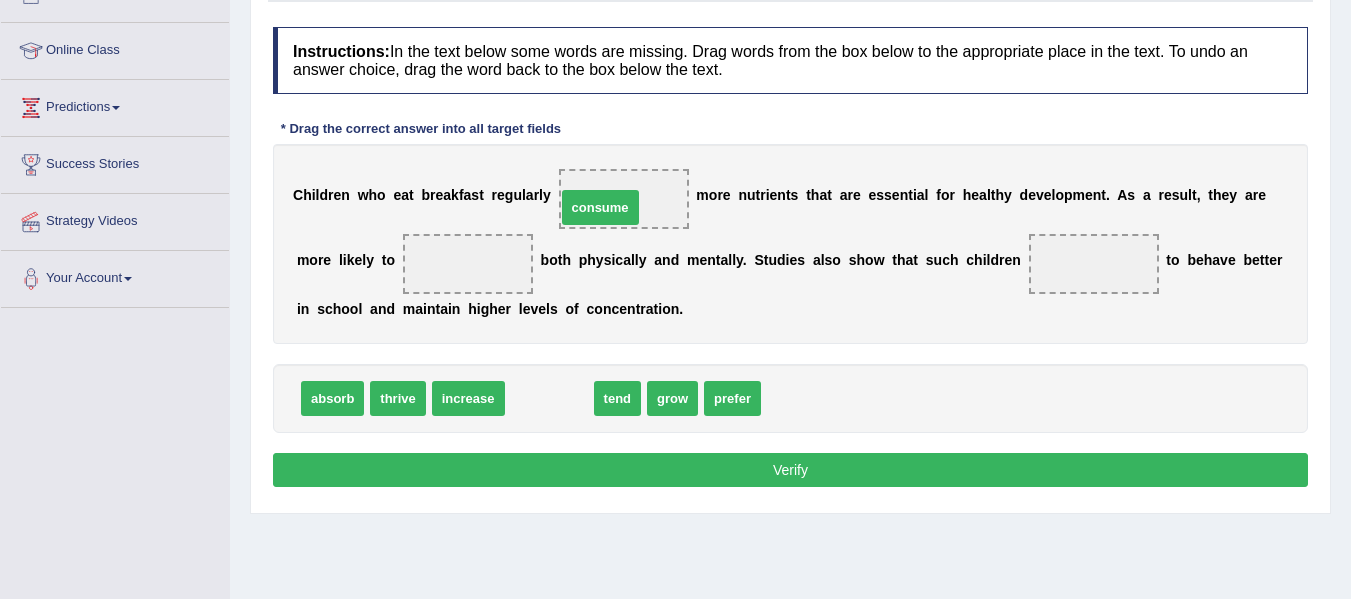 drag, startPoint x: 546, startPoint y: 391, endPoint x: 600, endPoint y: 199, distance: 199.44925 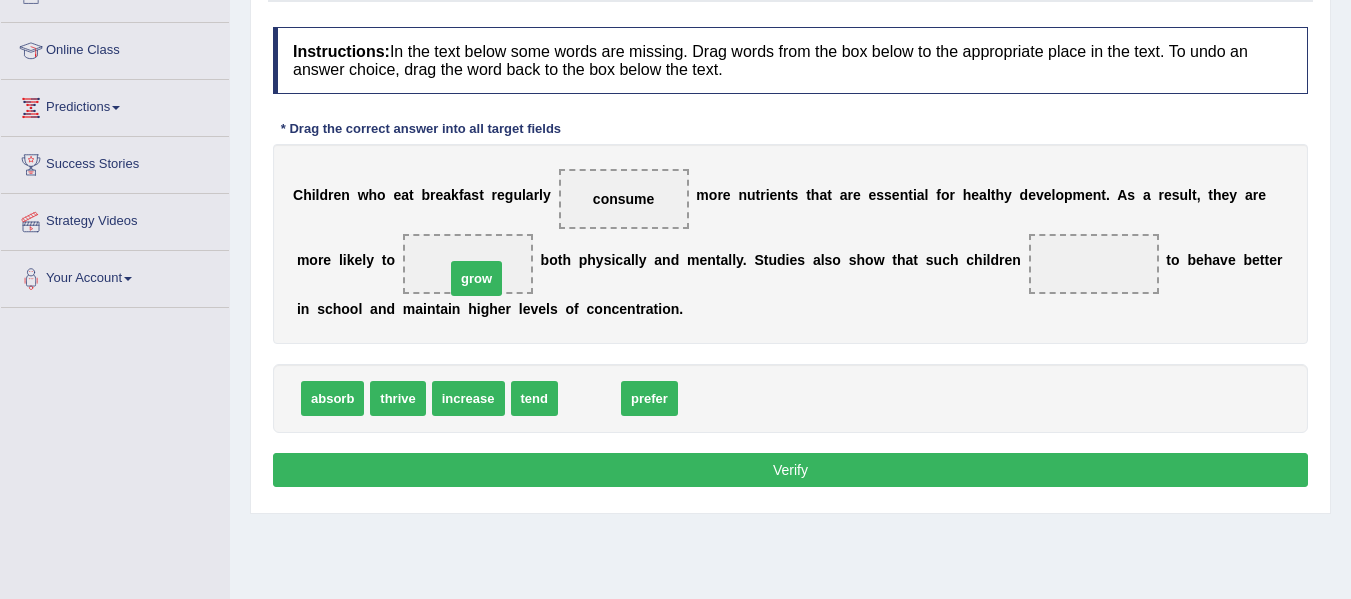 drag, startPoint x: 585, startPoint y: 399, endPoint x: 472, endPoint y: 279, distance: 164.83022 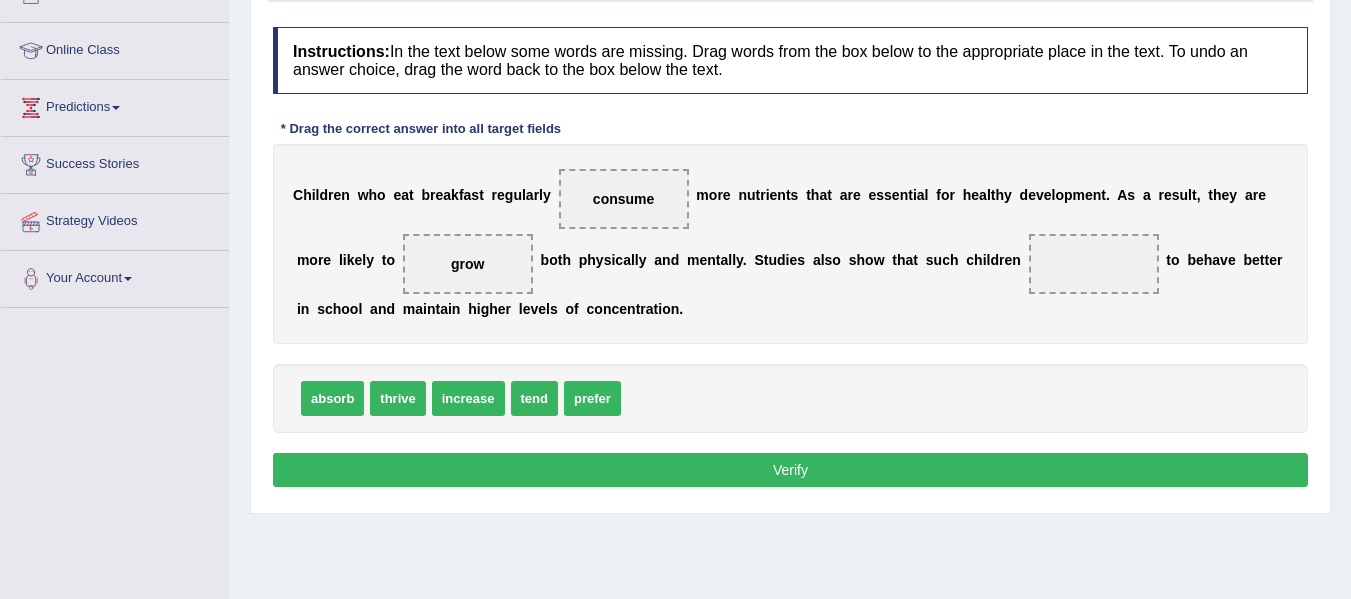 click on "prefer" at bounding box center [592, 398] 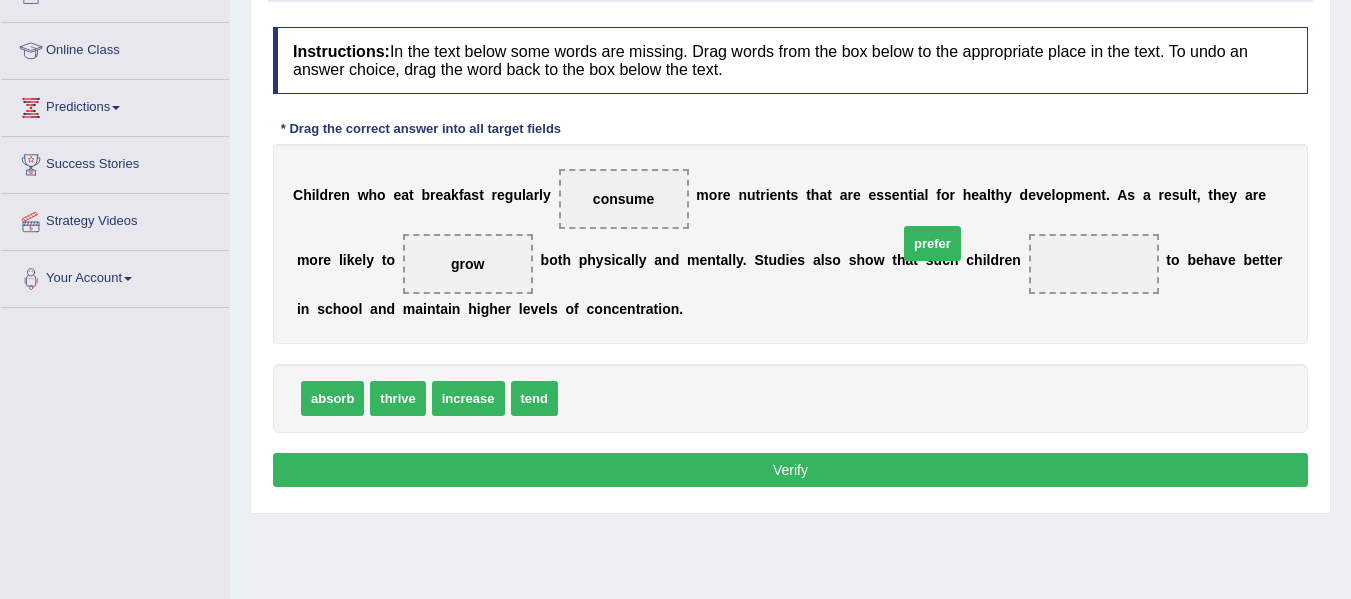 drag, startPoint x: 582, startPoint y: 391, endPoint x: 939, endPoint y: 233, distance: 390.40106 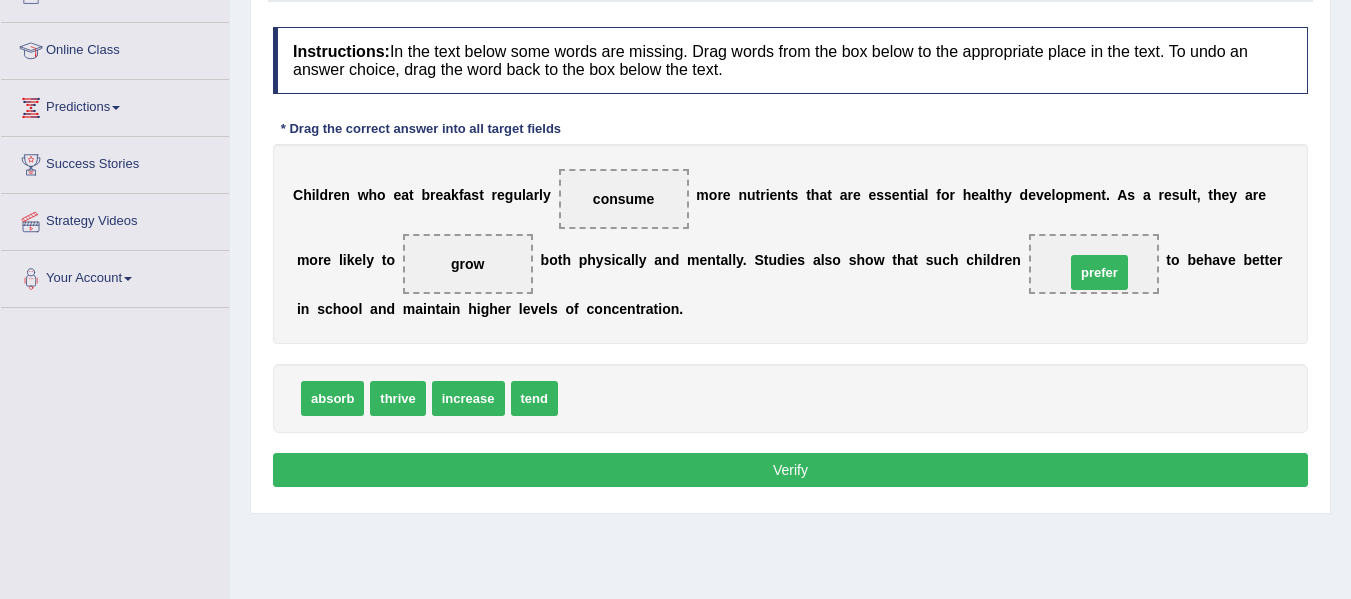 drag, startPoint x: 588, startPoint y: 404, endPoint x: 1110, endPoint y: 277, distance: 537.2271 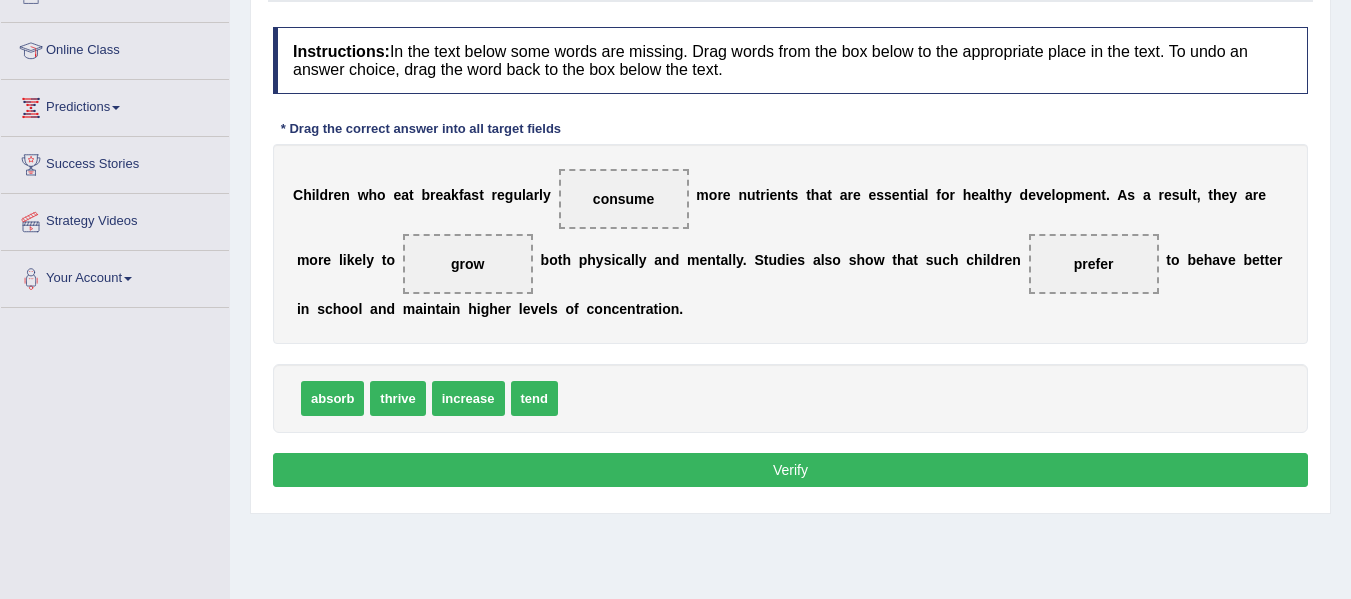 click on "Verify" at bounding box center (790, 470) 